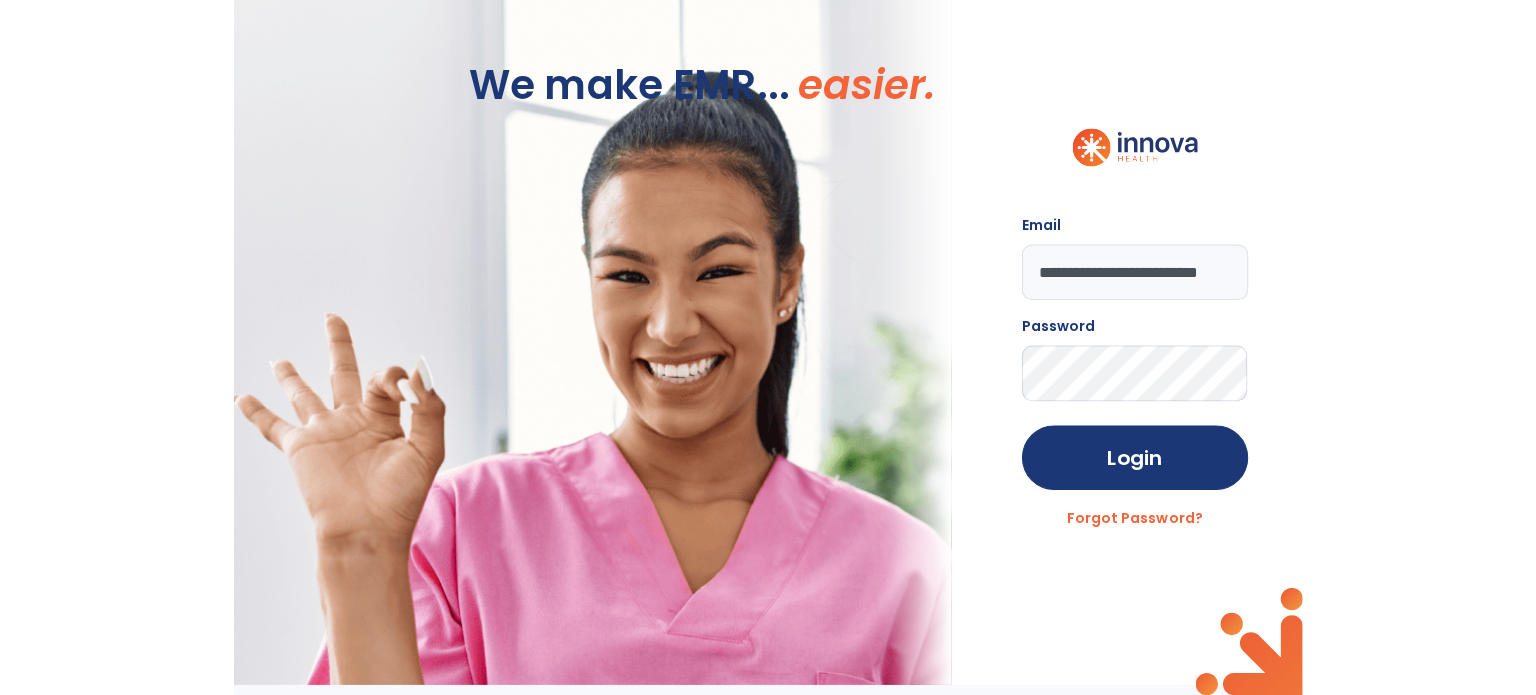 scroll, scrollTop: 0, scrollLeft: 0, axis: both 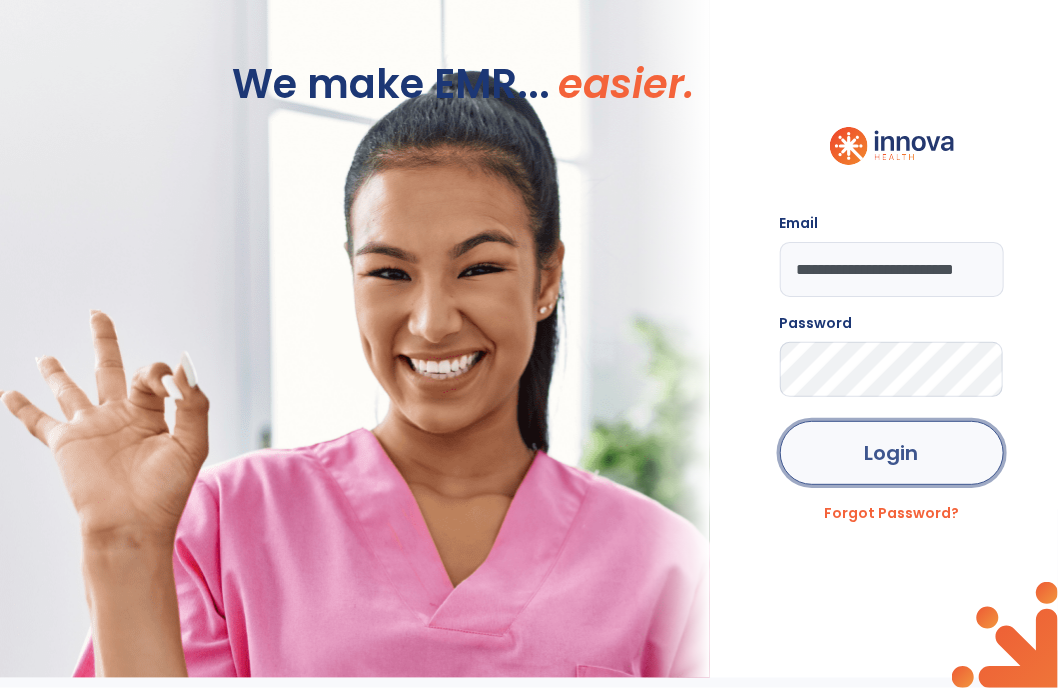 click on "Login" 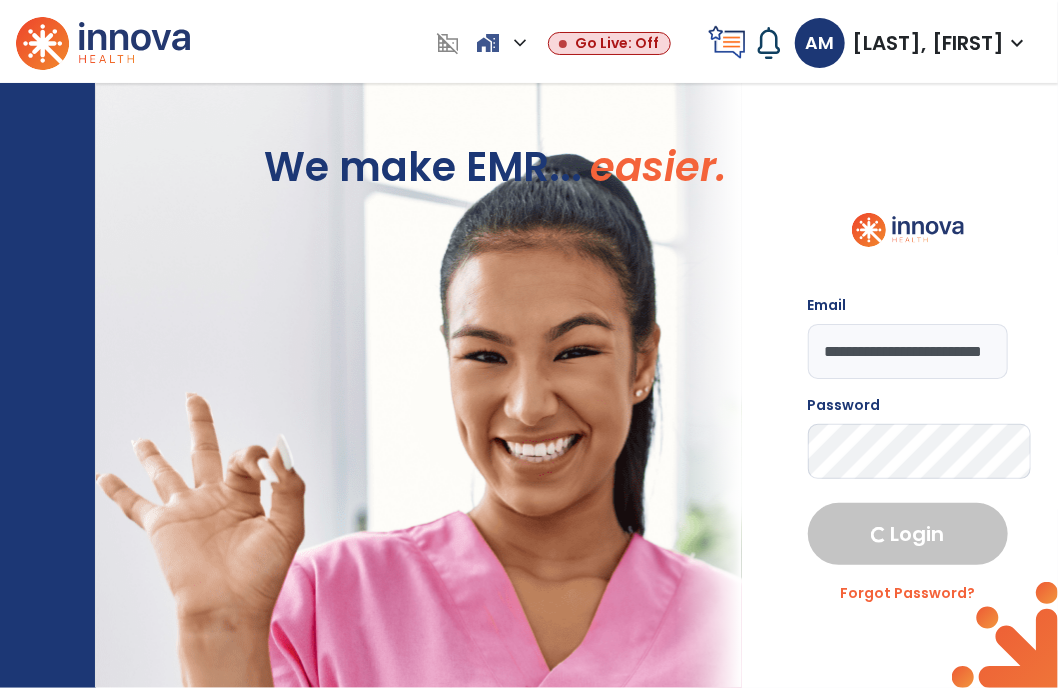 select on "***" 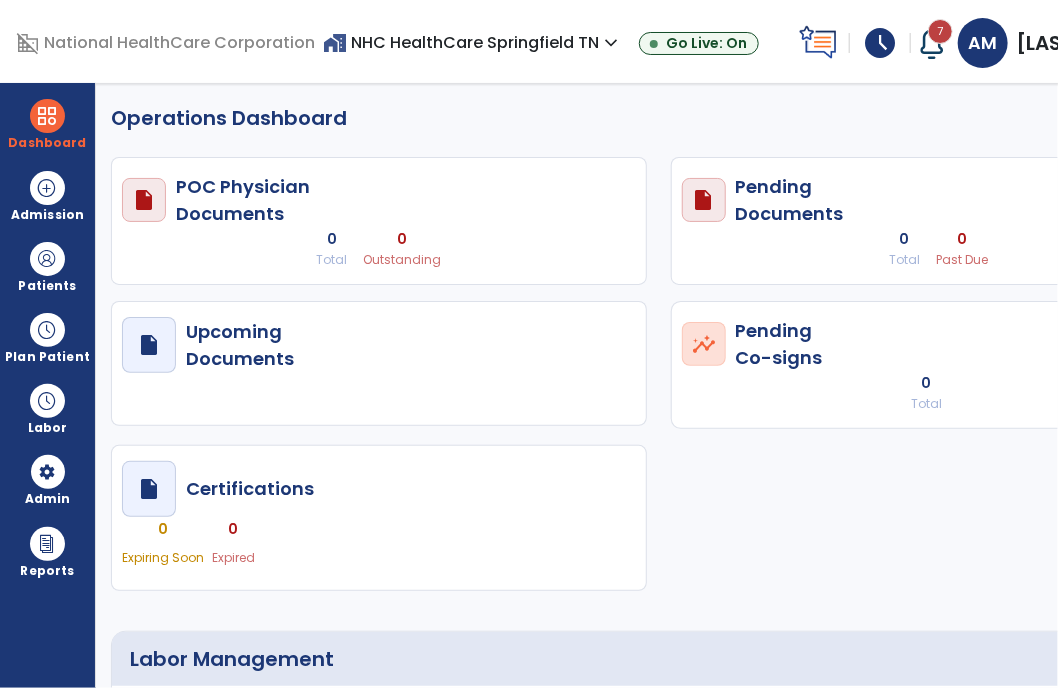 select on "***" 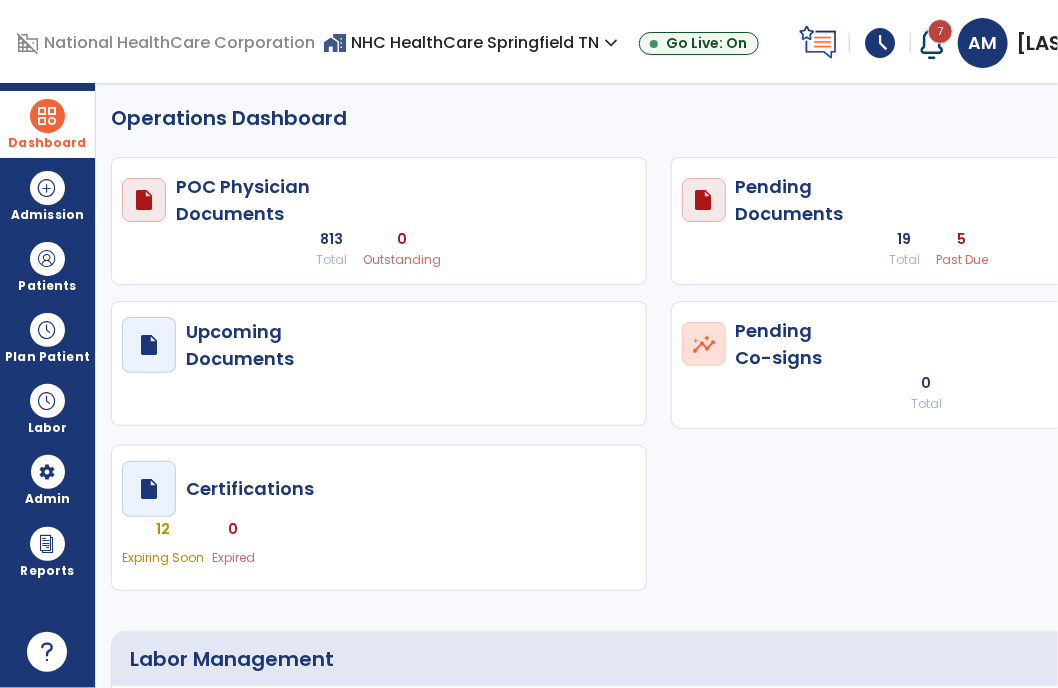 click at bounding box center [47, 116] 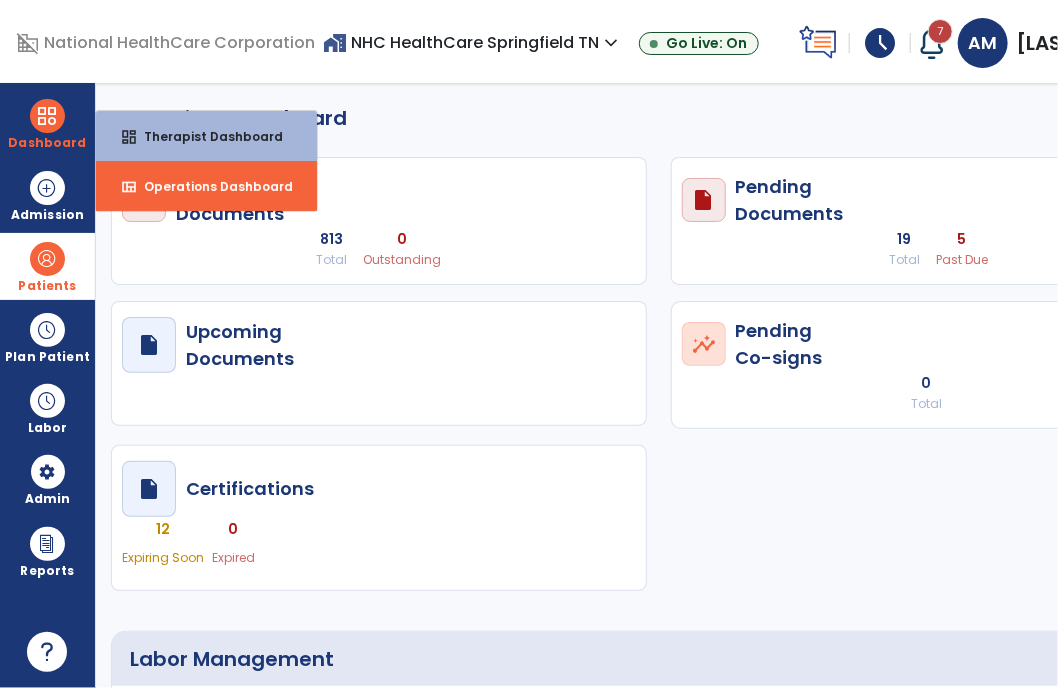 click at bounding box center [47, 259] 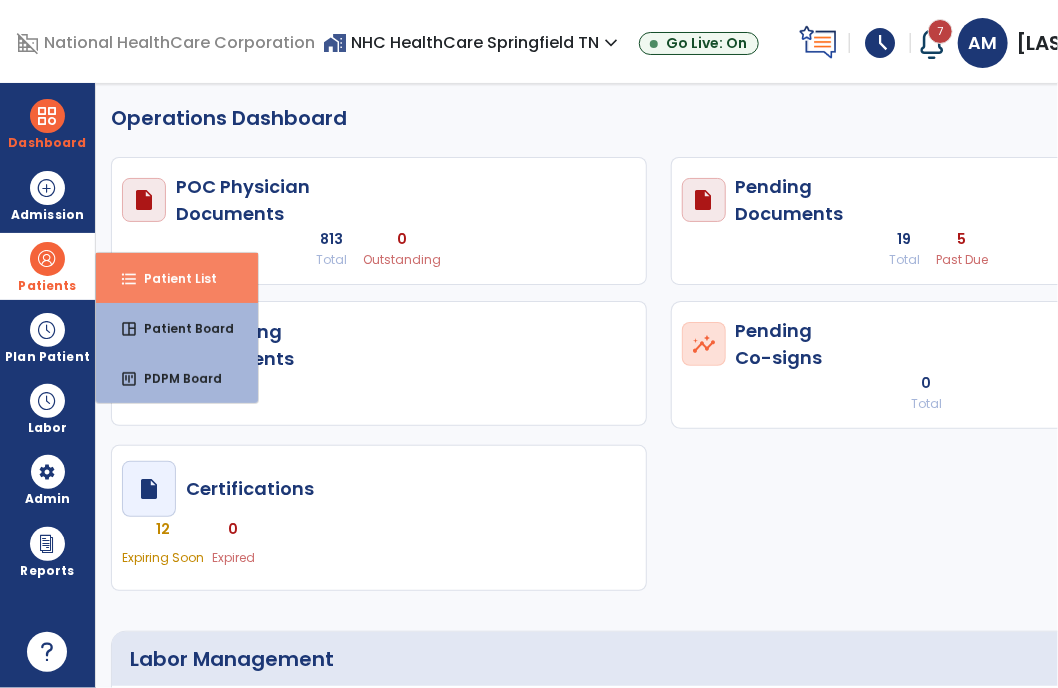 click on "format_list_bulleted  Patient List" at bounding box center (177, 278) 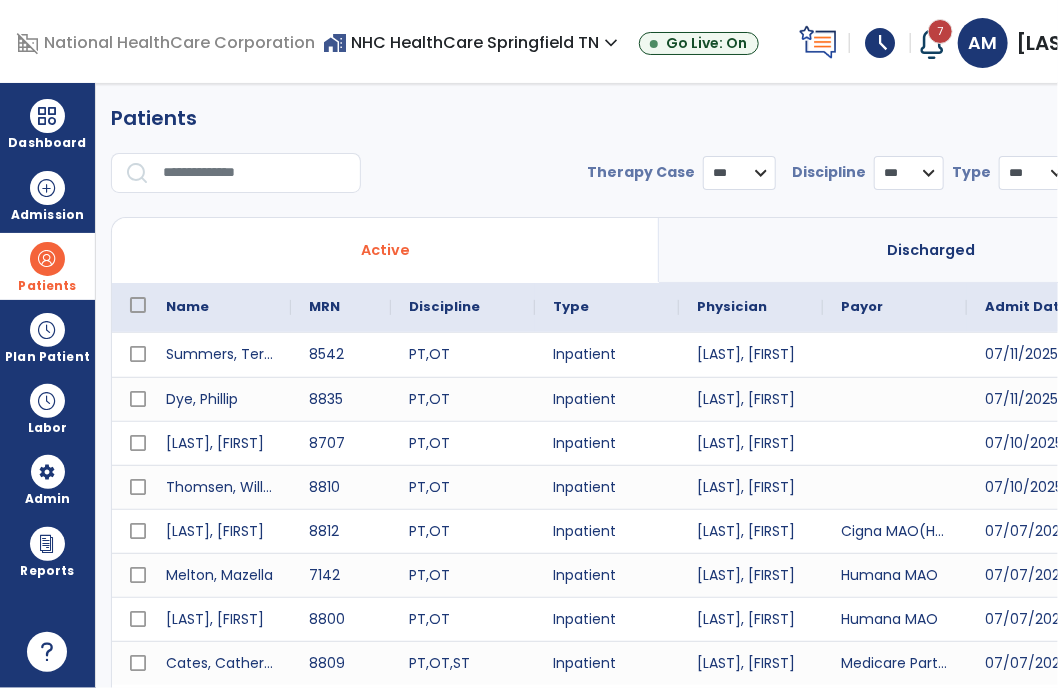 select on "***" 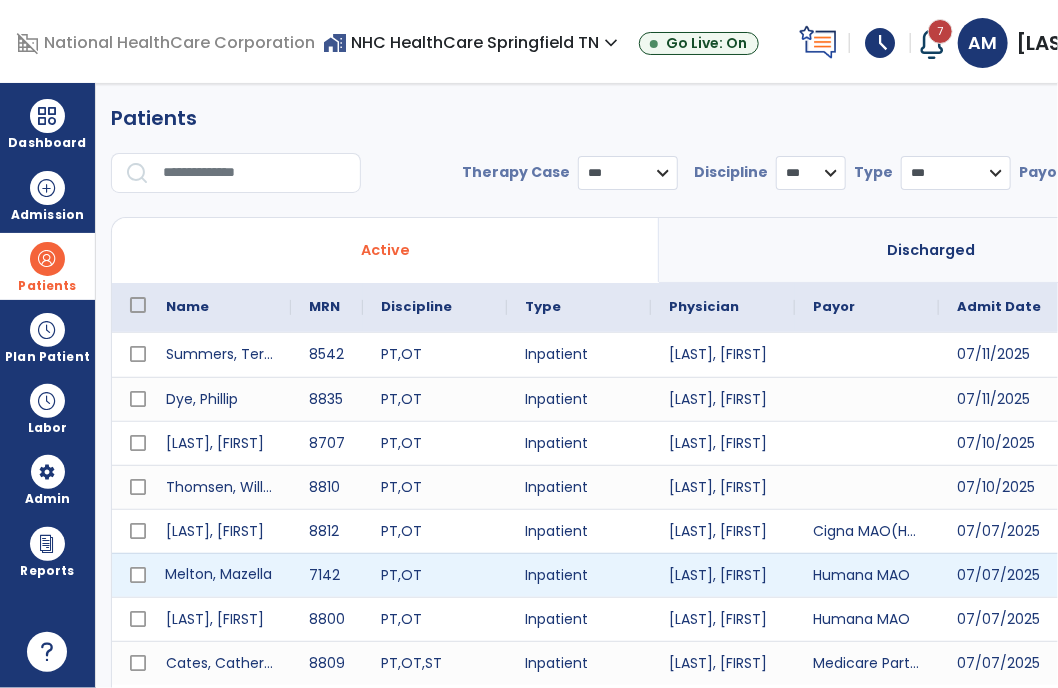 click on "Melton, Mazella" at bounding box center [219, 575] 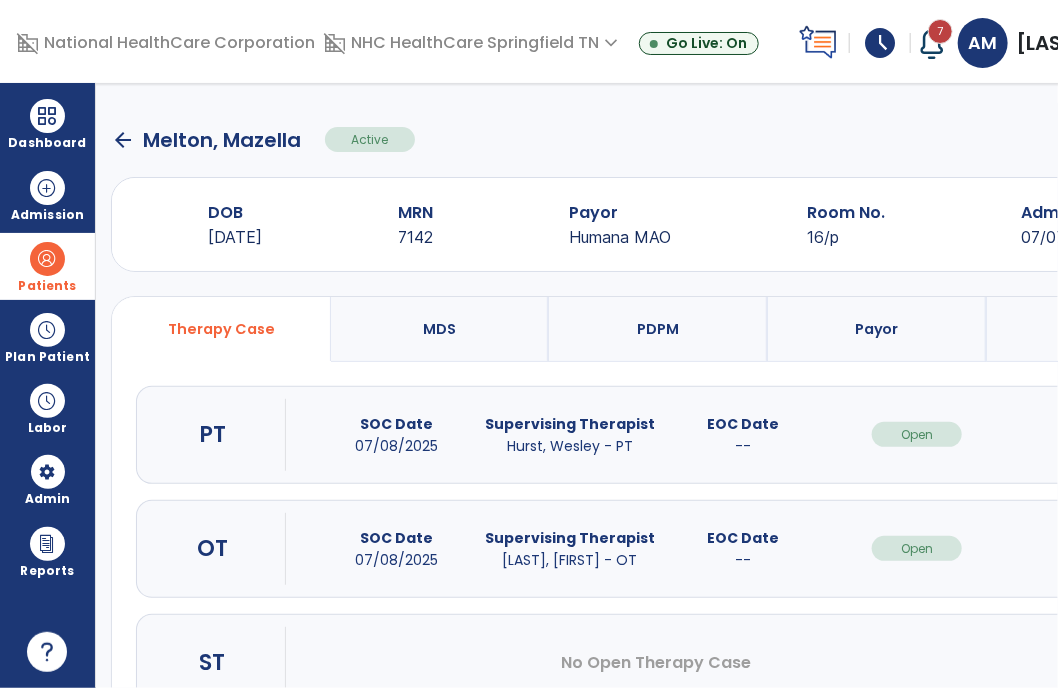 click on "Open" at bounding box center (917, 434) 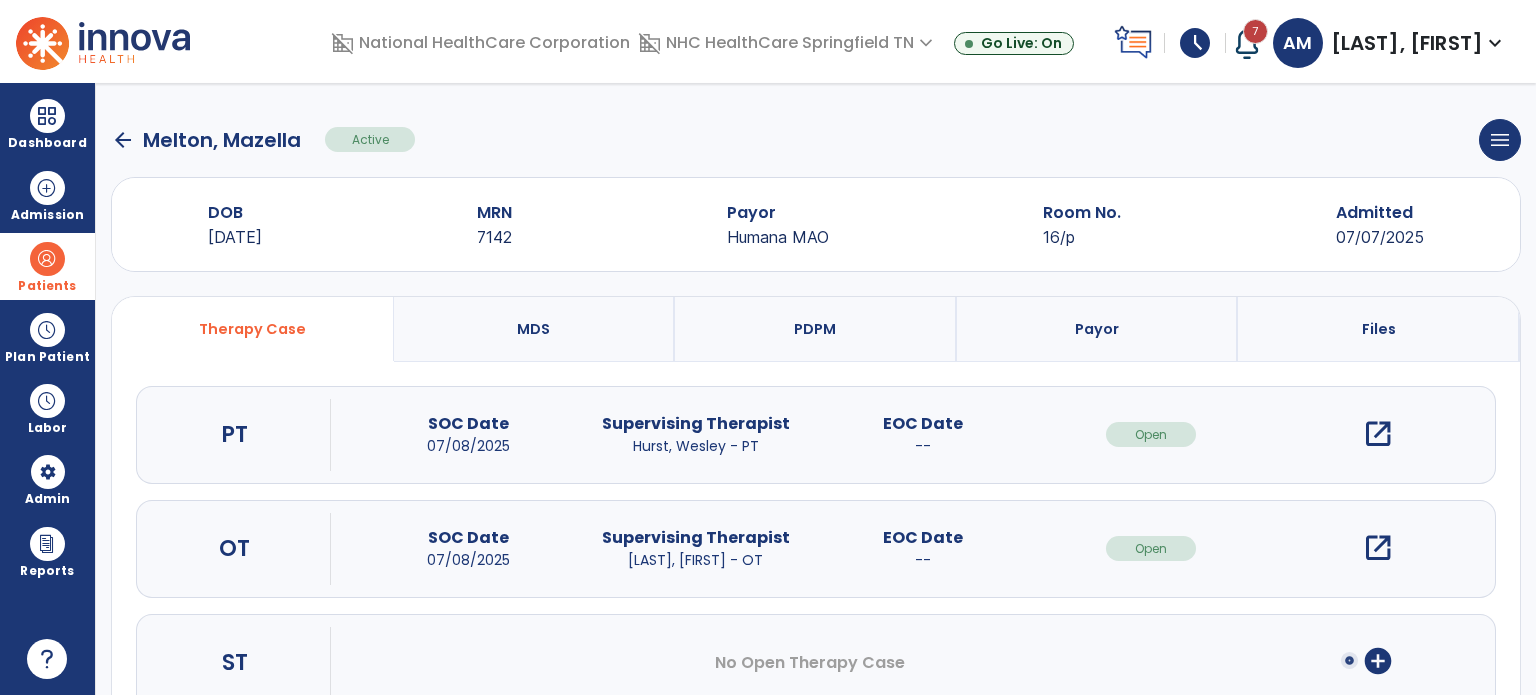 click on "open_in_new" at bounding box center (1378, 434) 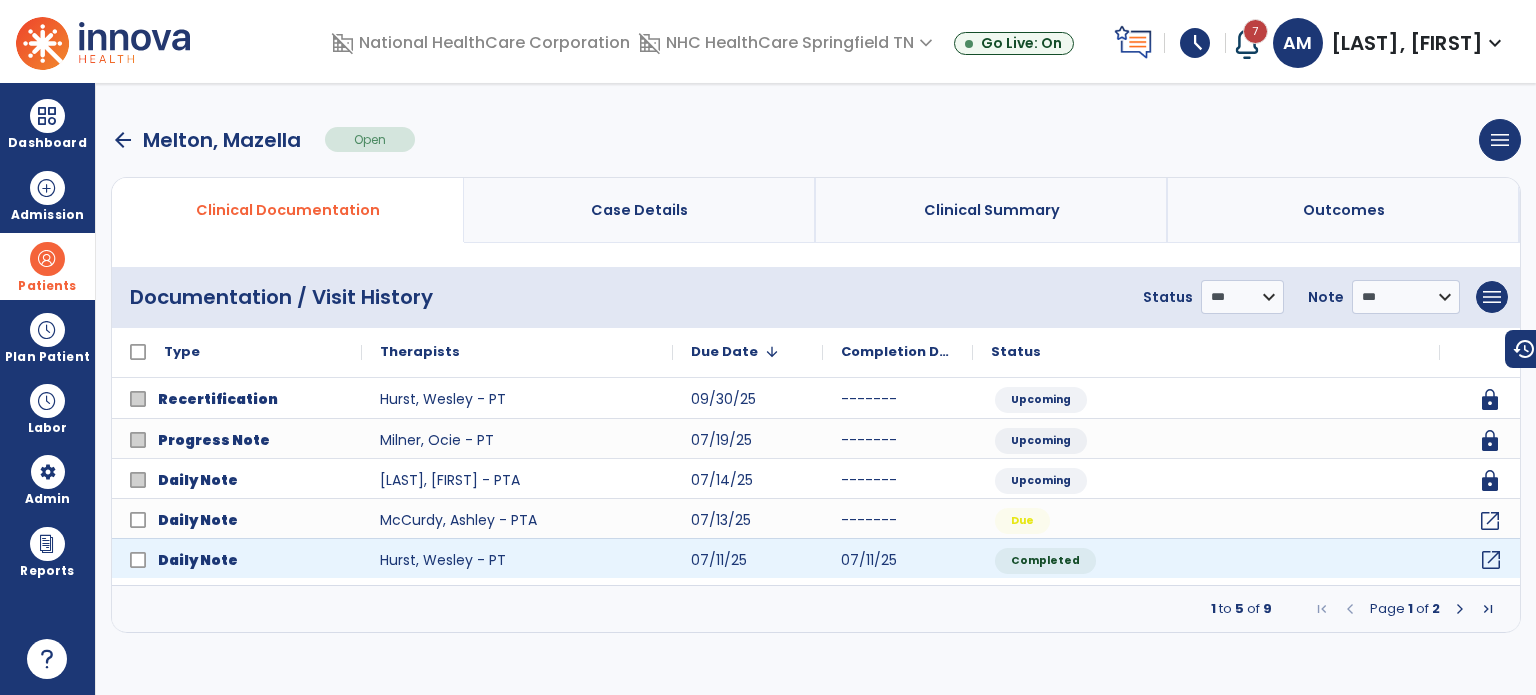 click on "open_in_new" 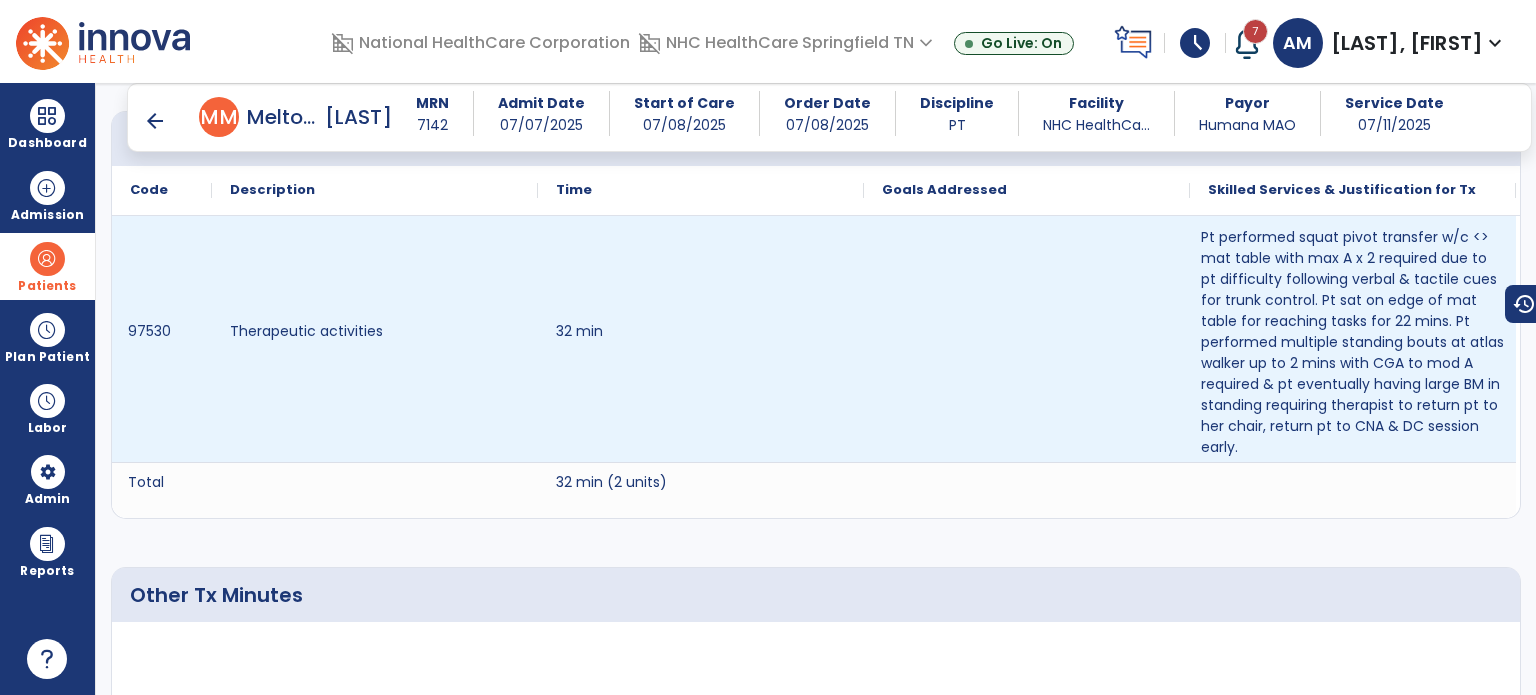 scroll, scrollTop: 1315, scrollLeft: 0, axis: vertical 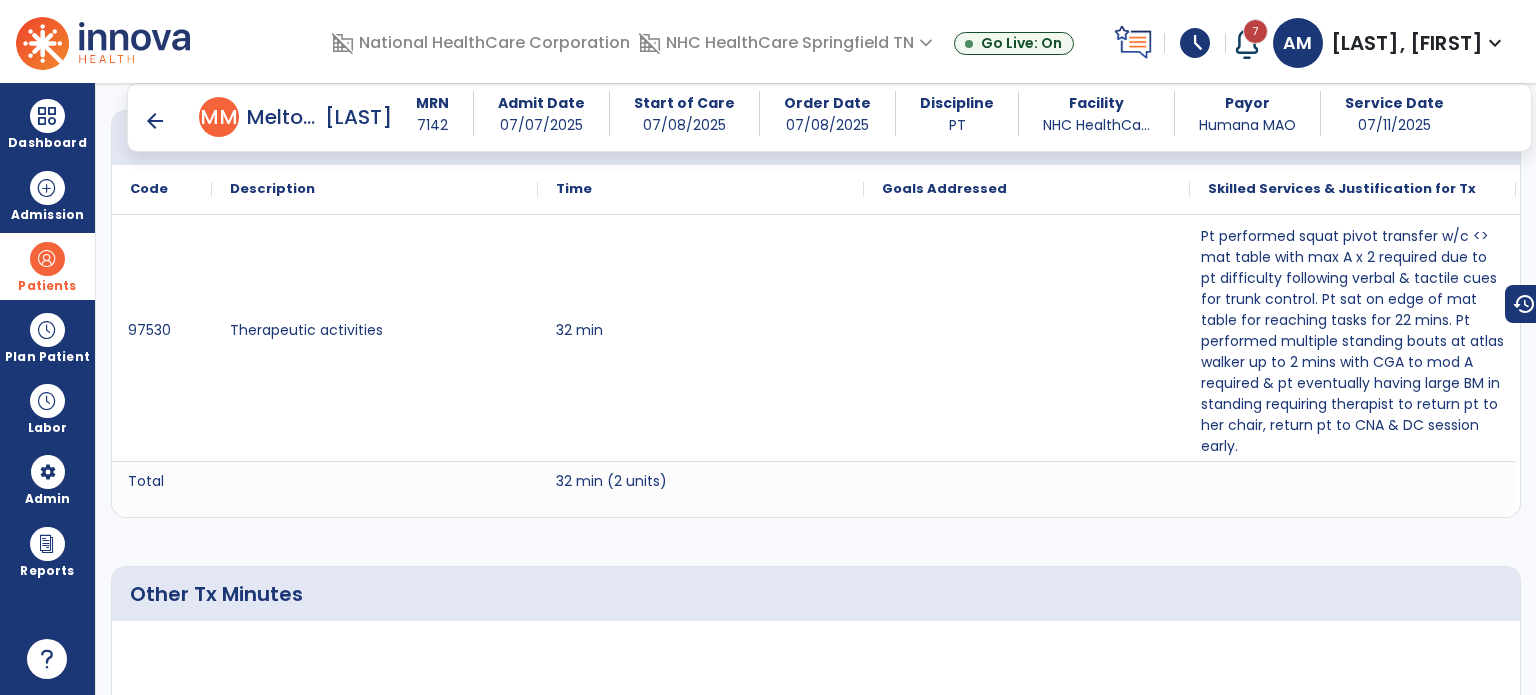 click at bounding box center (103, 41) 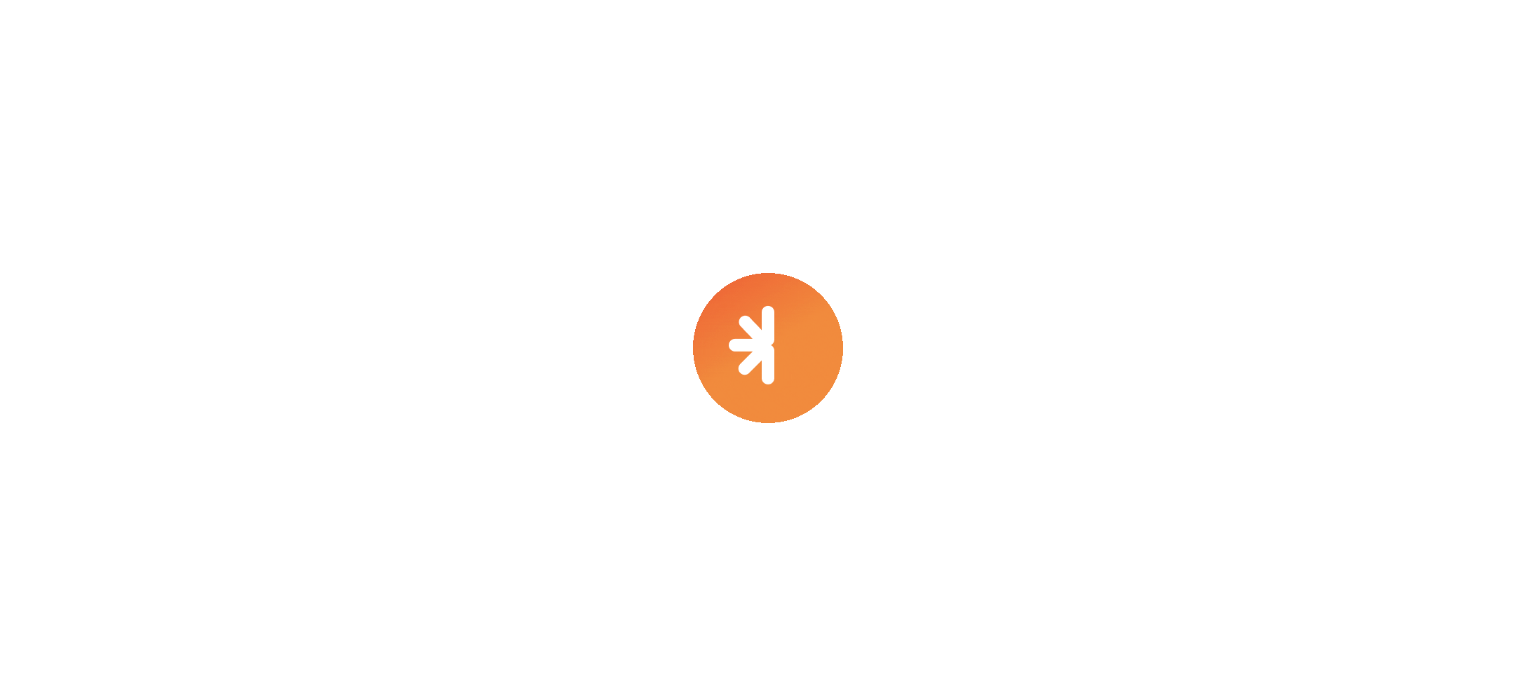 scroll, scrollTop: 0, scrollLeft: 0, axis: both 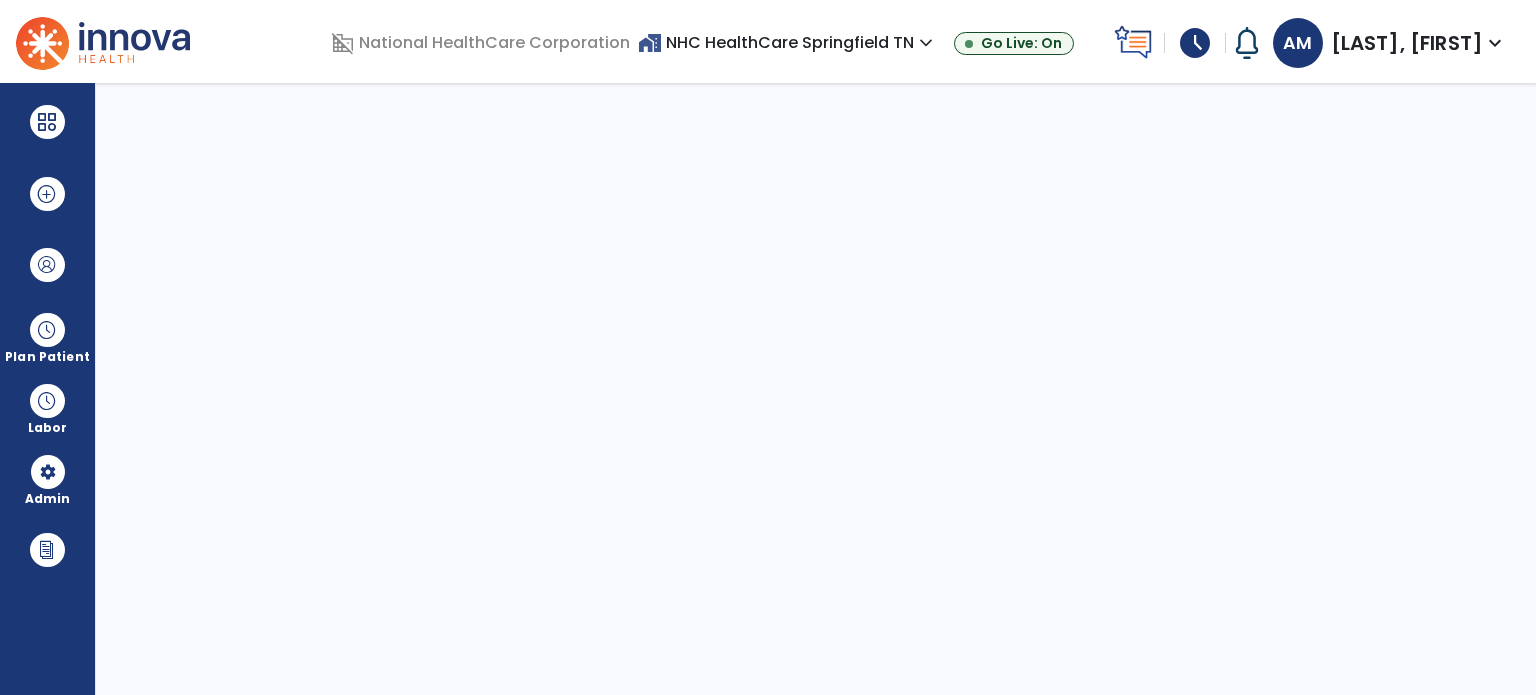 select on "***" 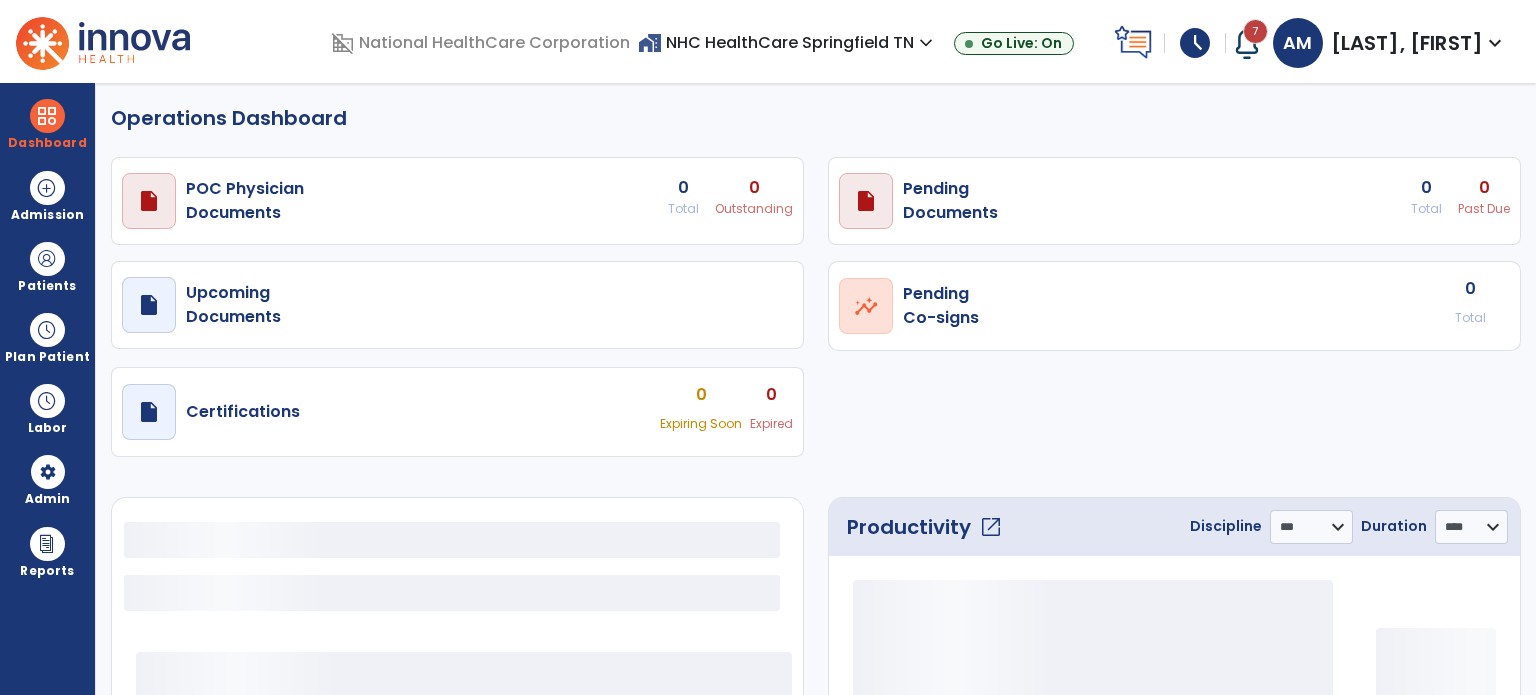 select on "***" 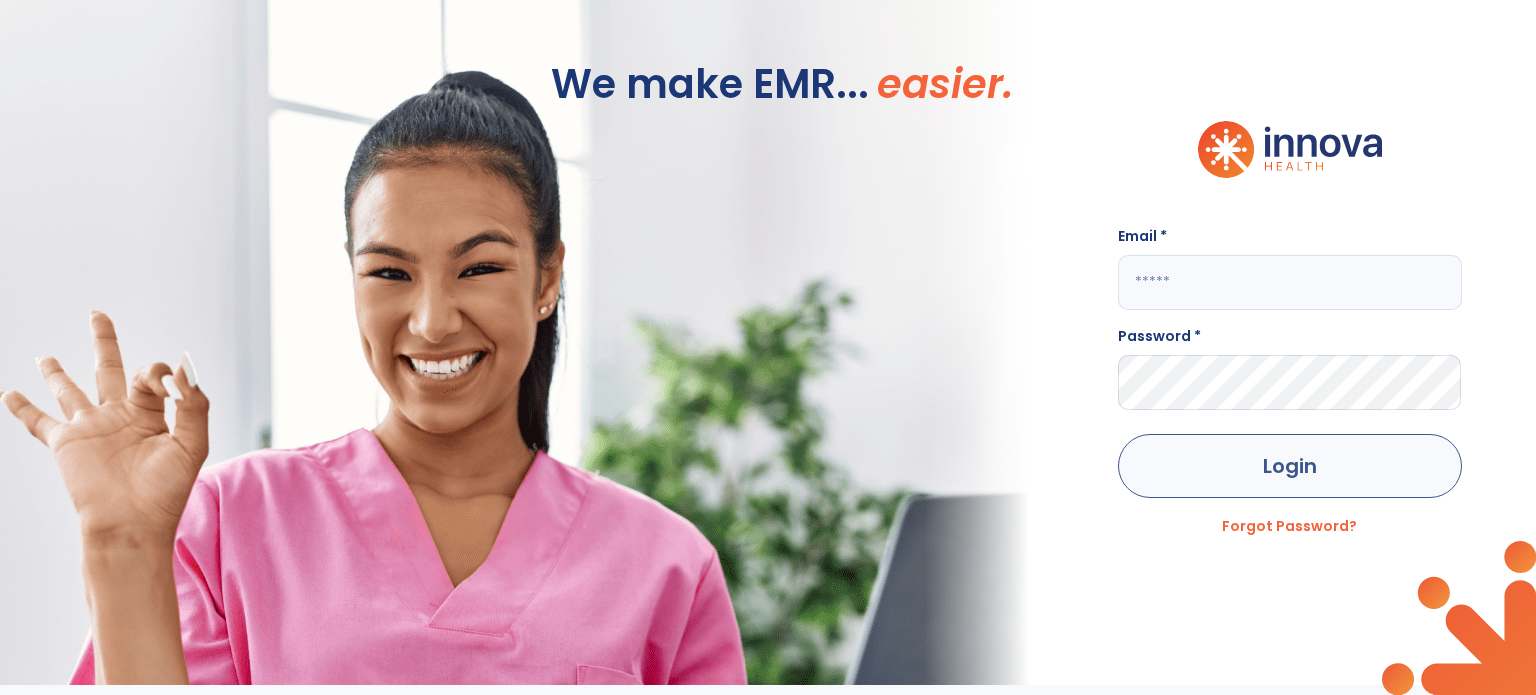 type on "**********" 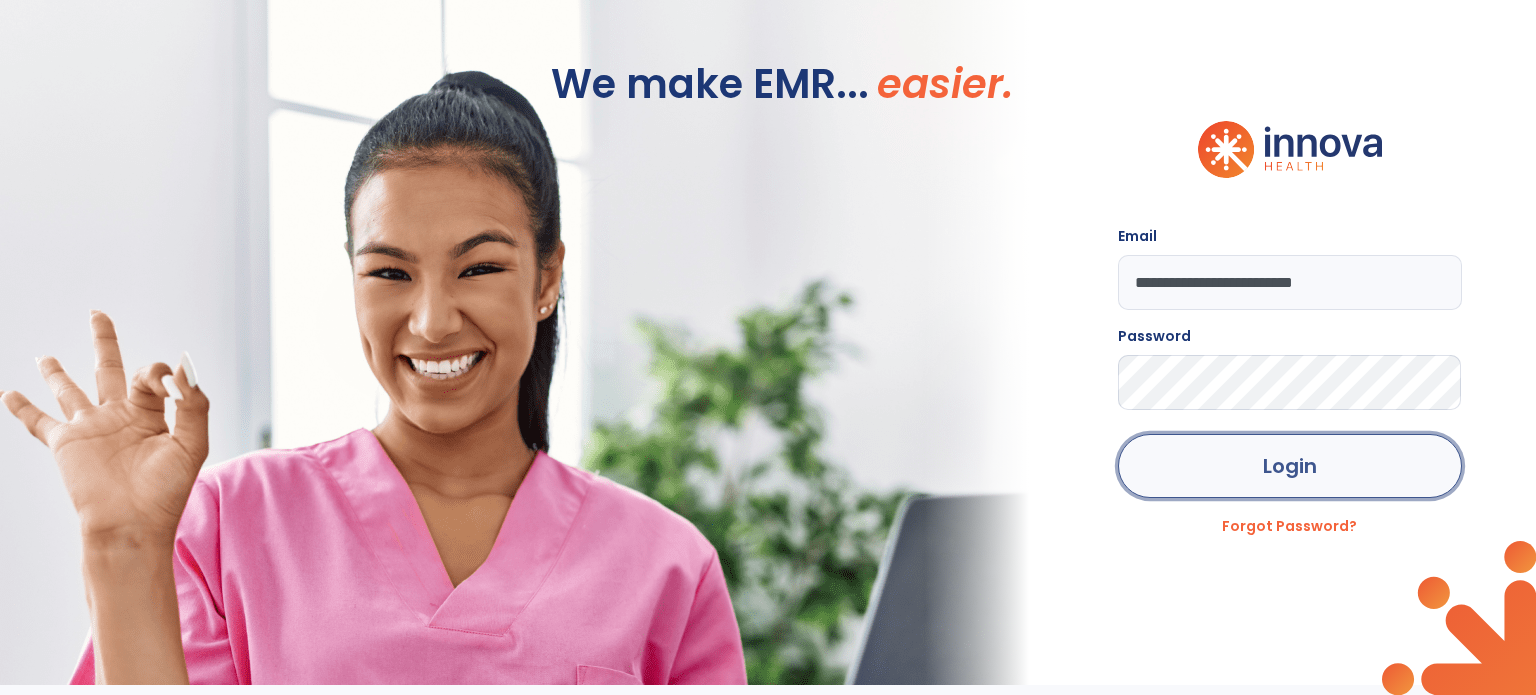 click on "Login" 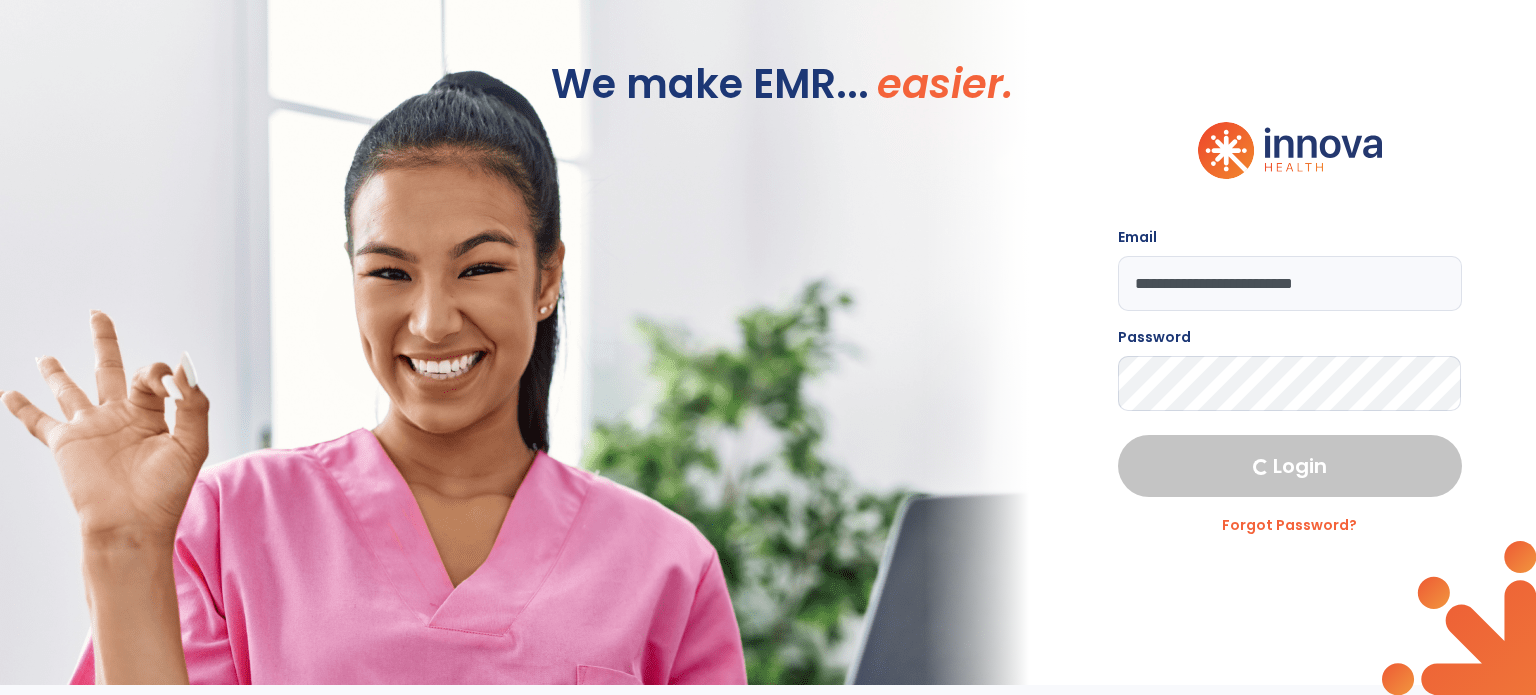 select on "***" 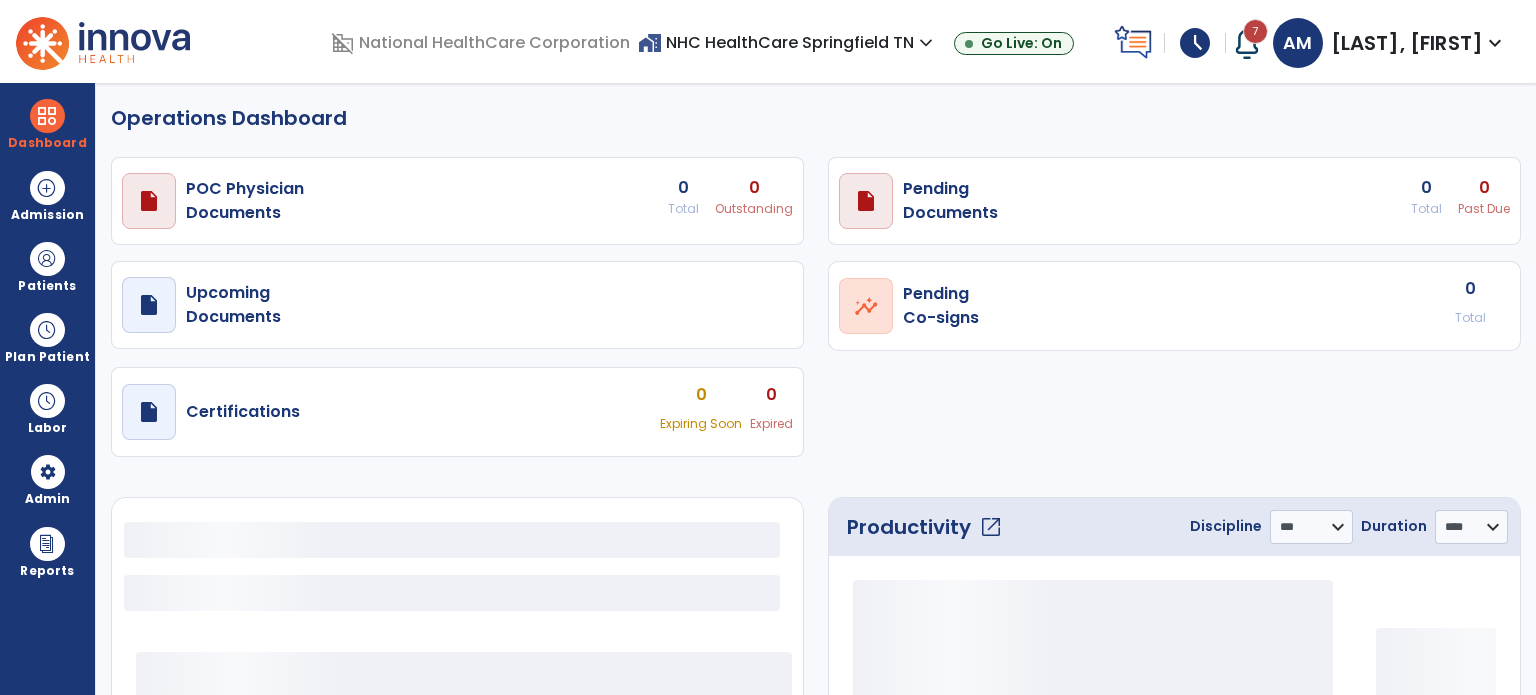 select on "***" 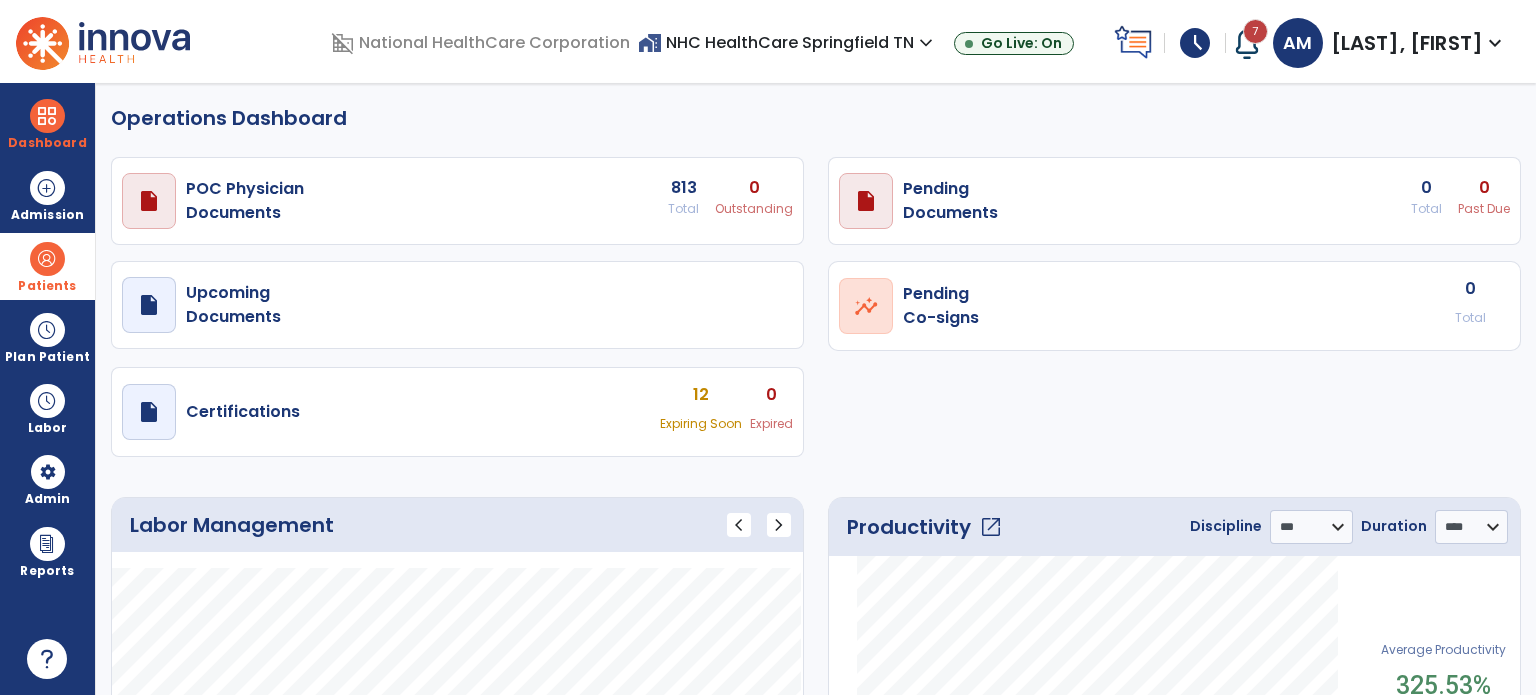 click on "Patients" at bounding box center [47, 266] 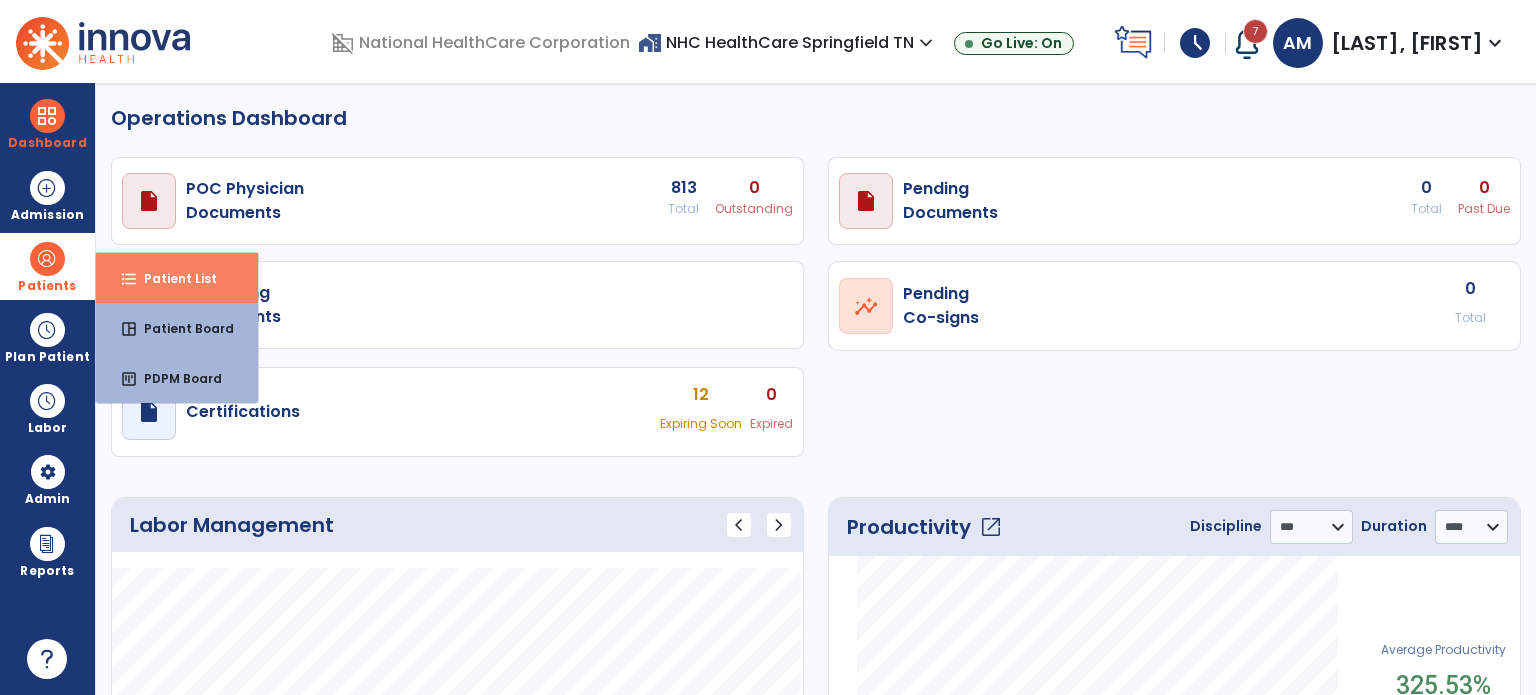 click on "format_list_bulleted  Patient List" at bounding box center (177, 278) 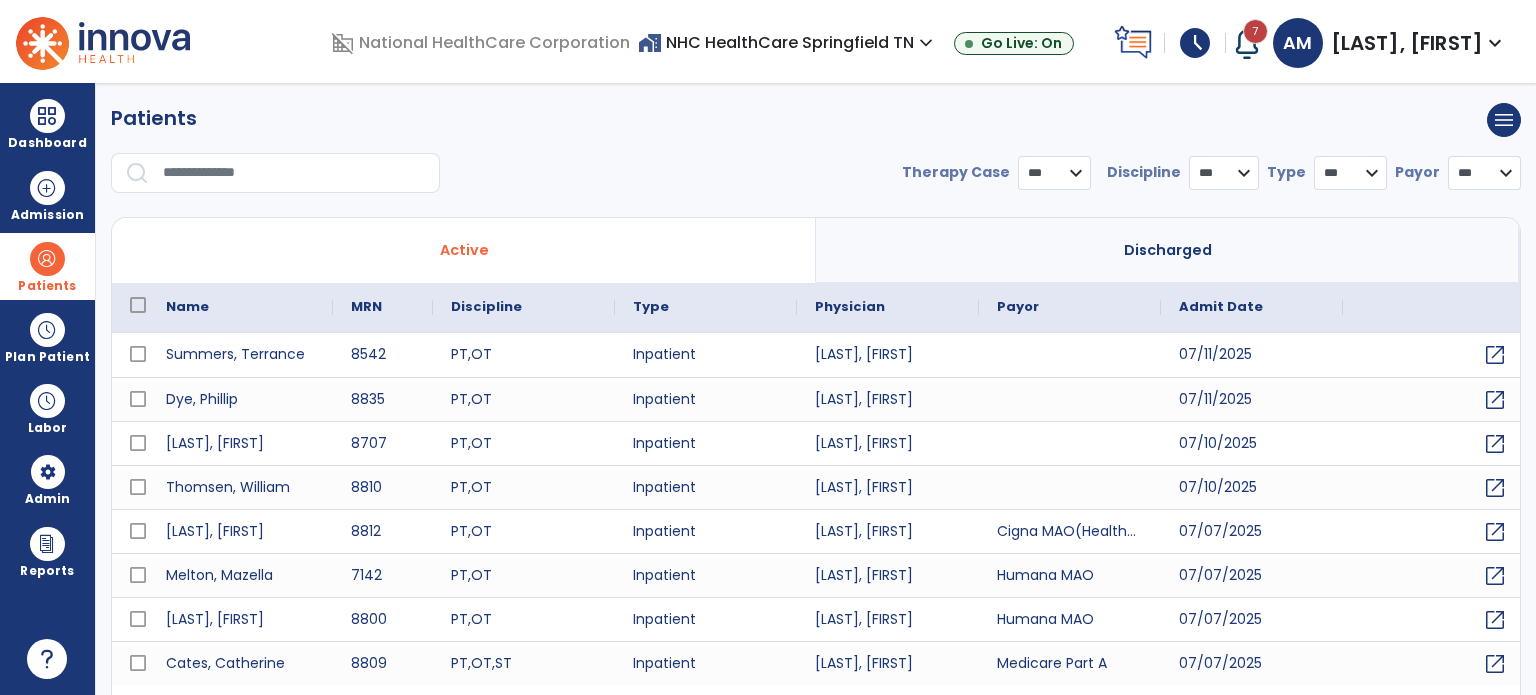 select on "***" 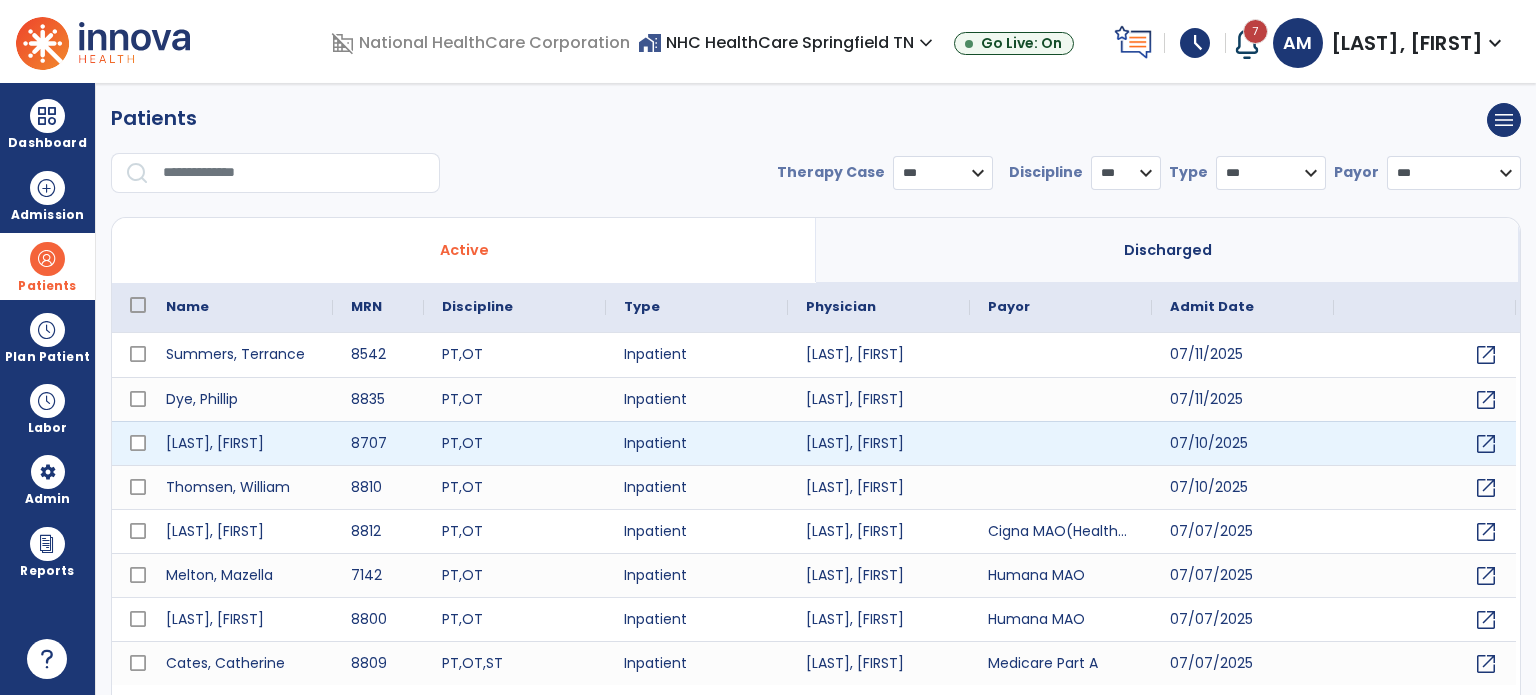 scroll, scrollTop: 46, scrollLeft: 0, axis: vertical 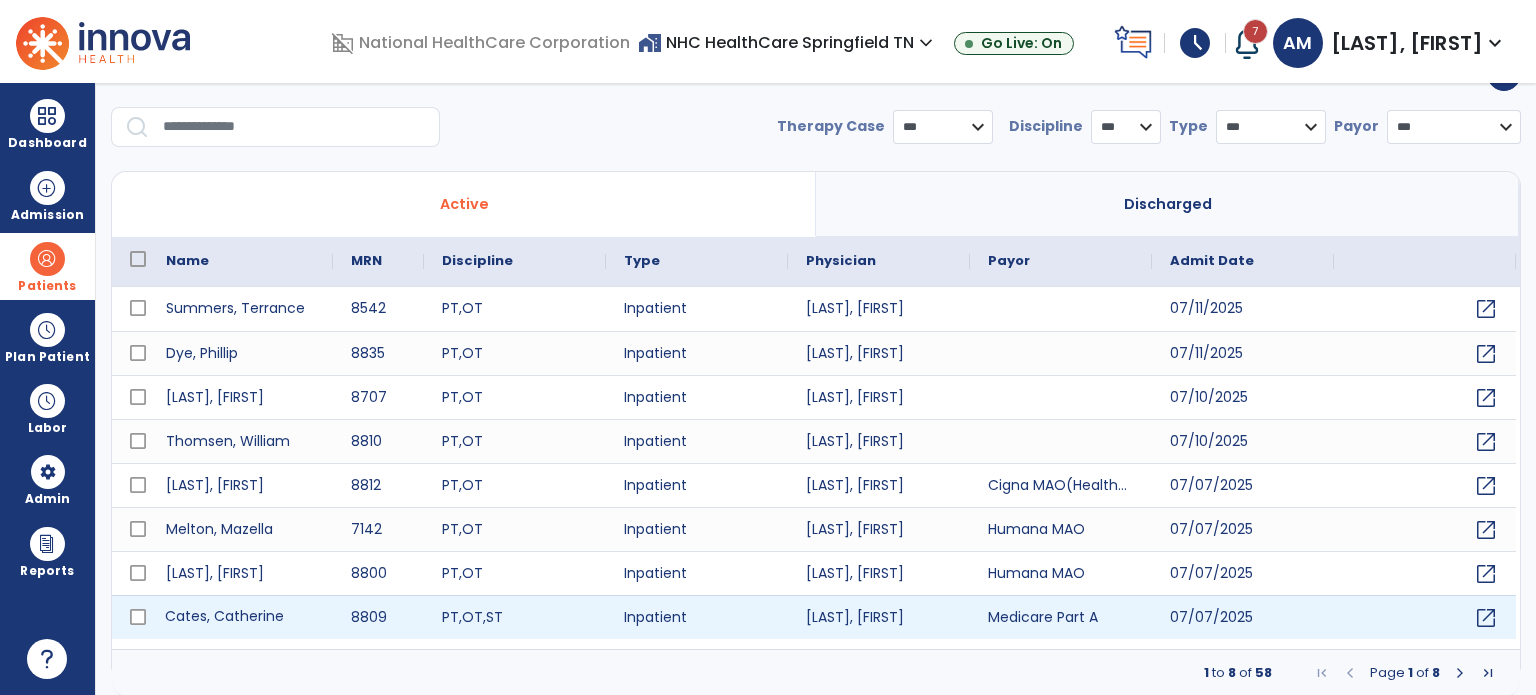 click on "Cates, Catherine" at bounding box center (240, 617) 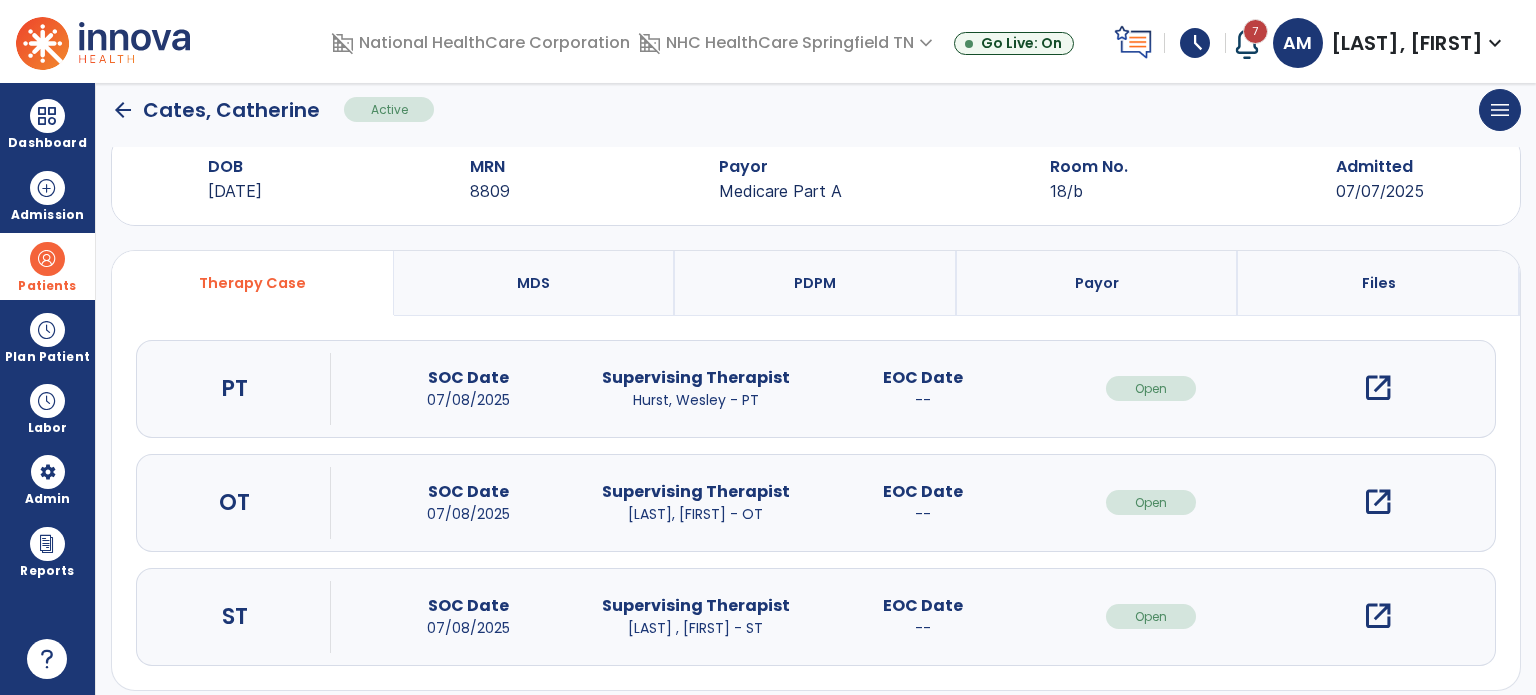 click on "open_in_new" at bounding box center (1378, 388) 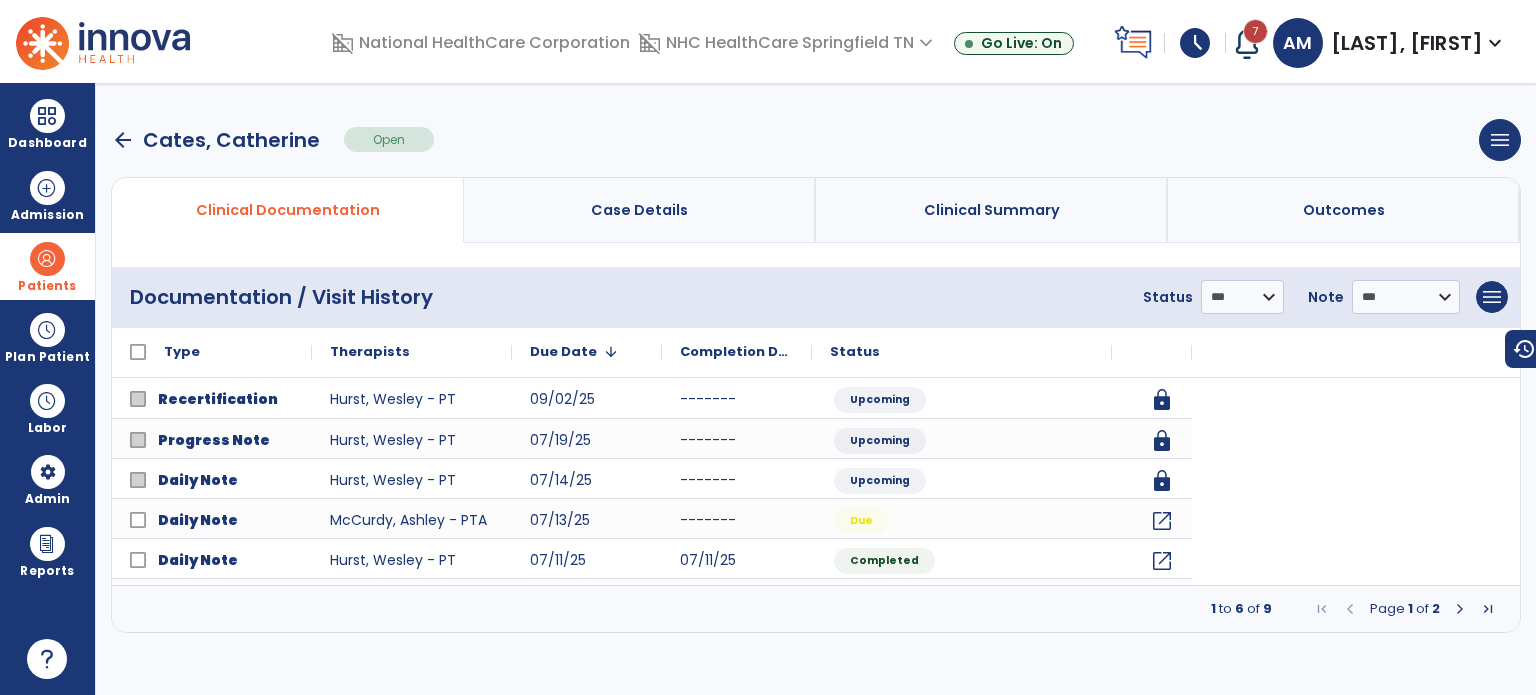 scroll, scrollTop: 0, scrollLeft: 0, axis: both 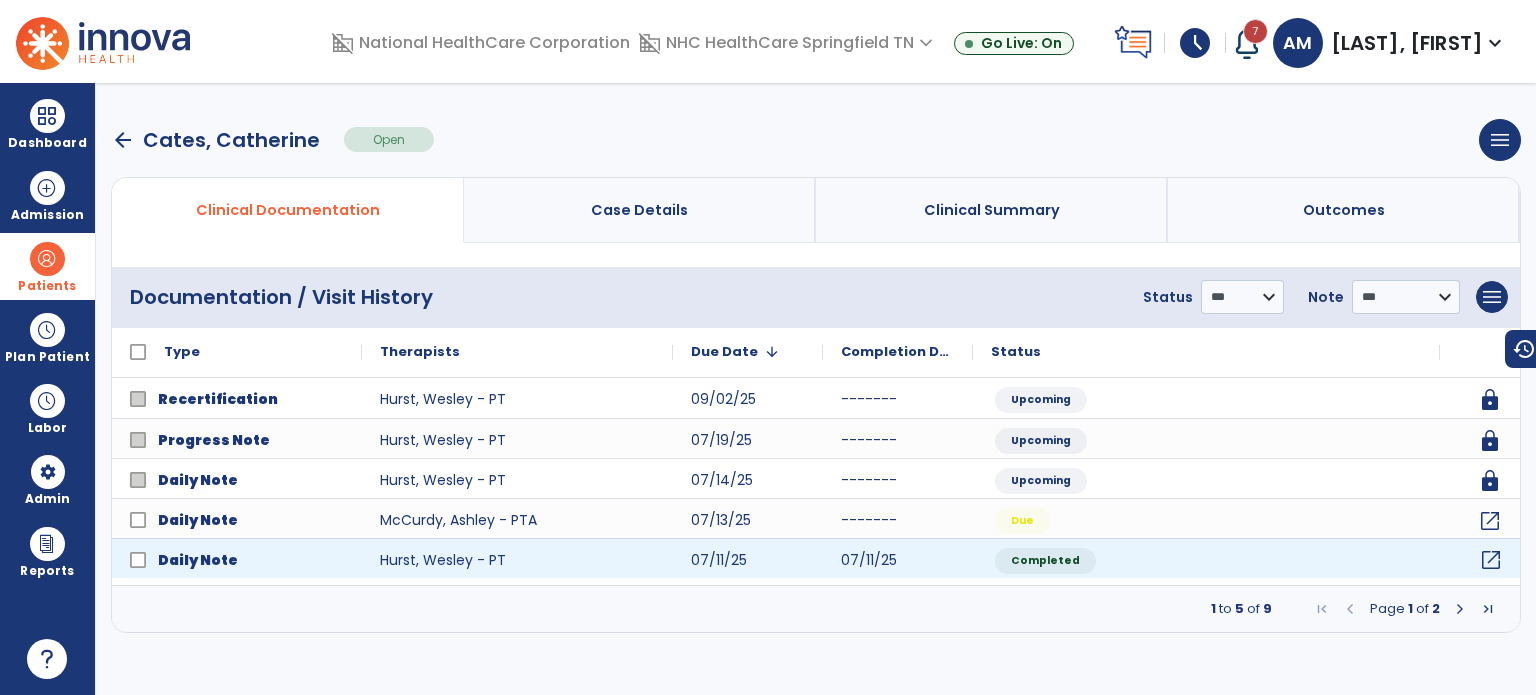 click on "open_in_new" 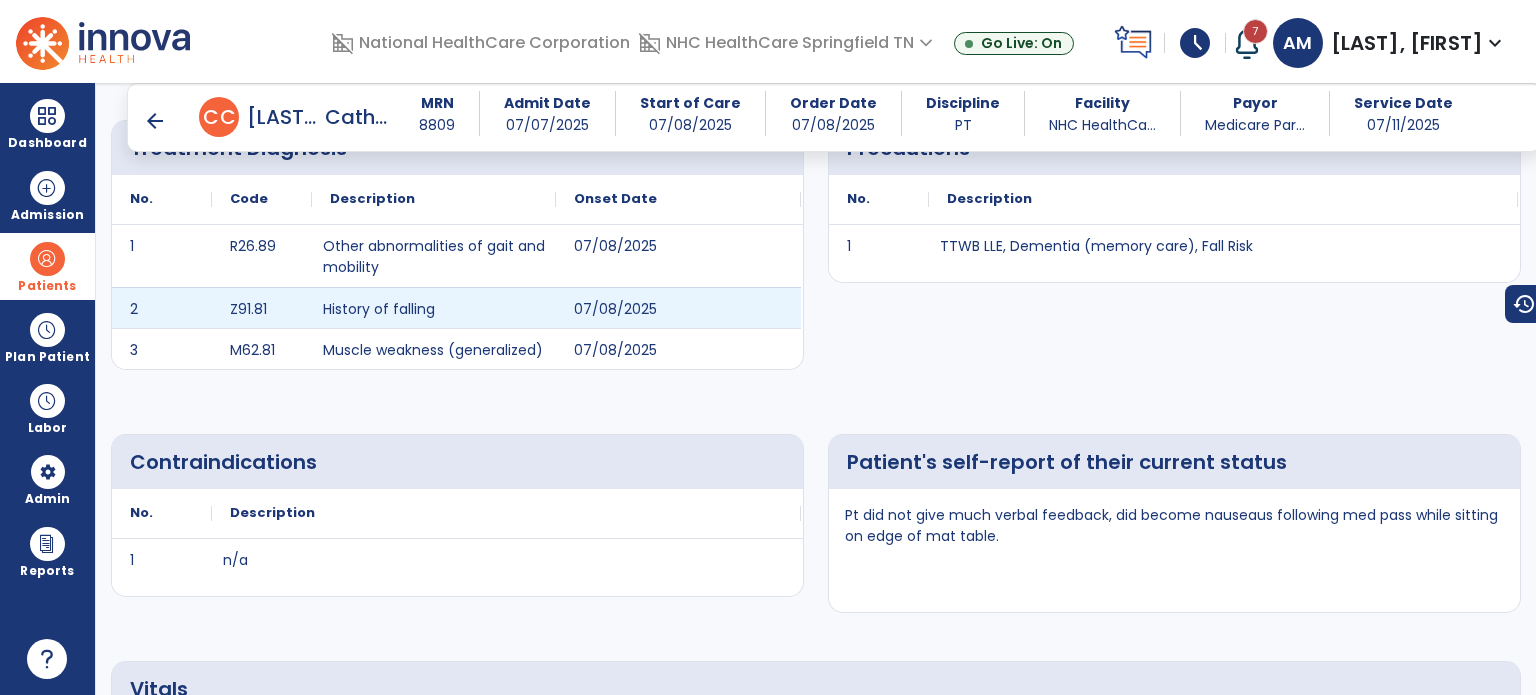 scroll, scrollTop: 0, scrollLeft: 0, axis: both 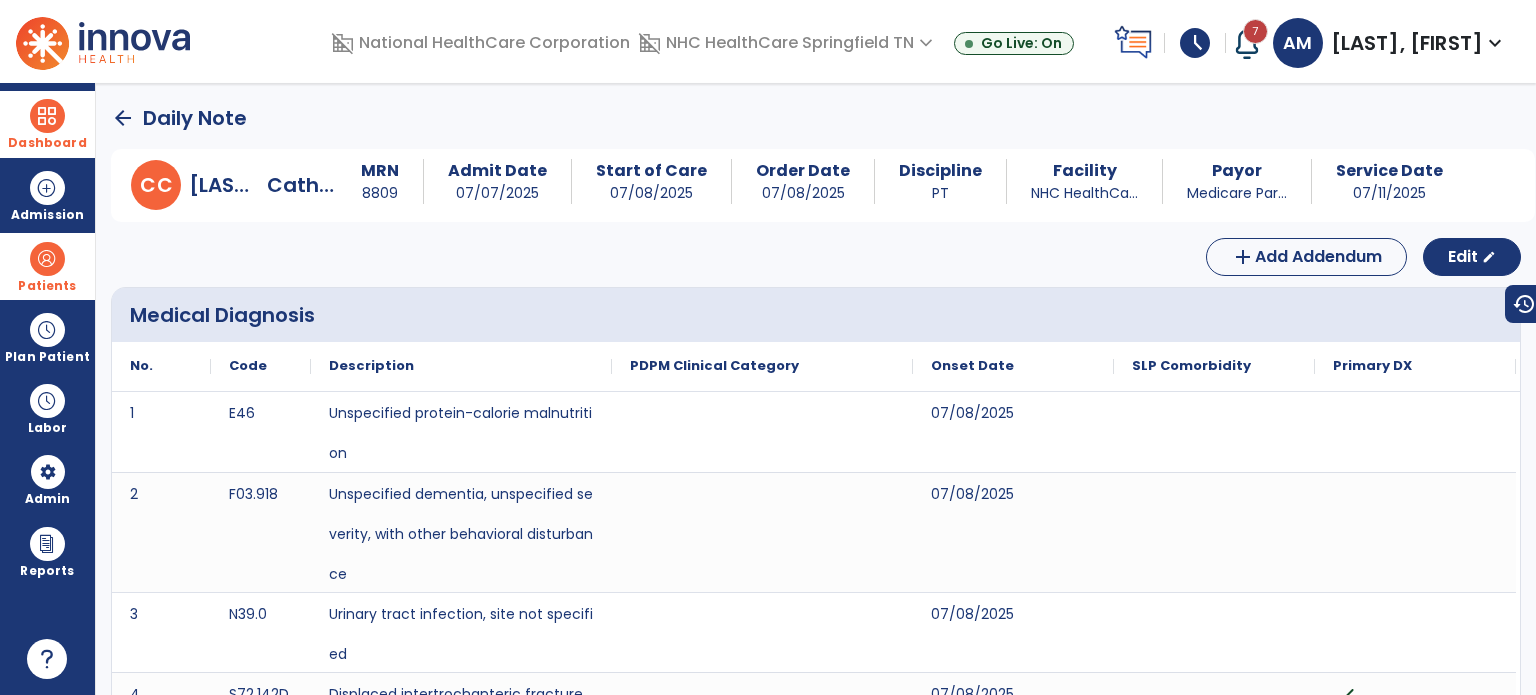 click on "Dashboard" at bounding box center (47, 124) 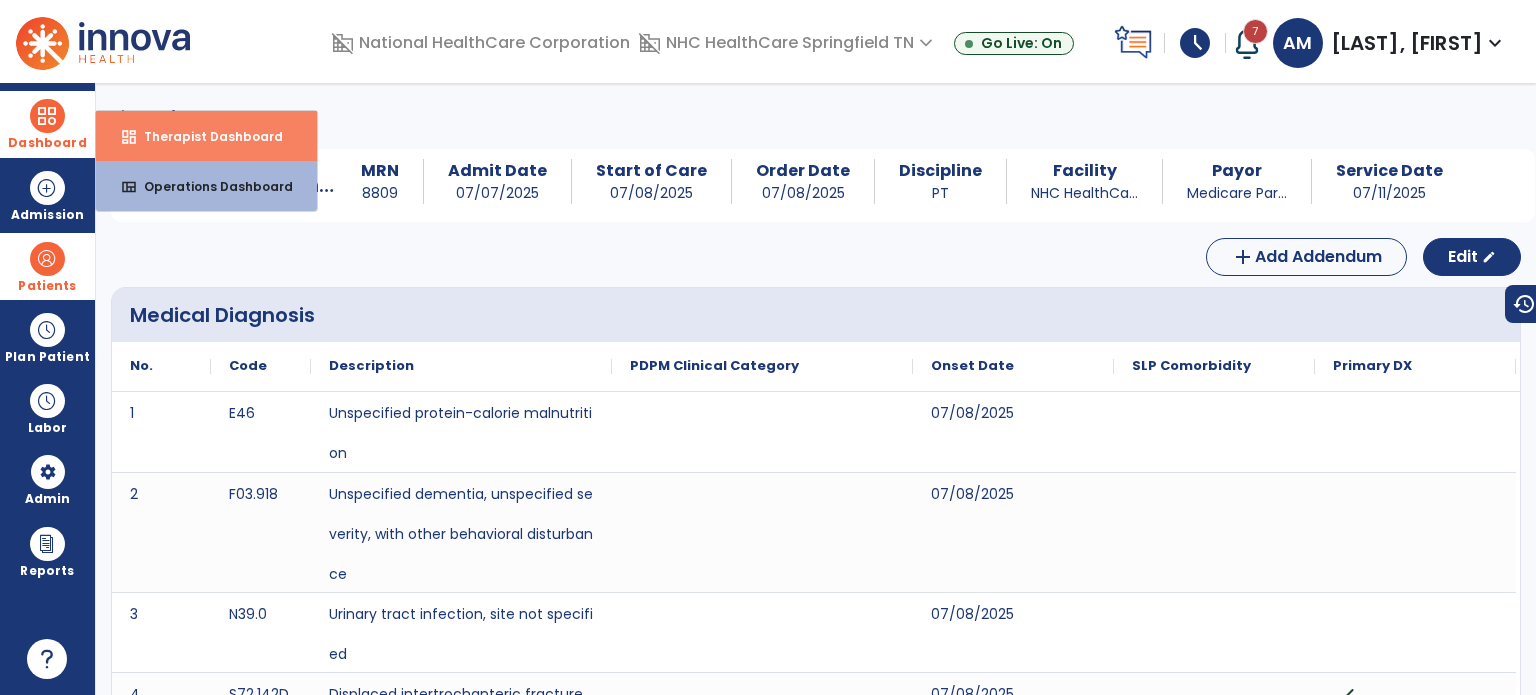 click on "dashboard  Therapist Dashboard" at bounding box center (206, 136) 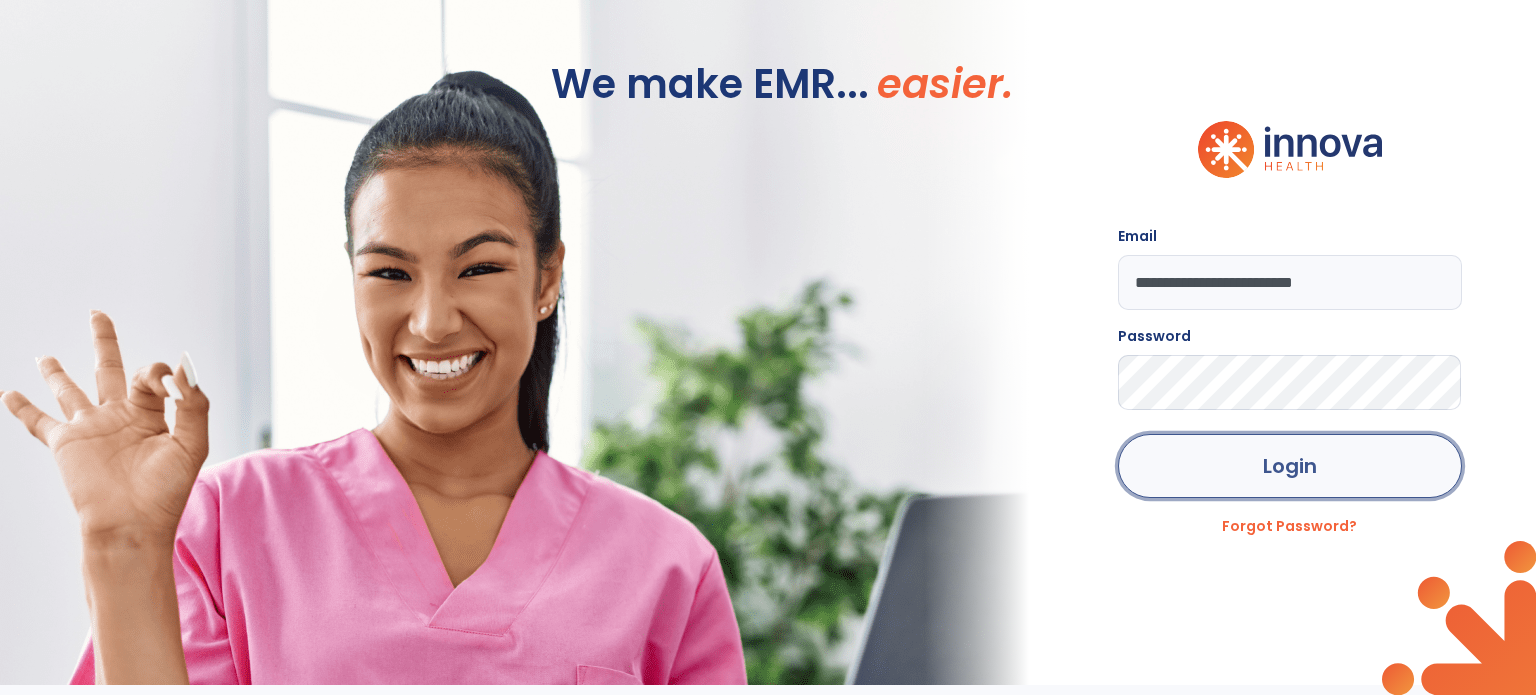 click on "Login" 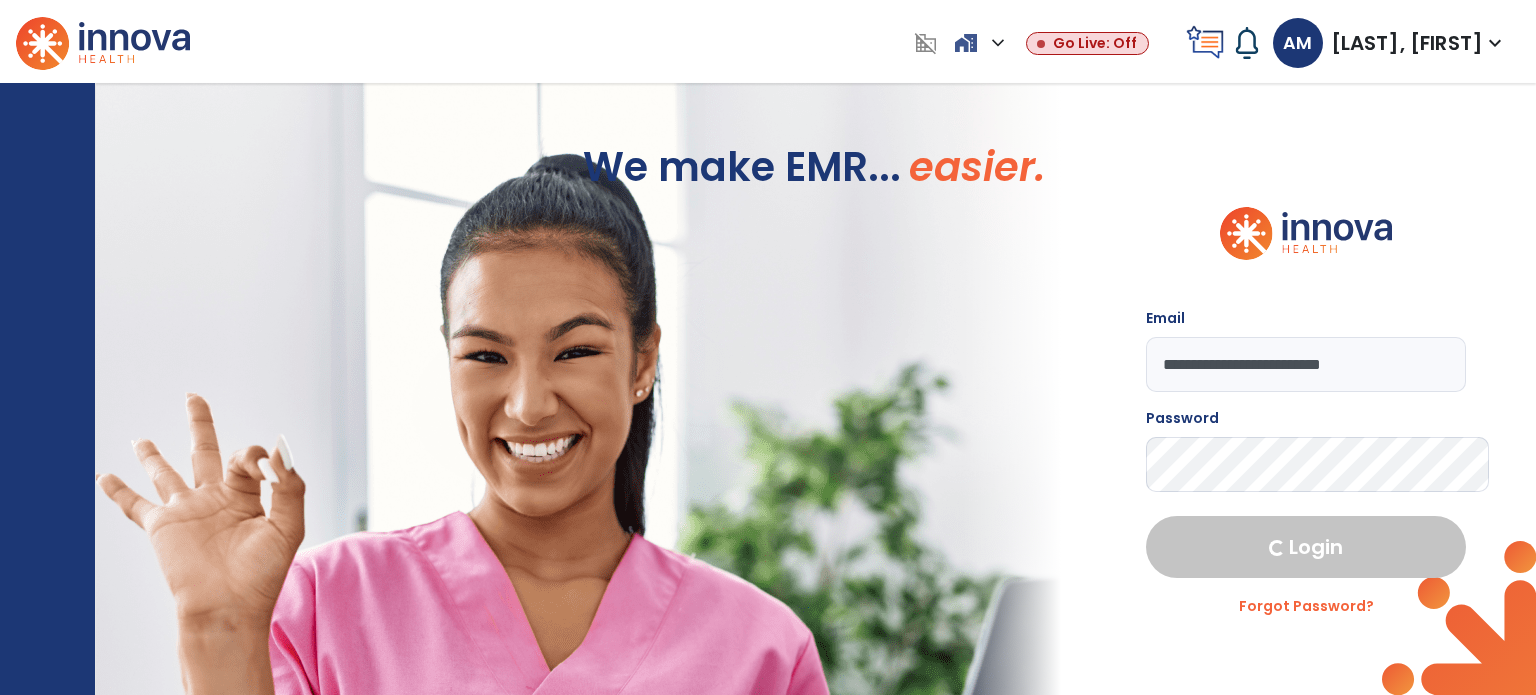 select on "***" 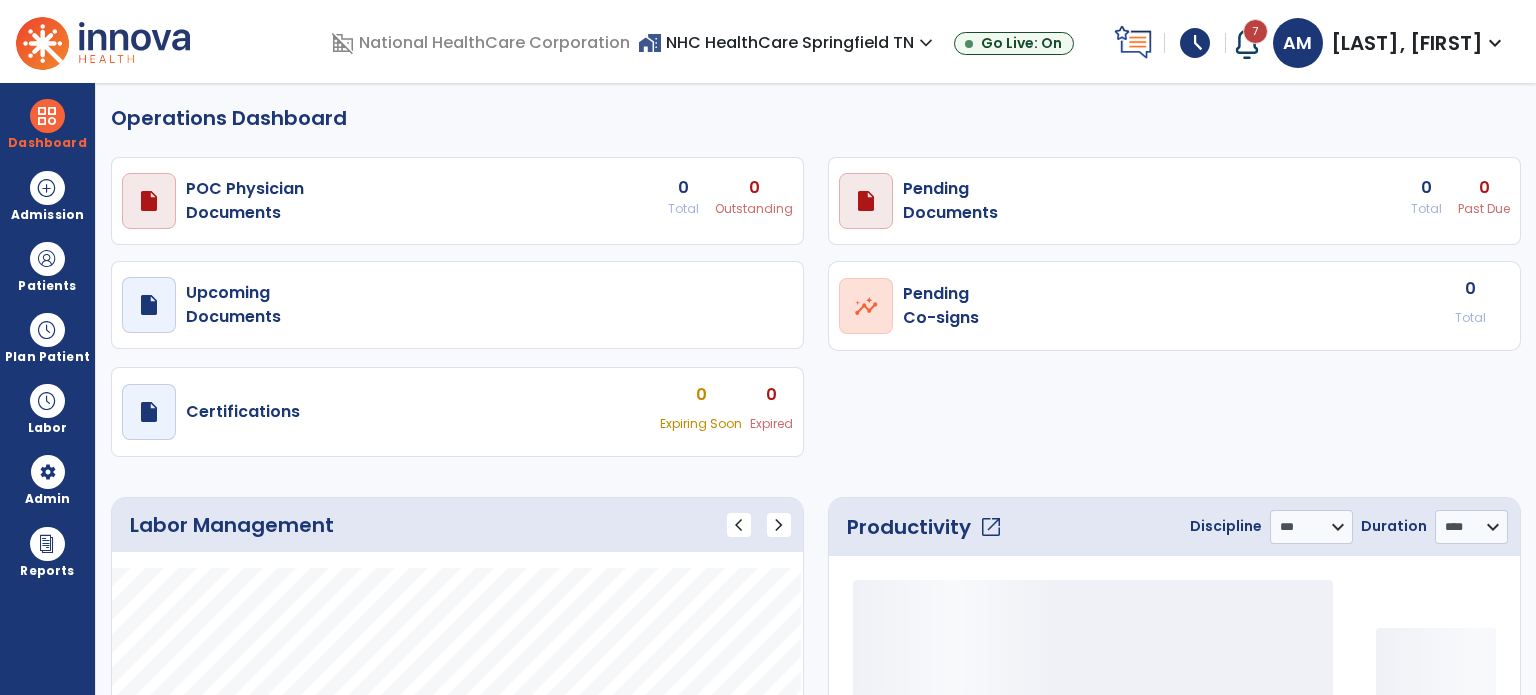 select on "***" 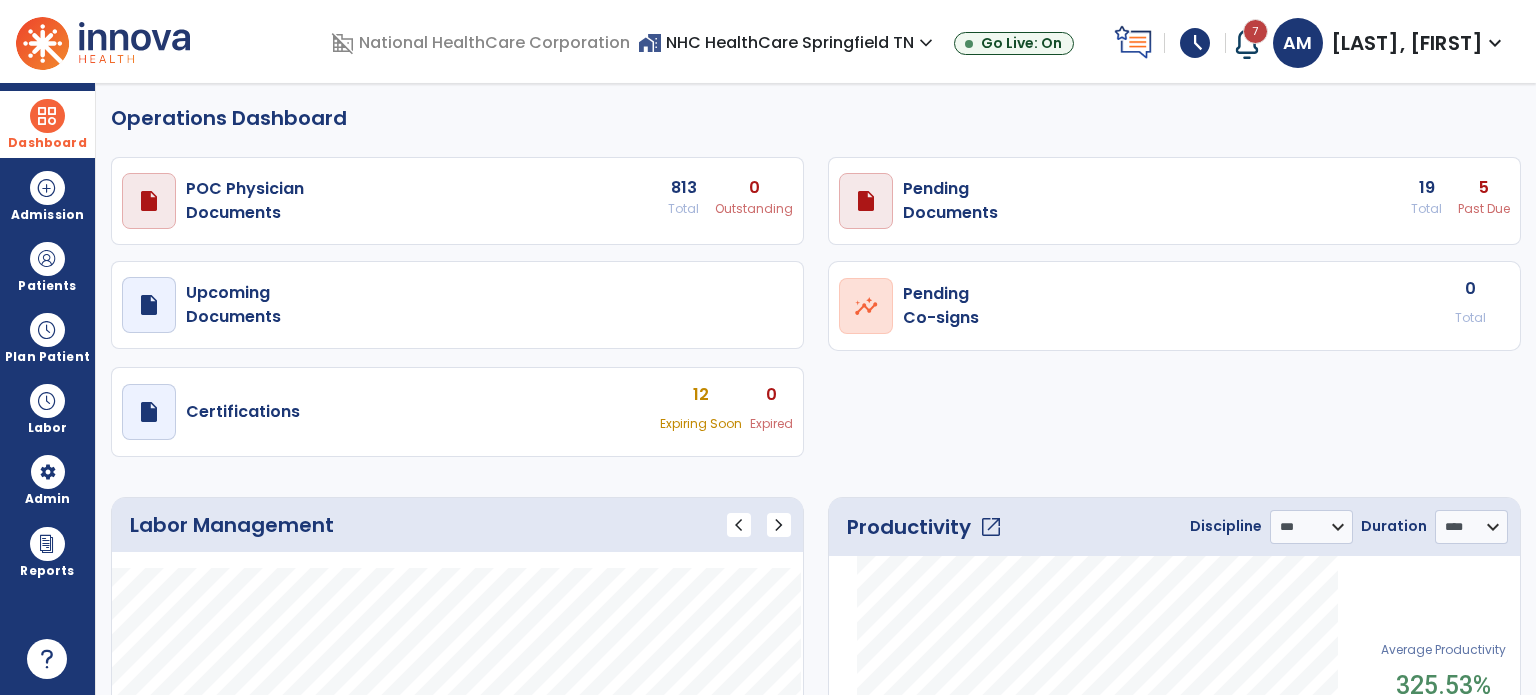 click at bounding box center [47, 116] 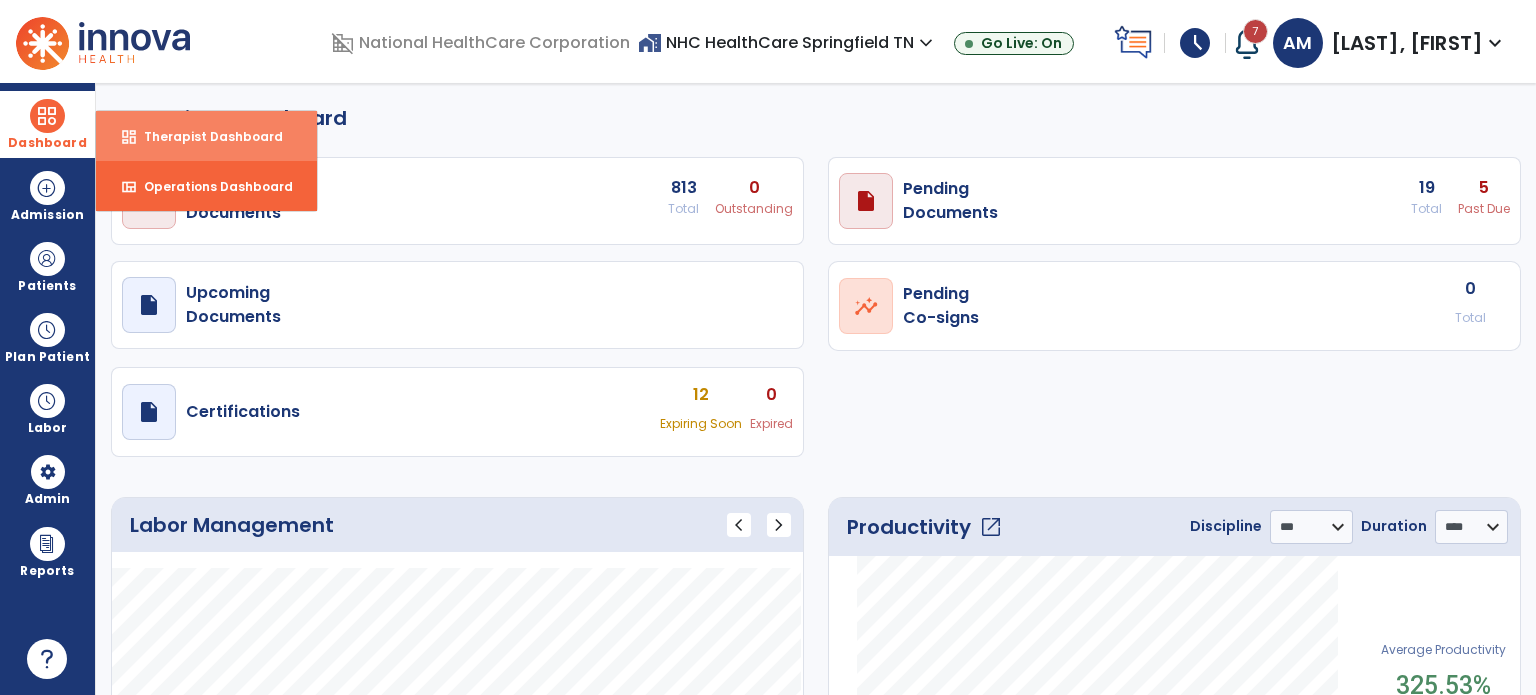 click on "dashboard  Therapist Dashboard" at bounding box center [206, 136] 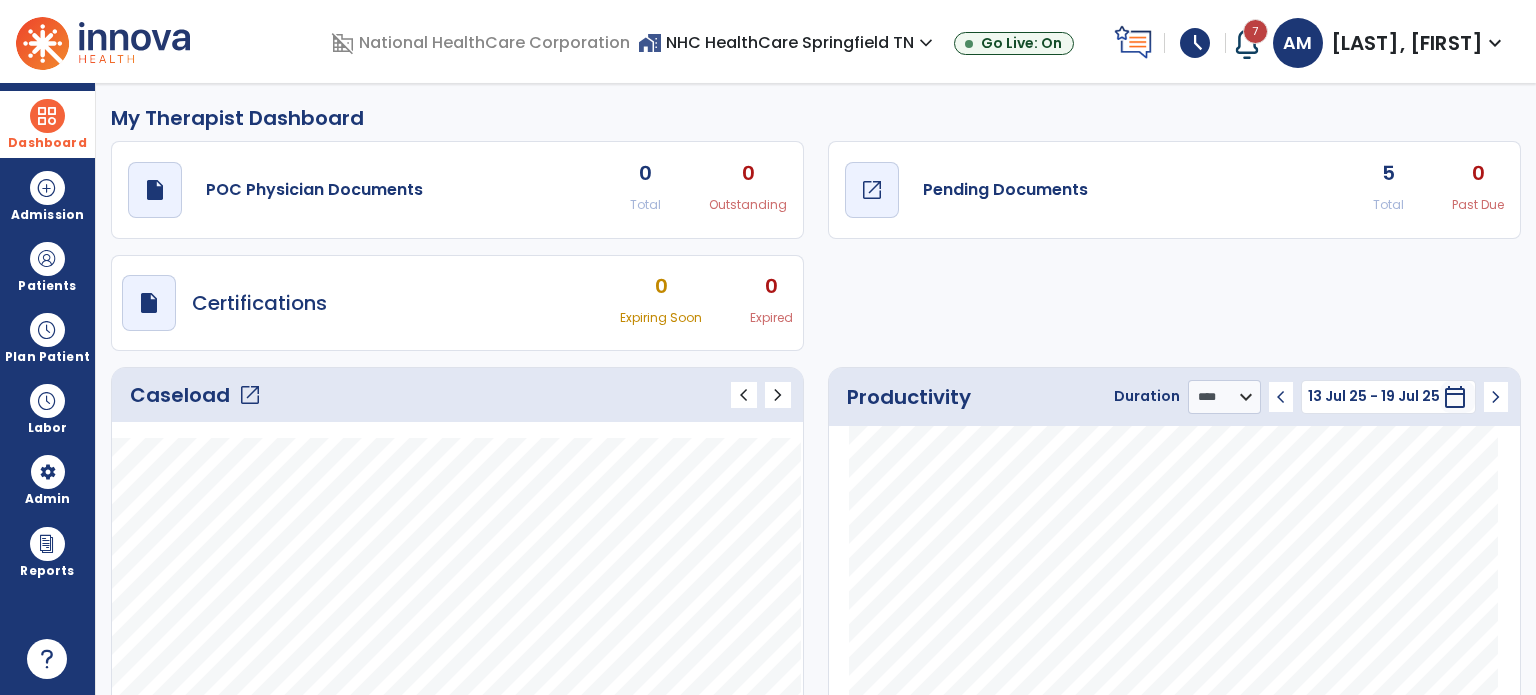 click on "Pending Documents" 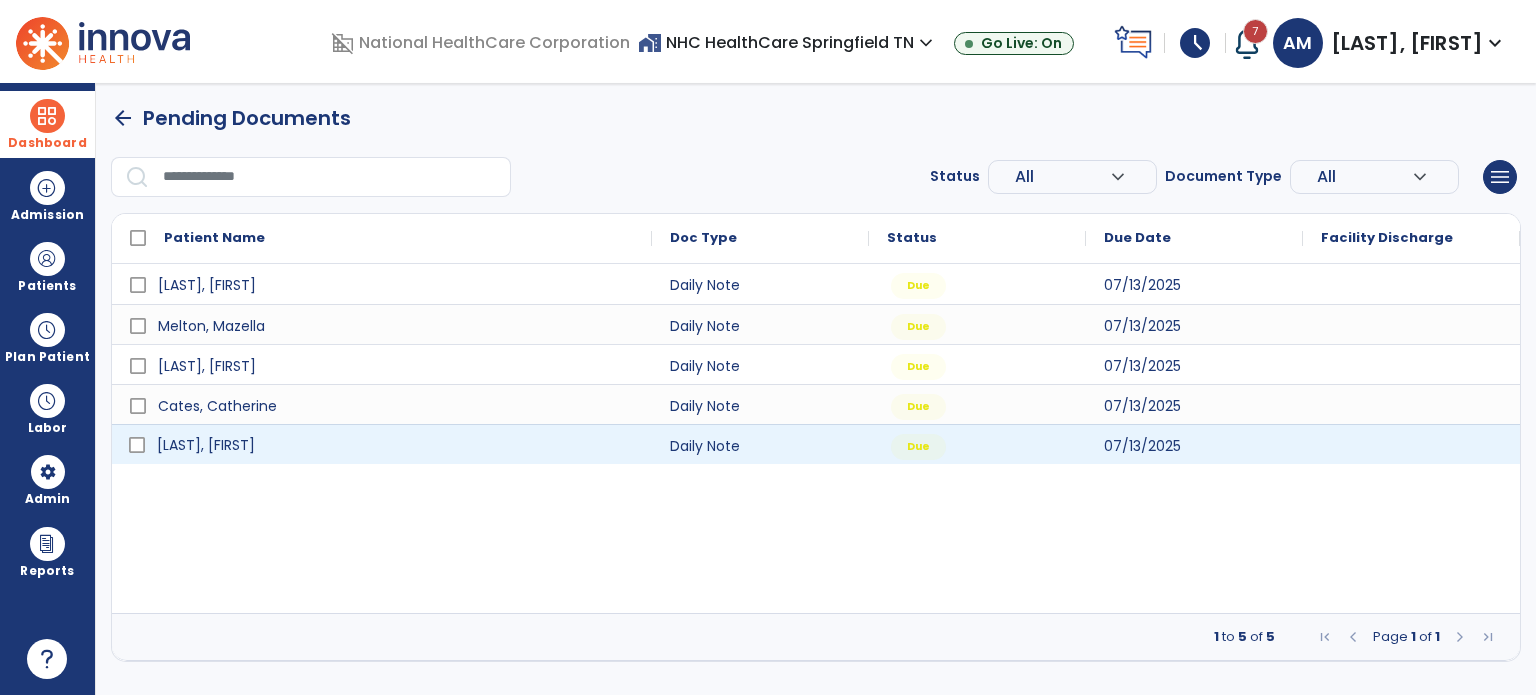 click on "[LAST], [FIRST]" at bounding box center [396, 445] 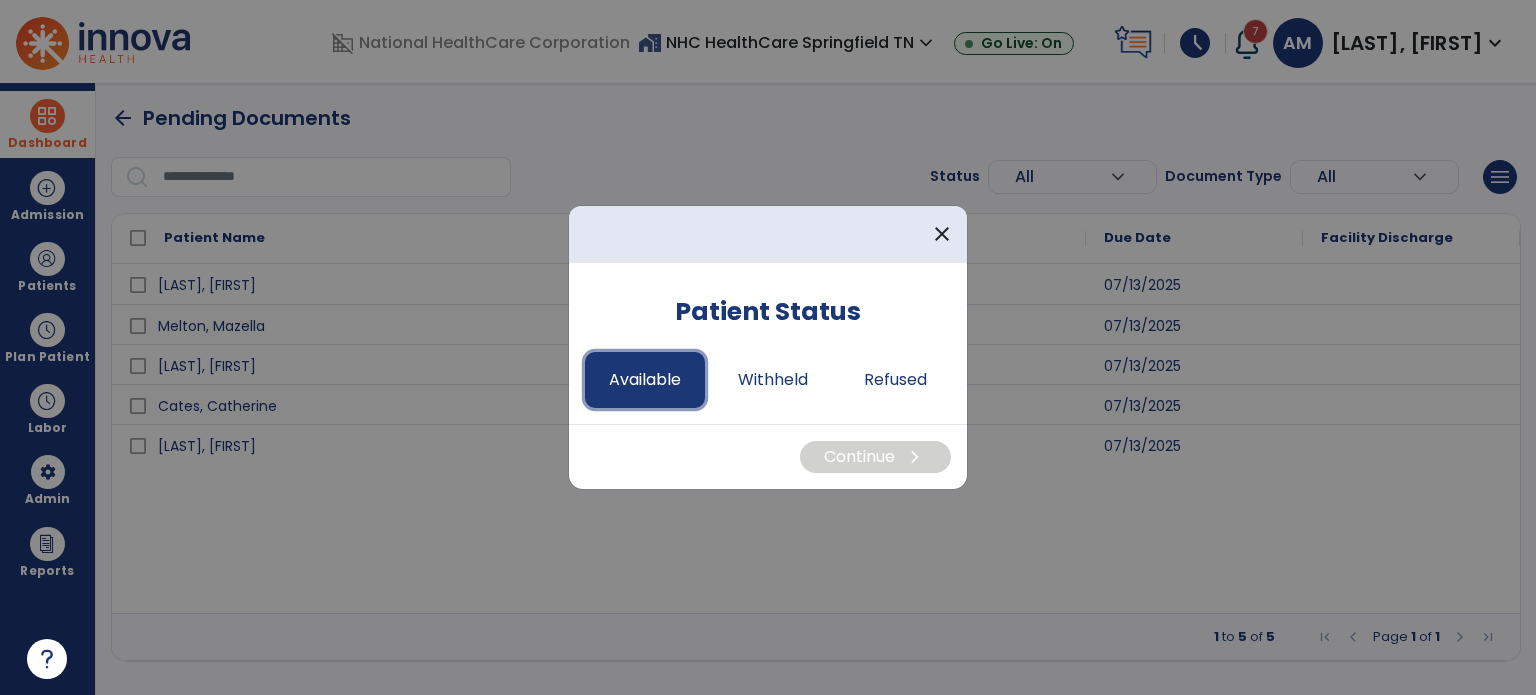 click on "Available" at bounding box center [645, 380] 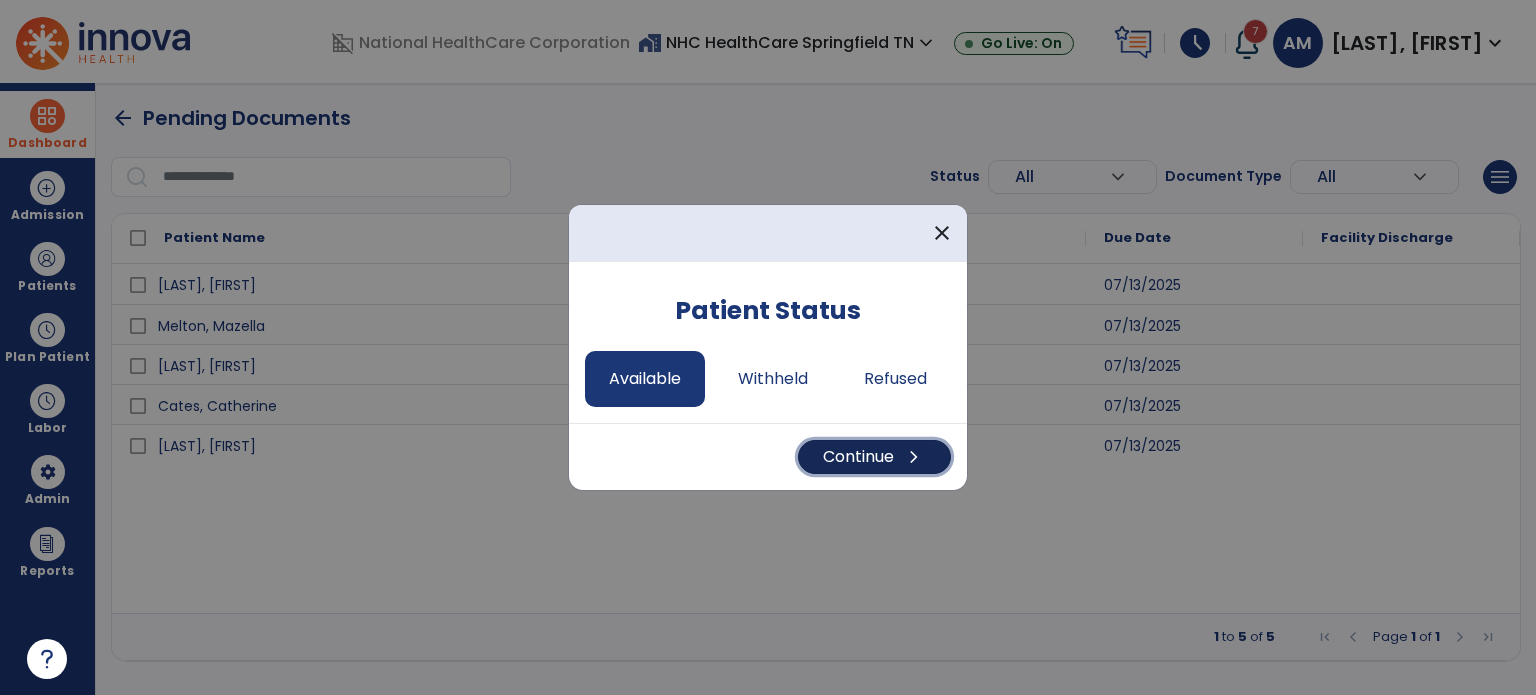 click on "Continue   chevron_right" at bounding box center [874, 457] 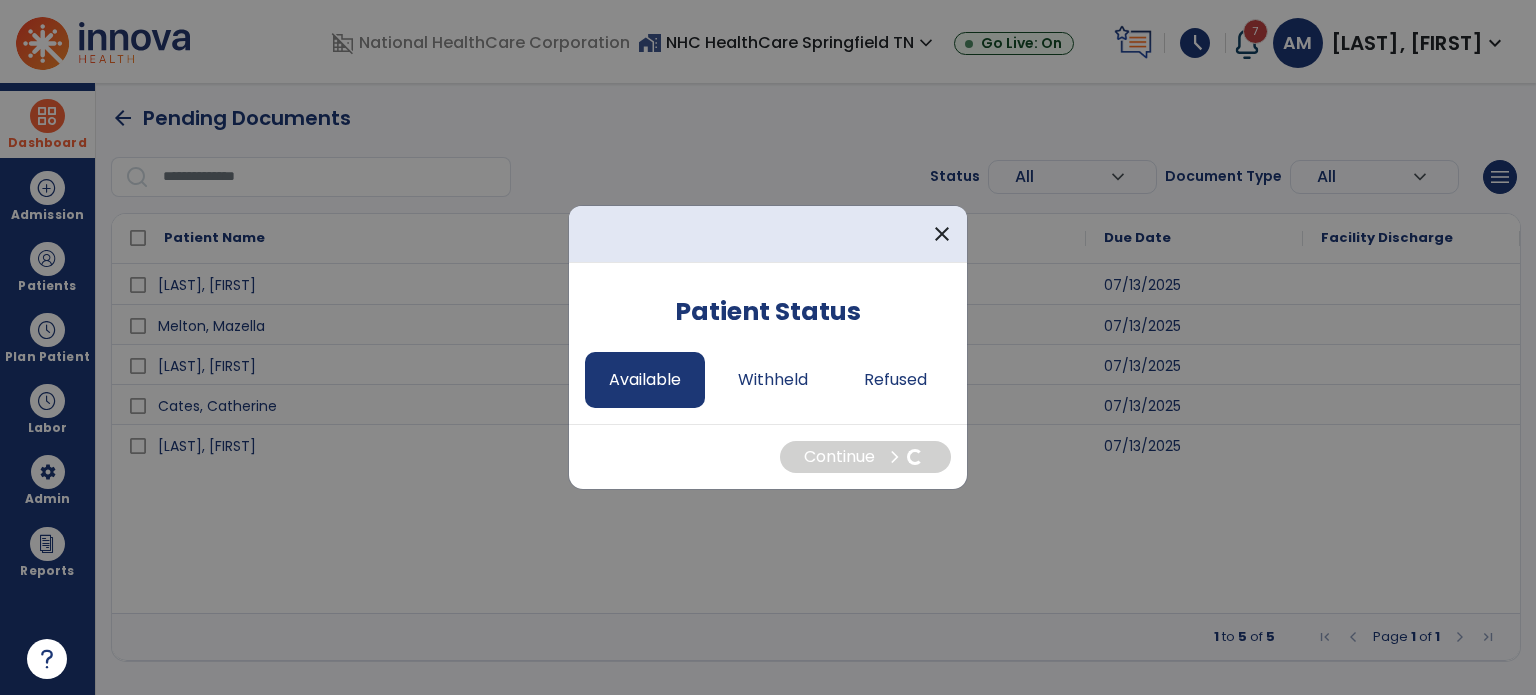 select on "*" 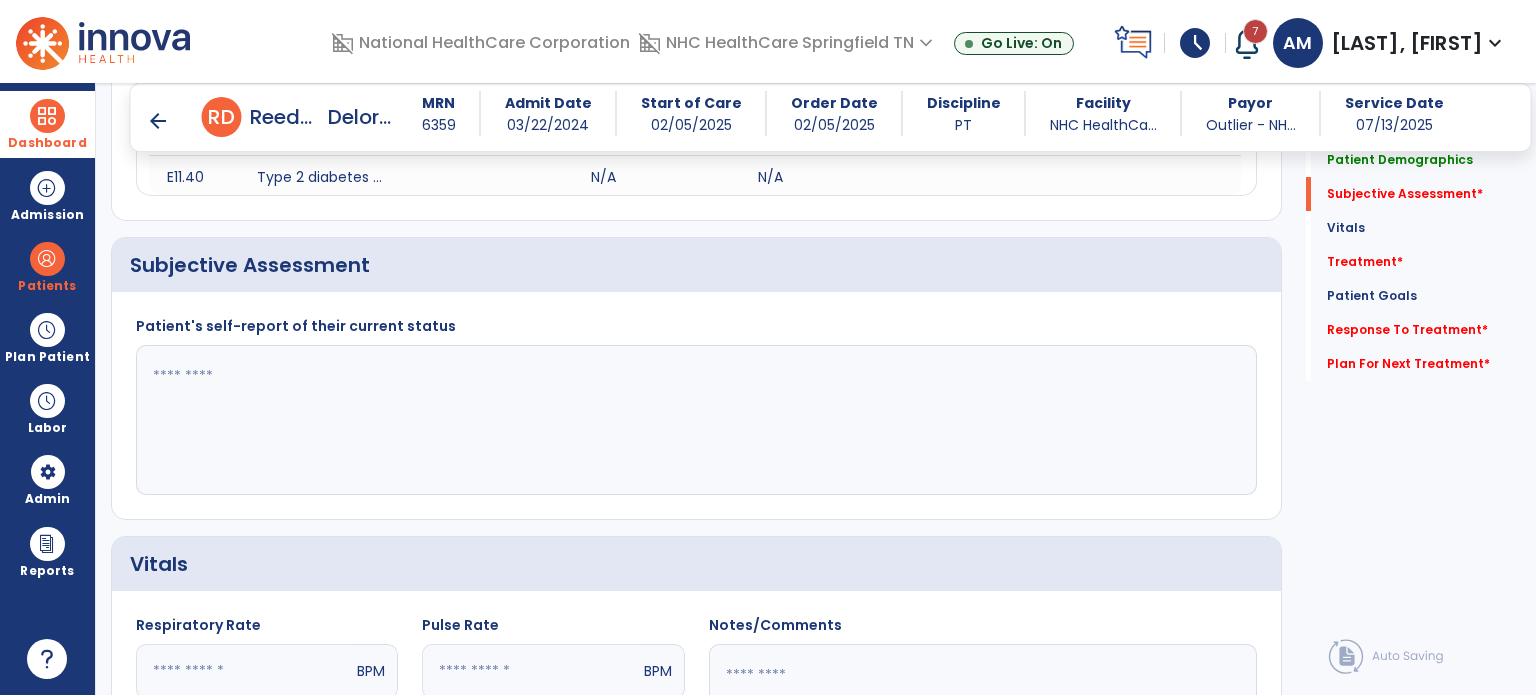 scroll, scrollTop: 412, scrollLeft: 0, axis: vertical 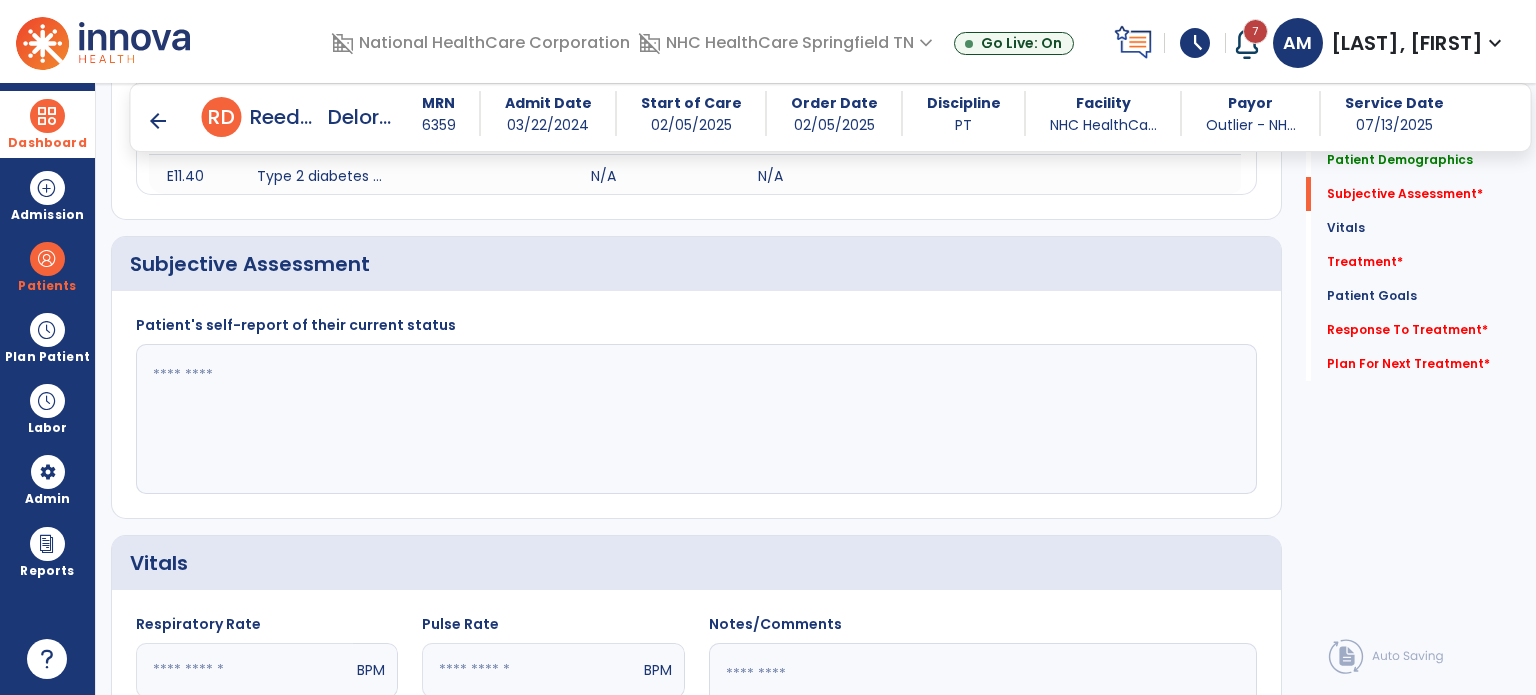 click 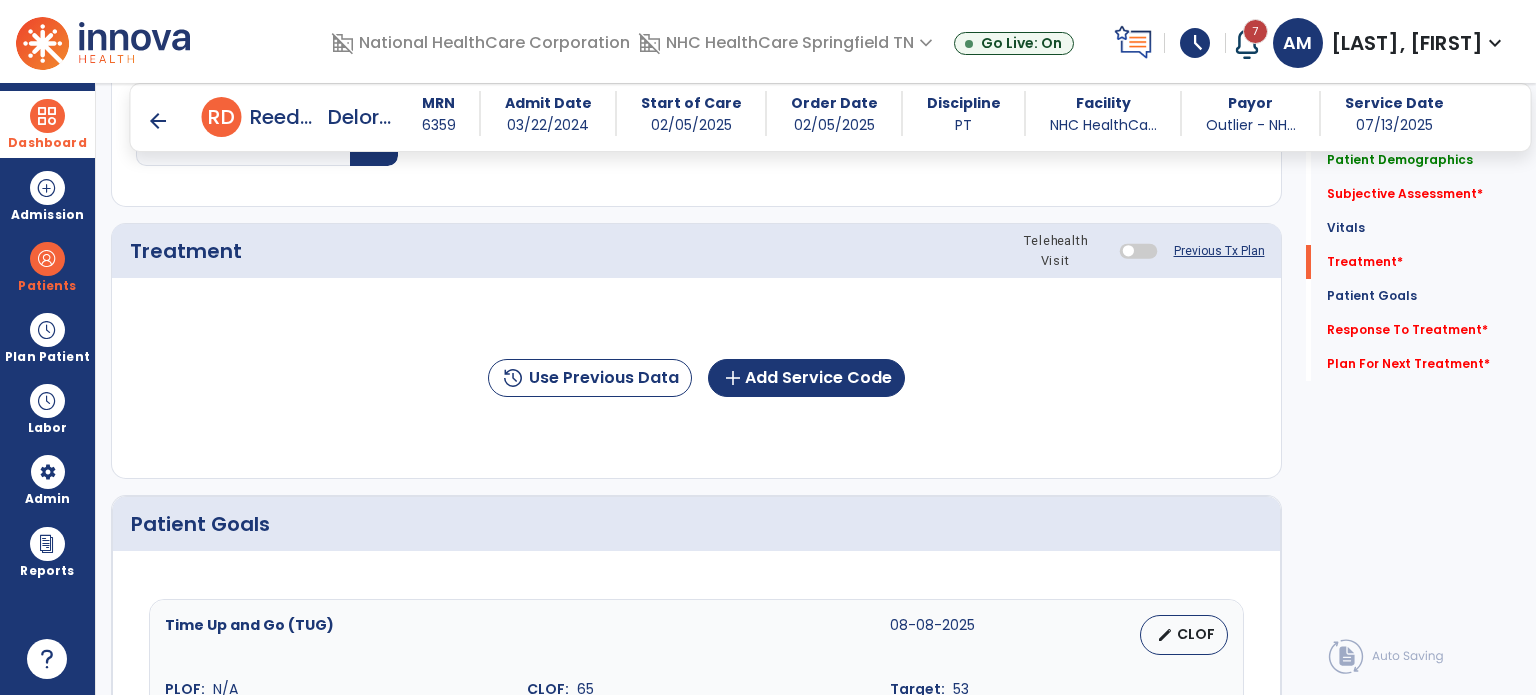 scroll, scrollTop: 1148, scrollLeft: 0, axis: vertical 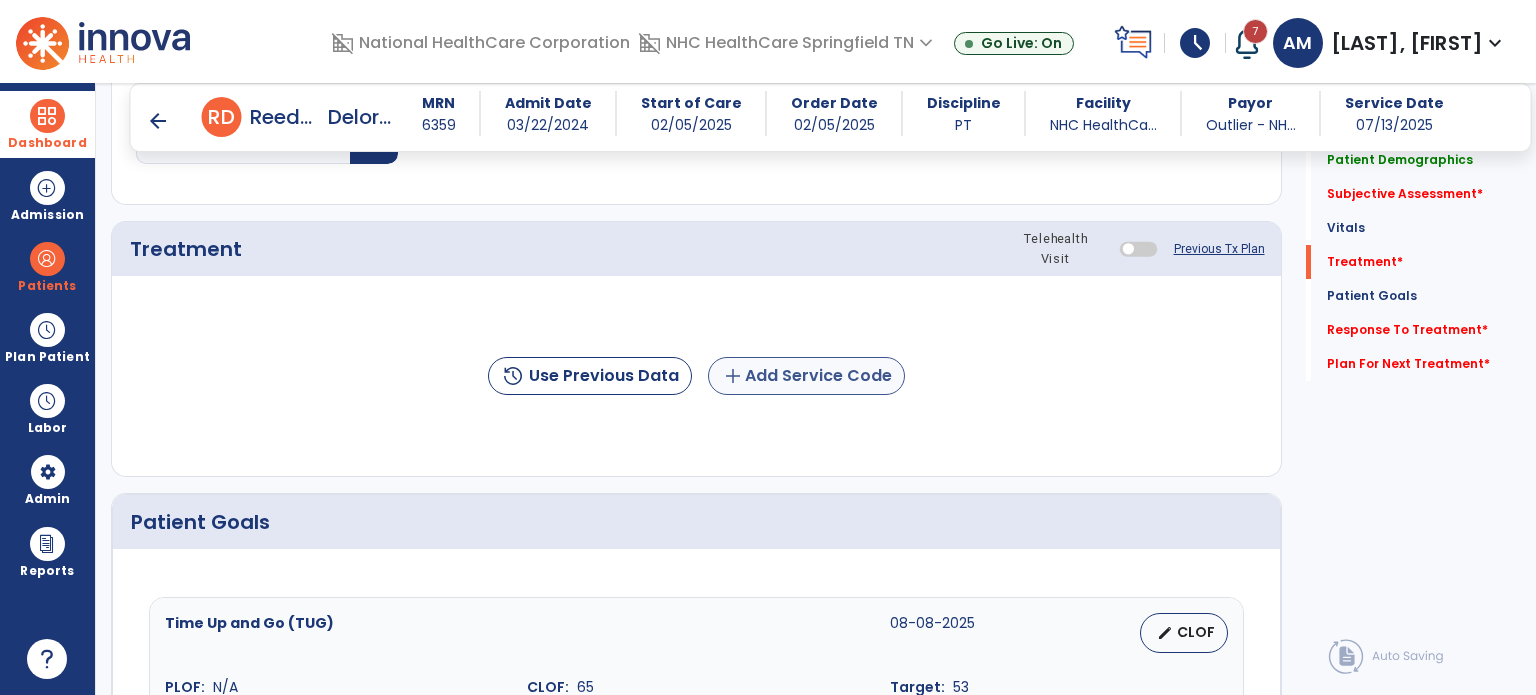 type on "**********" 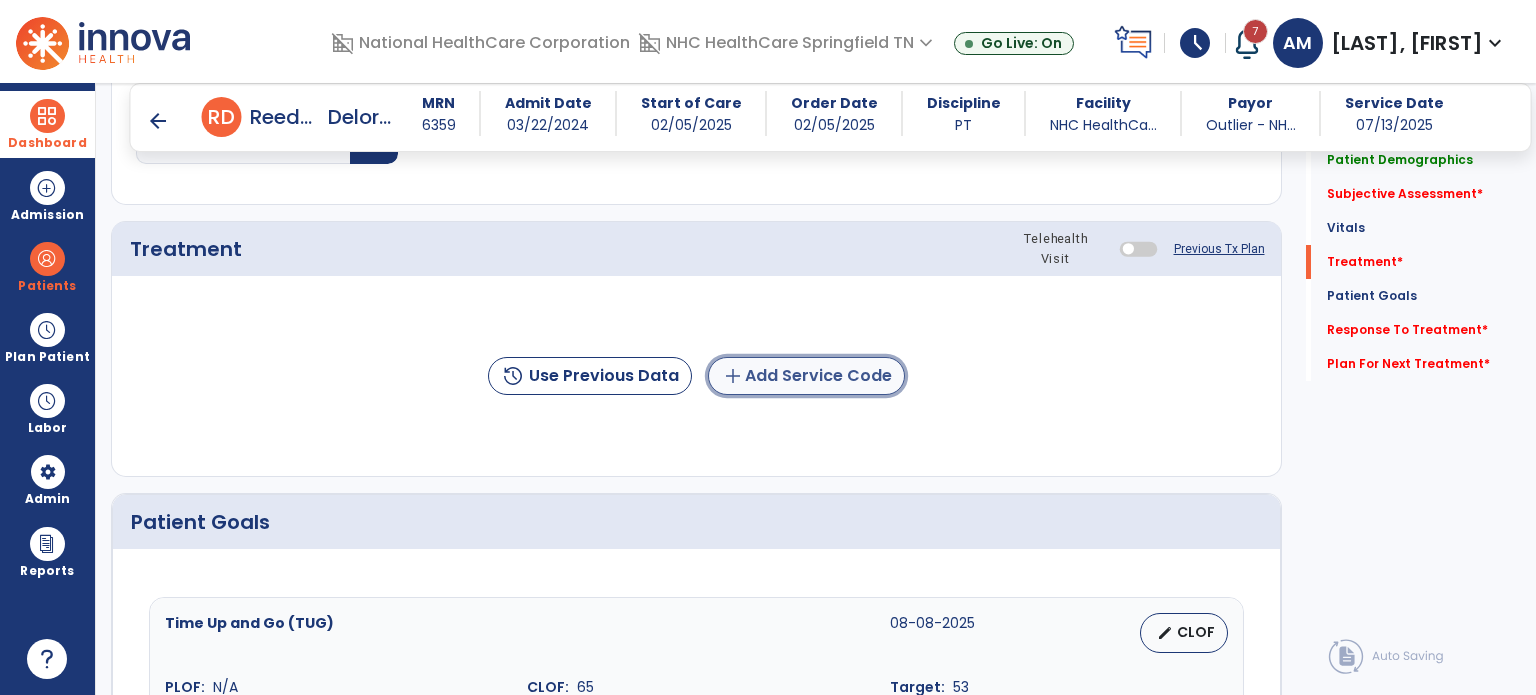 click on "add  Add Service Code" 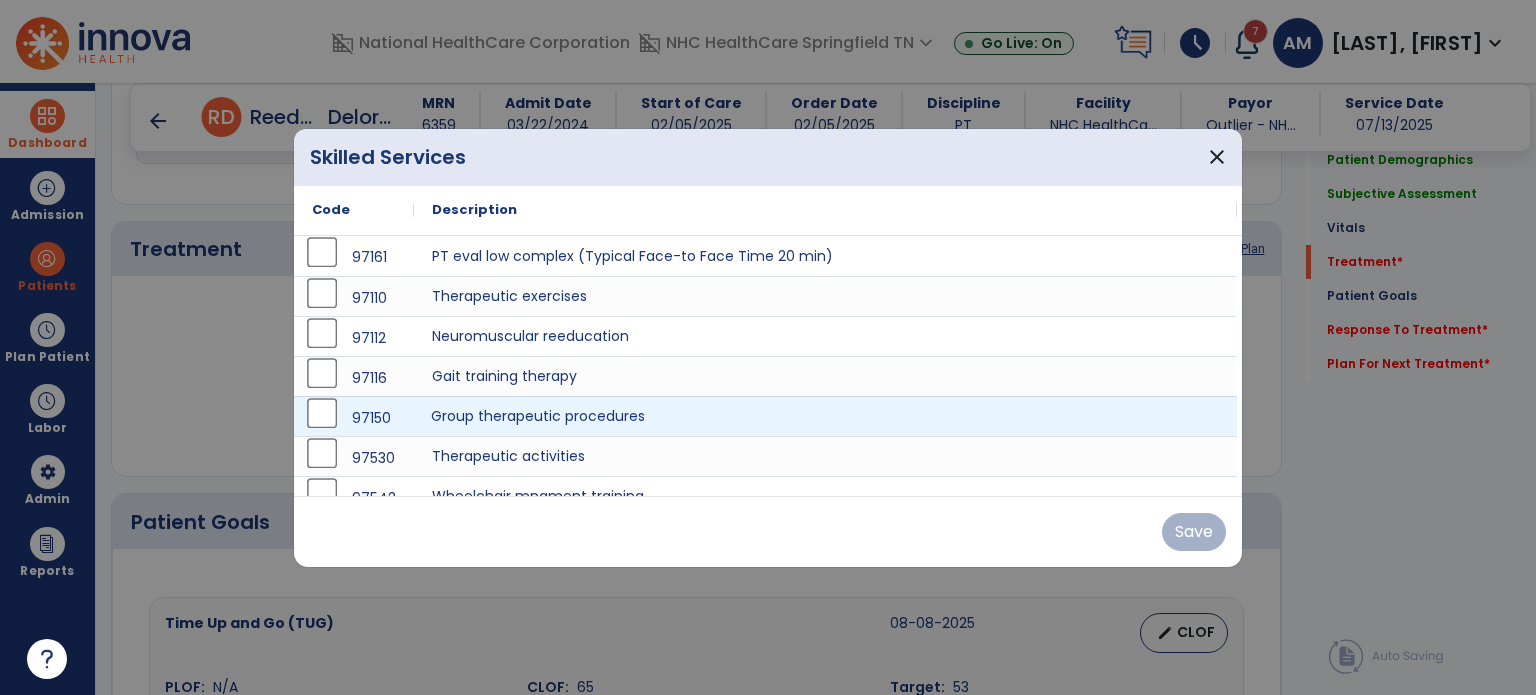 click on "Group therapeutic procedures" at bounding box center [825, 416] 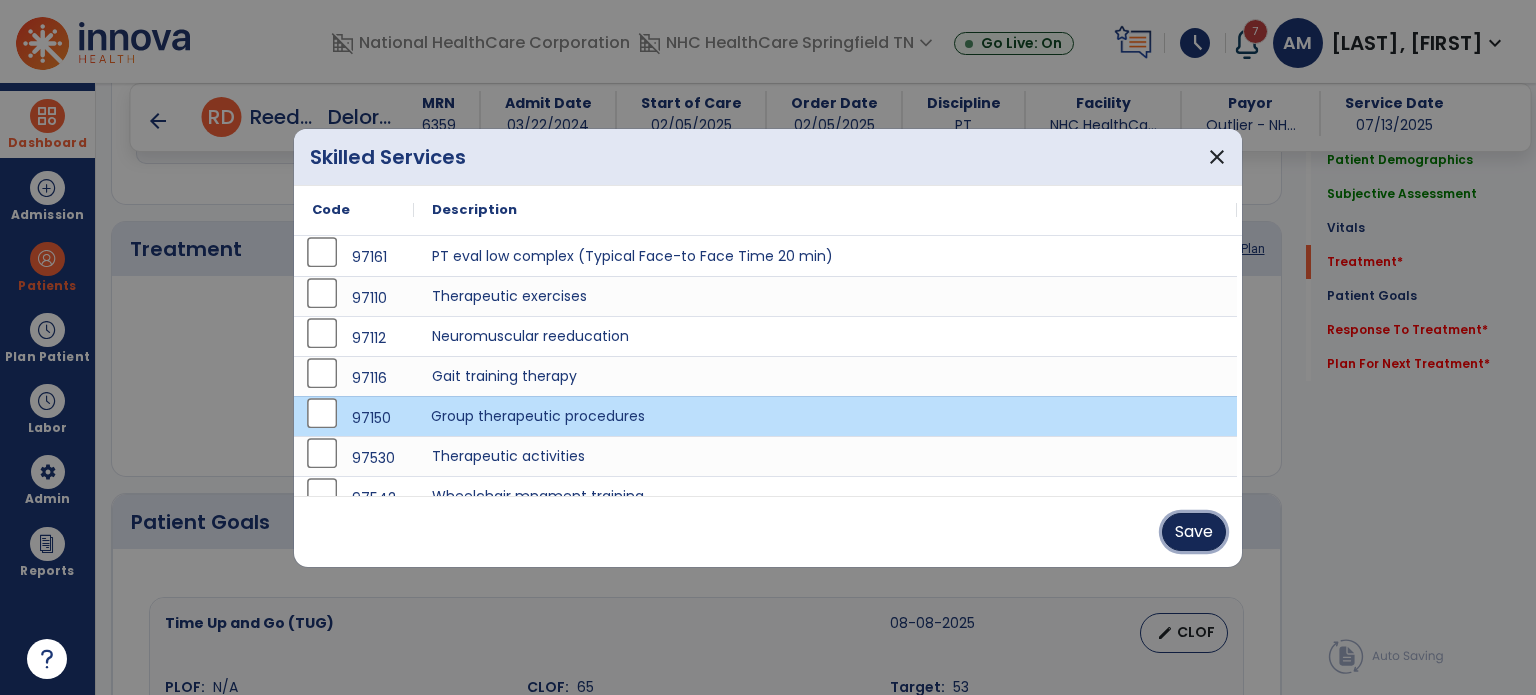 click on "Save" at bounding box center (1194, 532) 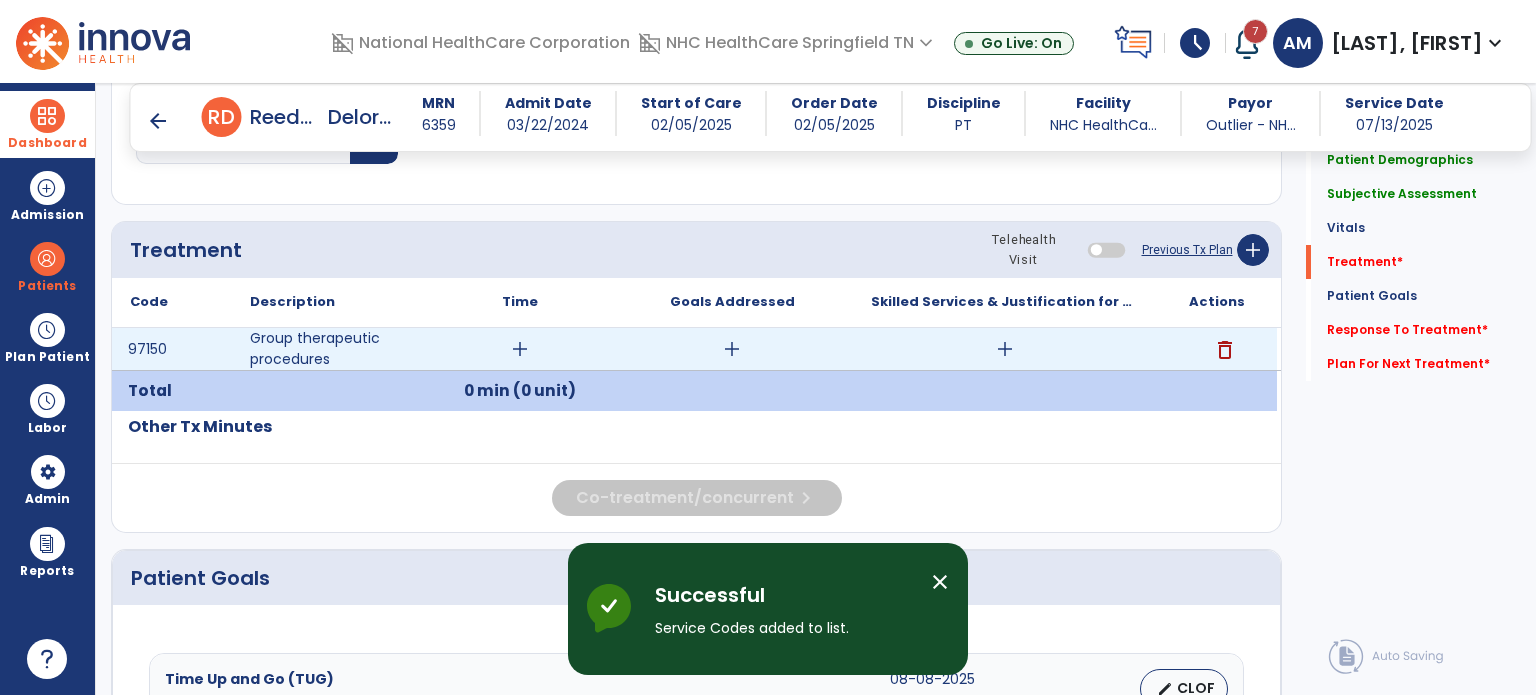 click on "add" at bounding box center (520, 349) 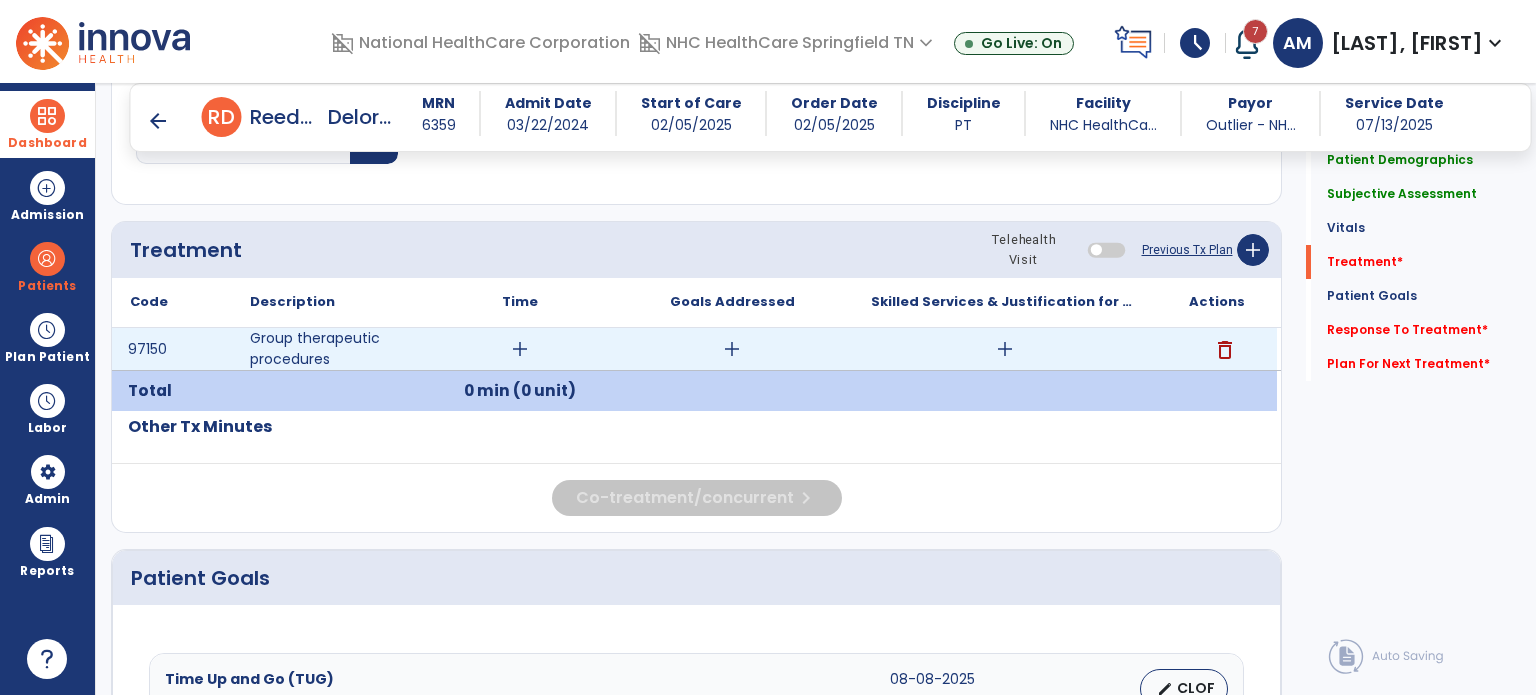 click on "add" at bounding box center (520, 349) 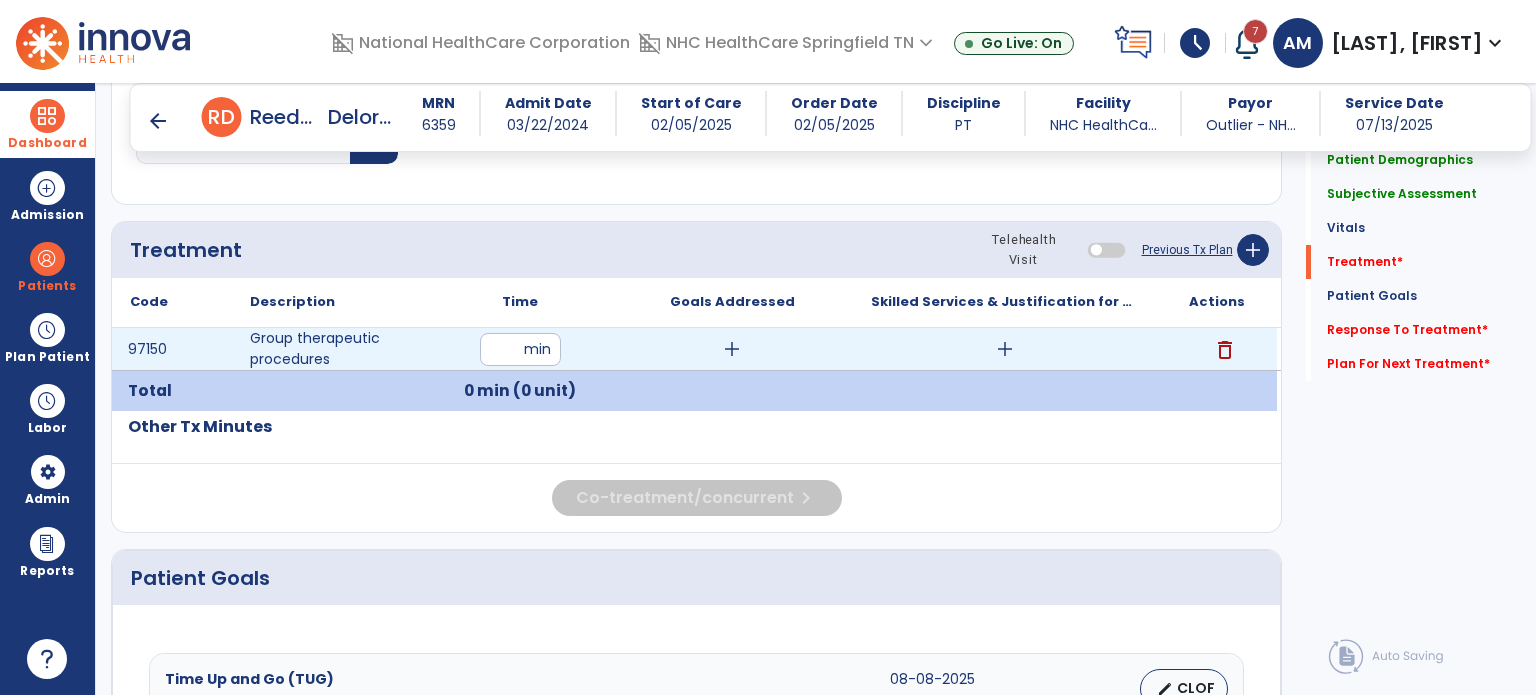 type on "**" 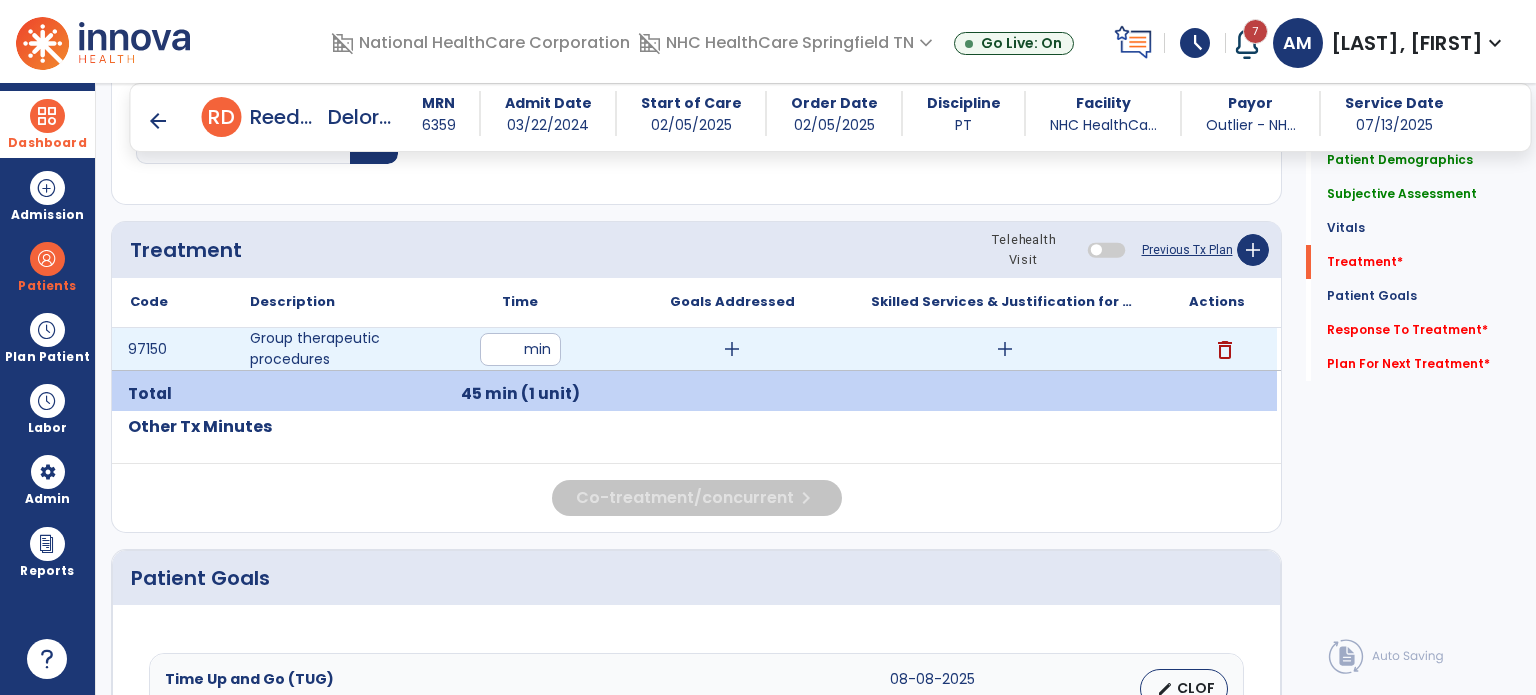 click on "add" at bounding box center [1005, 349] 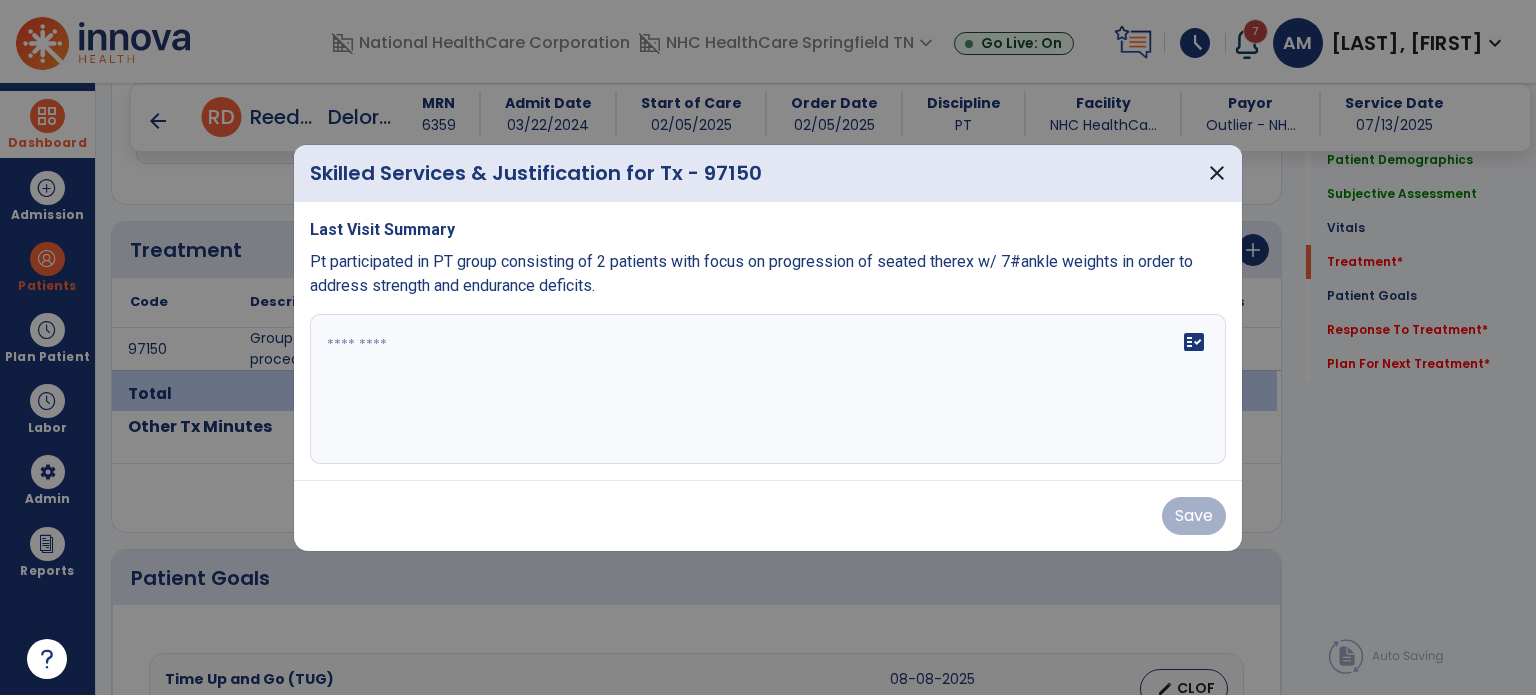 click on "Pt participated in PT group consisting of 2 patients with focus on progression of seated therex w/ 7#ankle weights in order to address strength and endurance deficits." at bounding box center (751, 273) 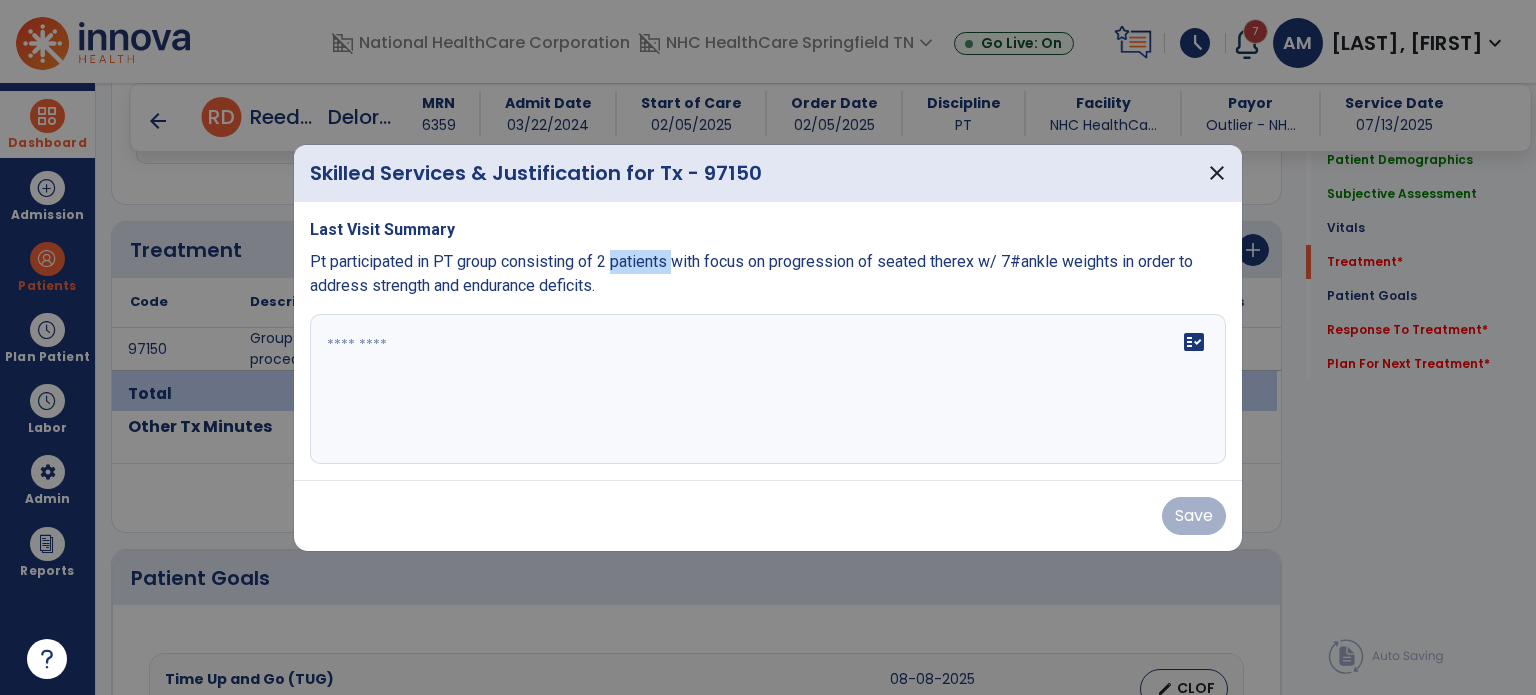 click on "Pt participated in PT group consisting of 2 patients with focus on progression of seated therex w/ 7#ankle weights in order to address strength and endurance deficits." at bounding box center (751, 273) 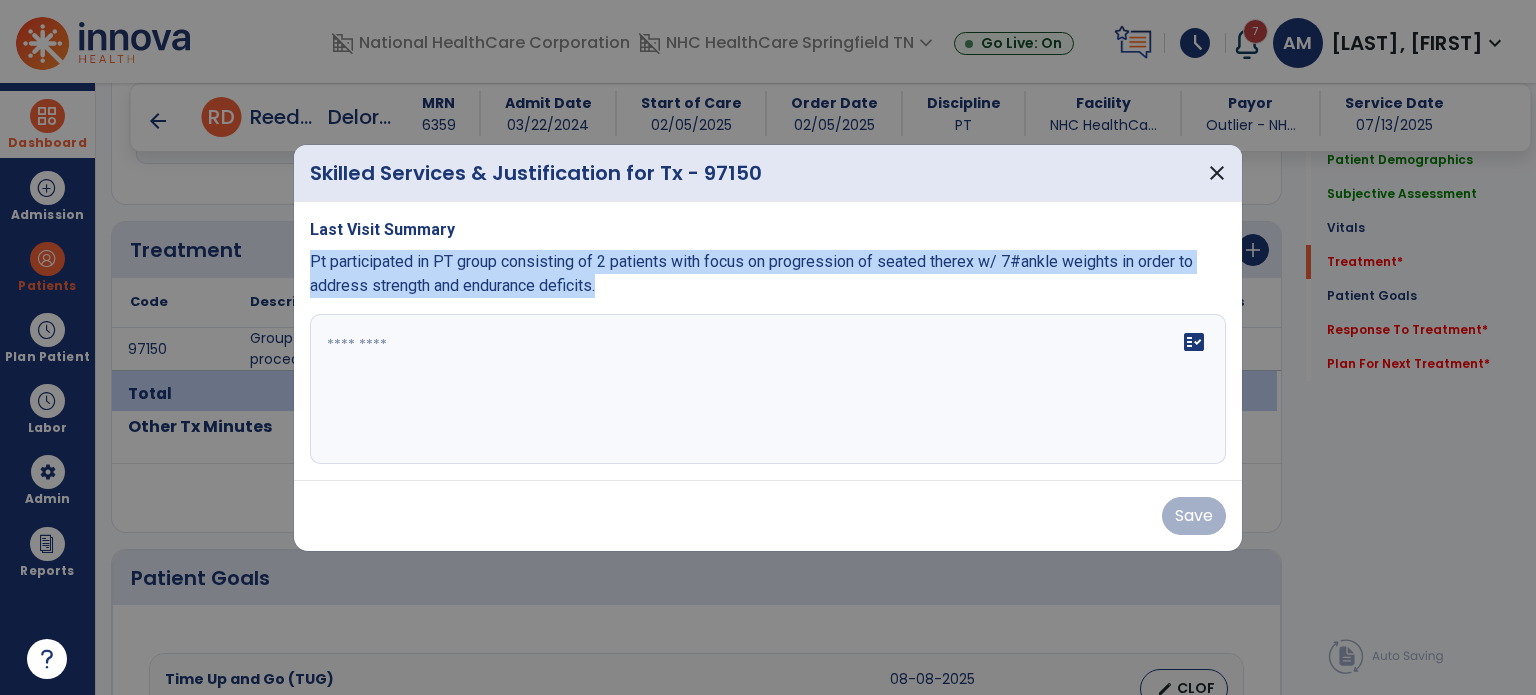 click on "Pt participated in PT group consisting of 2 patients with focus on progression of seated therex w/ 7#ankle weights in order to address strength and endurance deficits." at bounding box center (751, 273) 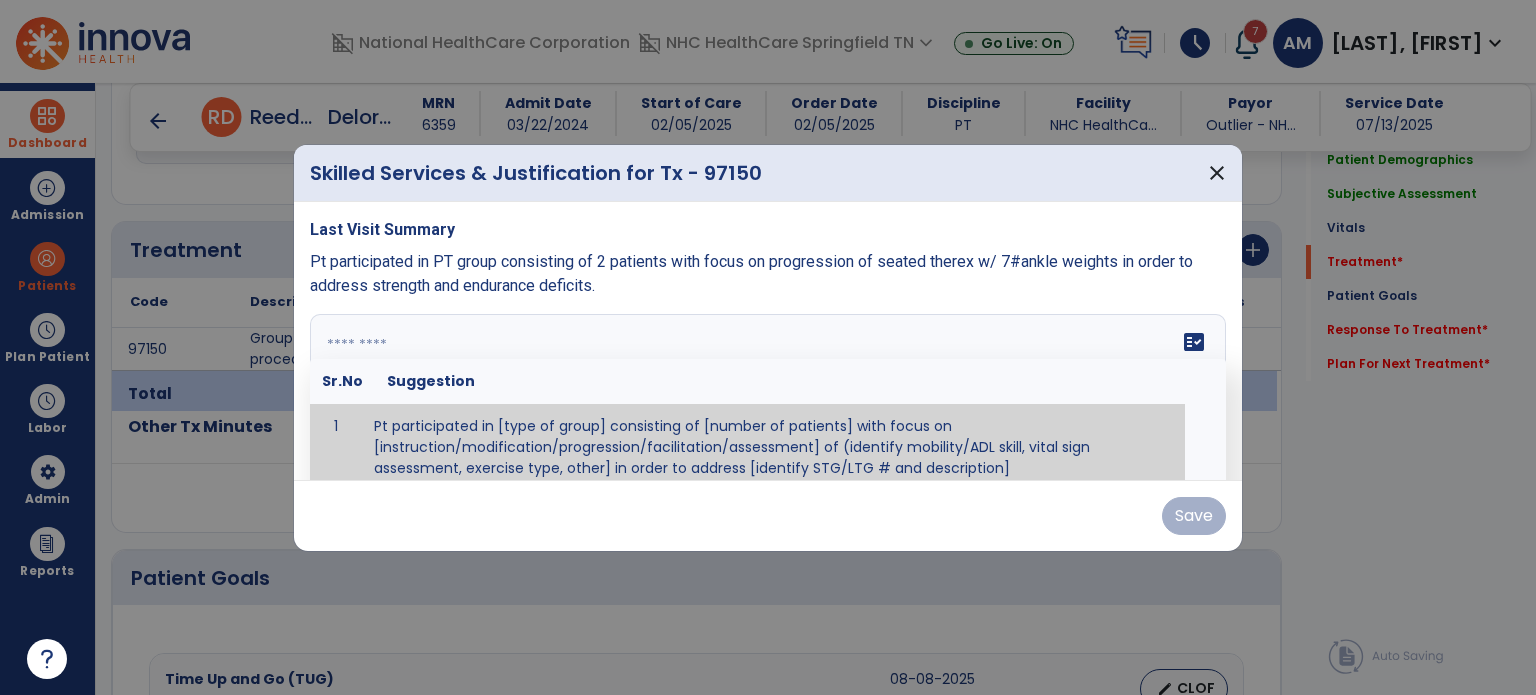 paste on "**********" 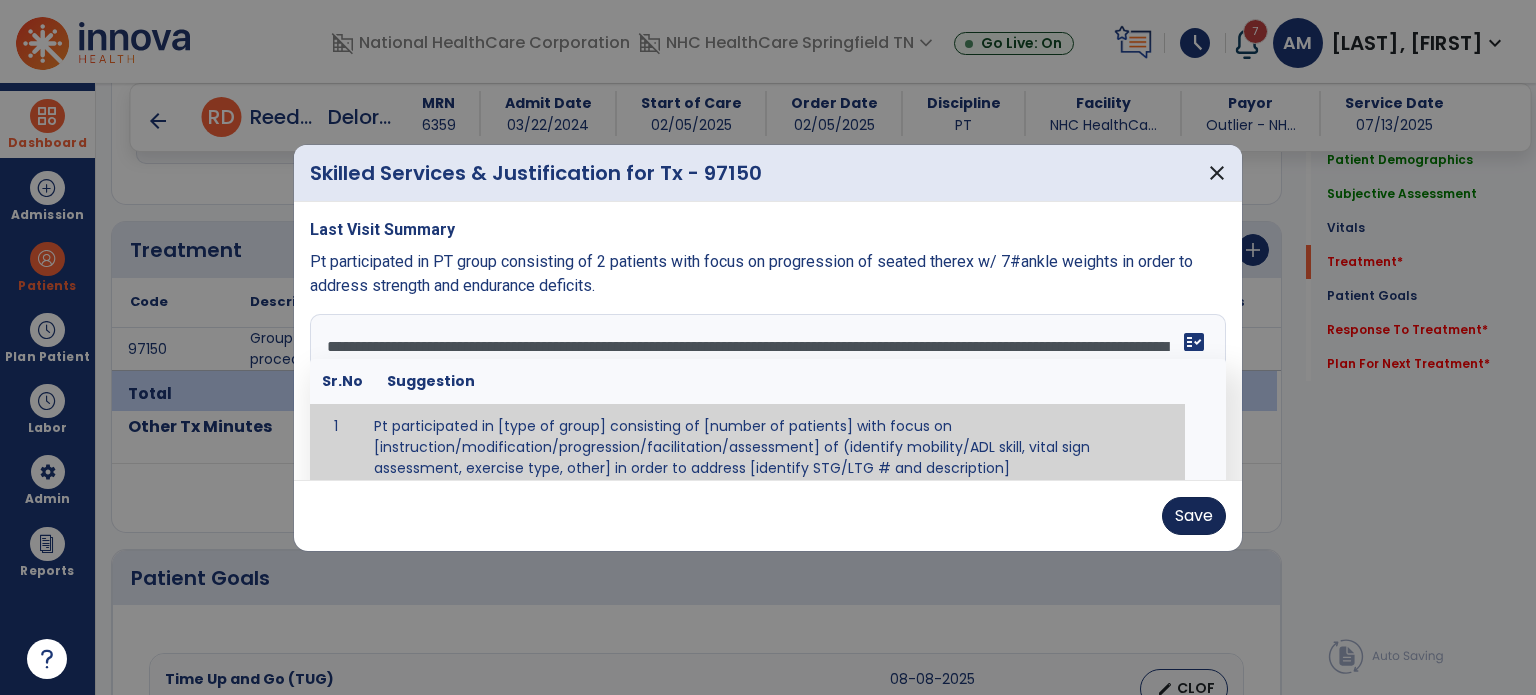 type on "**********" 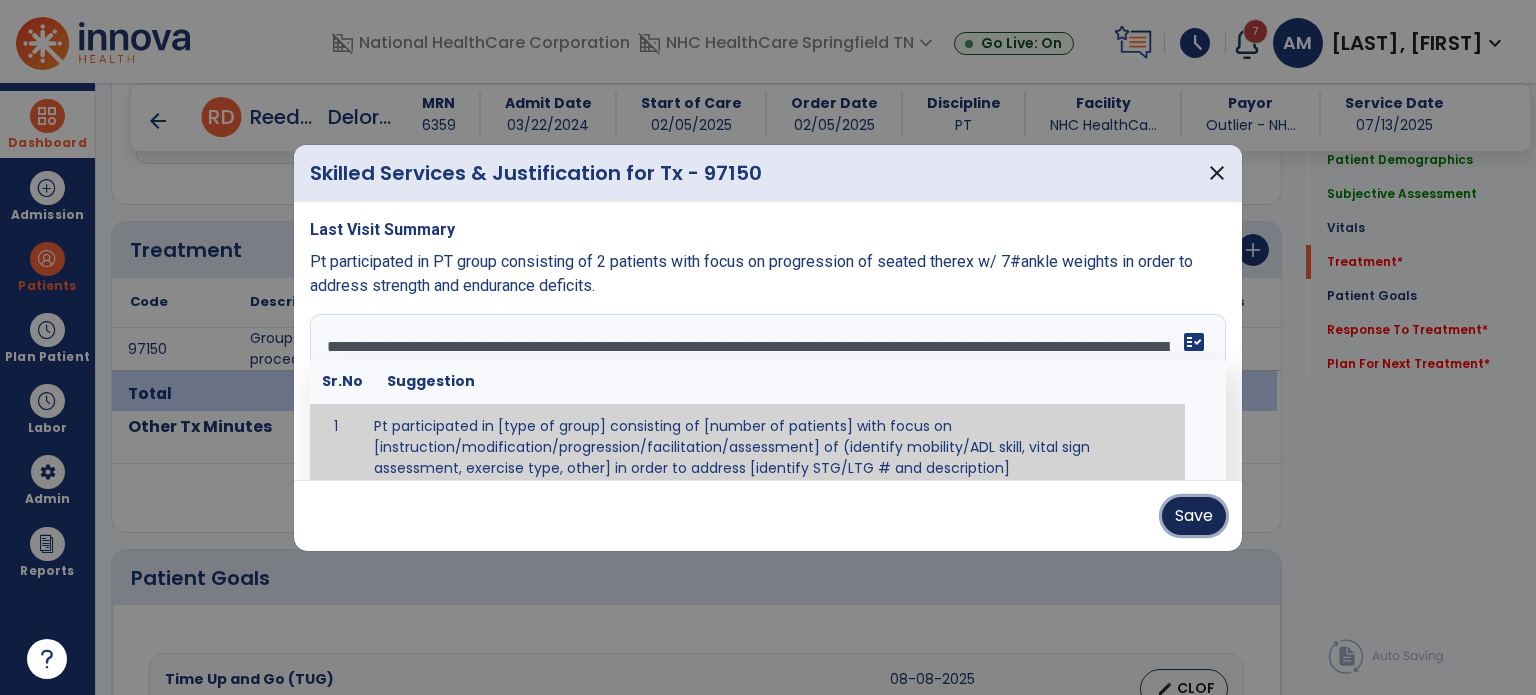 click on "Save" at bounding box center [1194, 516] 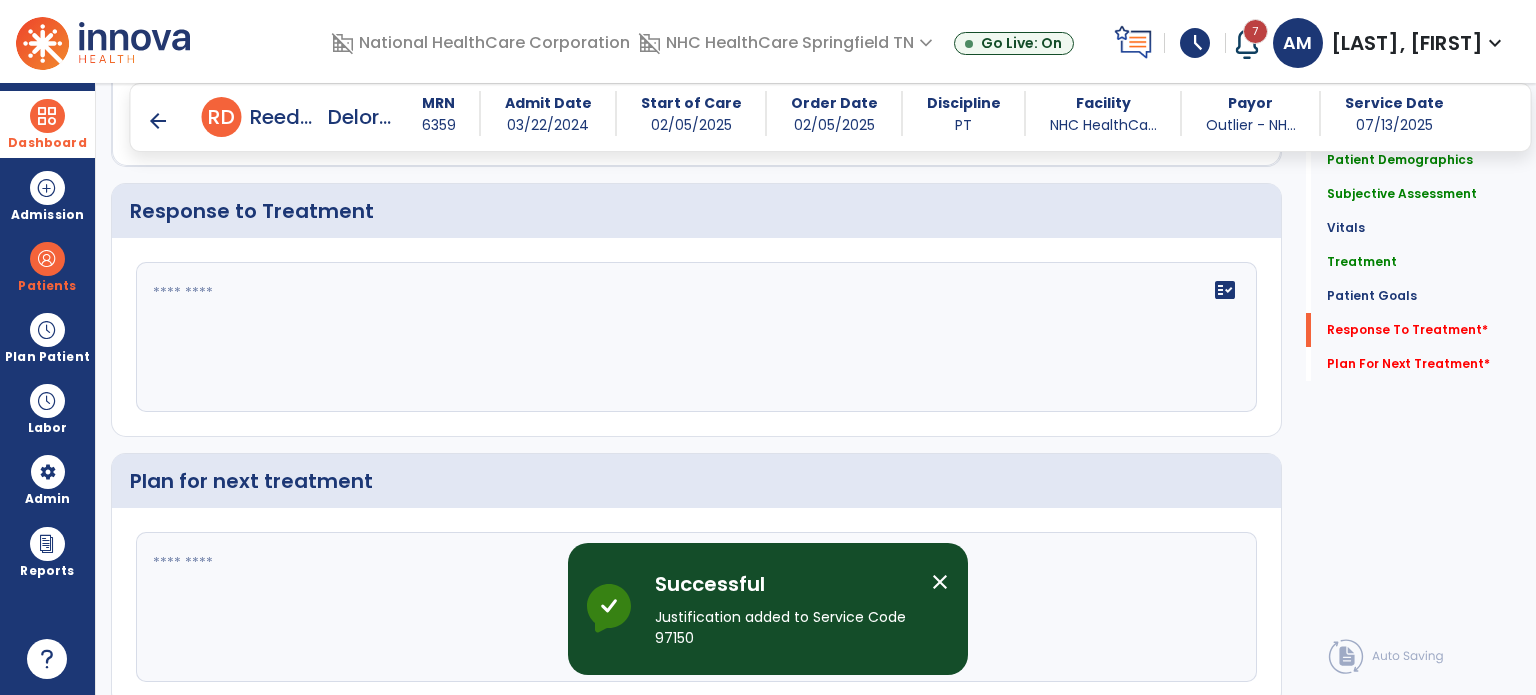 scroll, scrollTop: 2355, scrollLeft: 0, axis: vertical 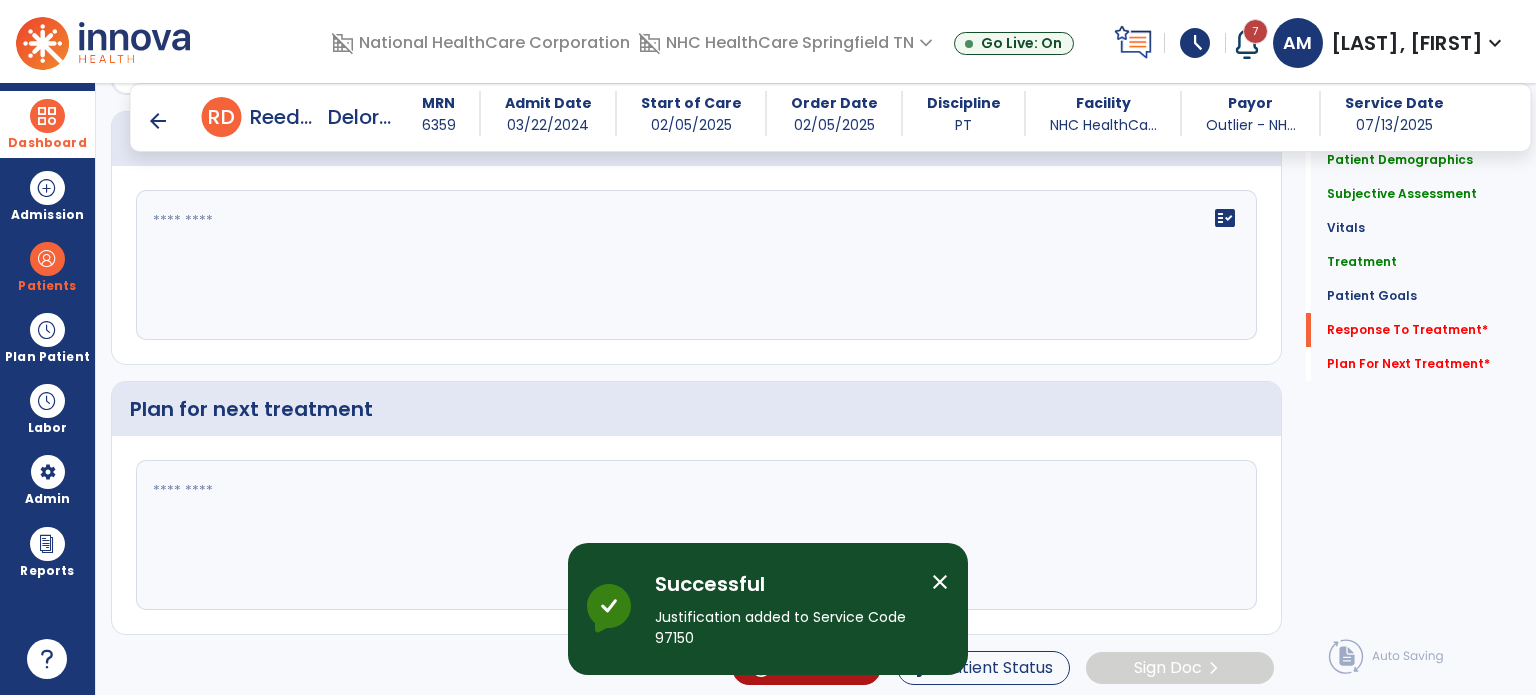 click on "fact_check" 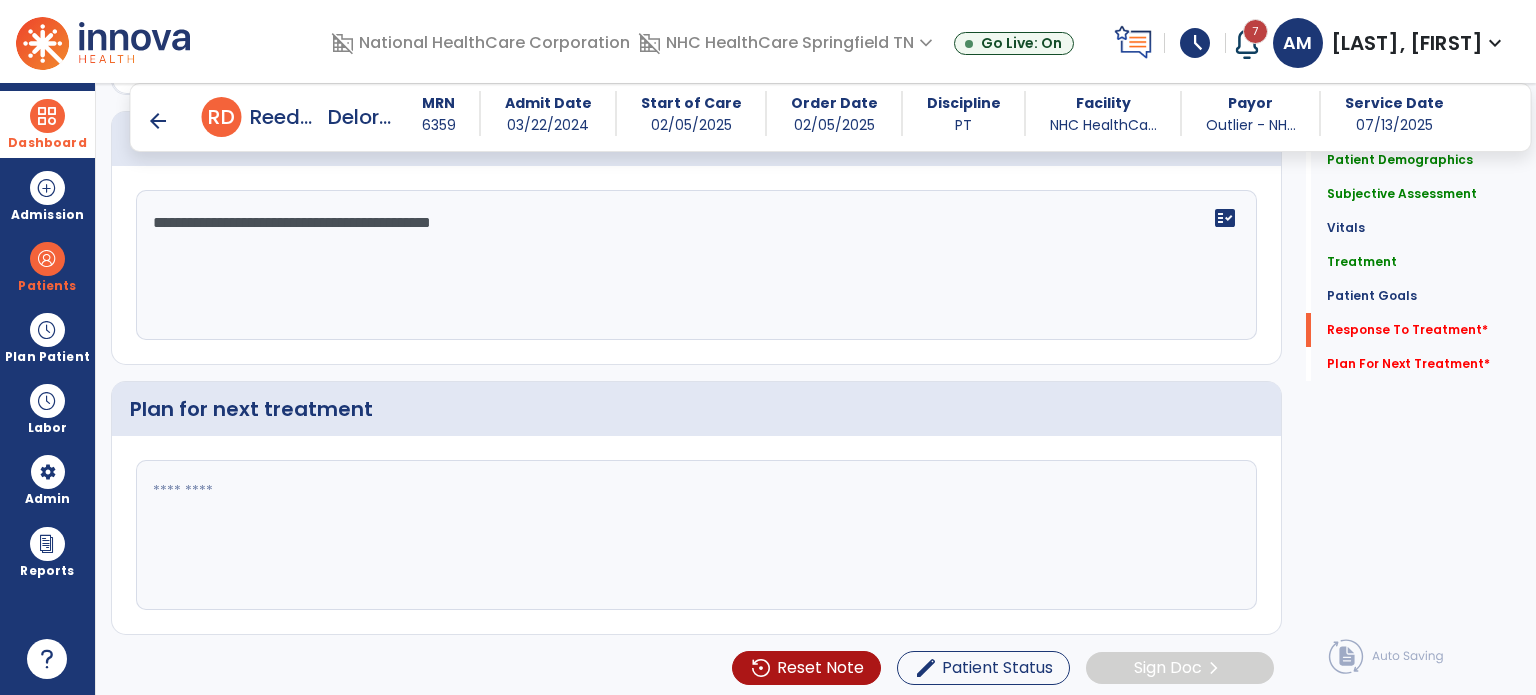 type on "**********" 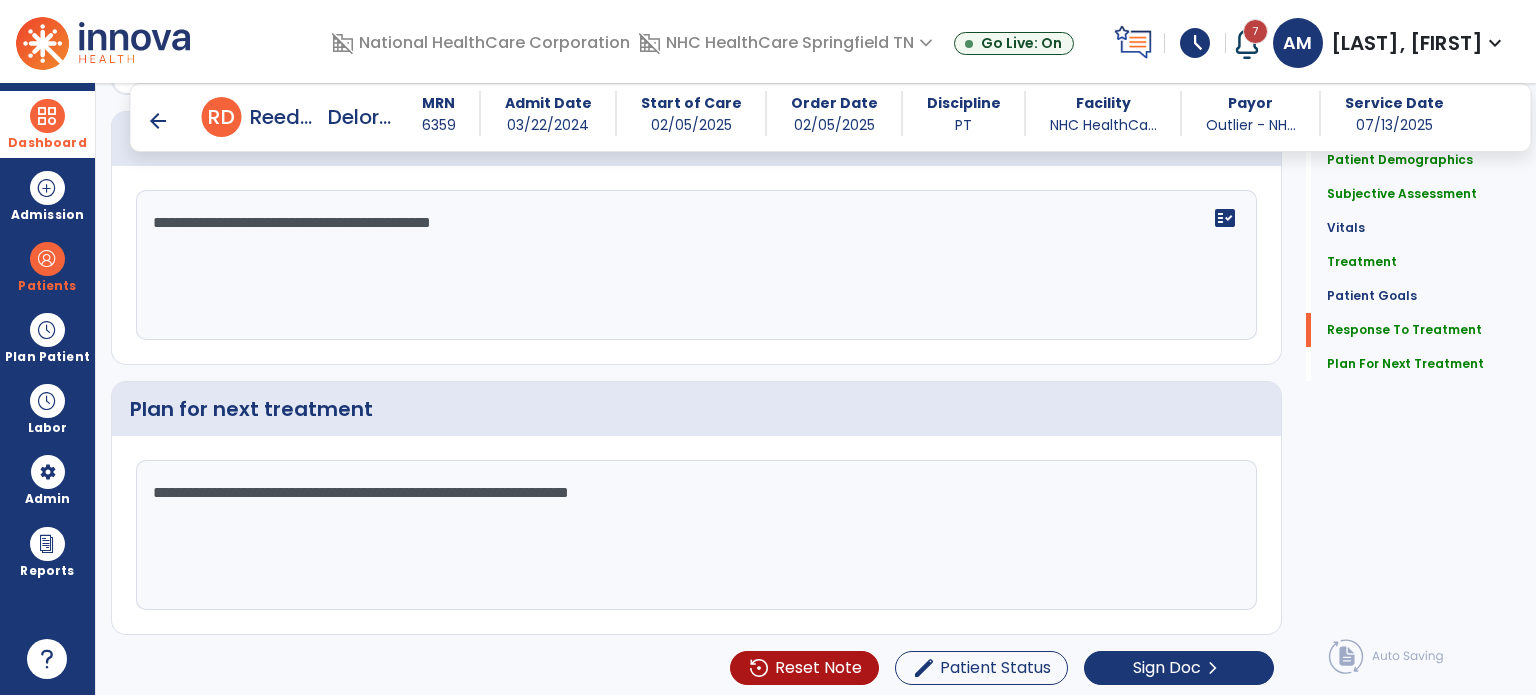 scroll, scrollTop: 2355, scrollLeft: 0, axis: vertical 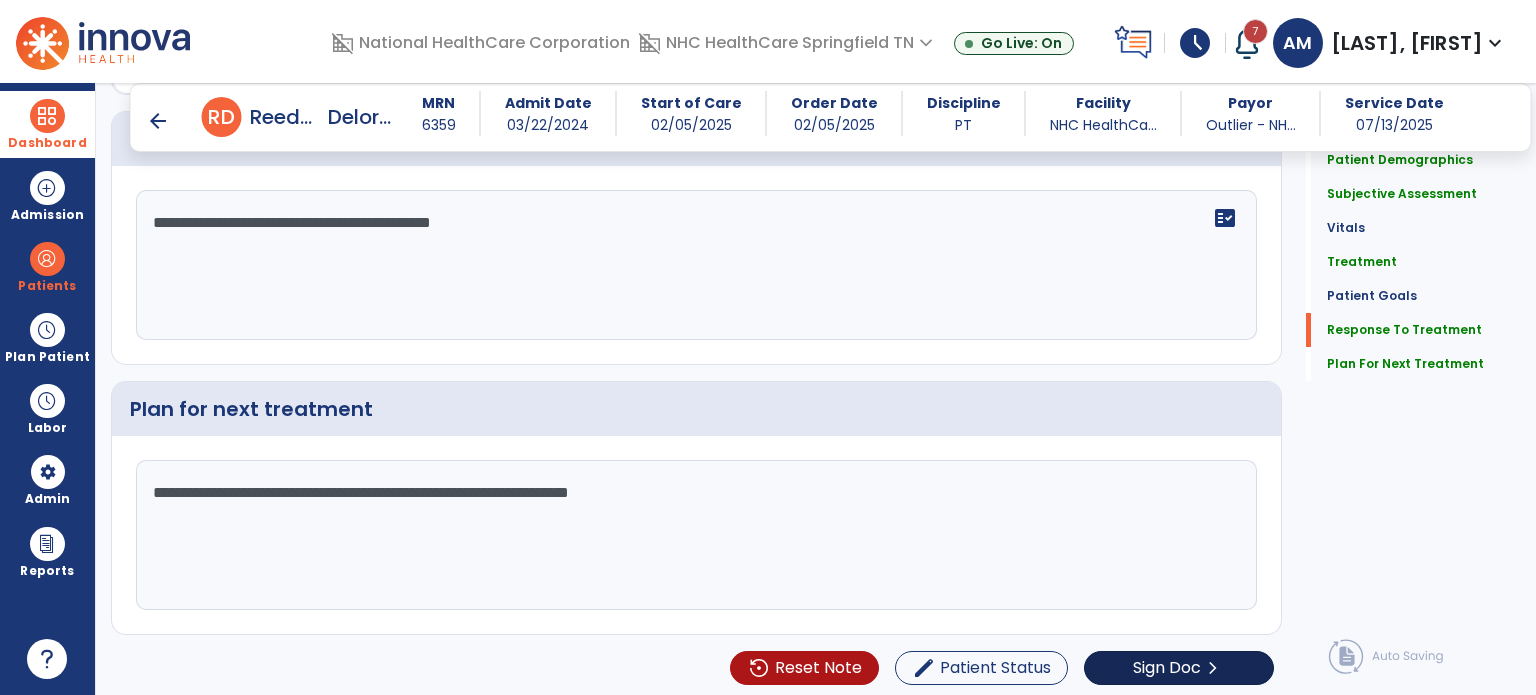 type on "**********" 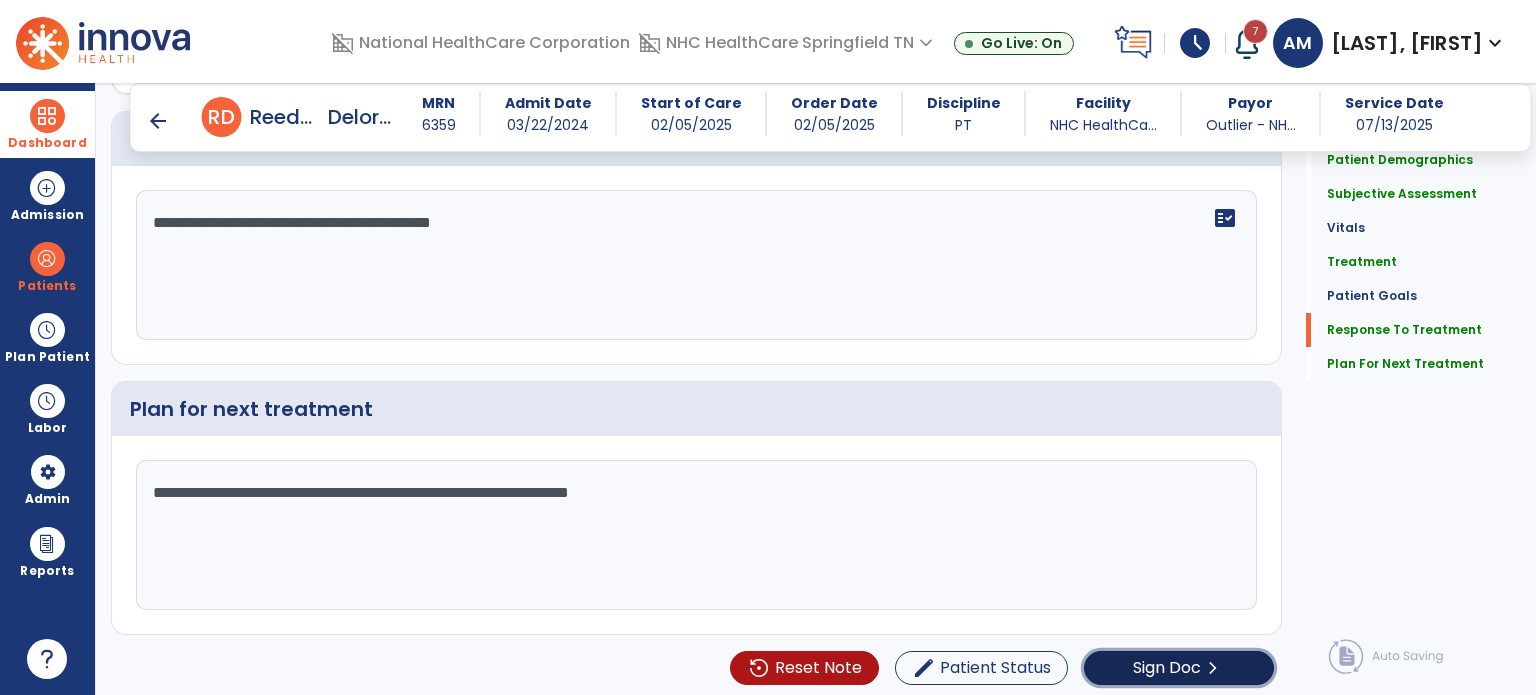 click on "chevron_right" 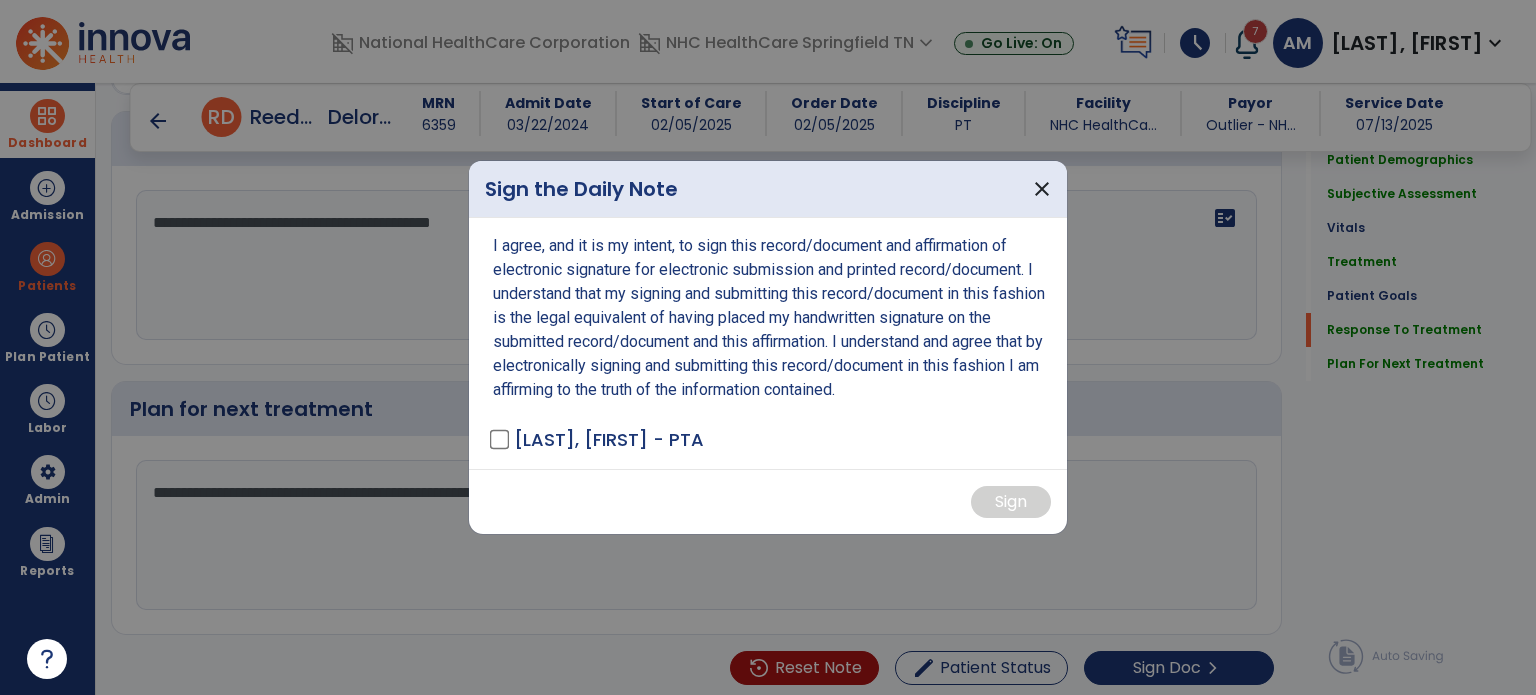 click on "I agree, and it is my intent, to sign this record/document and affirmation of electronic signature for electronic submission and printed record/document. I understand that my signing and submitting this record/document in this fashion is the legal equivalent of having placed my handwritten signature on the submitted record/document and this affirmation. I understand and agree that by electronically signing and submitting this record/document in this fashion I am affirming to the truth of the information contained. [LAST], [FIRST] - PTA" at bounding box center (768, 343) 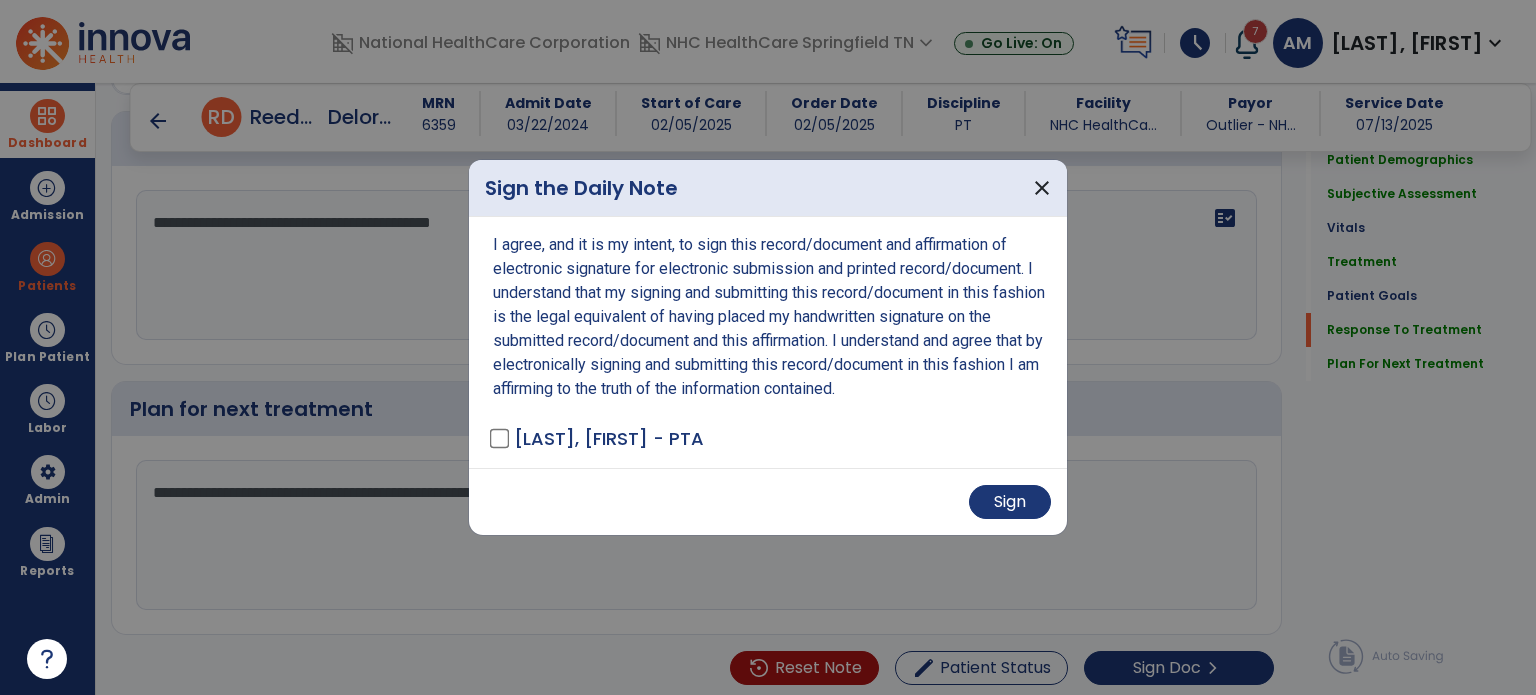 click on "Sign" at bounding box center [768, 501] 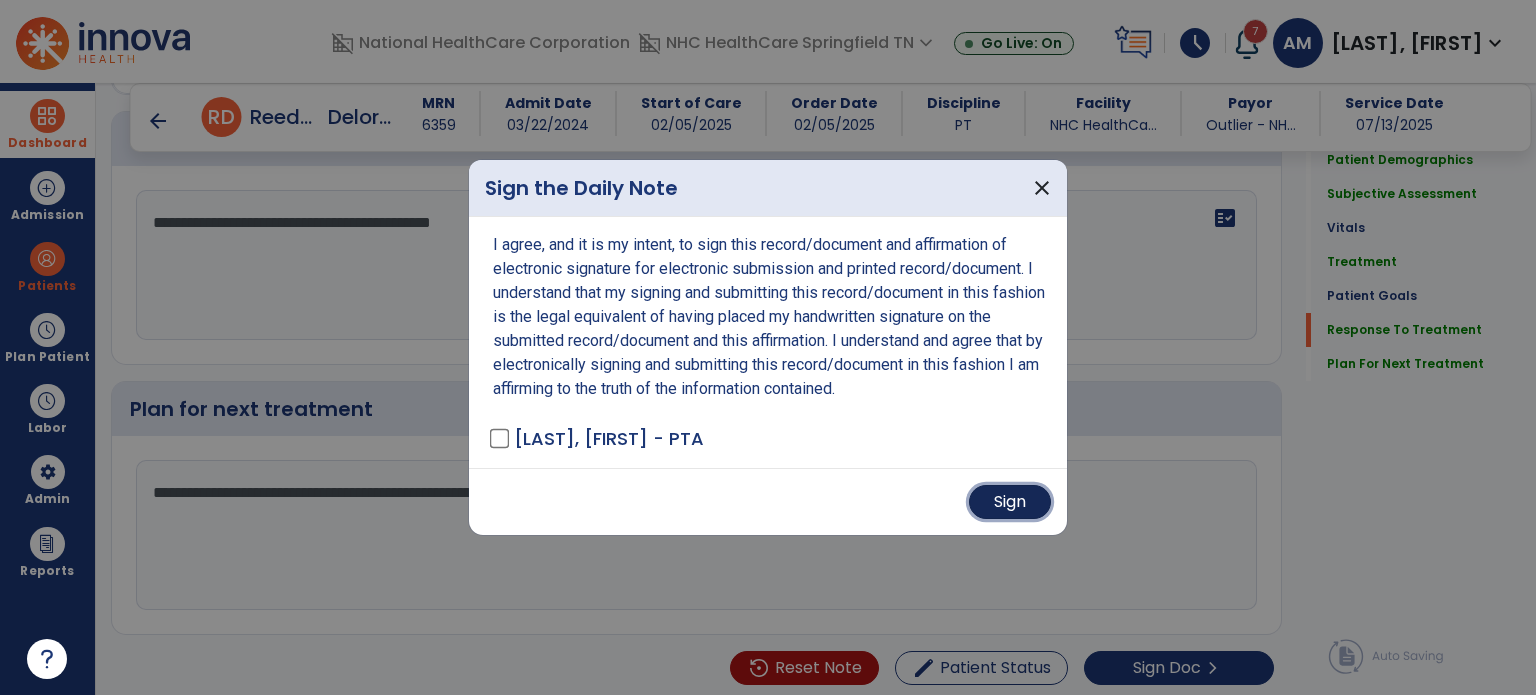 click on "Sign" at bounding box center (1010, 502) 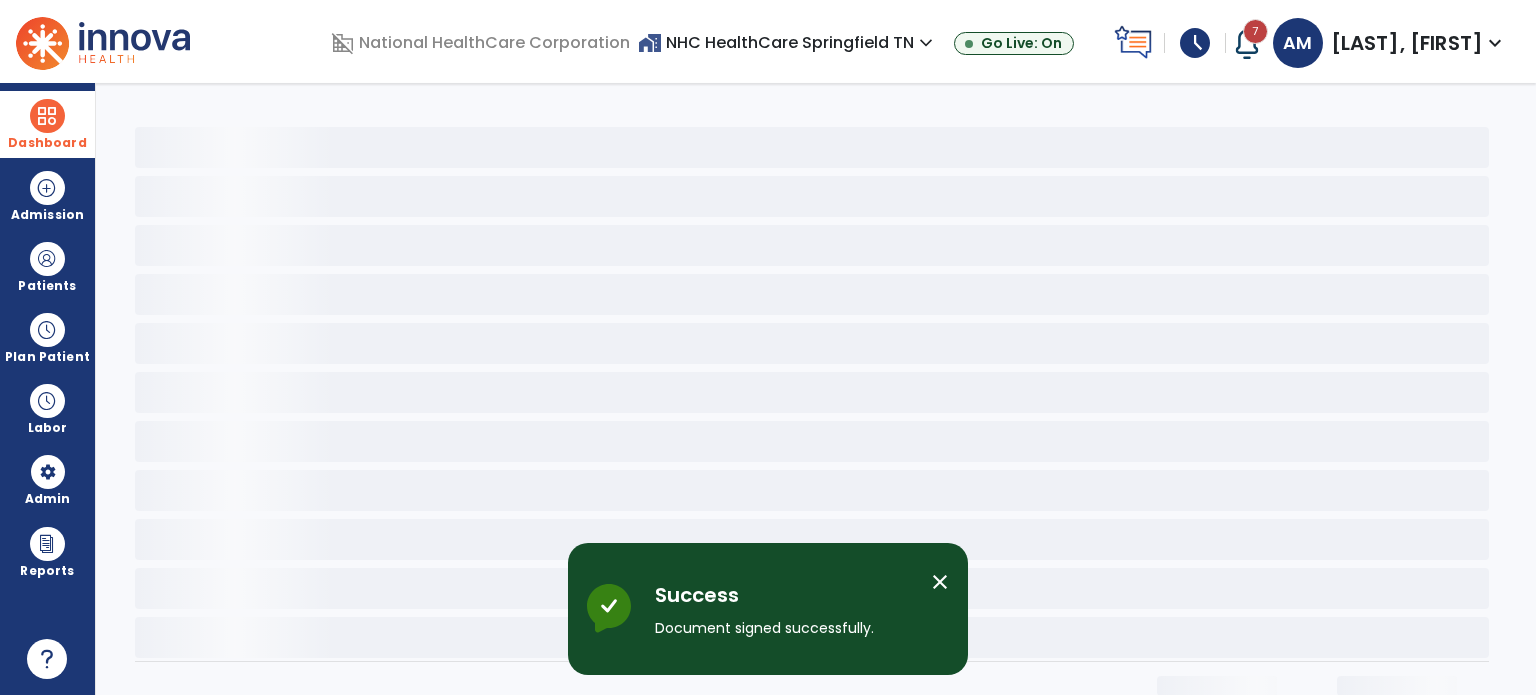 scroll, scrollTop: 0, scrollLeft: 0, axis: both 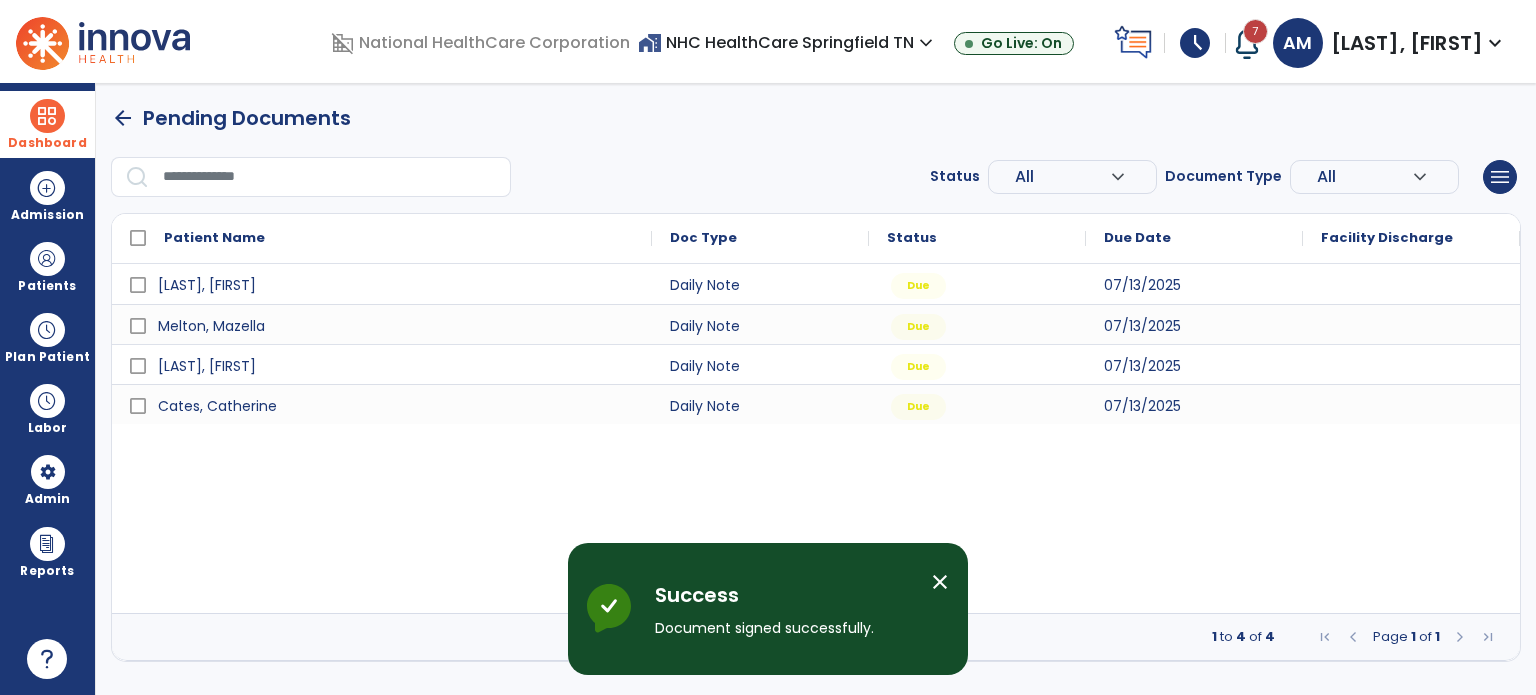 click on "close" at bounding box center (940, 582) 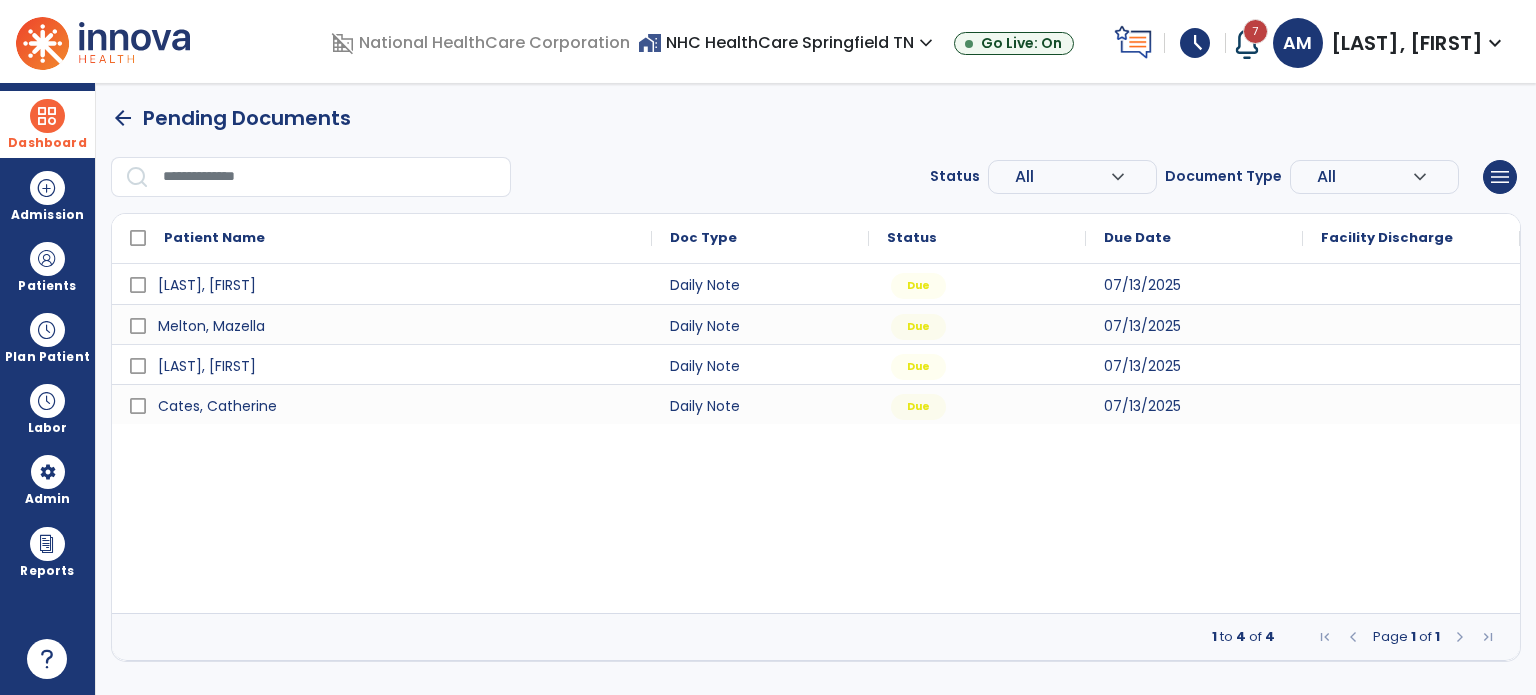 click on "[LAST], [FIRST] Daily Note Due 07/[DAY]/2025
[LAST], [FIRST] Daily Note Due 07/[DAY]/2025
[LAST], [FIRST] Daily Note Due 07/[DAY]/2025
[LAST], [FIRST] Daily Note Due 07/[DAY]/2025" at bounding box center (816, 438) 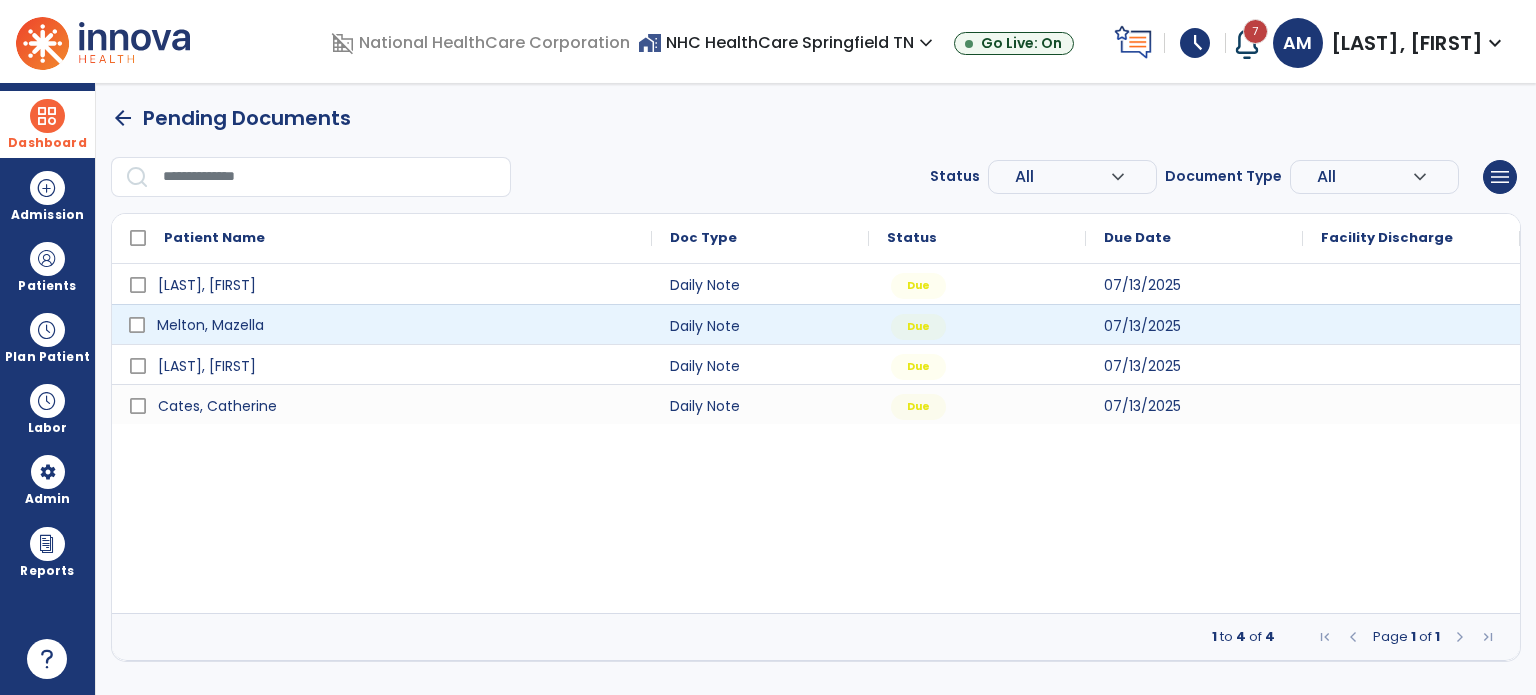click on "Melton, Mazella" at bounding box center (396, 325) 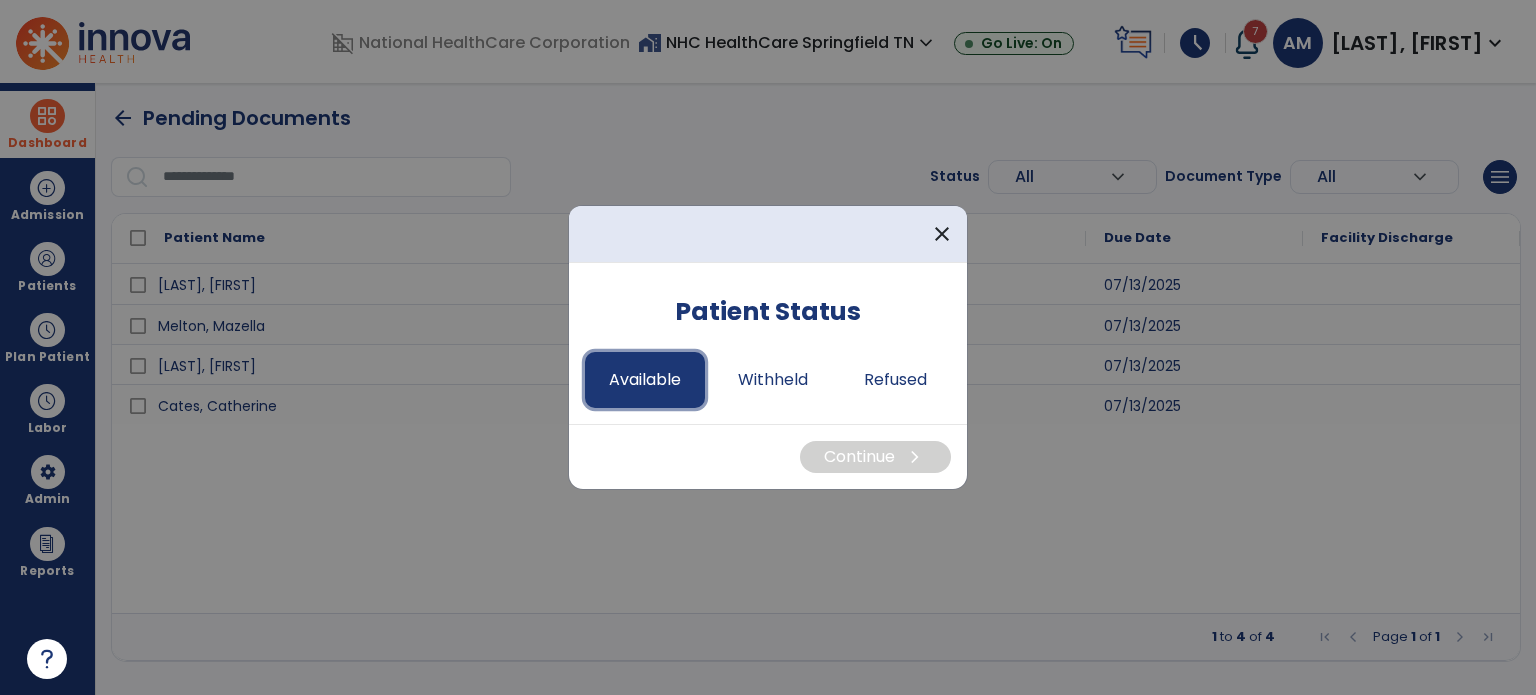 click on "Available" at bounding box center (645, 380) 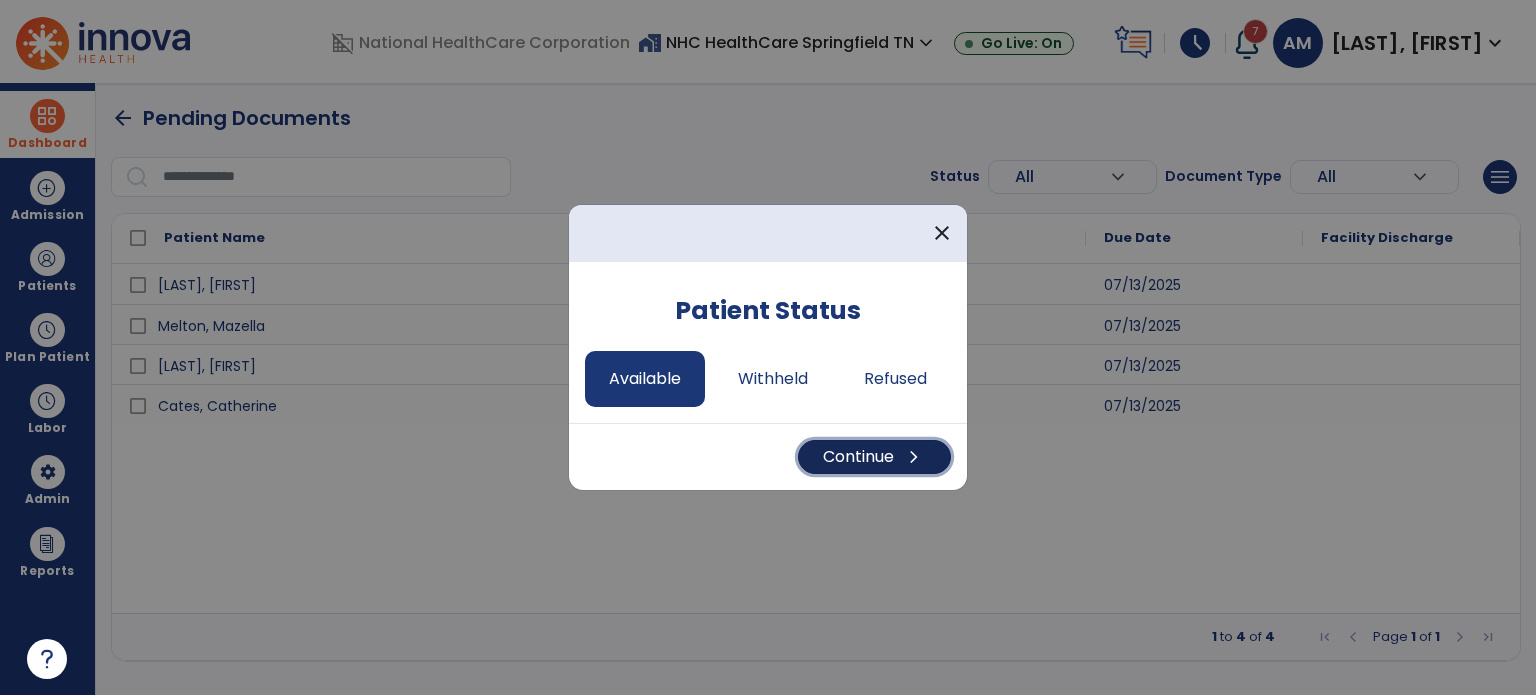 click on "Continue   chevron_right" at bounding box center [874, 457] 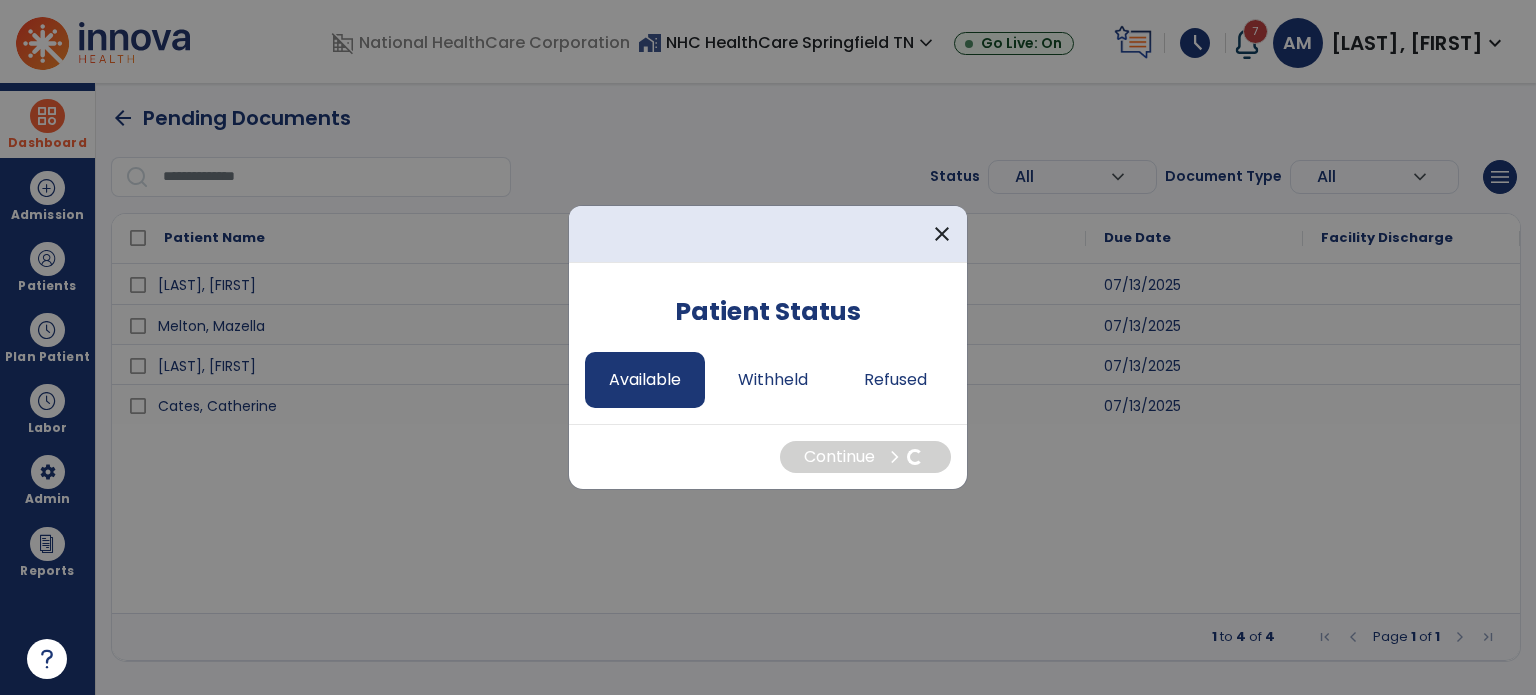 select on "*" 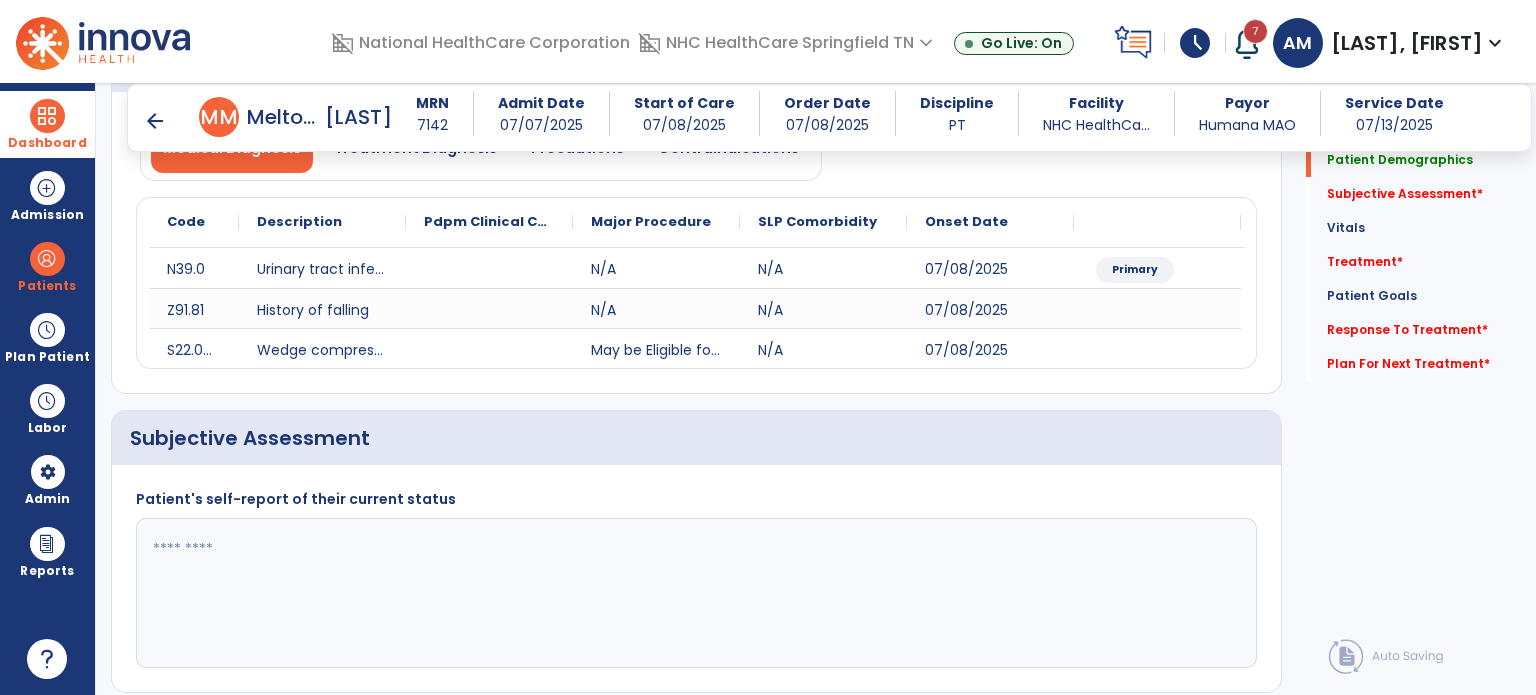 scroll, scrollTop: 203, scrollLeft: 0, axis: vertical 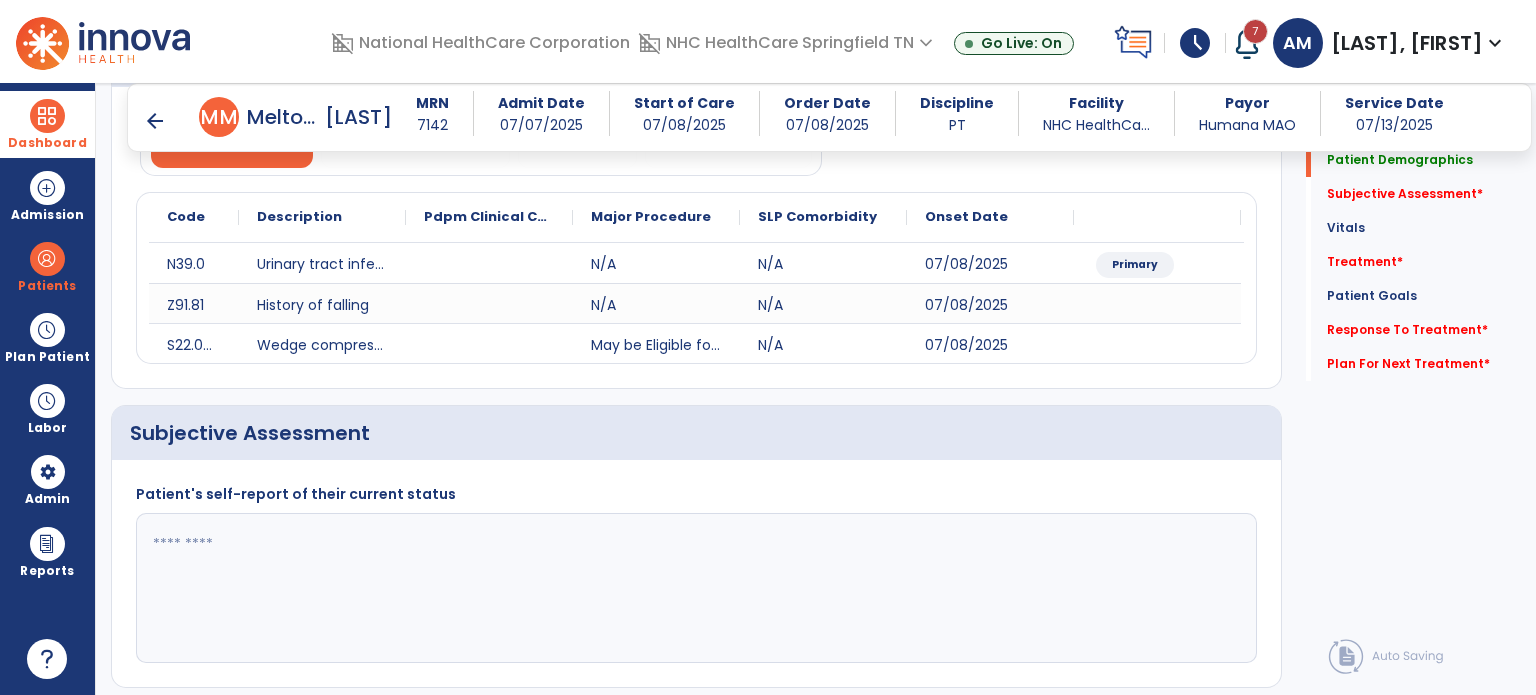 click 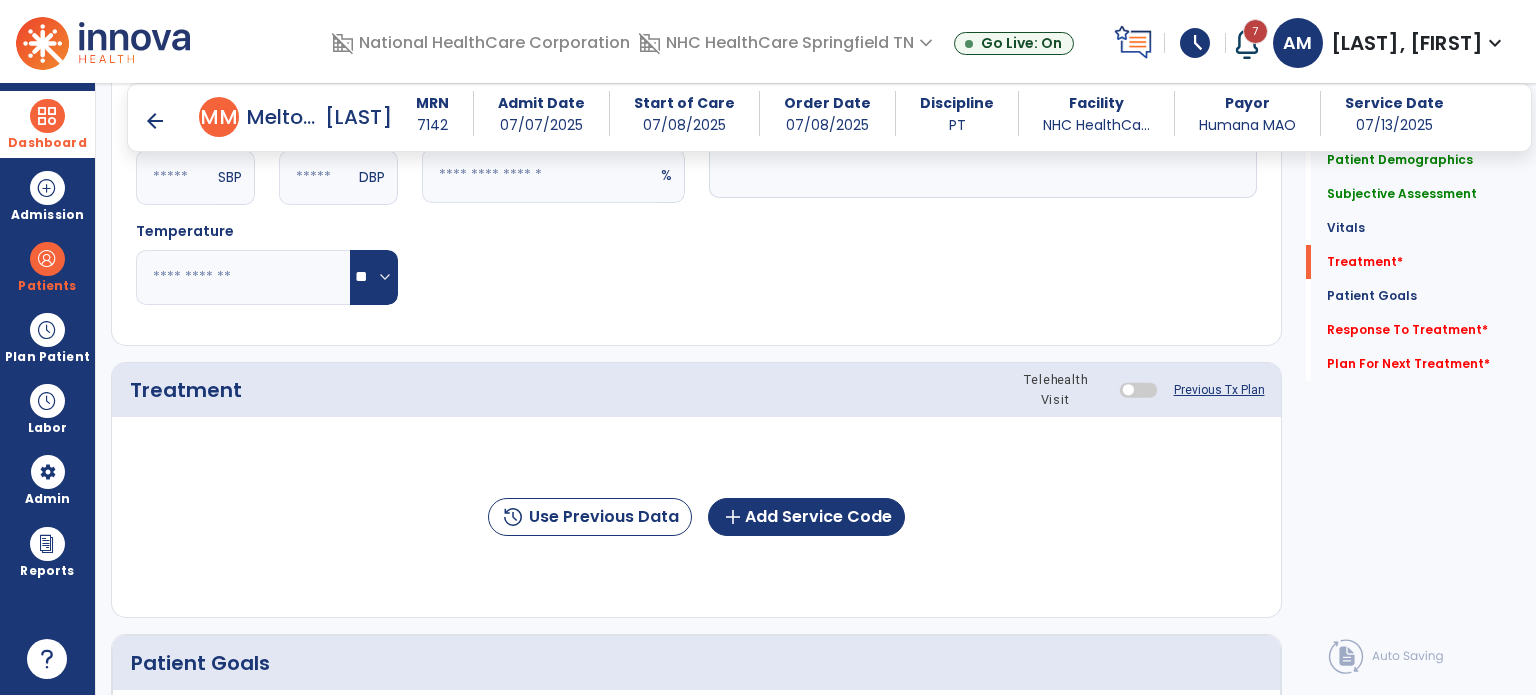 scroll, scrollTop: 1028, scrollLeft: 0, axis: vertical 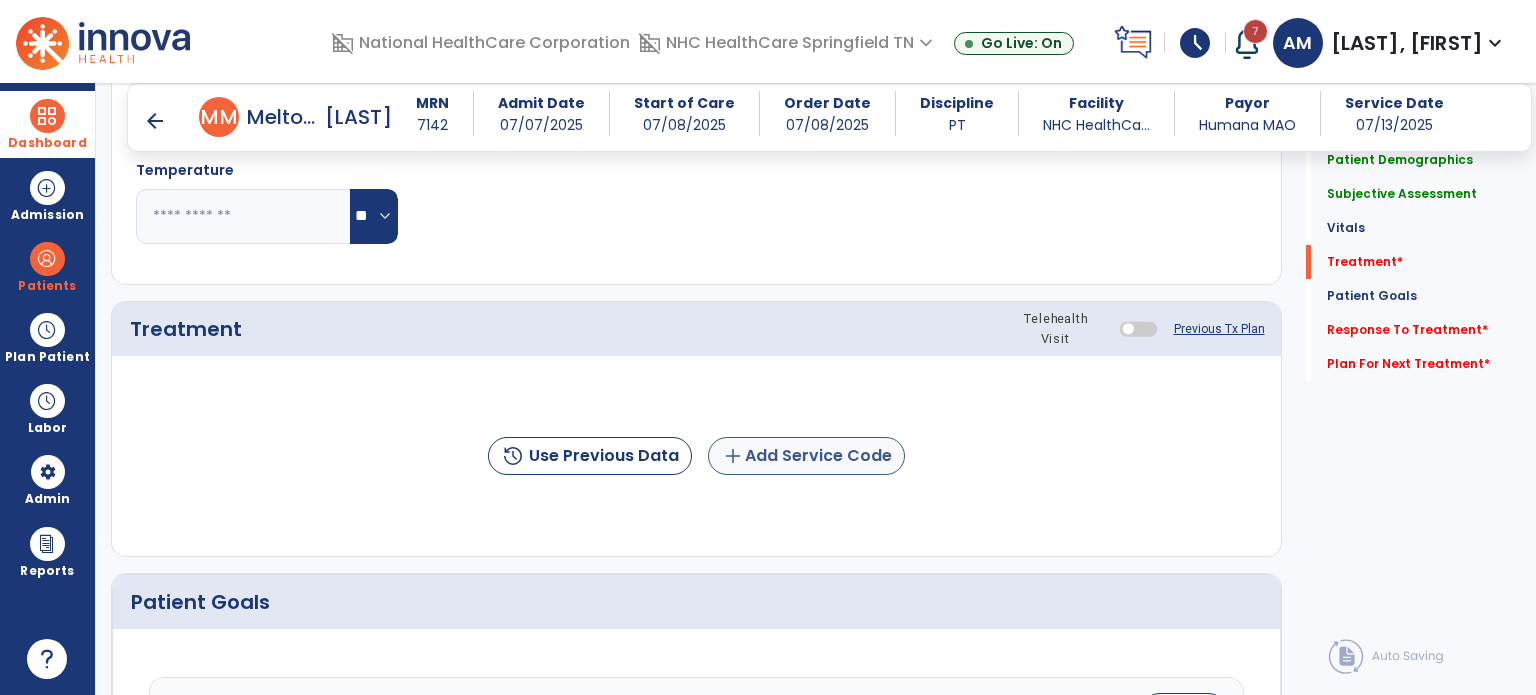 type on "**********" 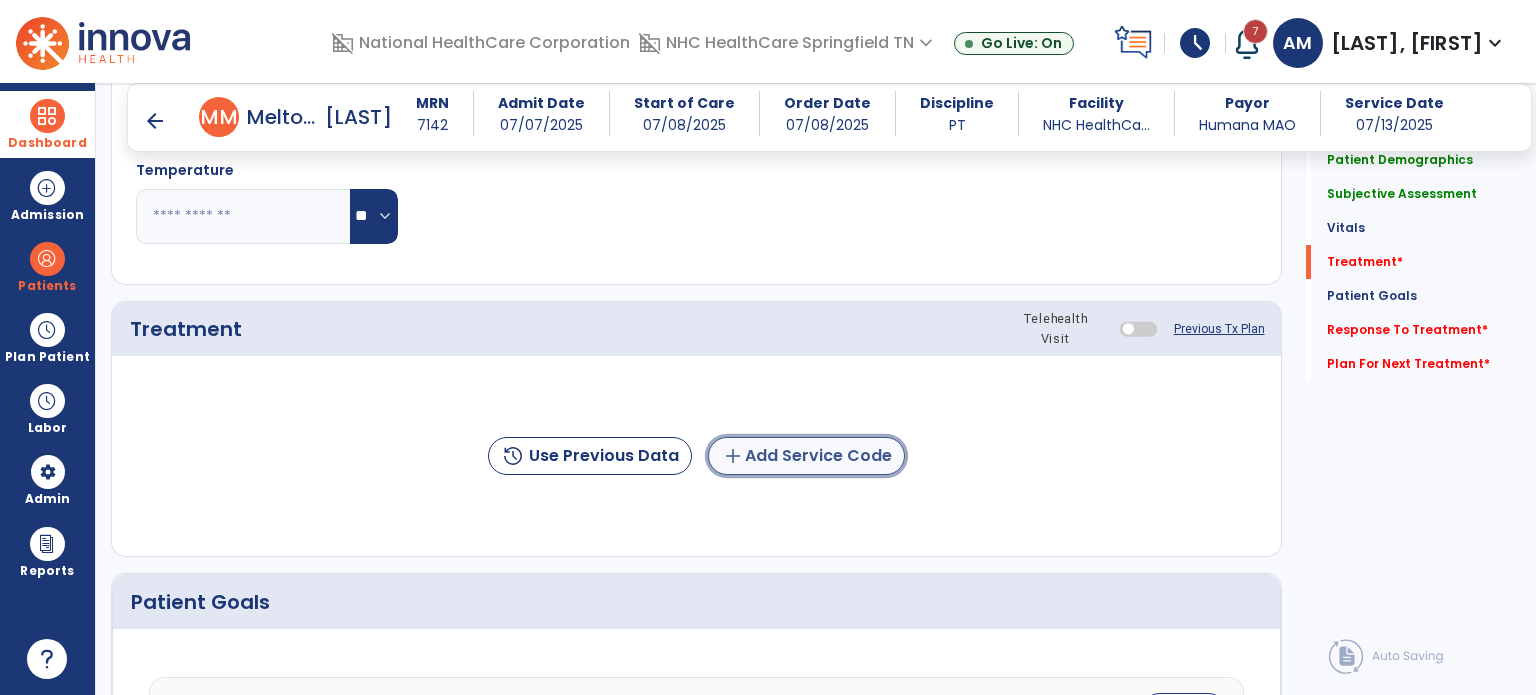 click on "add  Add Service Code" 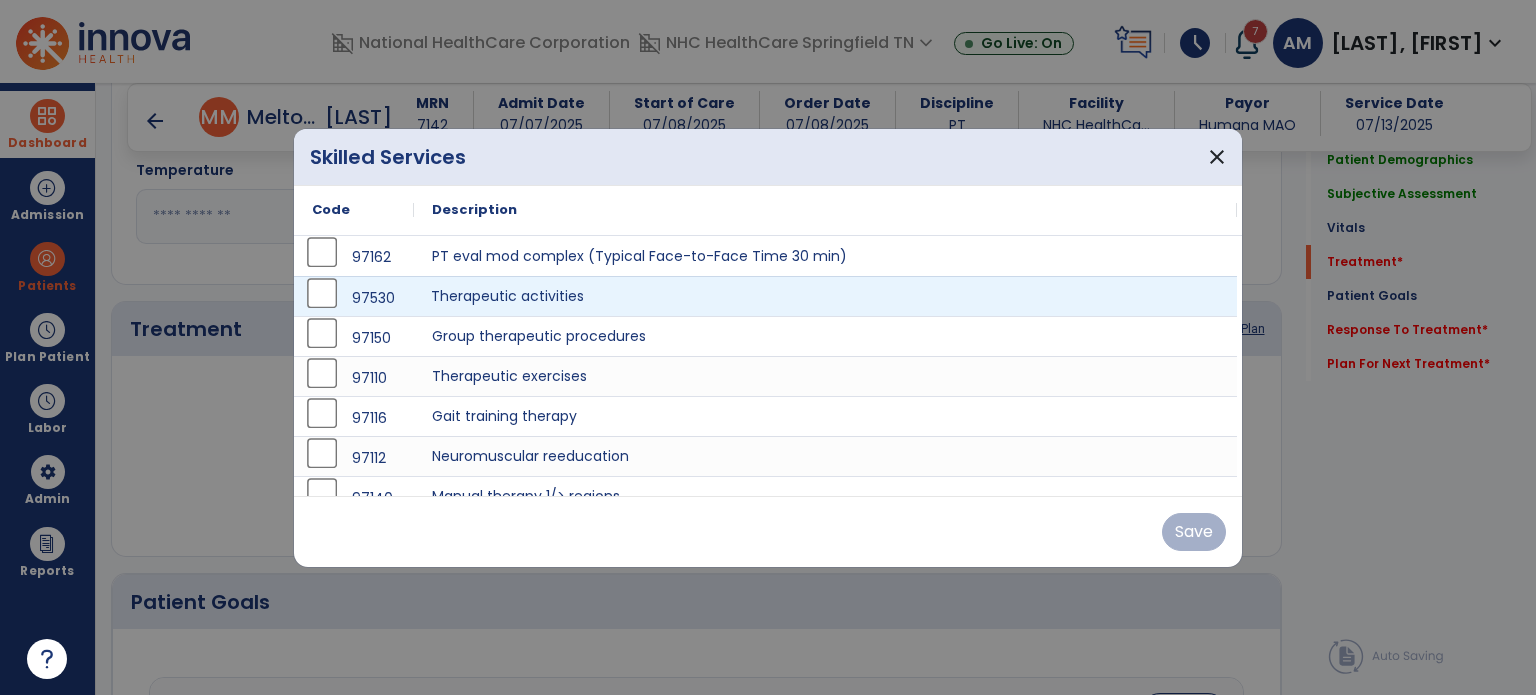 click on "Therapeutic activities" at bounding box center (825, 296) 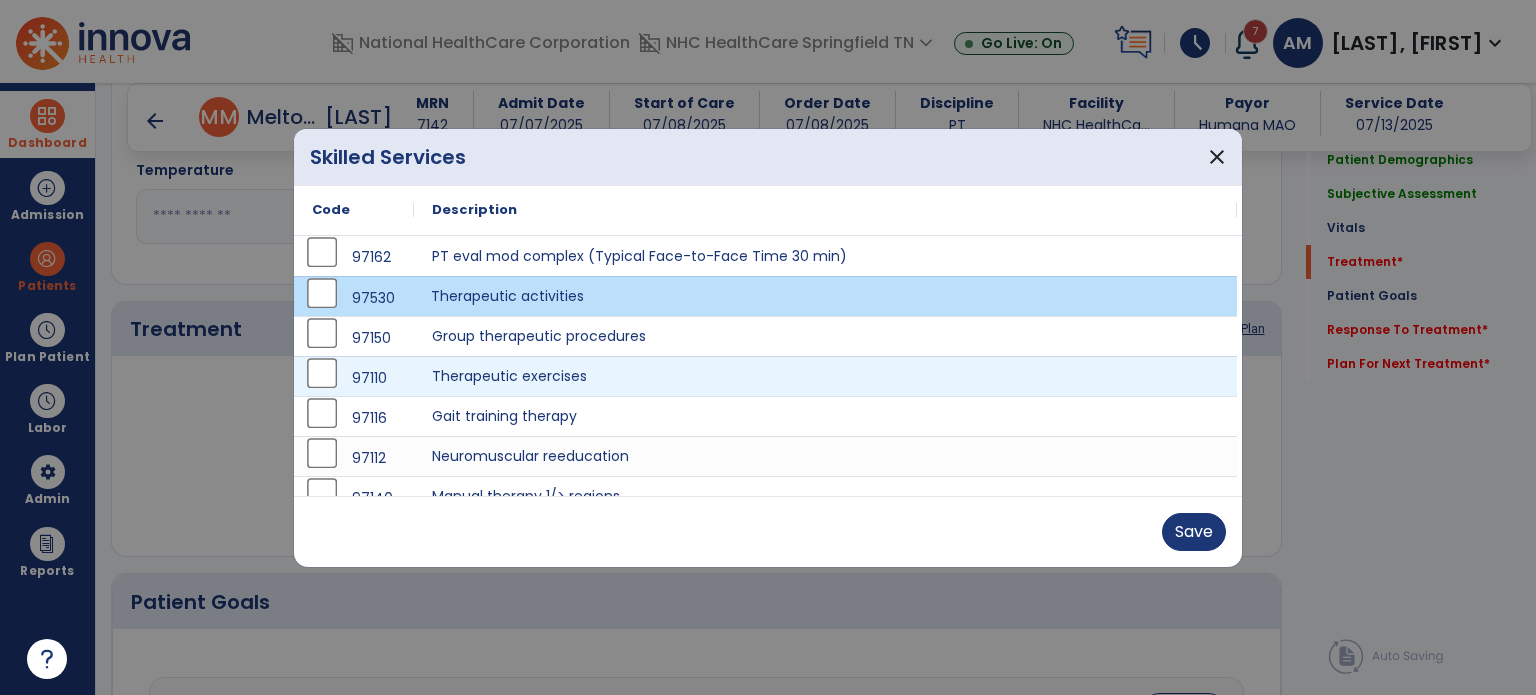 click on "97110 Therapeutic exercises" at bounding box center [765, 376] 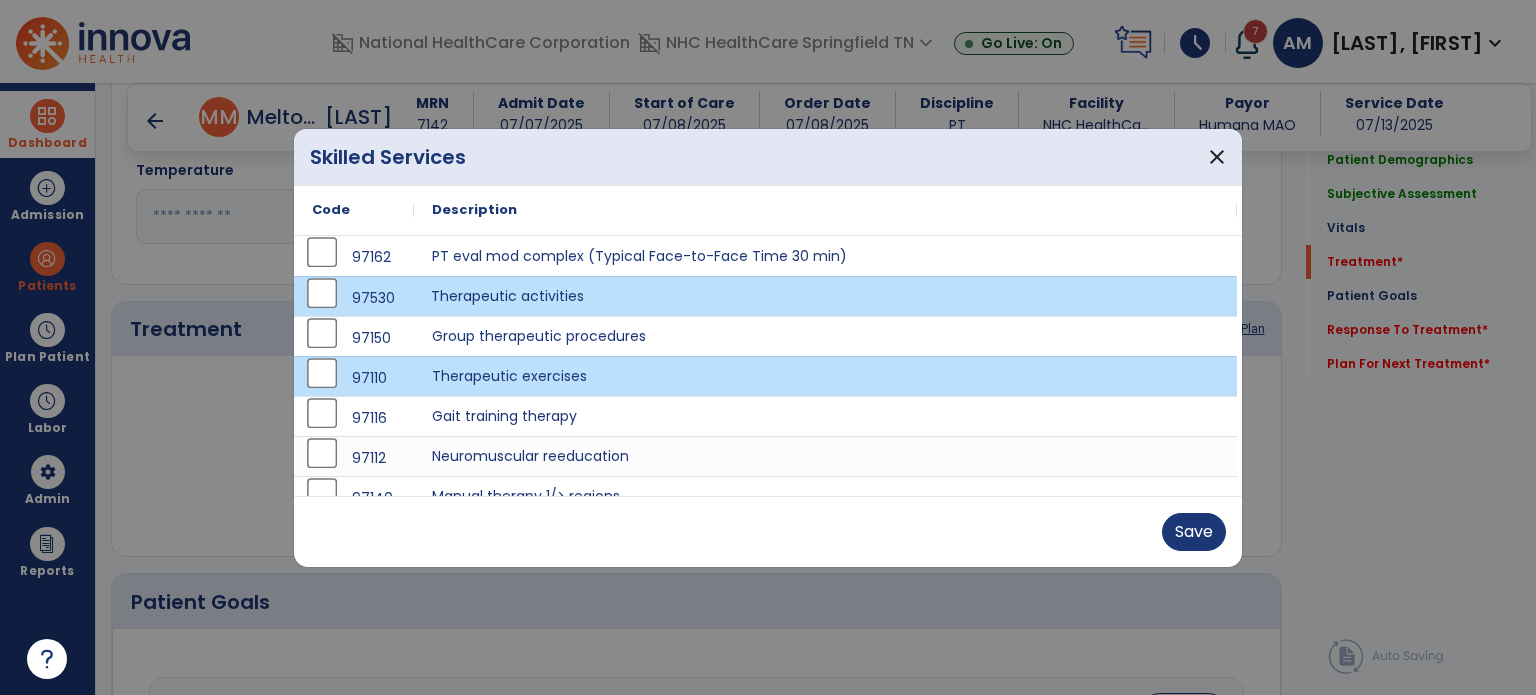 click on "Save" at bounding box center [768, 531] 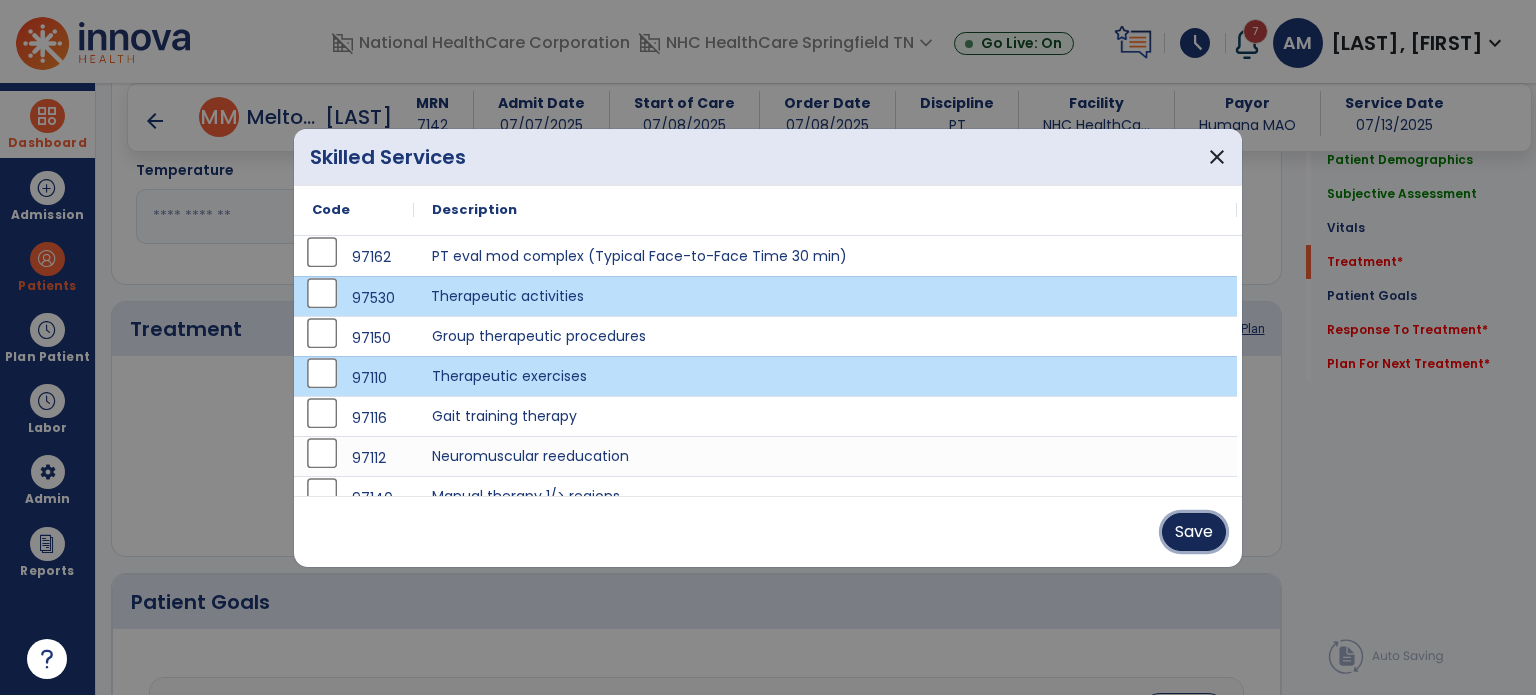 click on "Save" at bounding box center [1194, 532] 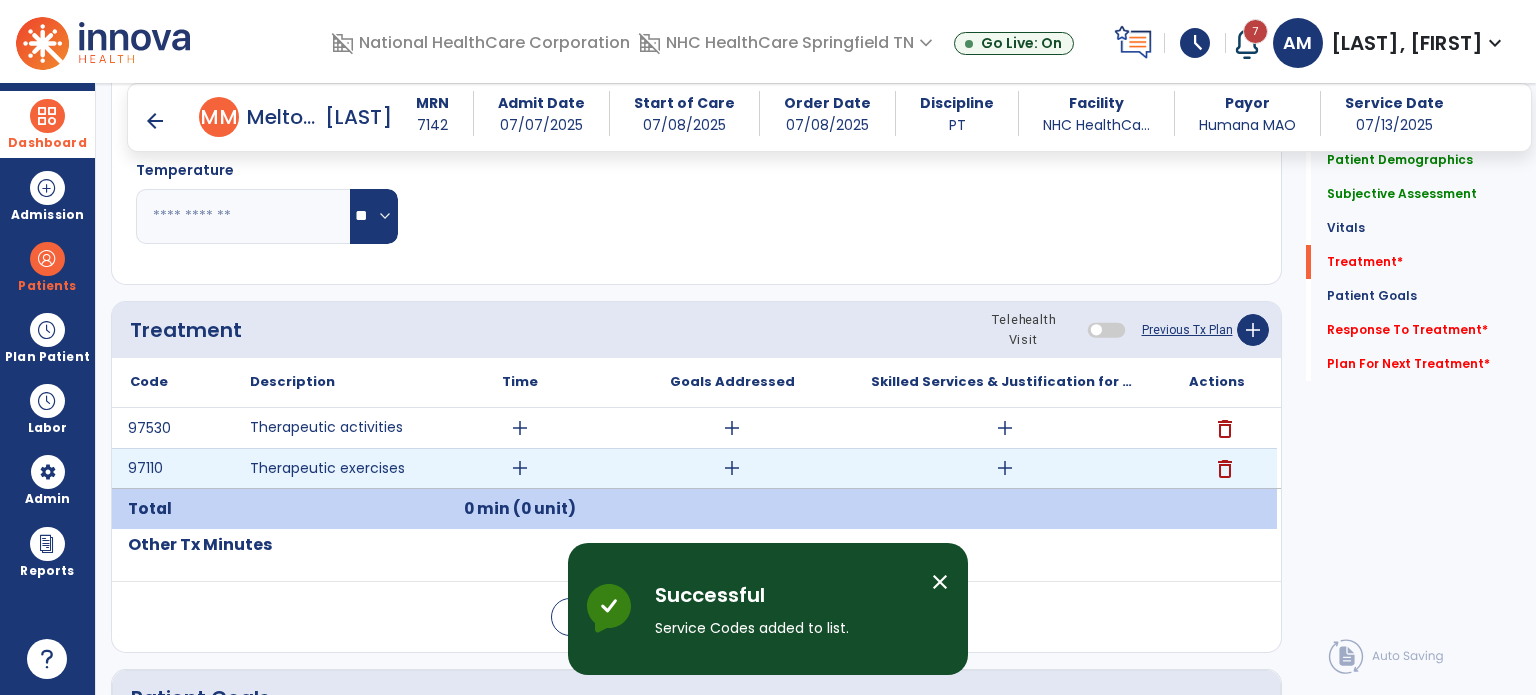 click on "add" at bounding box center (520, 468) 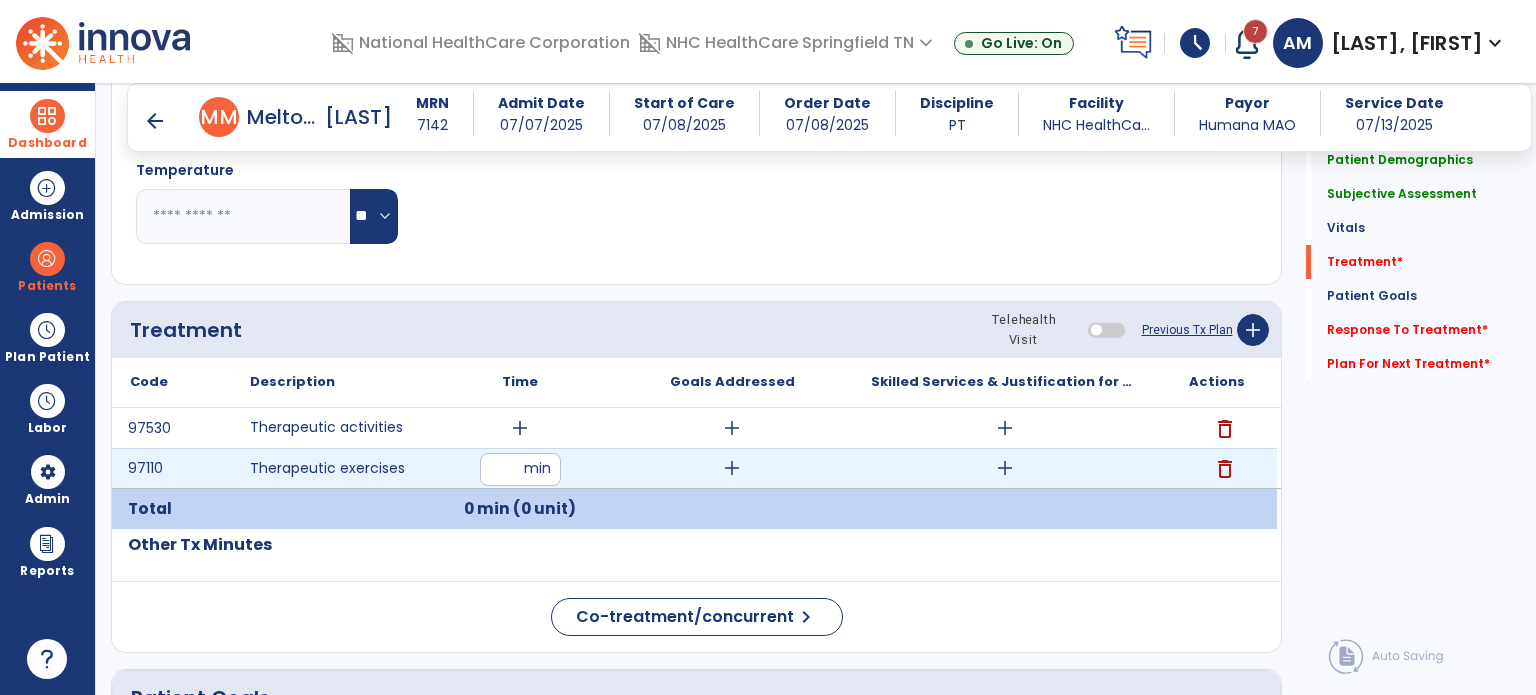 type on "**" 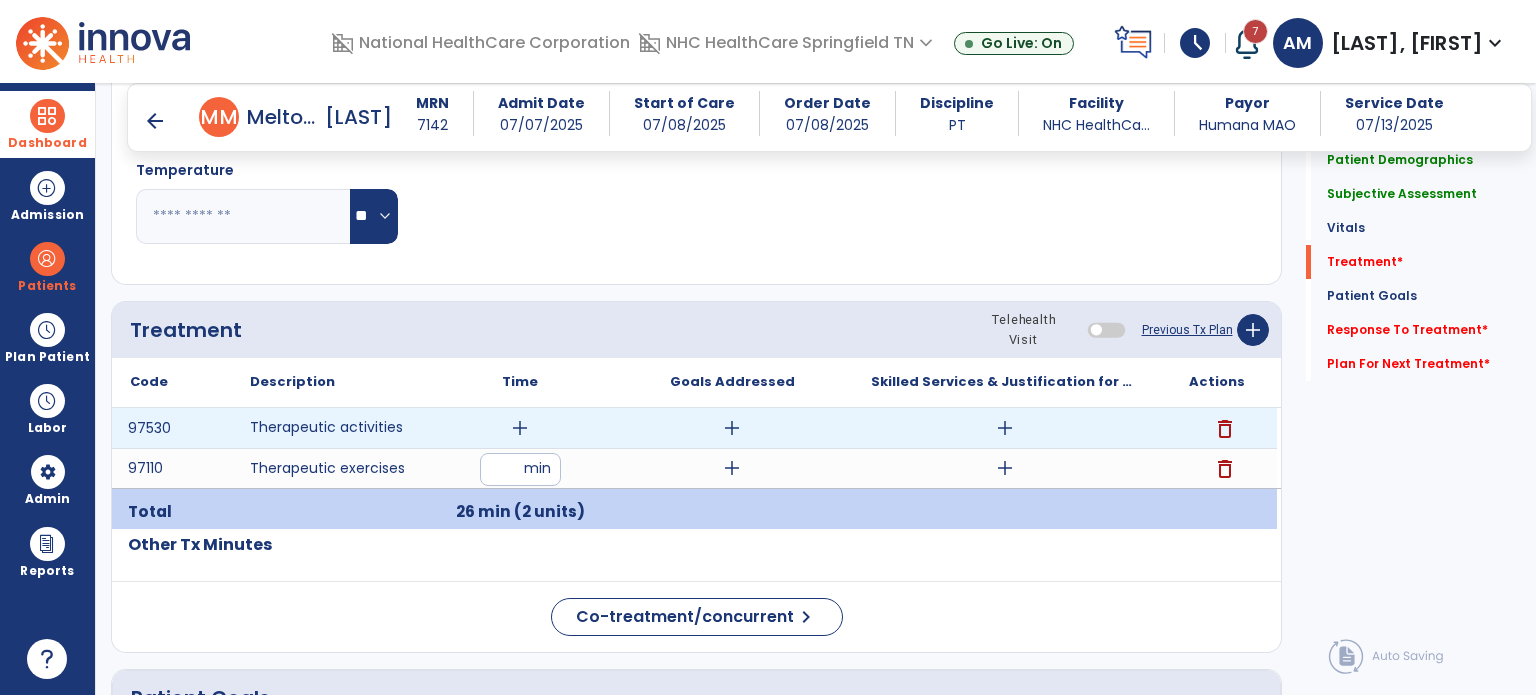 click on "add" at bounding box center (520, 428) 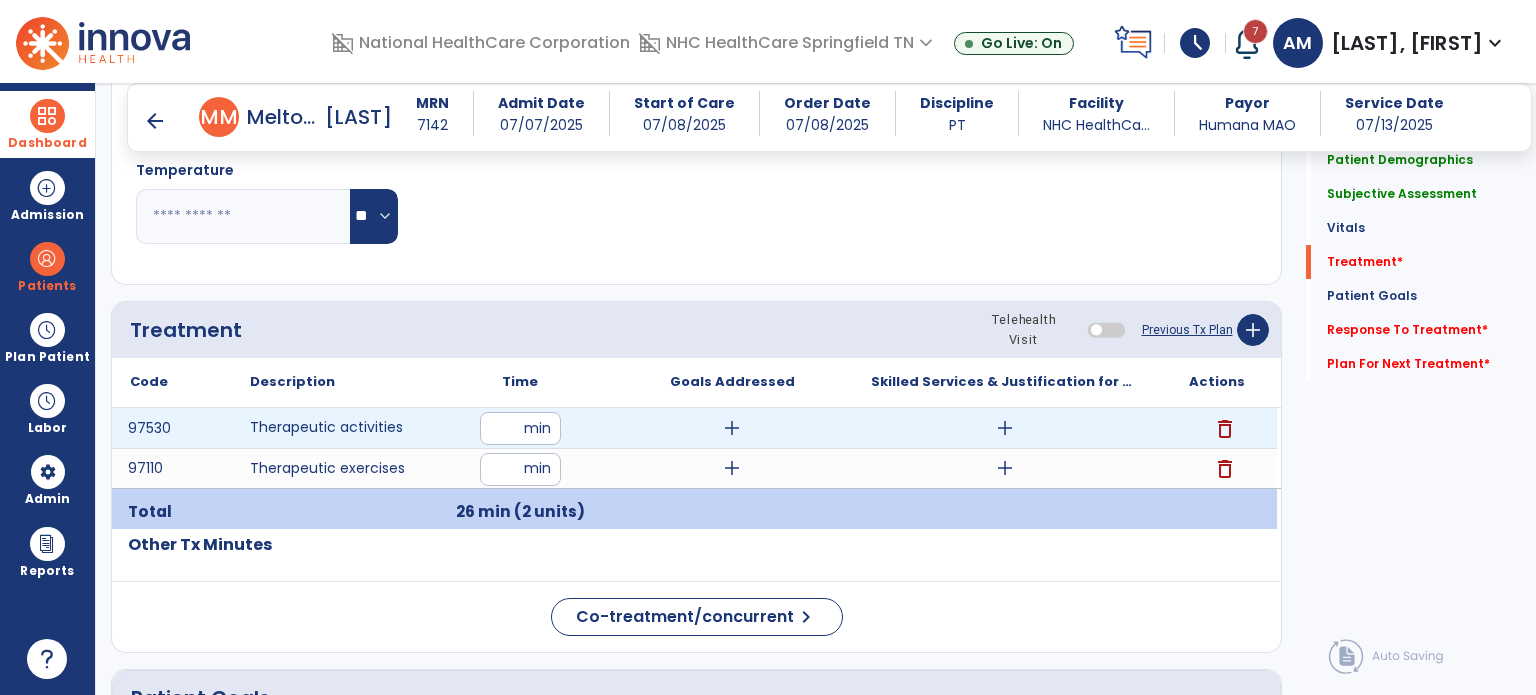 type on "**" 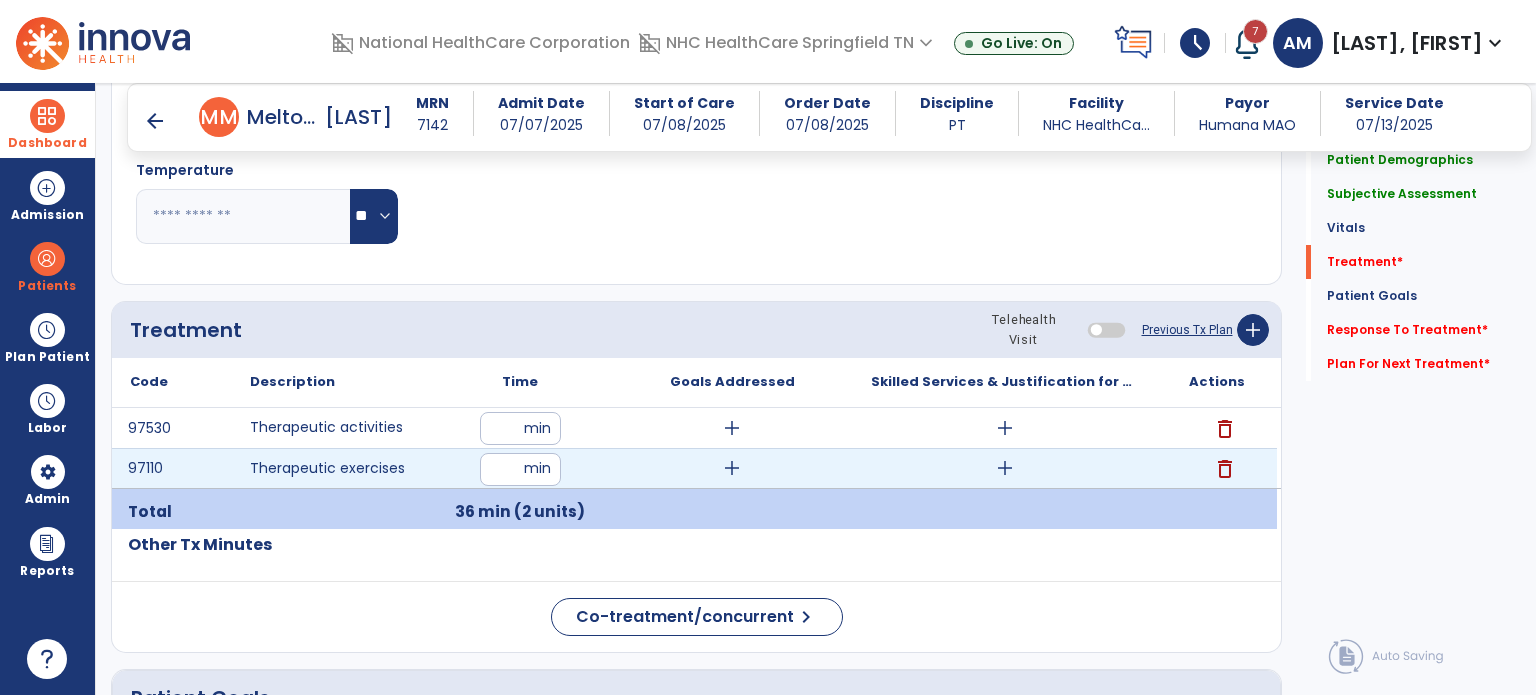 click on "add" at bounding box center [1005, 468] 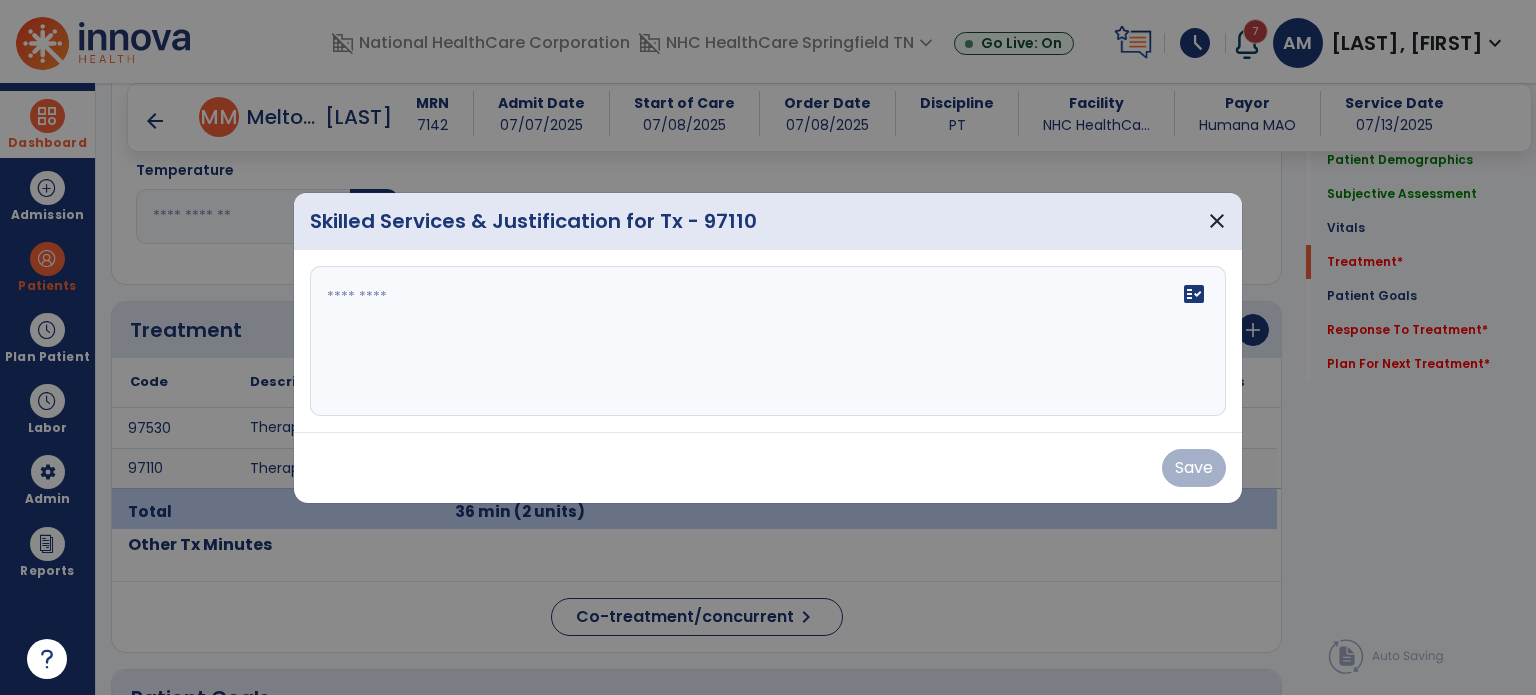 click on "fact_check" at bounding box center (768, 341) 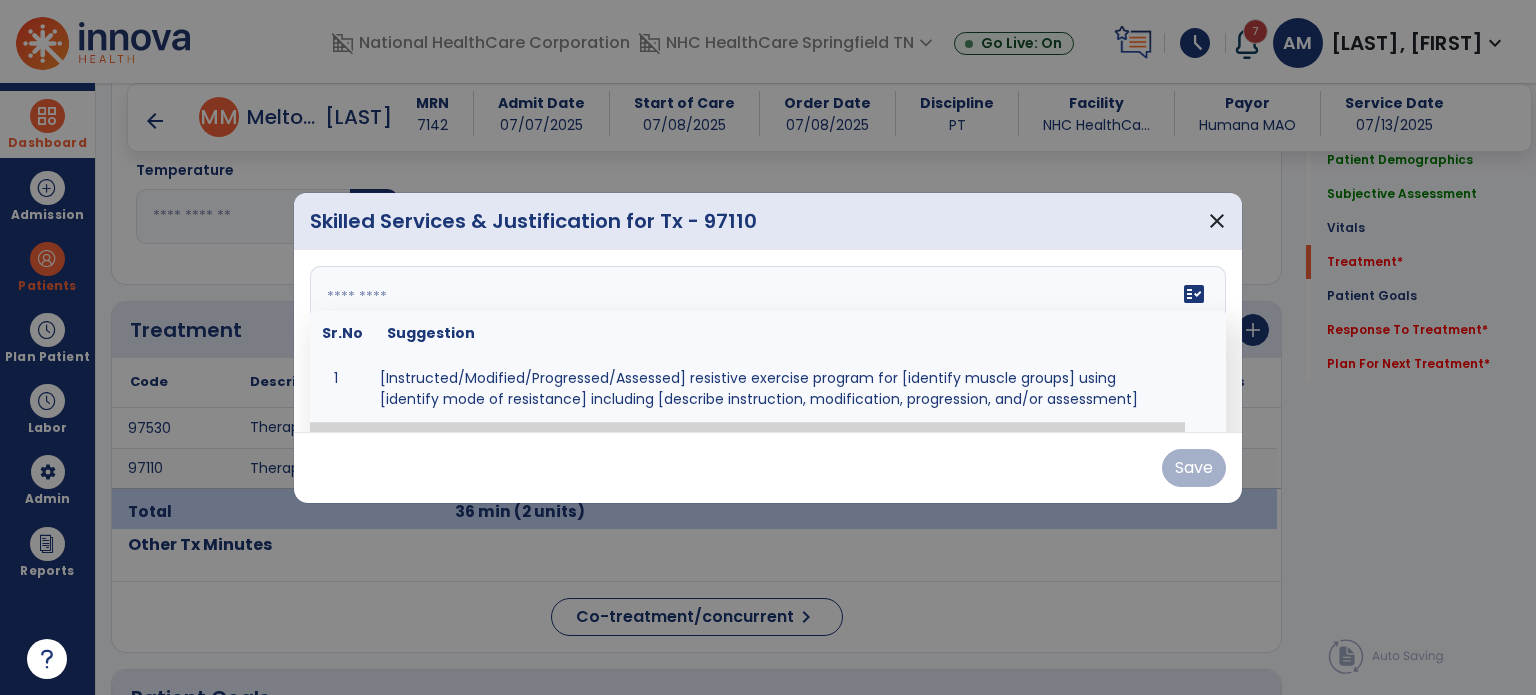 paste on "**********" 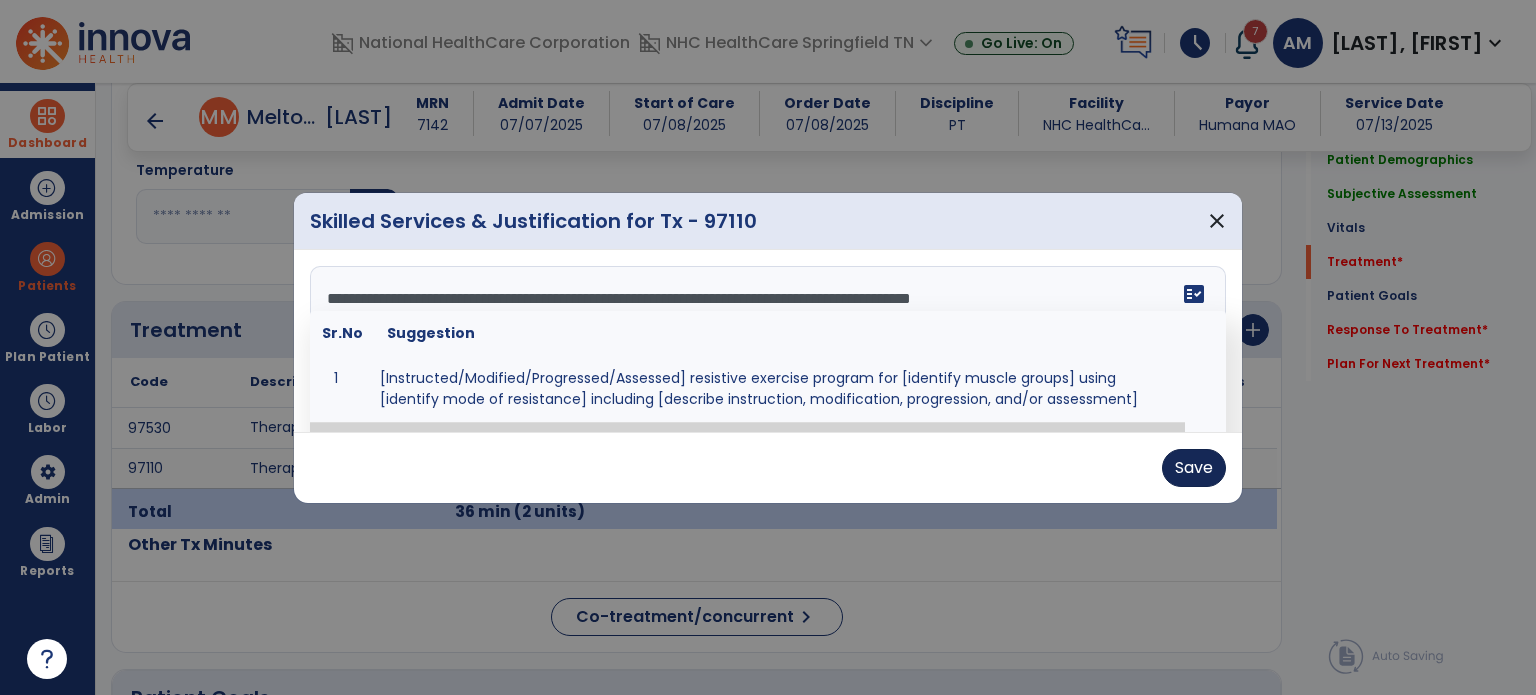 type on "**********" 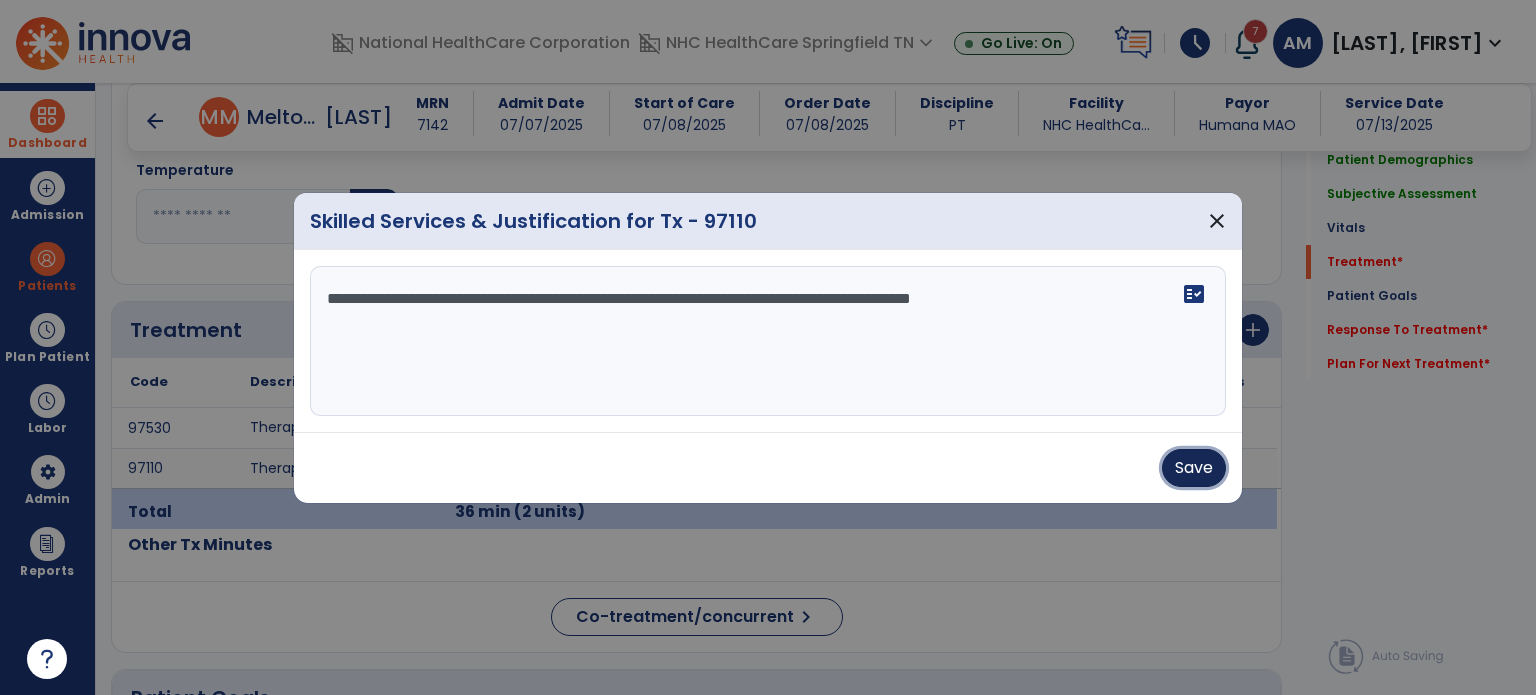 click on "Save" at bounding box center (1194, 468) 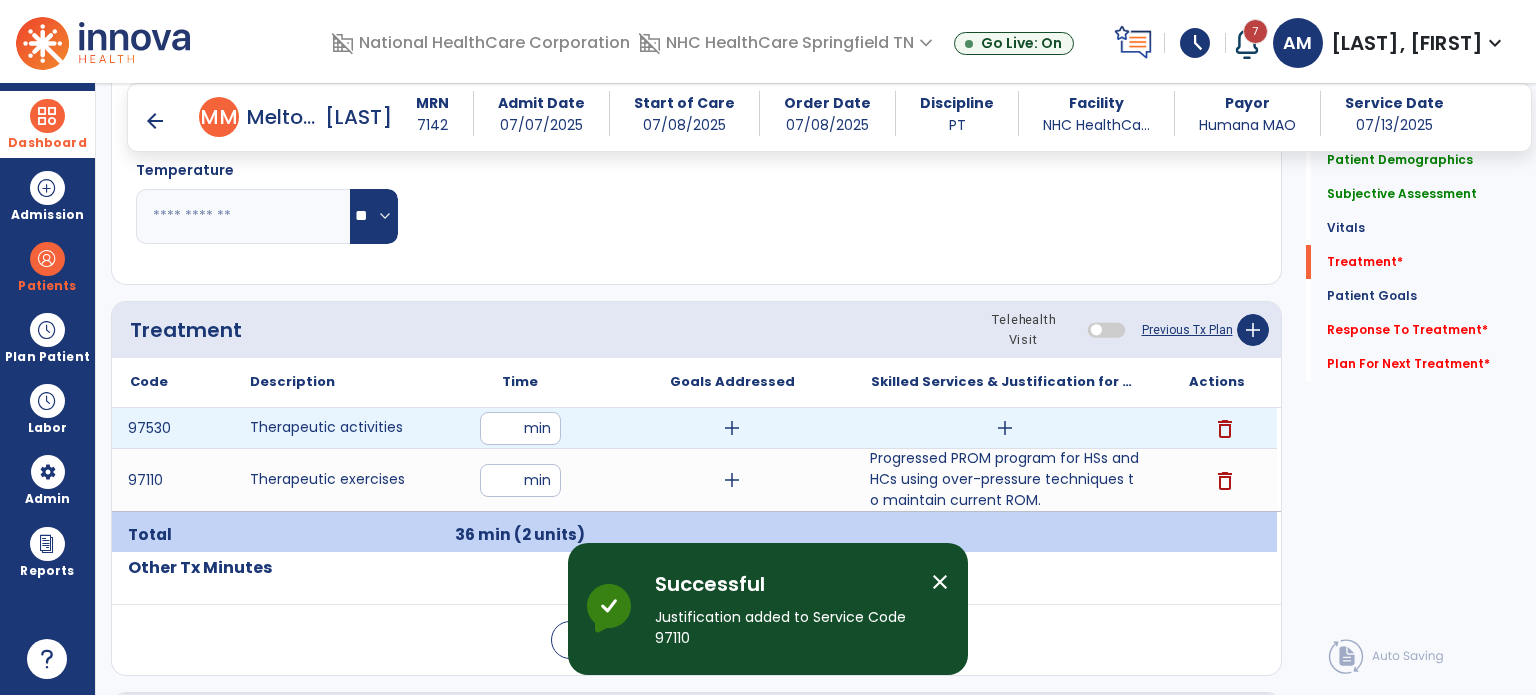click on "add" at bounding box center [1005, 428] 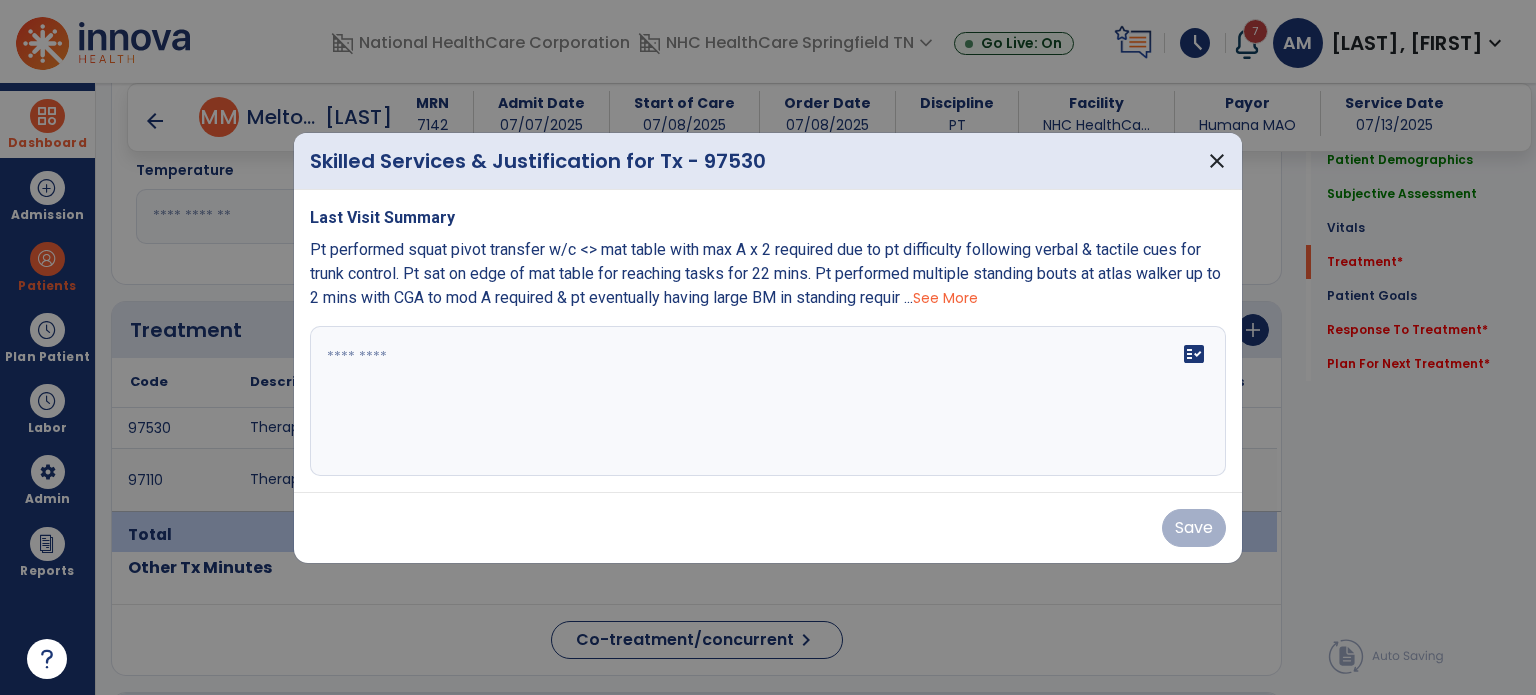 click at bounding box center (768, 401) 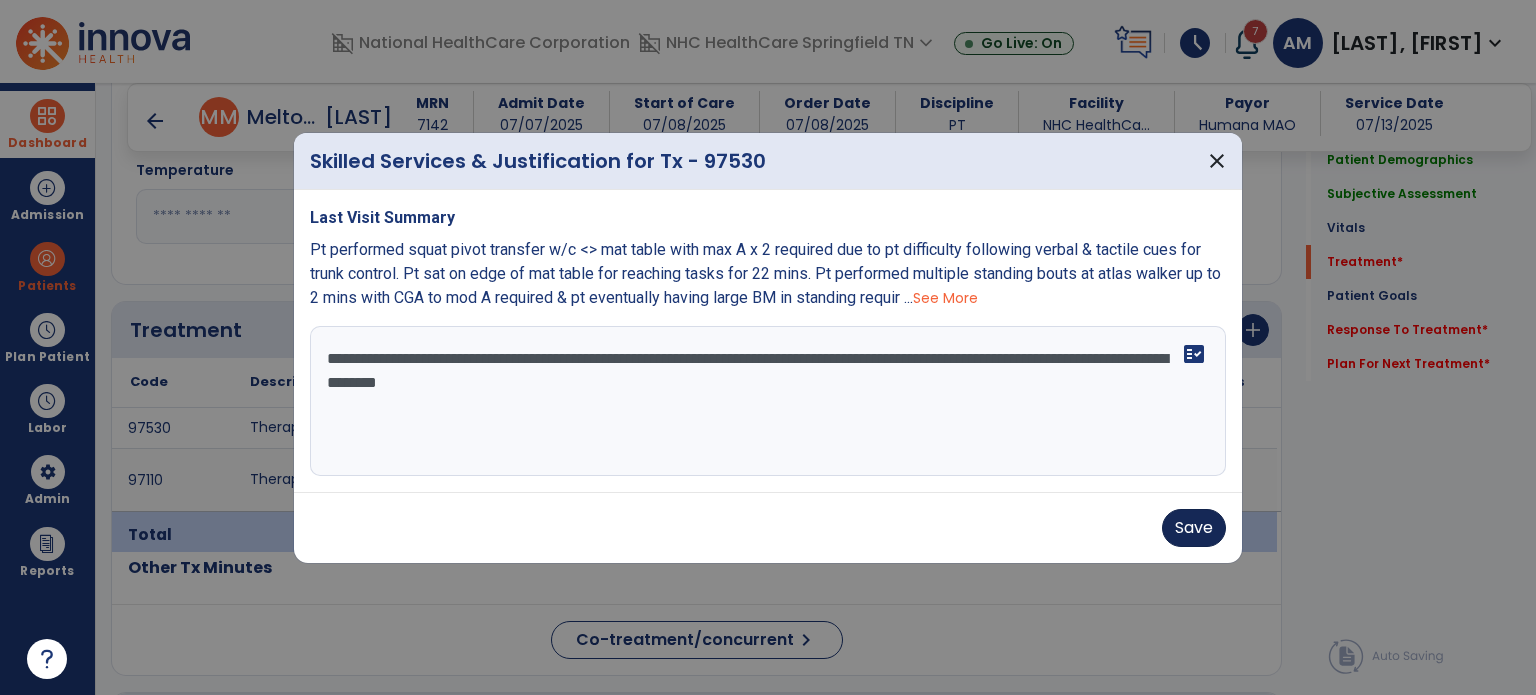 type on "**********" 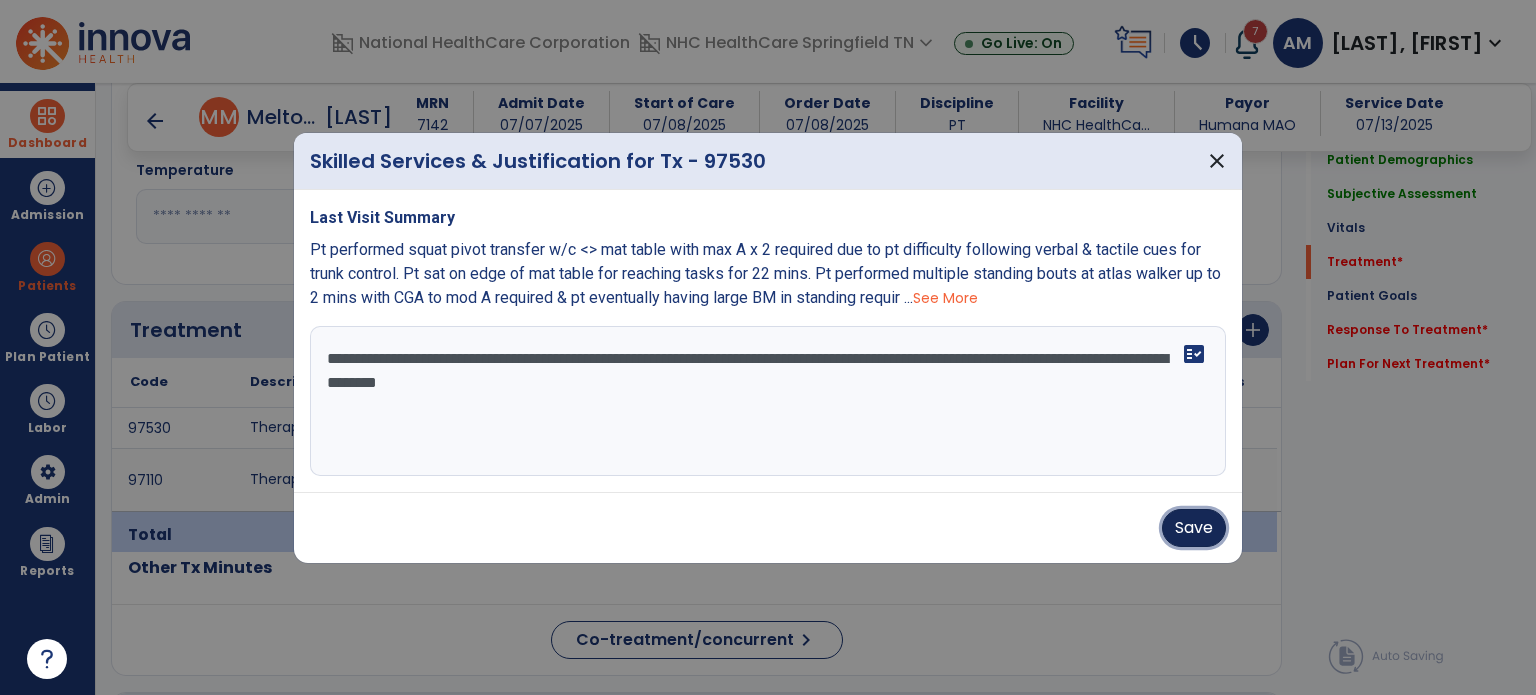 click on "Save" at bounding box center (1194, 528) 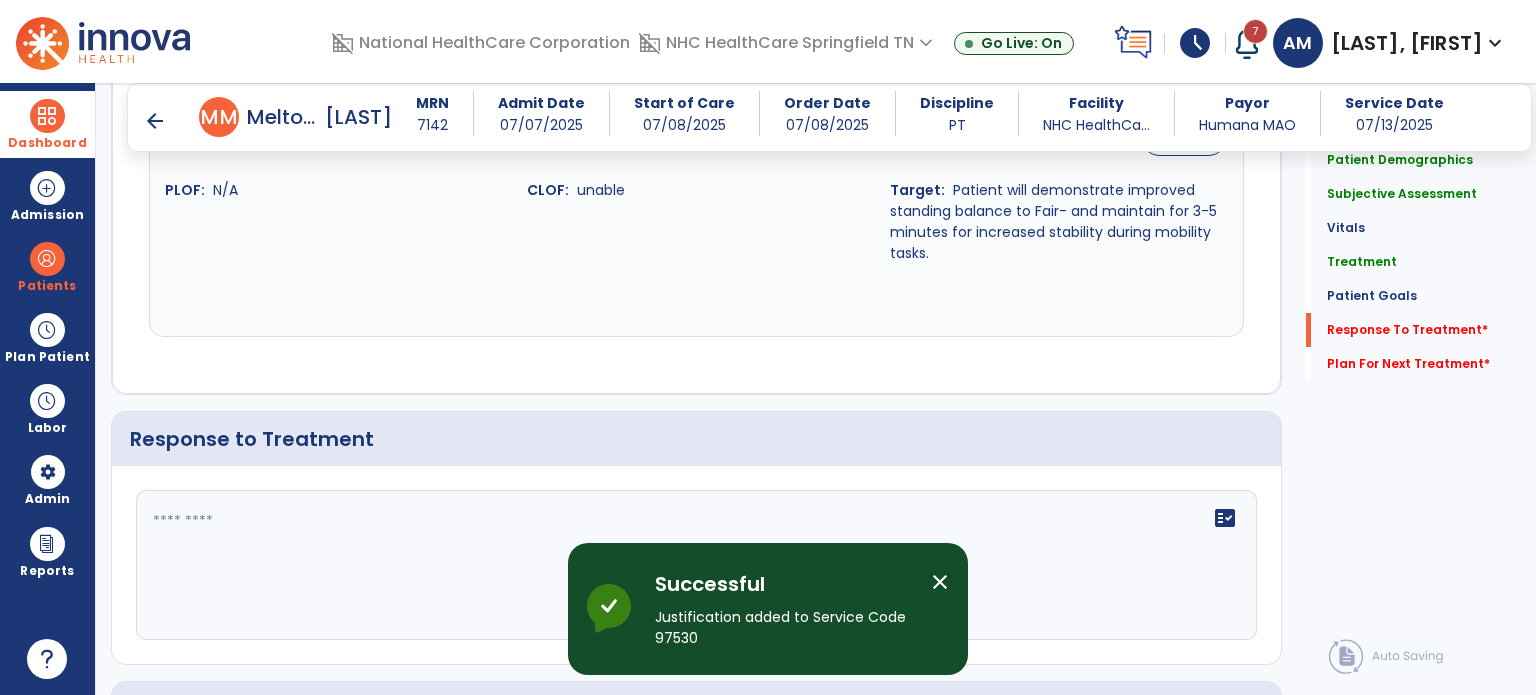 scroll, scrollTop: 2959, scrollLeft: 0, axis: vertical 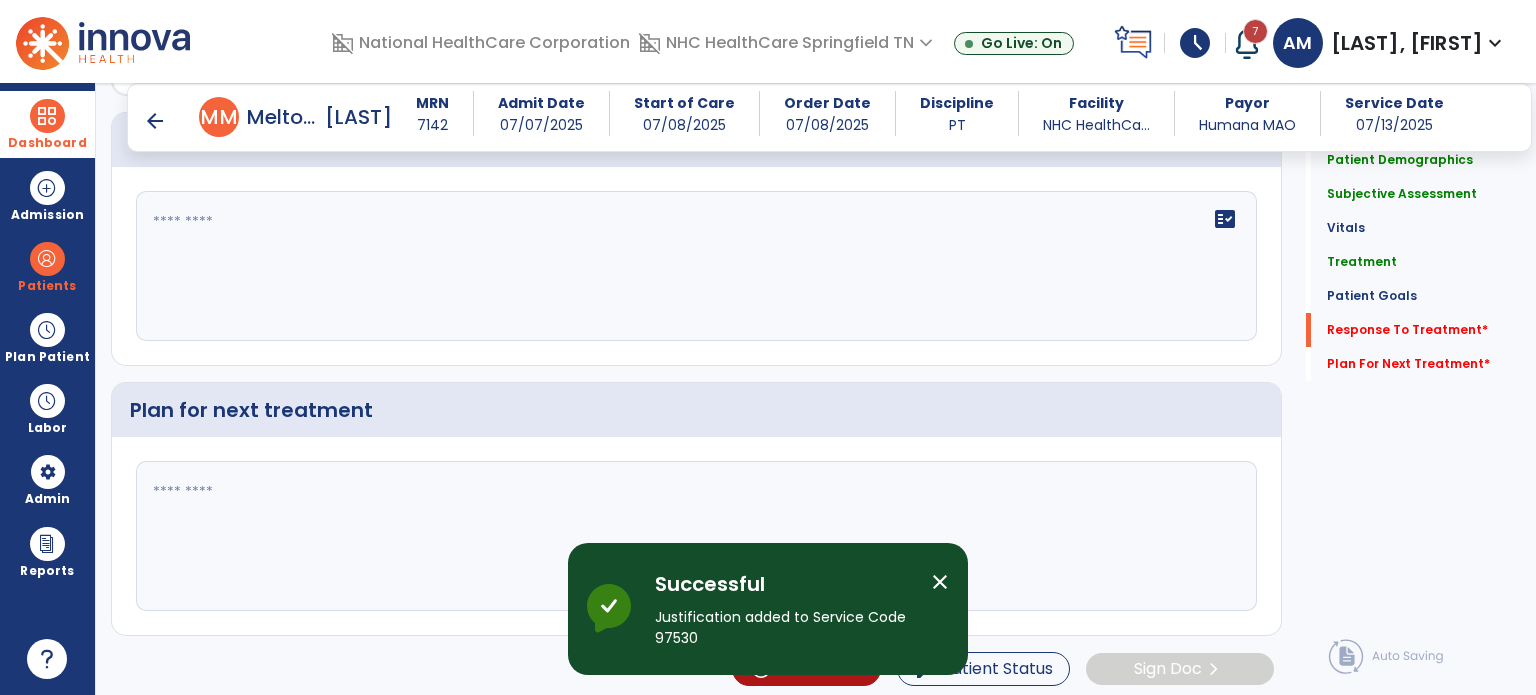 click on "fact_check" 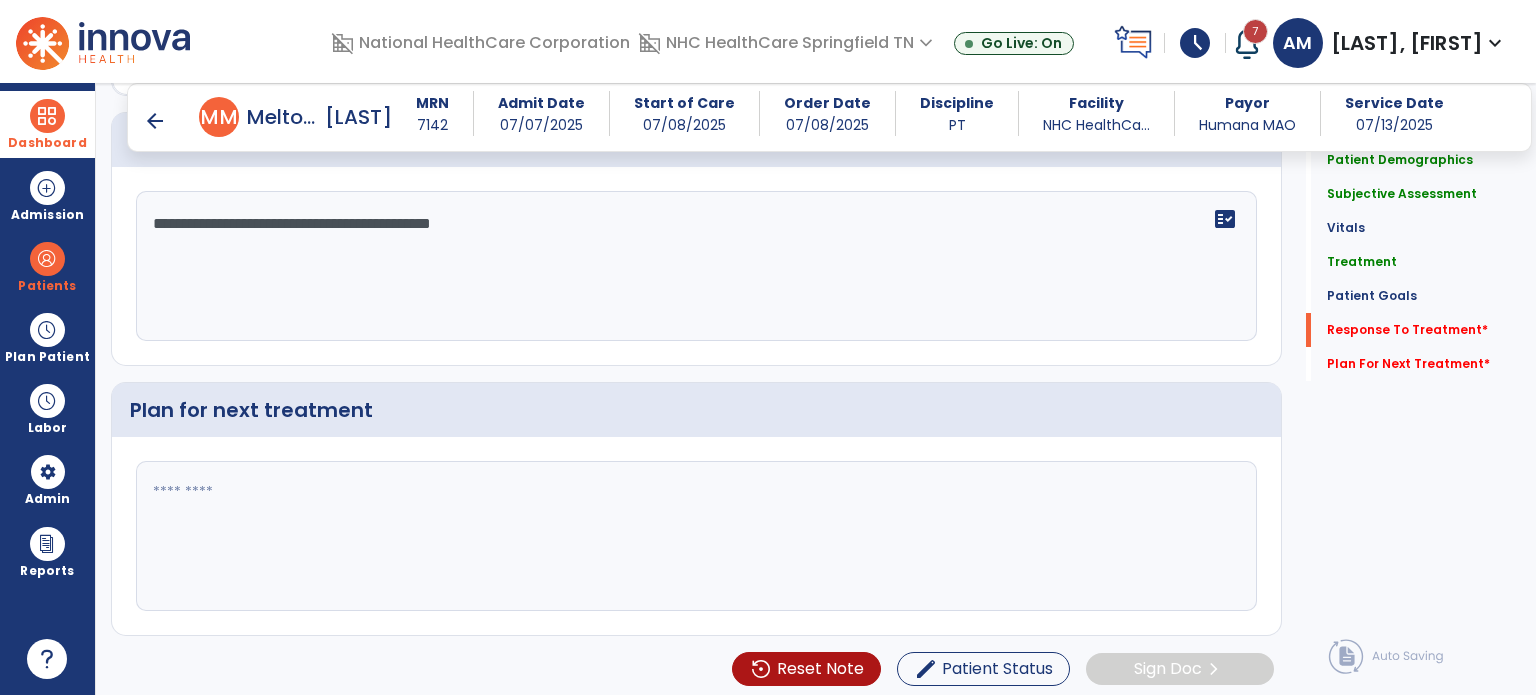 type on "**********" 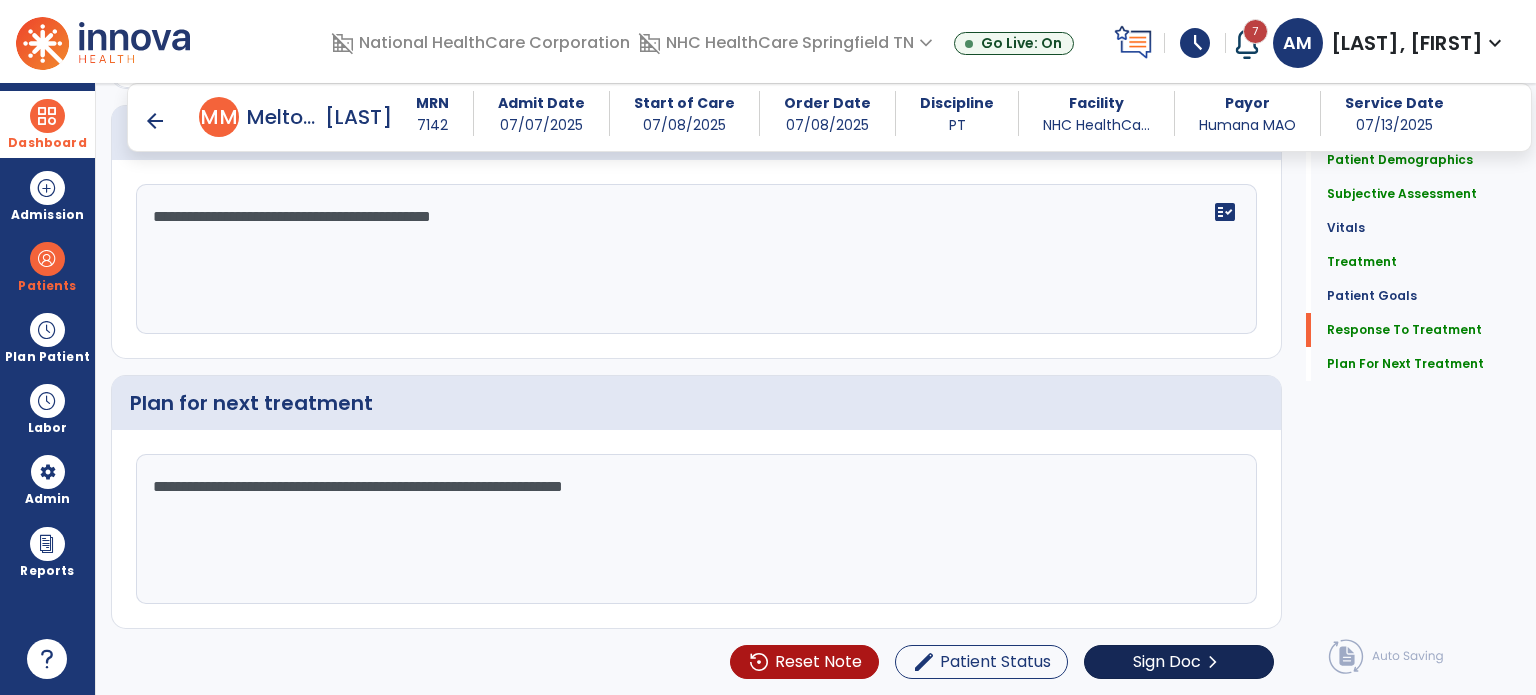 scroll, scrollTop: 2959, scrollLeft: 0, axis: vertical 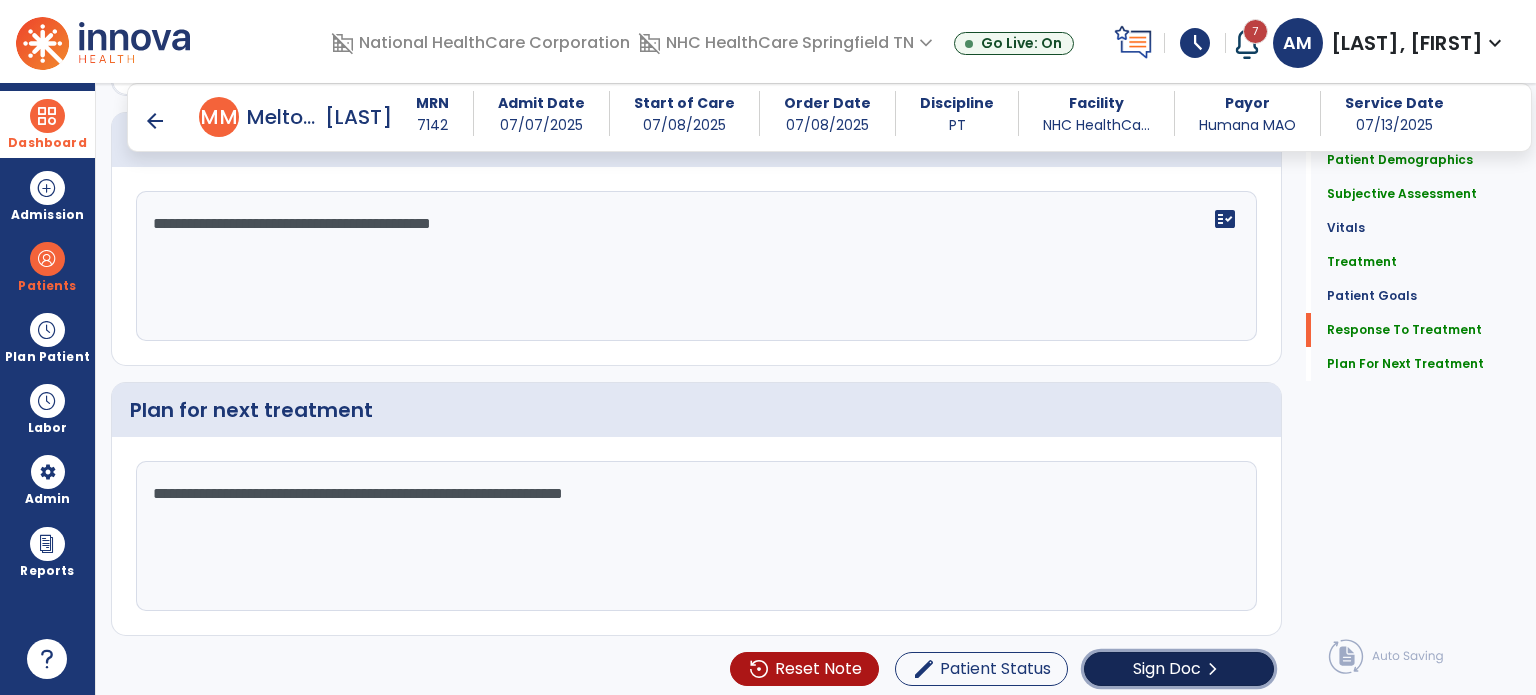 click on "chevron_right" 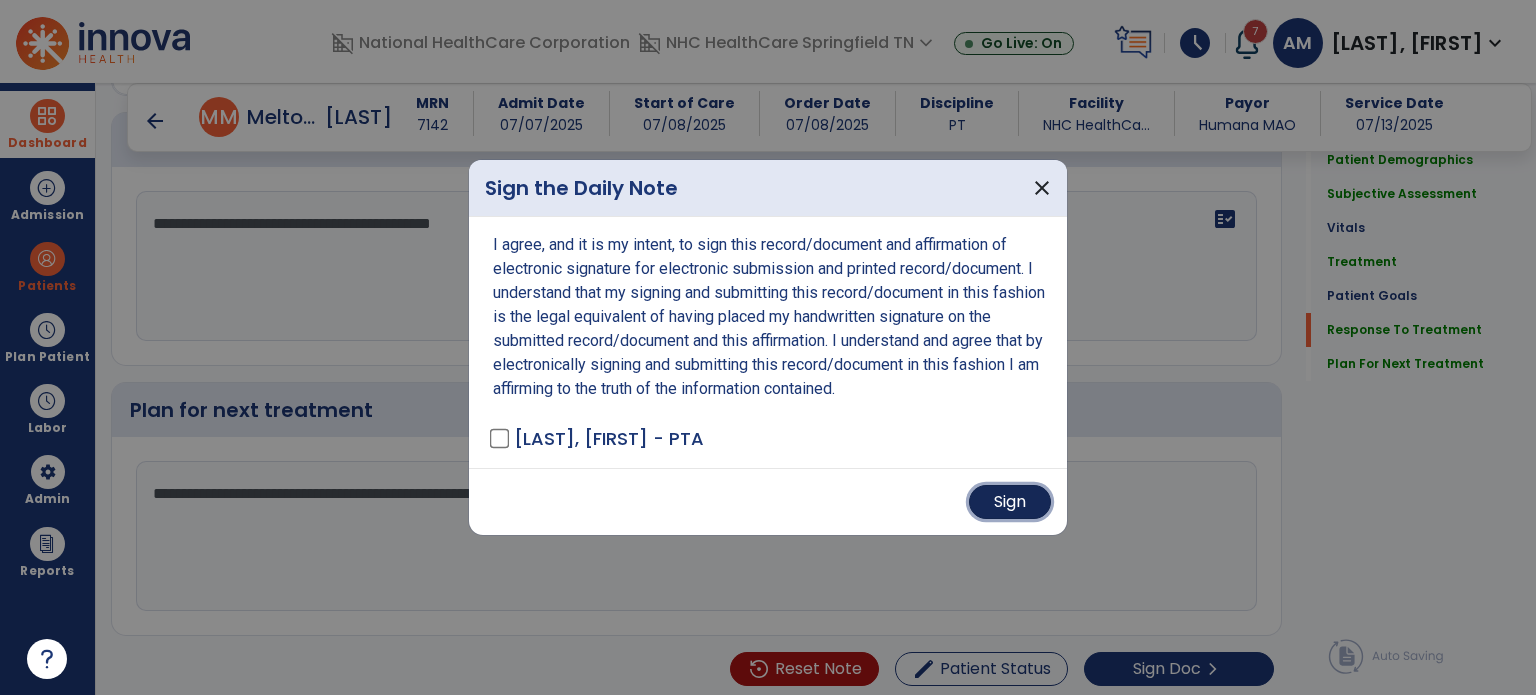 click on "Sign" at bounding box center (1010, 502) 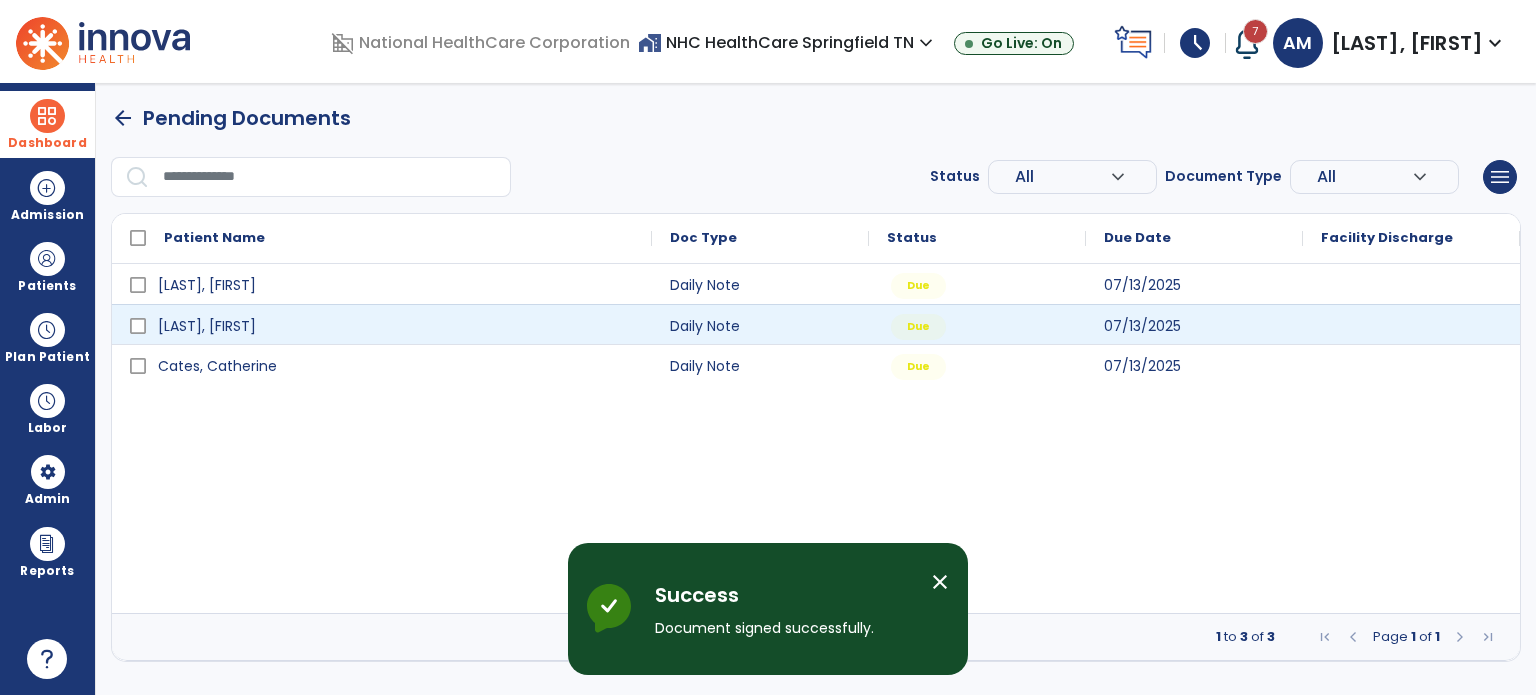 scroll, scrollTop: 0, scrollLeft: 0, axis: both 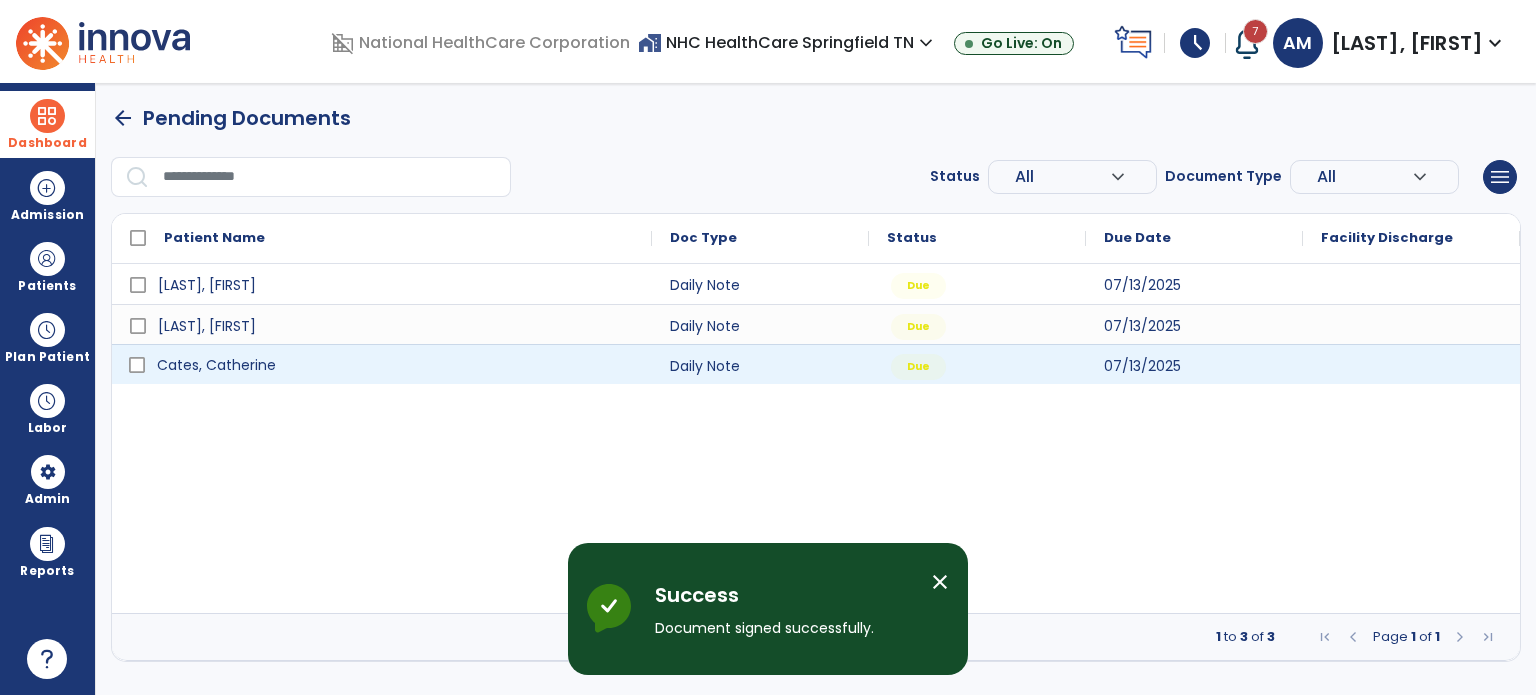 click on "Cates, Catherine" at bounding box center (396, 365) 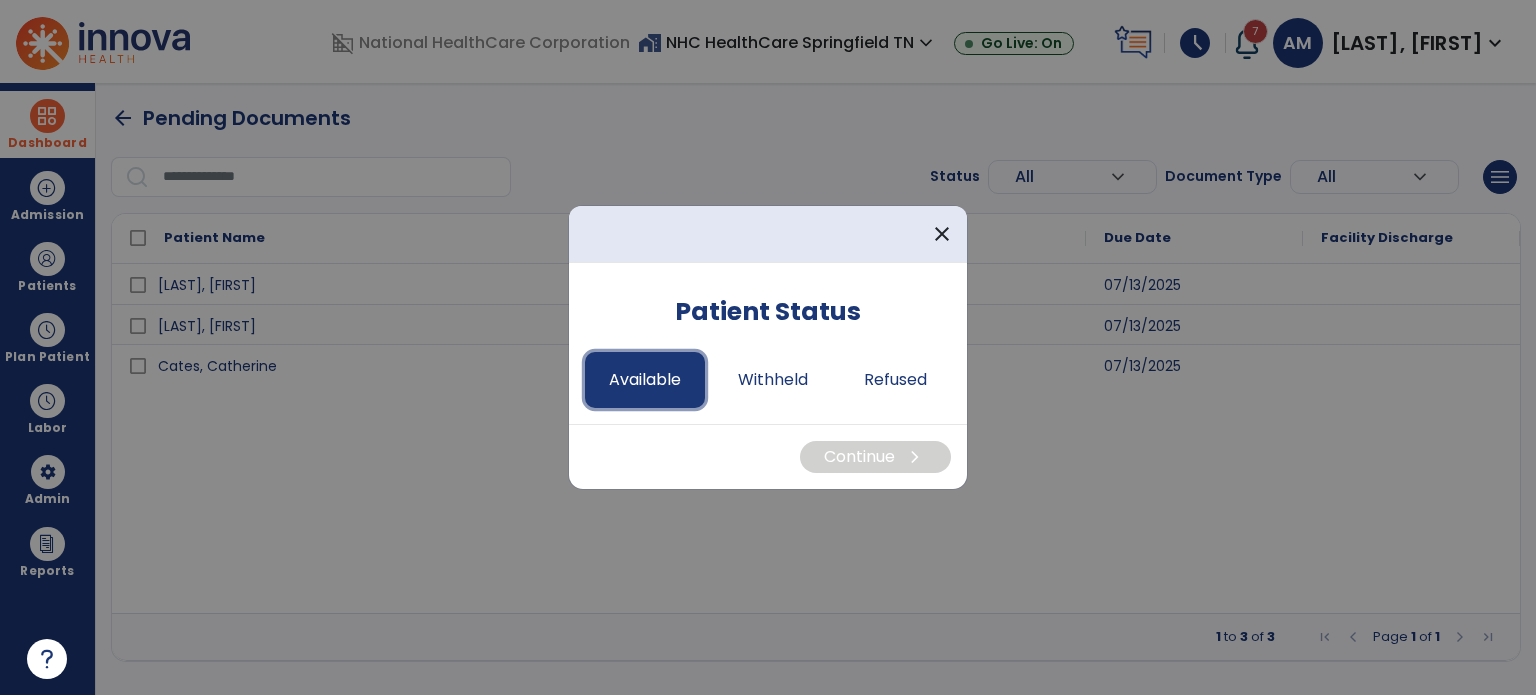 click on "Available" at bounding box center [645, 380] 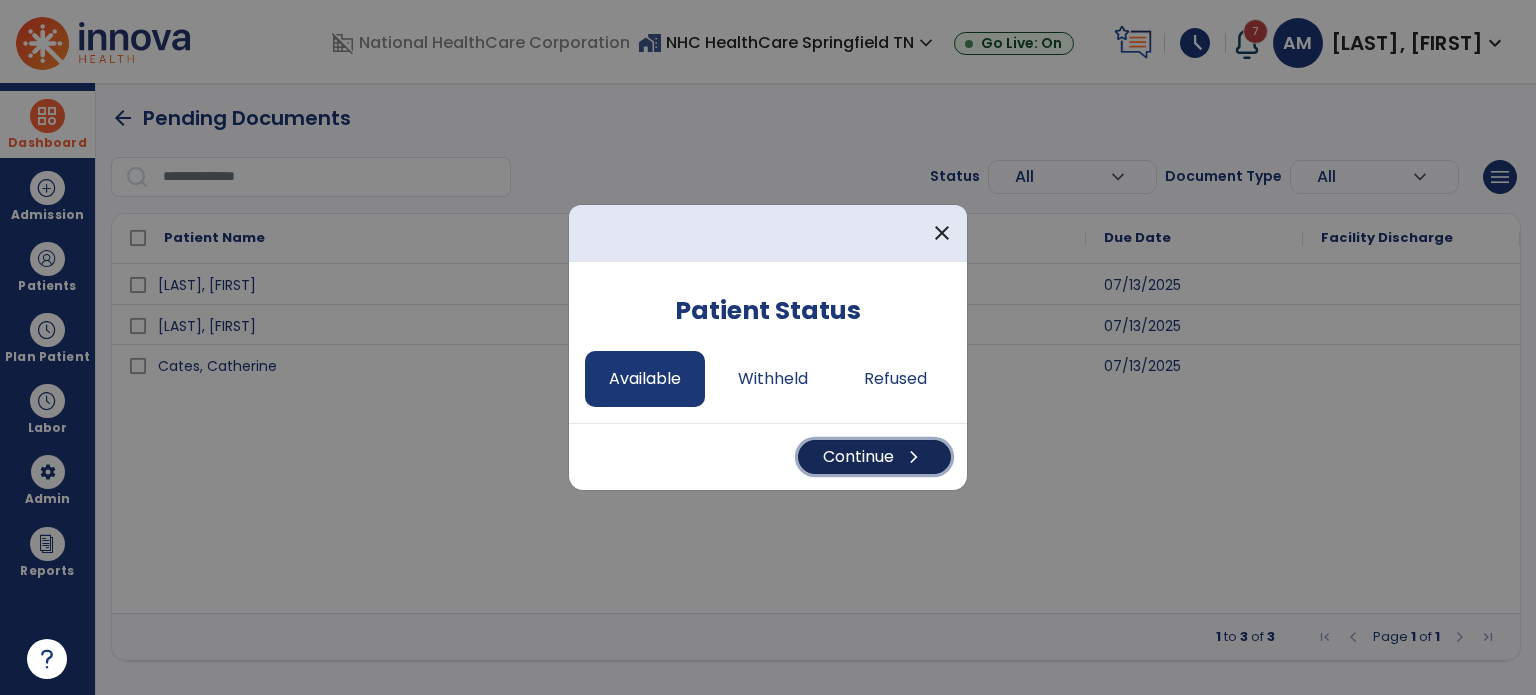click on "Continue   chevron_right" at bounding box center (874, 457) 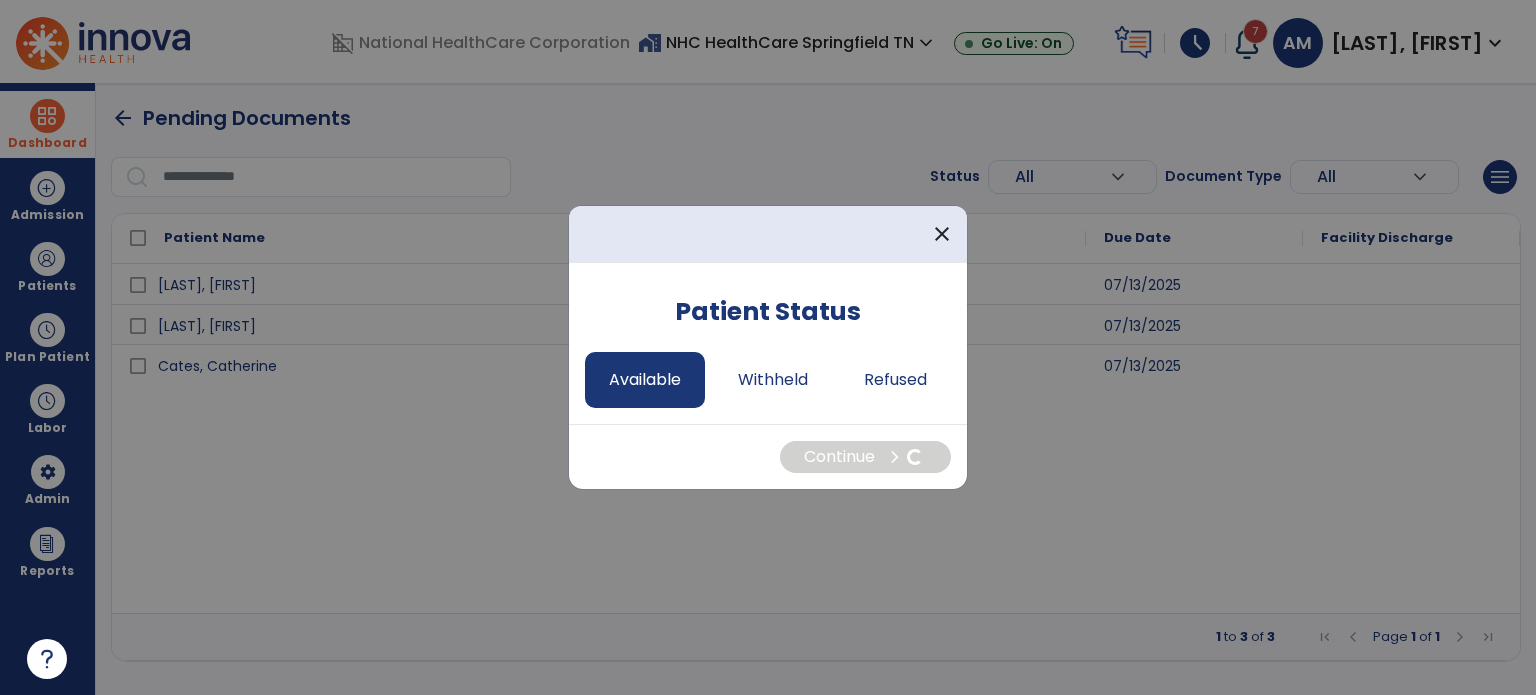 select on "*" 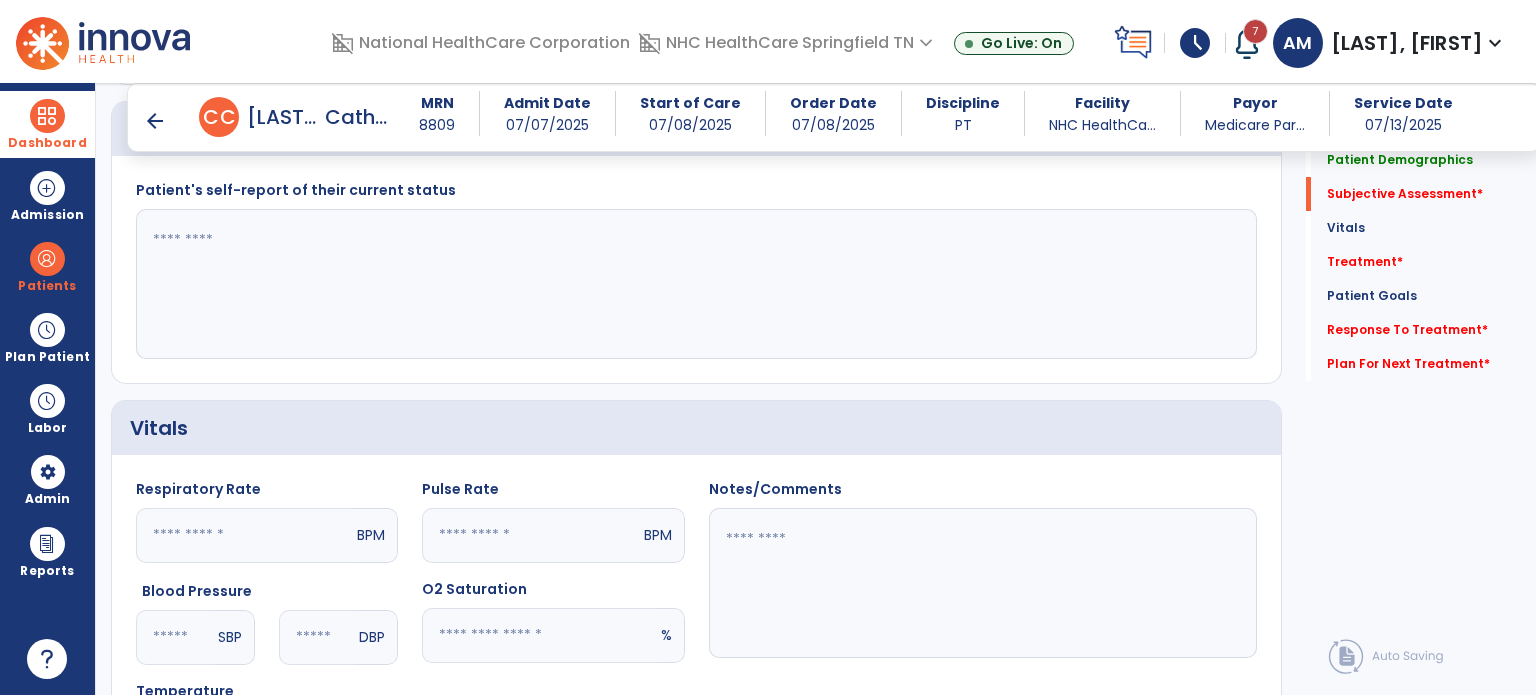 scroll, scrollTop: 552, scrollLeft: 0, axis: vertical 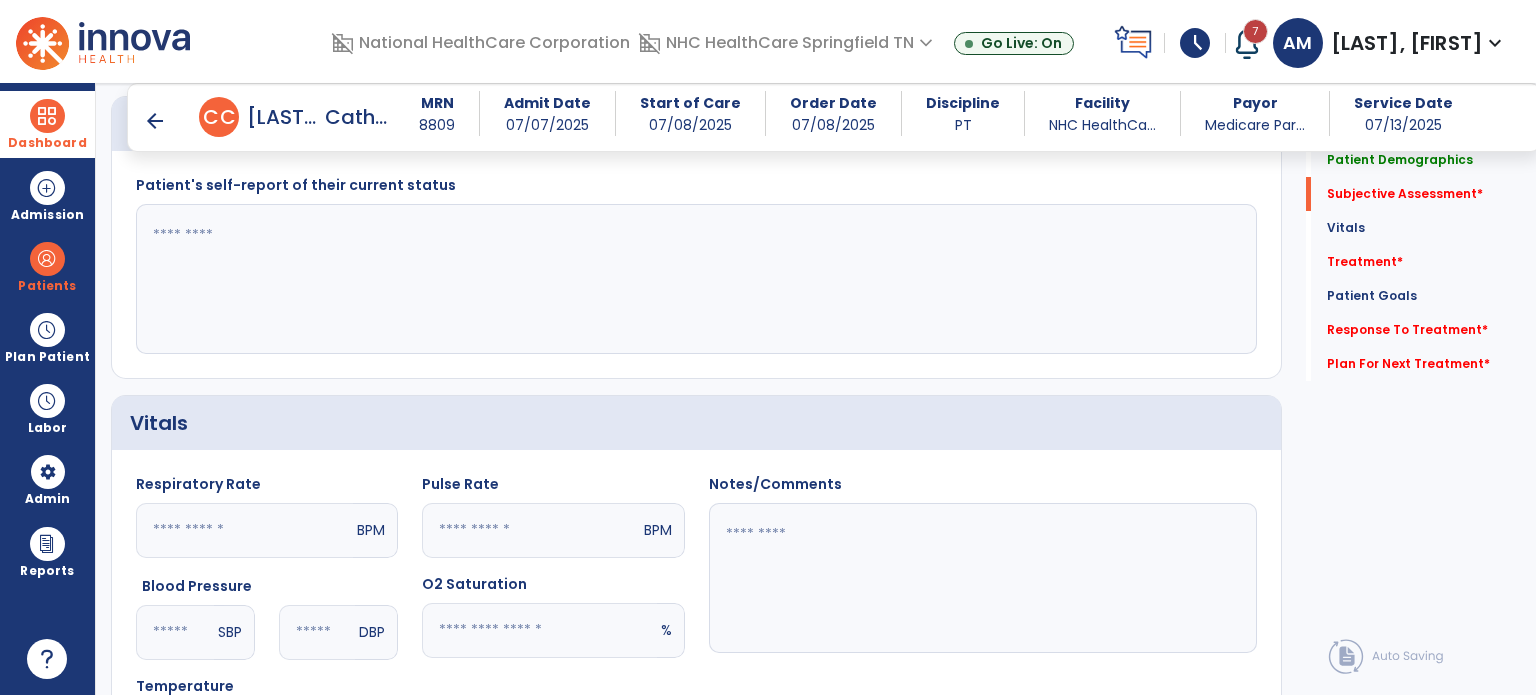 click 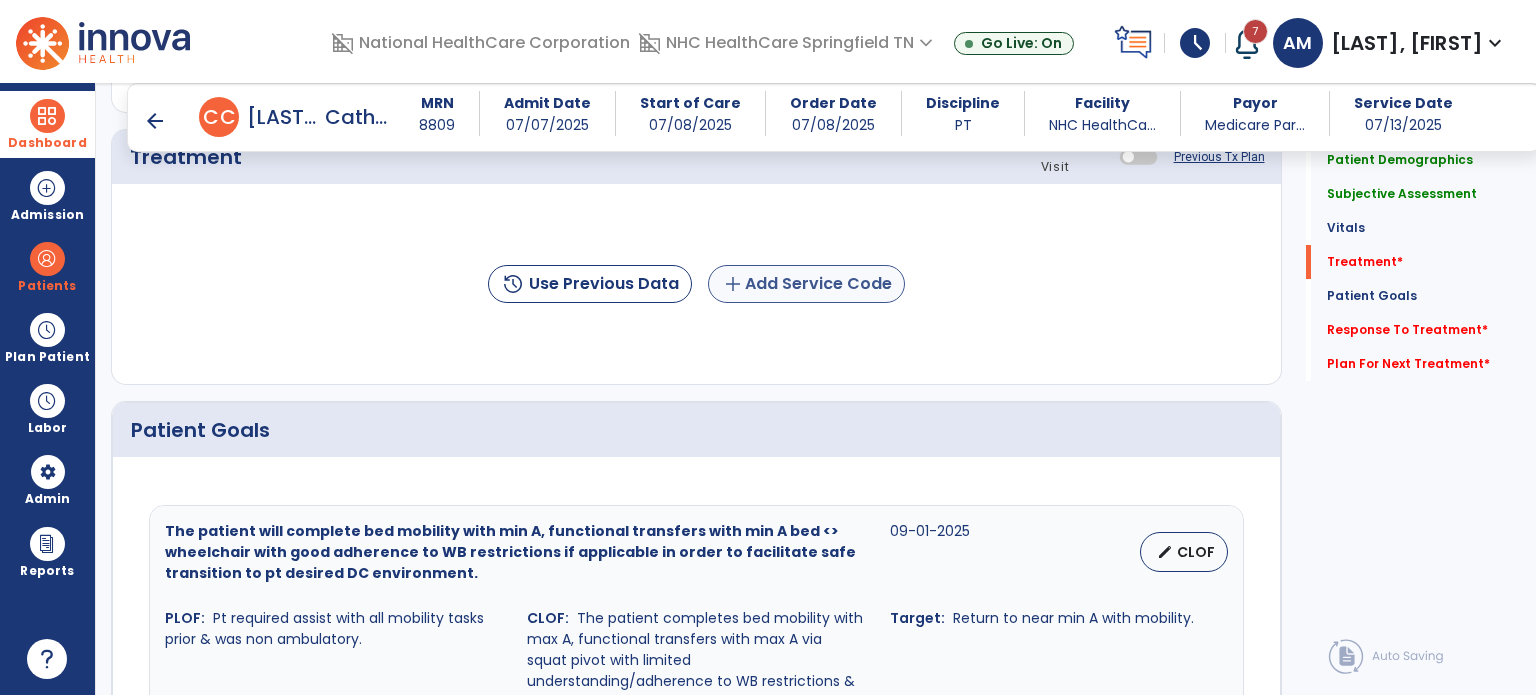 scroll, scrollTop: 1246, scrollLeft: 0, axis: vertical 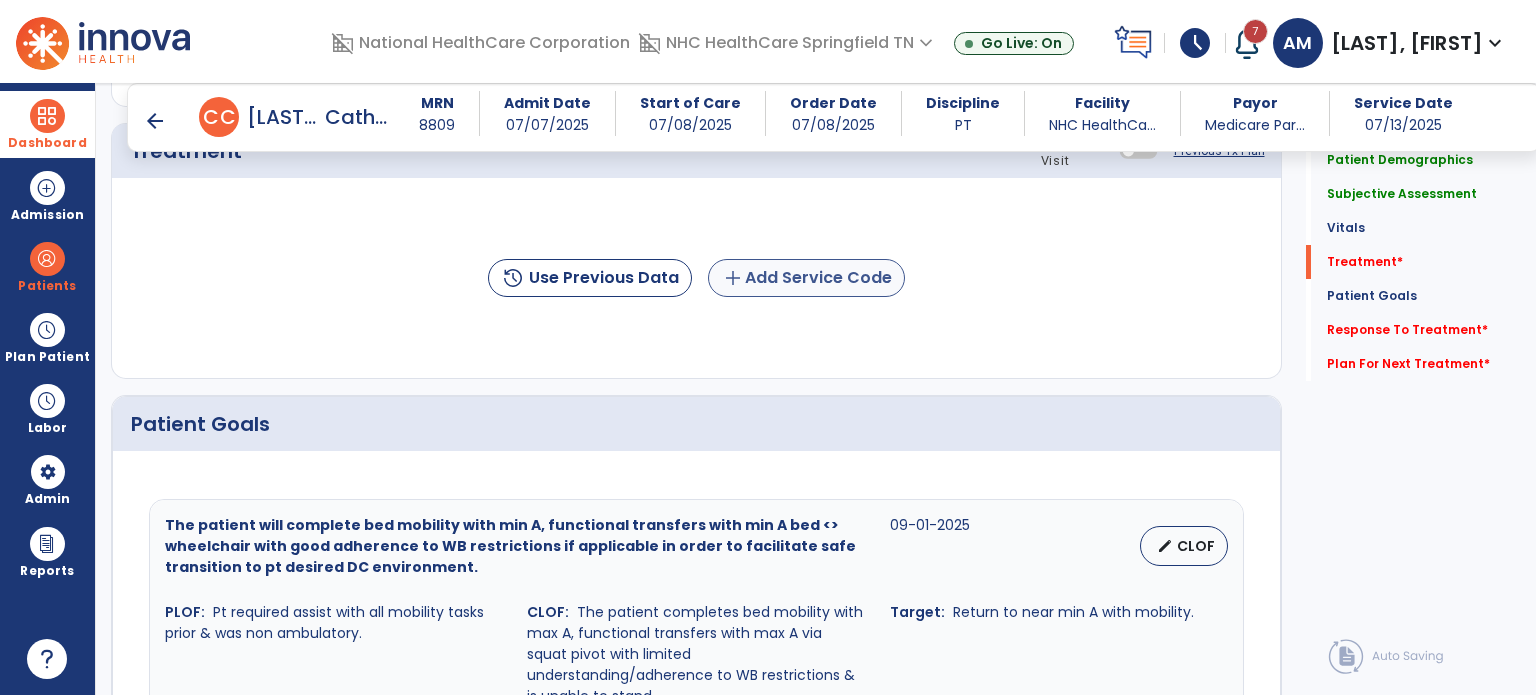 type on "**********" 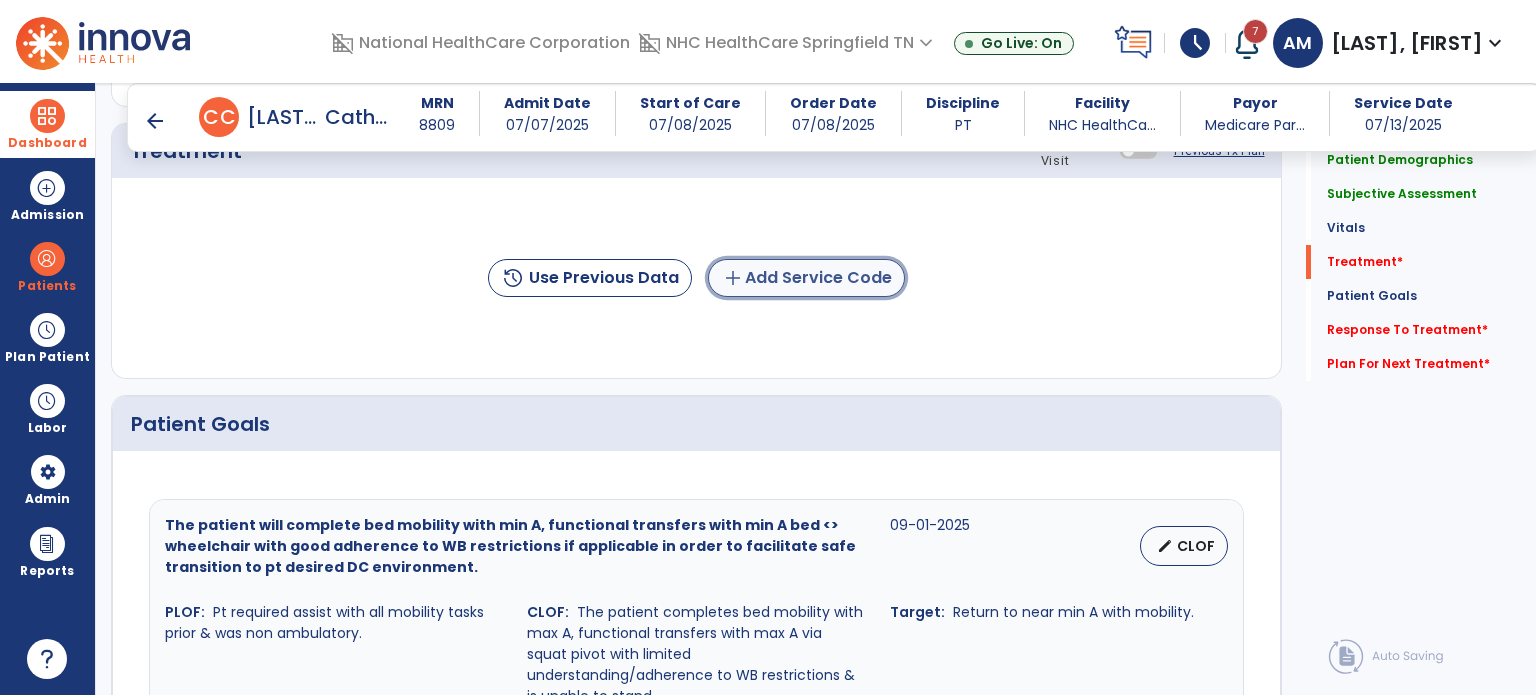 click on "add  Add Service Code" 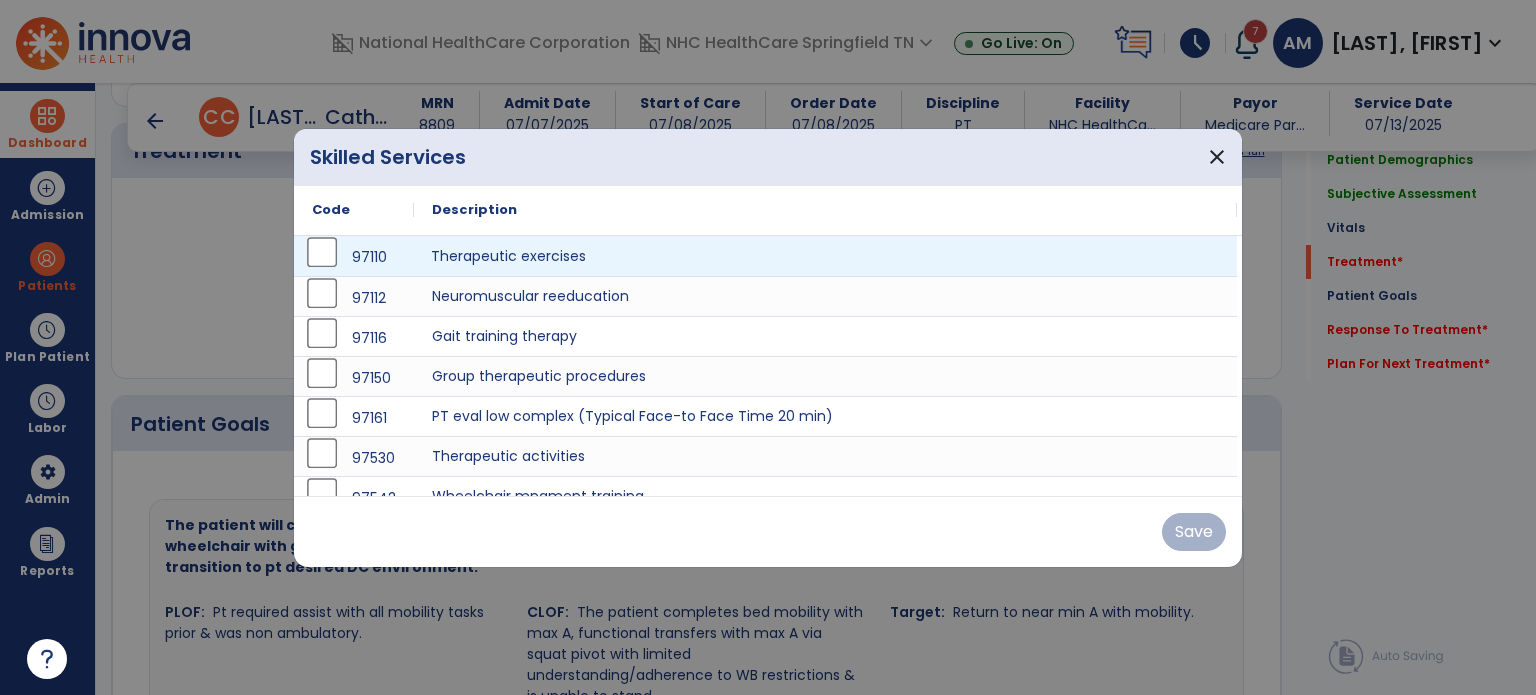 click on "Therapeutic exercises" at bounding box center [825, 256] 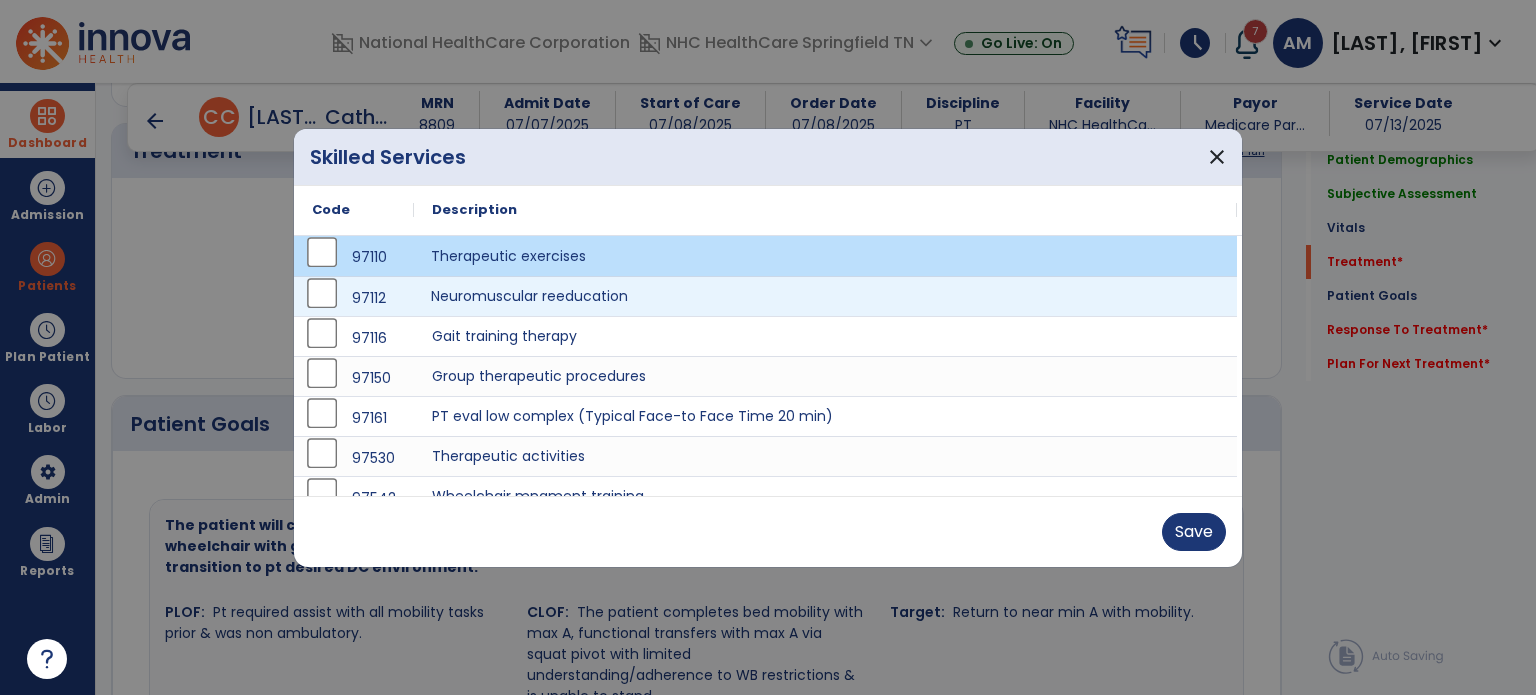 click on "Neuromuscular reeducation" at bounding box center (825, 296) 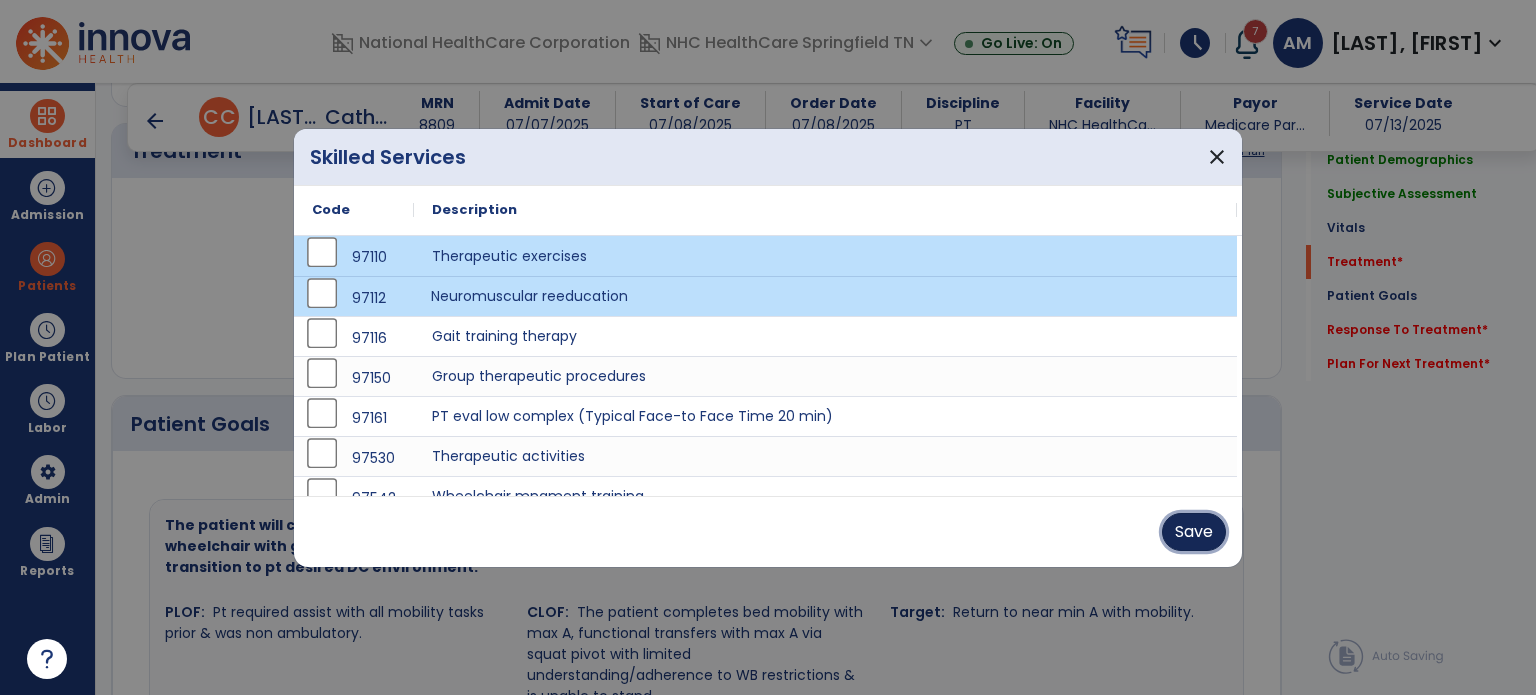click on "Save" at bounding box center [1194, 532] 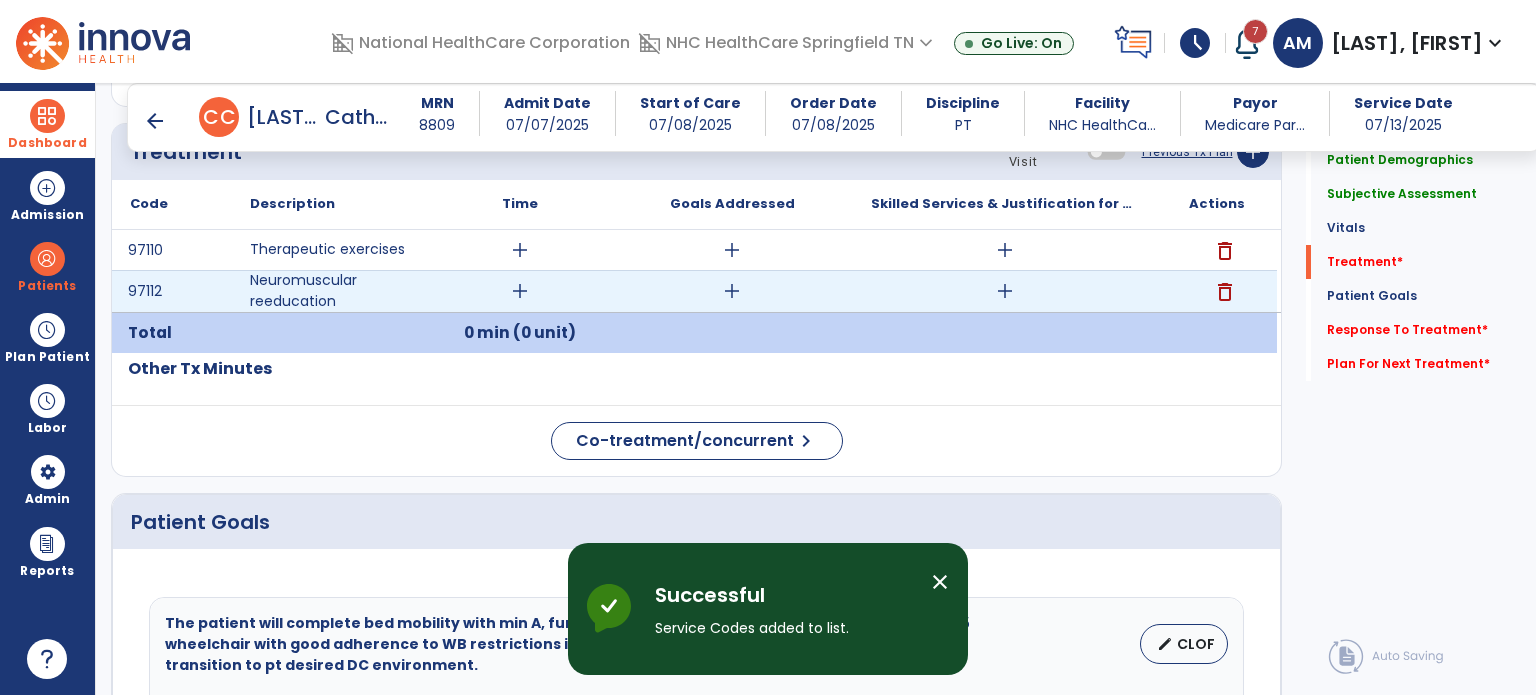 click on "add" at bounding box center (520, 291) 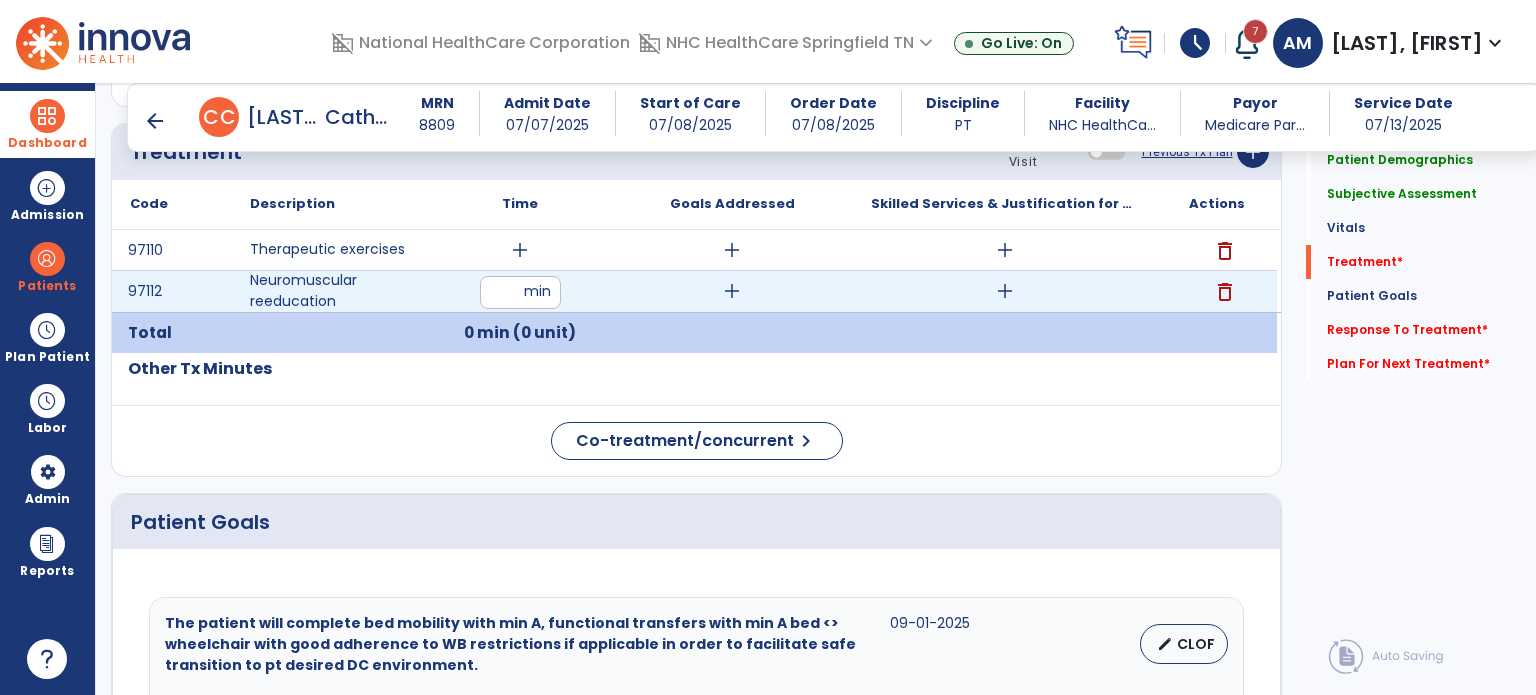 type on "*" 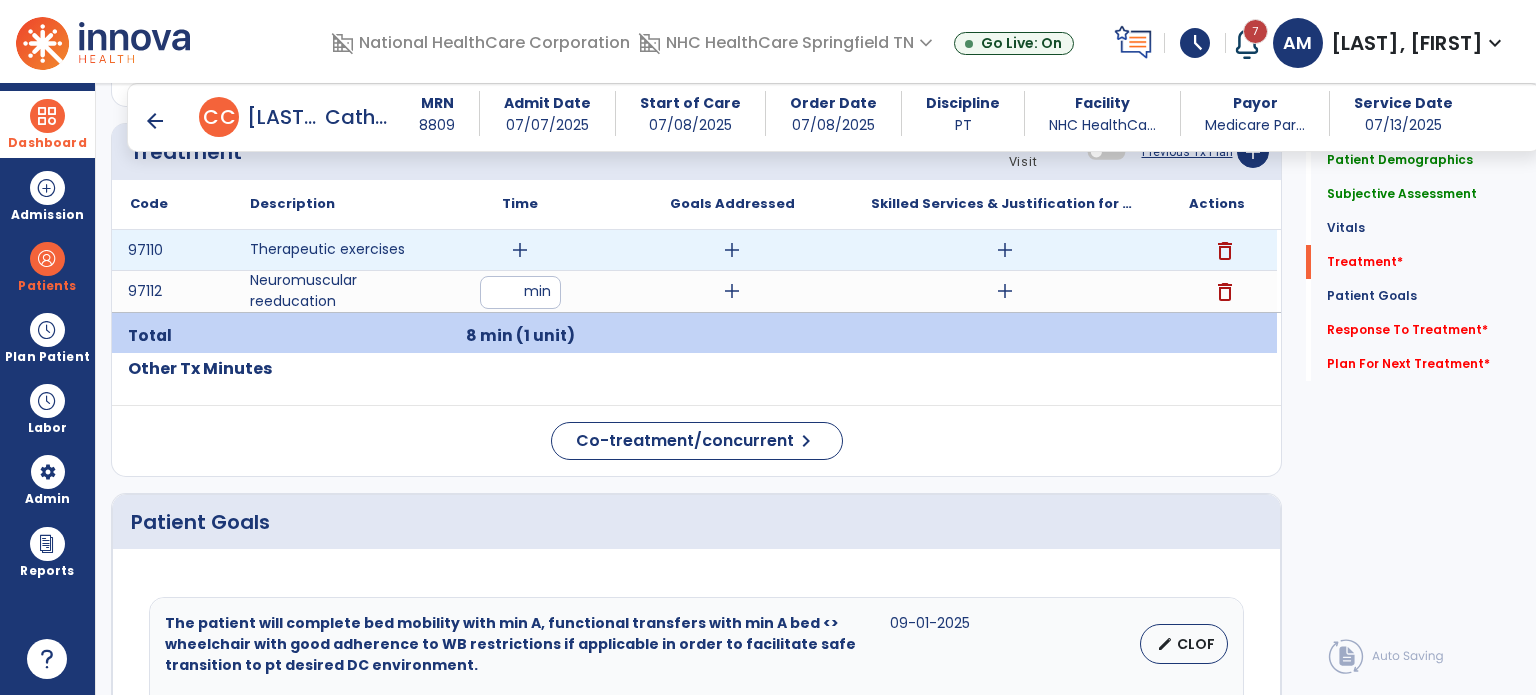 click on "add" at bounding box center [520, 250] 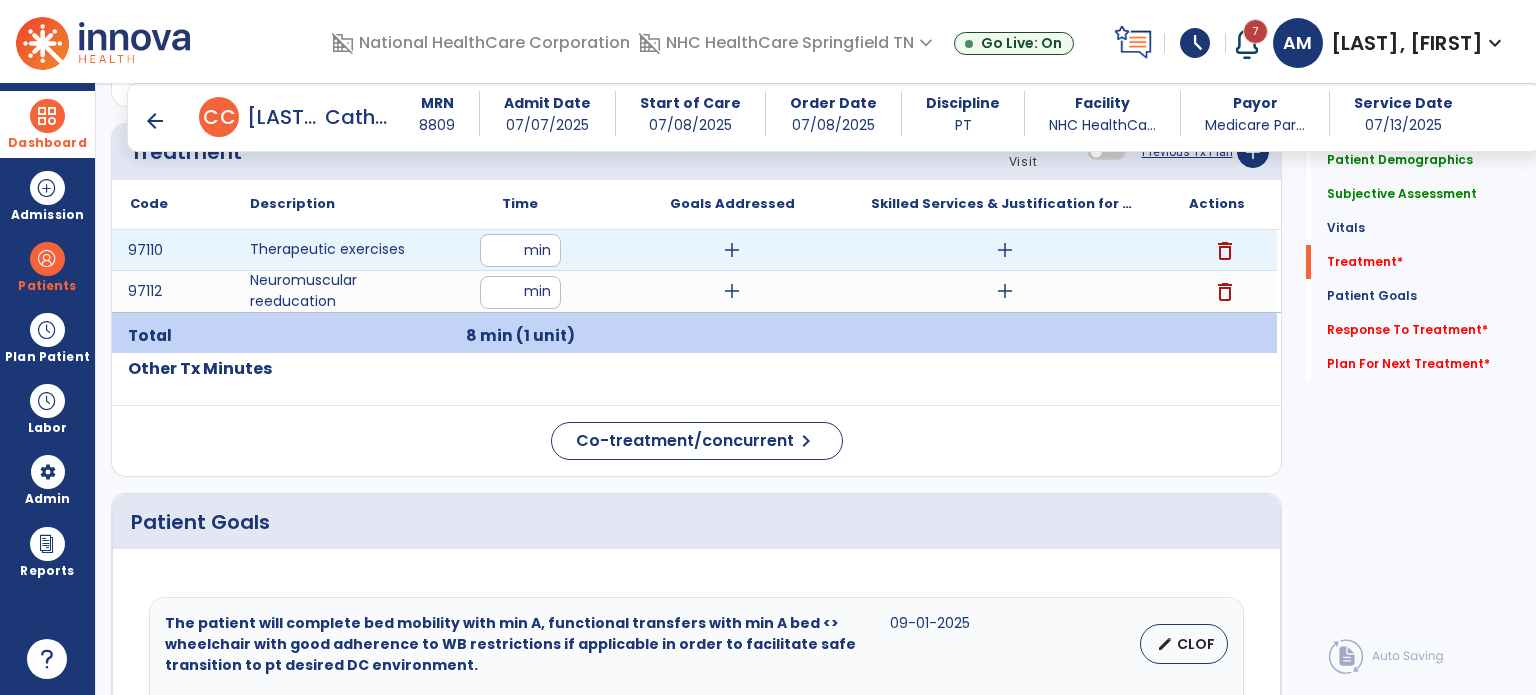type on "**" 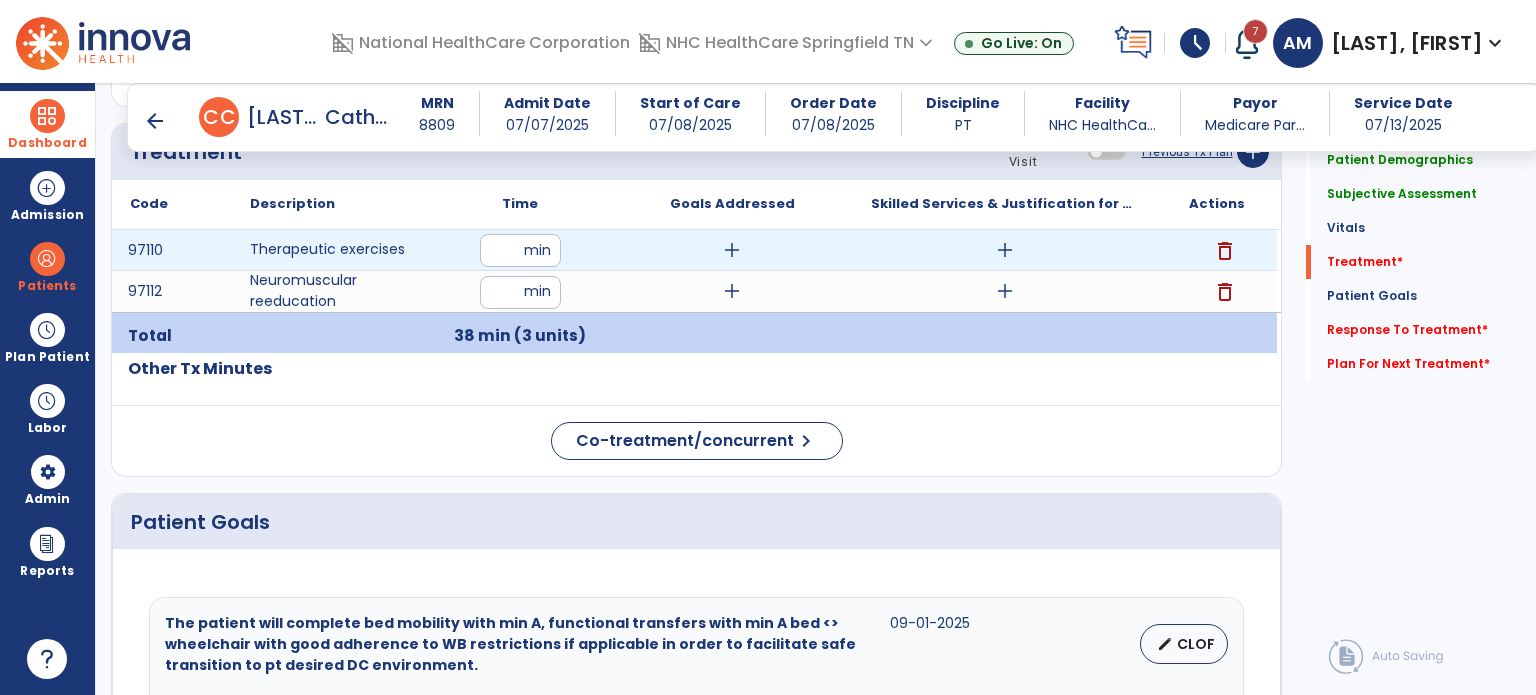 click on "add" at bounding box center [1005, 250] 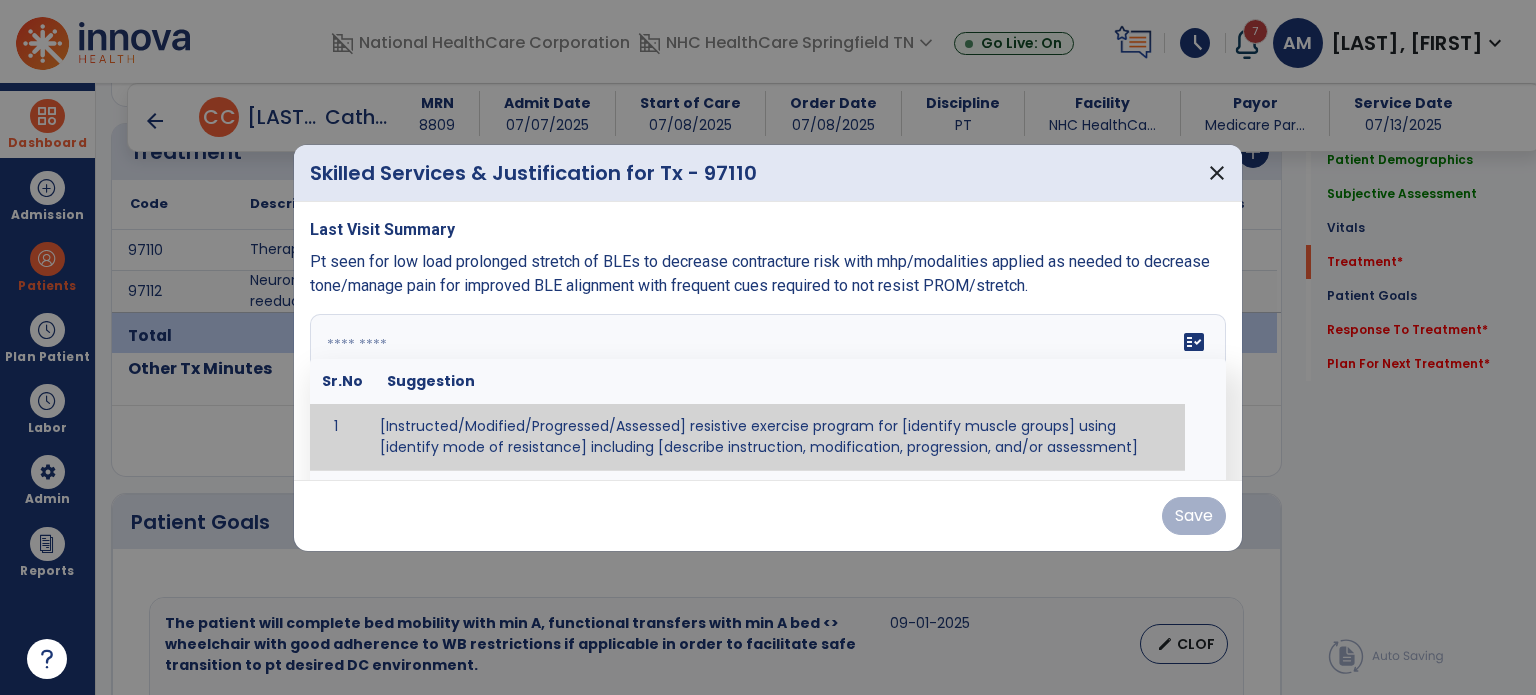 paste on "**********" 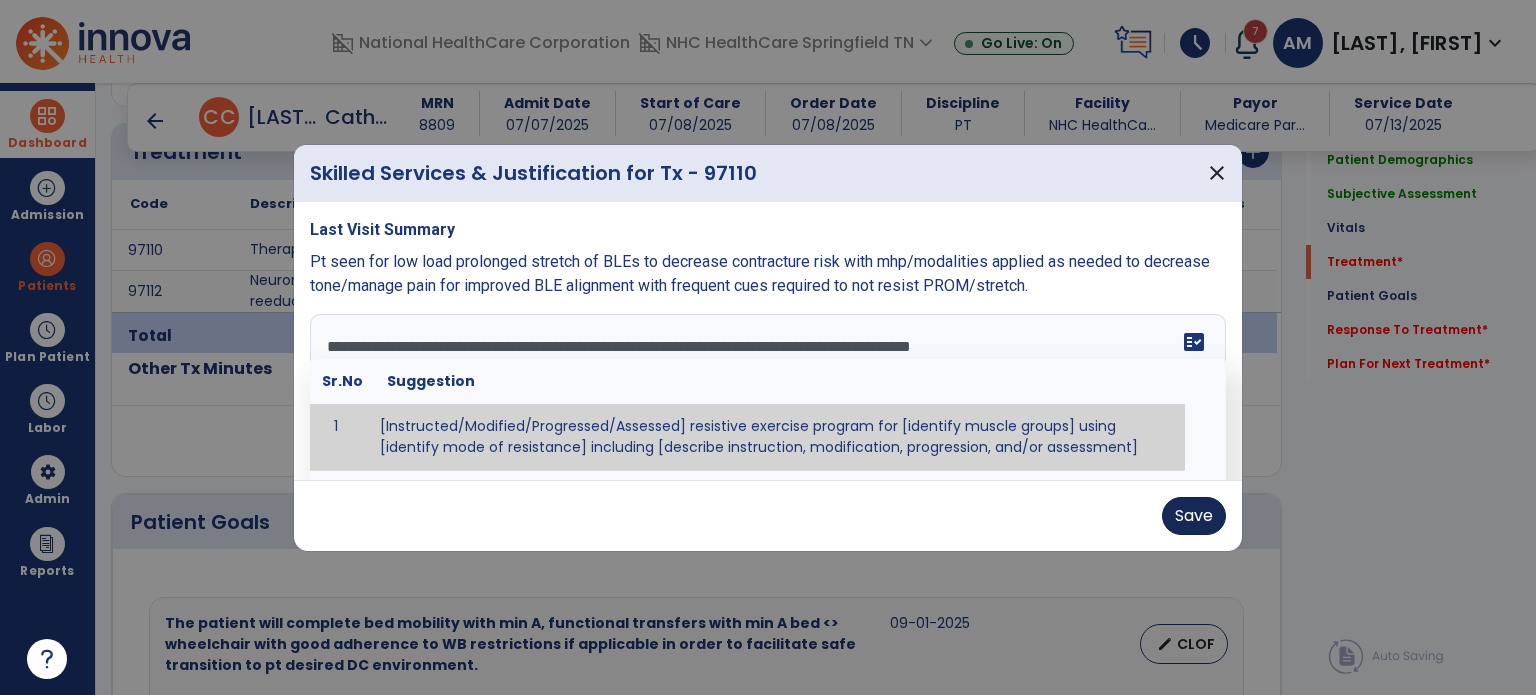type on "**********" 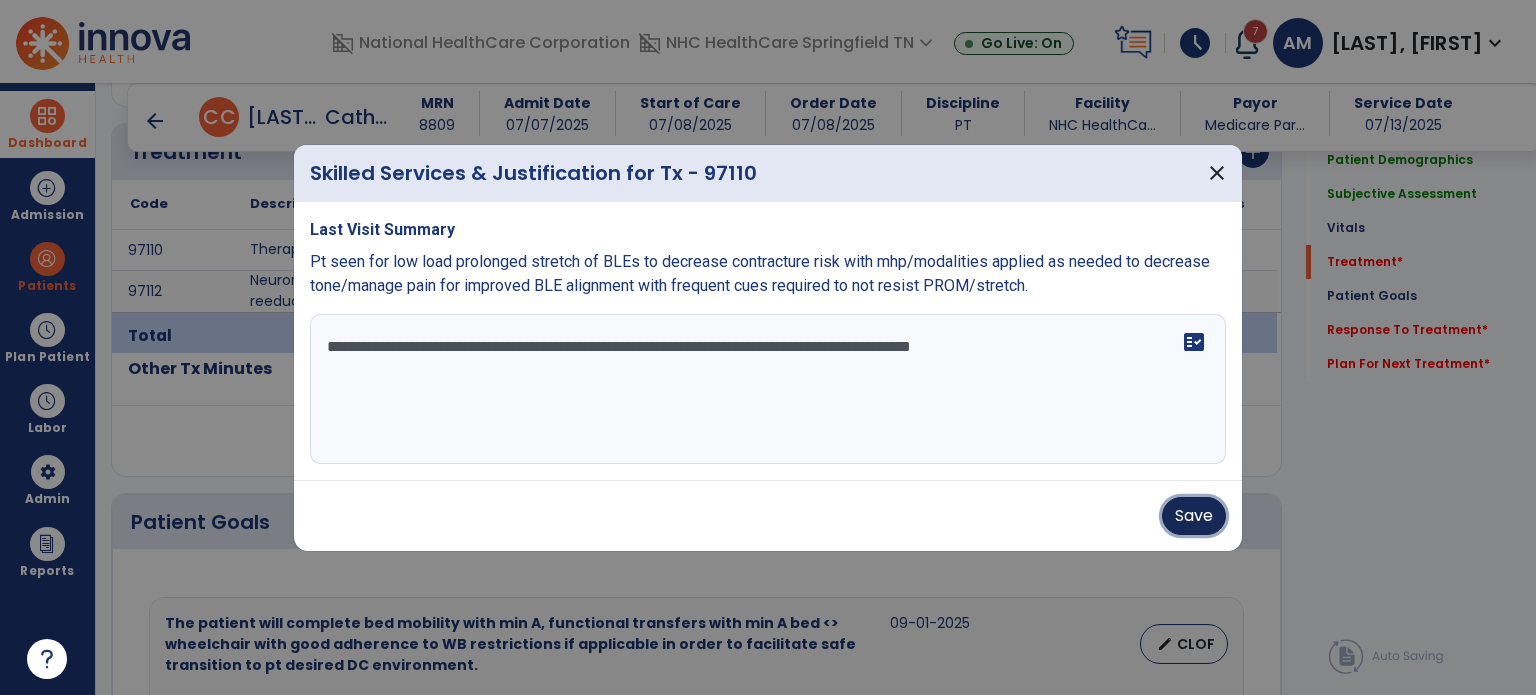 click on "Save" at bounding box center [1194, 516] 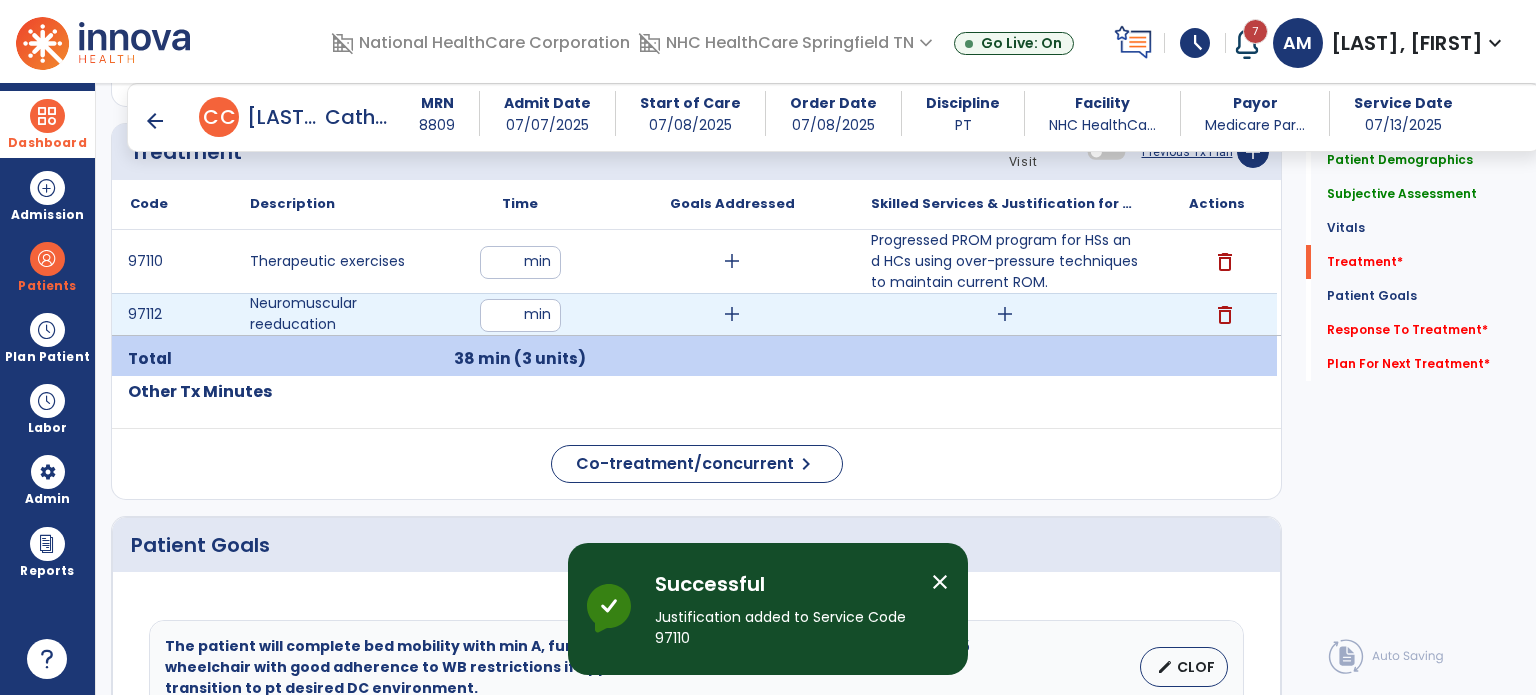 click on "add" at bounding box center [1005, 314] 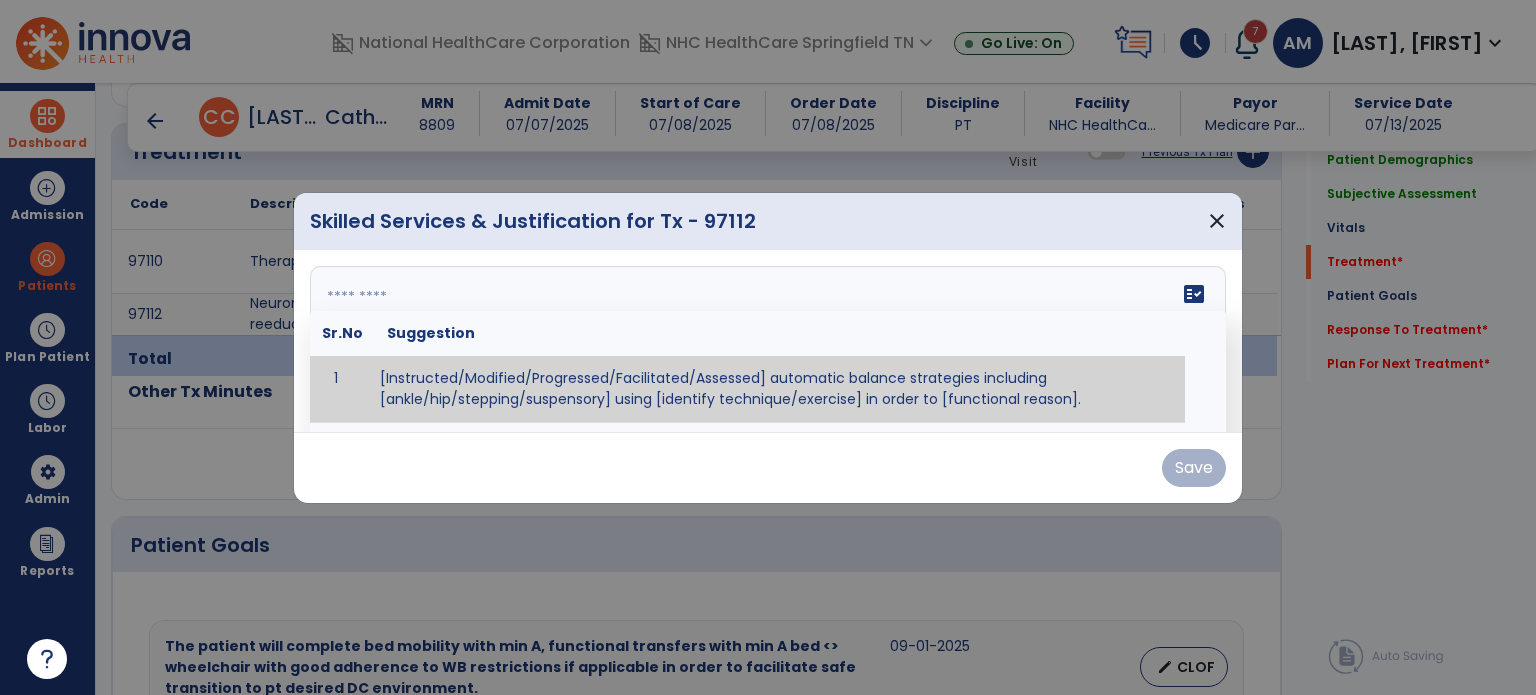 click on "fact_check  Sr.No Suggestion 1 [Instructed/Modified/Progressed/Facilitated/Assessed] automatic balance strategies including [ankle/hip/stepping/suspensory] using [identify technique/exercise] in order to [functional reason]. 2 [Instructed/Modified/Progressed/Facilitated/Assessed] sensory integration techniques including [visual inhibition/somatosensory inhibition/visual excitatory/somatosensory excitatory/vestibular excitatory] using [identify technique/exercise] in order to [functional reason]. 3 [Instructed/Modified/Progressed/Facilitated/Assessed] visual input including [oculomotor exercises, smooth pursuits, saccades, visual field, other] in order to [functional reasons]. 4 [Instructed/Modified/Progressed/Assessed] somatosensory techniques including [joint compression, proprioceptive activities, other] in order to [functional reasons]. 5 [Instructed/Modified/Progressed/Assessed] vestibular techniques including [gaze stabilization, Brandt-Darhoff, Epley, other] in order to [functional reasons]. 6 7" at bounding box center (768, 341) 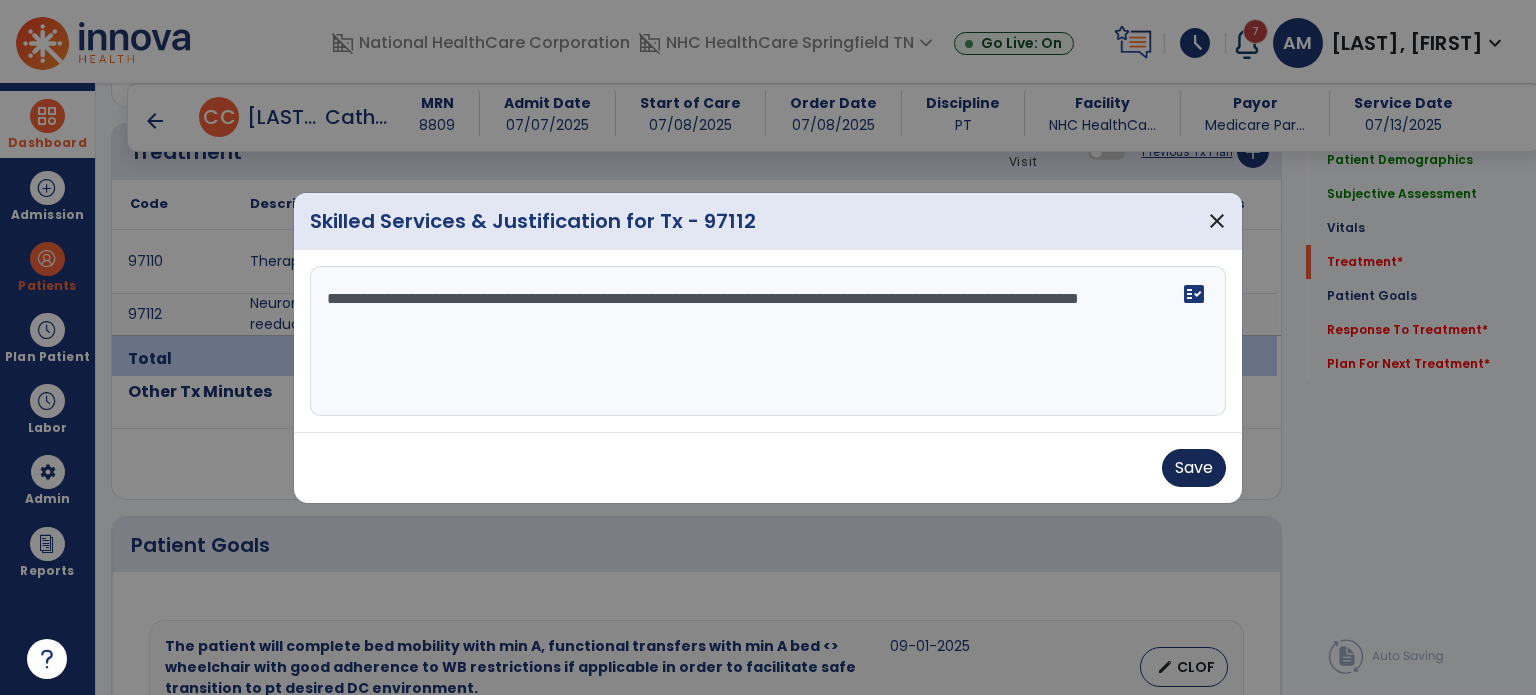 type on "**********" 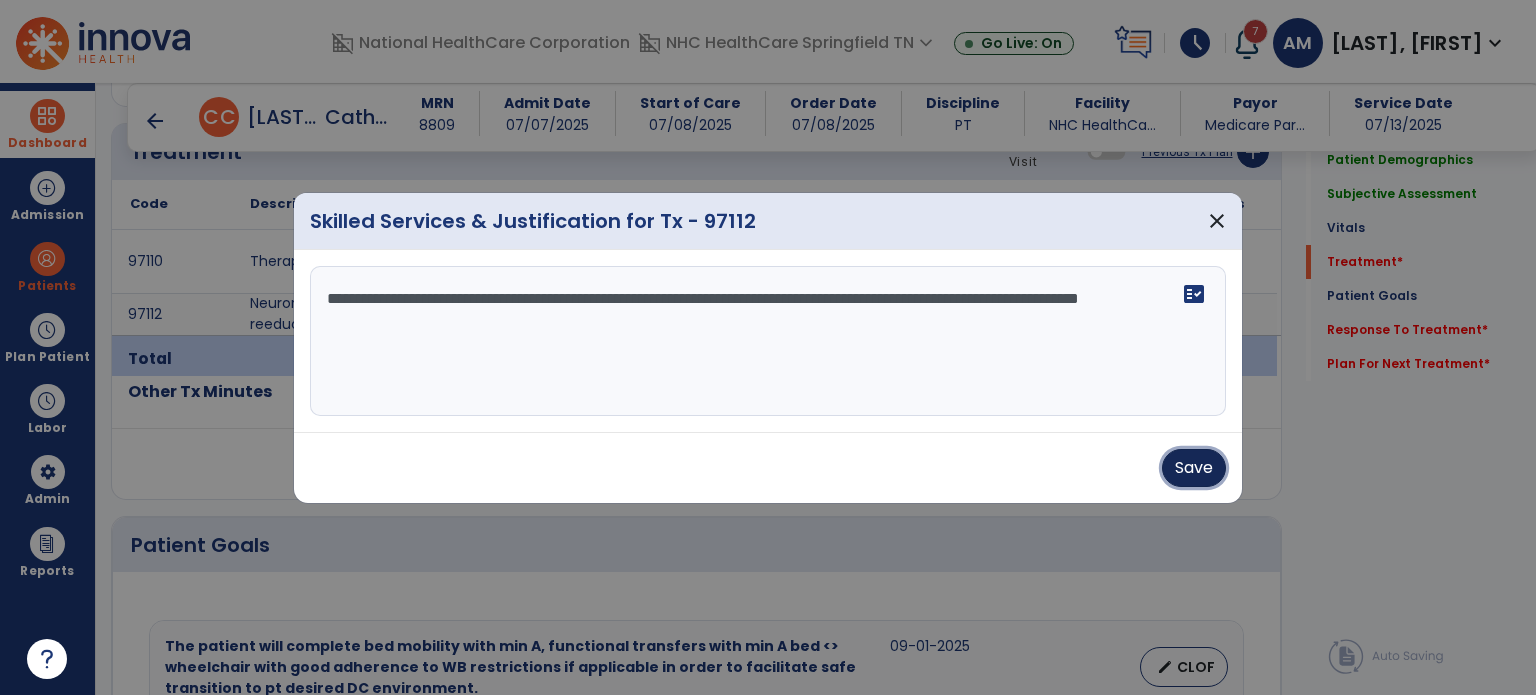 click on "Save" at bounding box center [1194, 468] 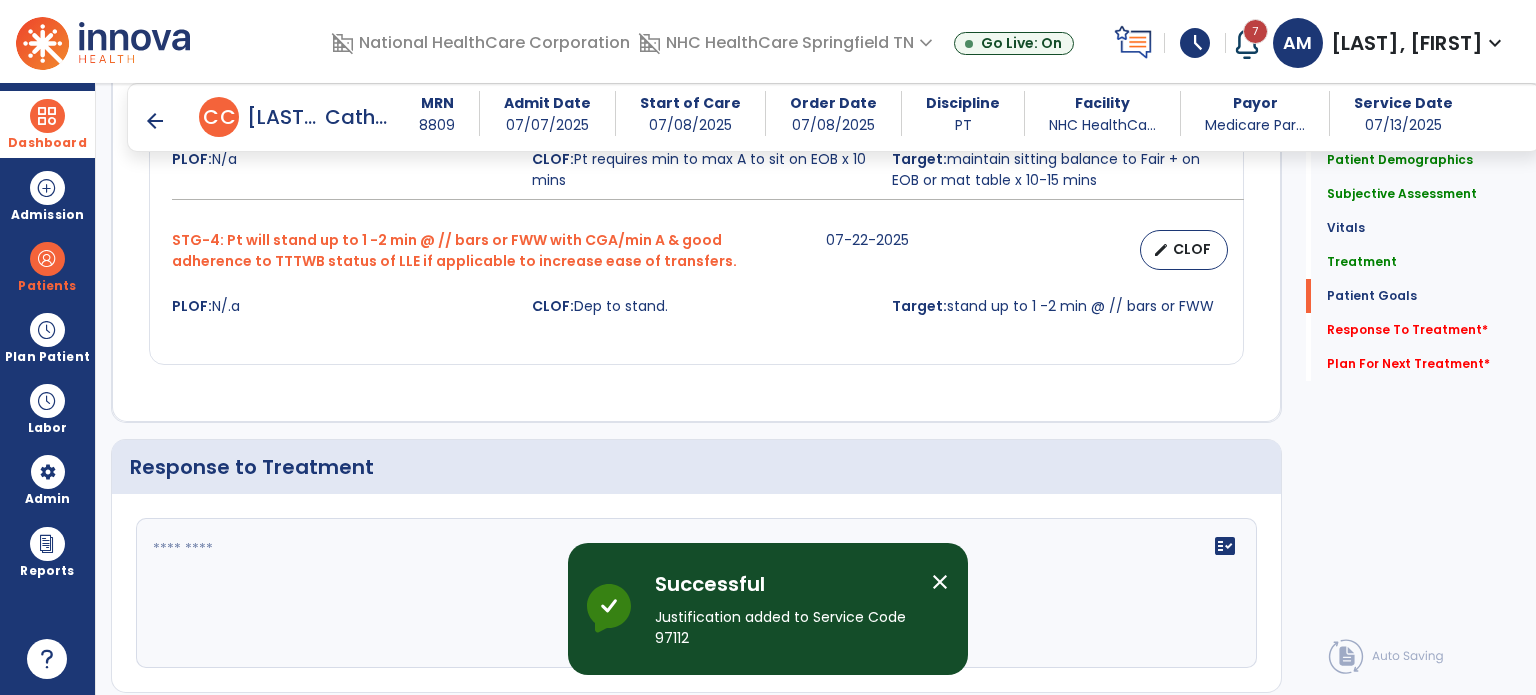 scroll, scrollTop: 2638, scrollLeft: 0, axis: vertical 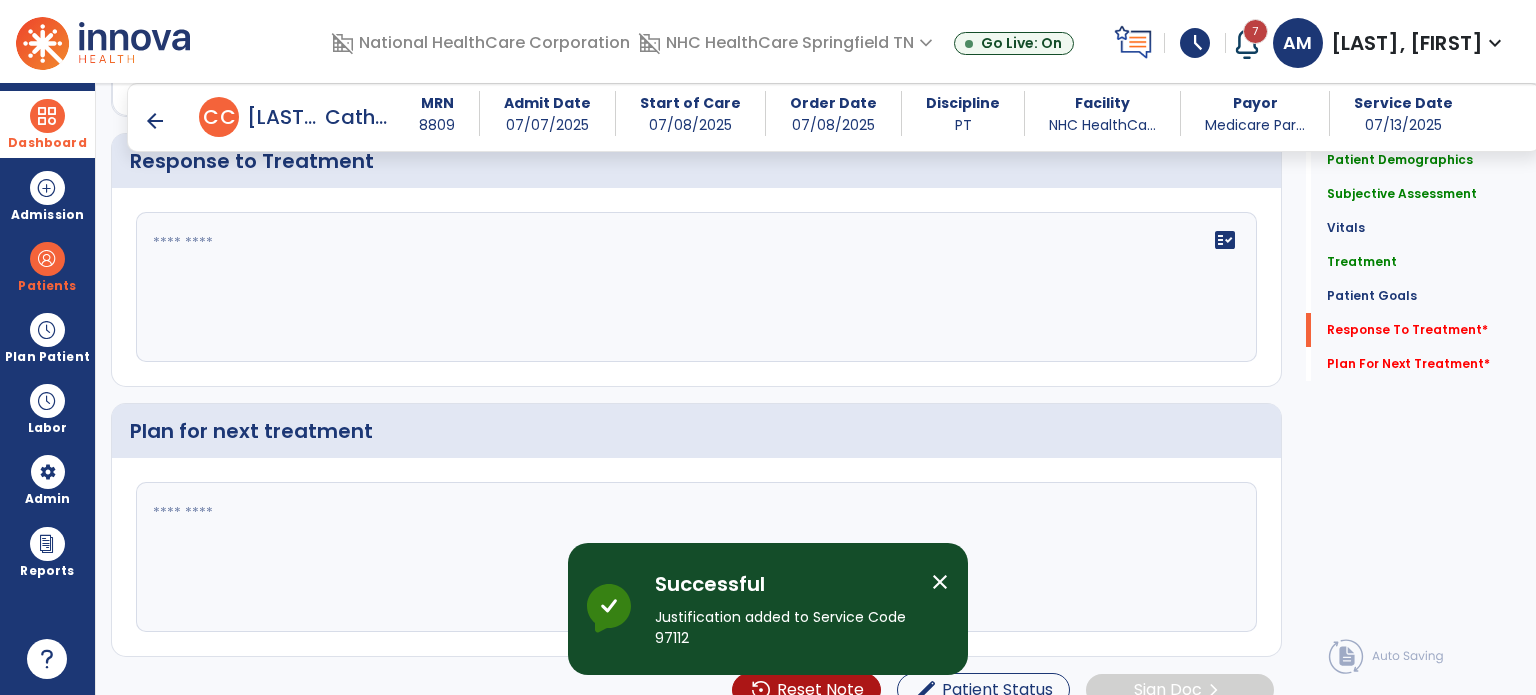 click on "fact_check" 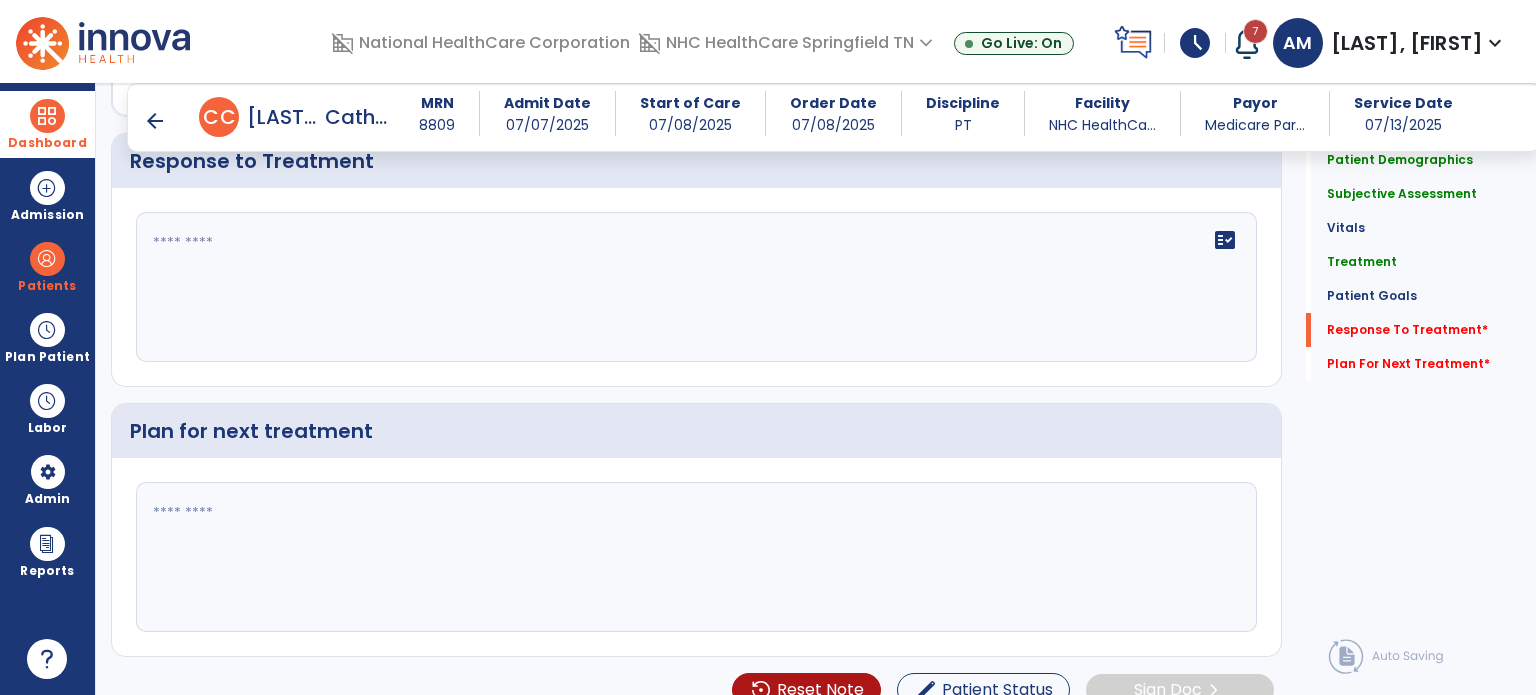 click on "fact_check" 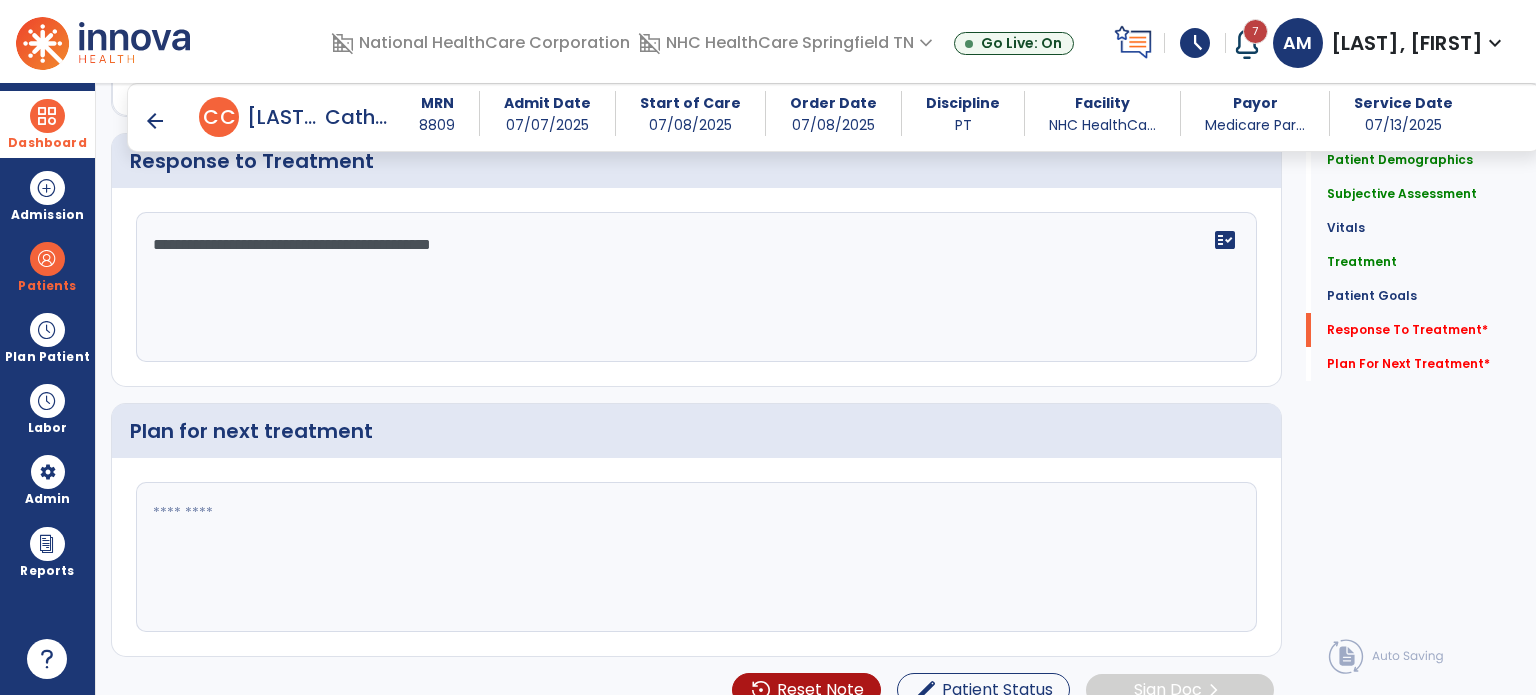 type on "**********" 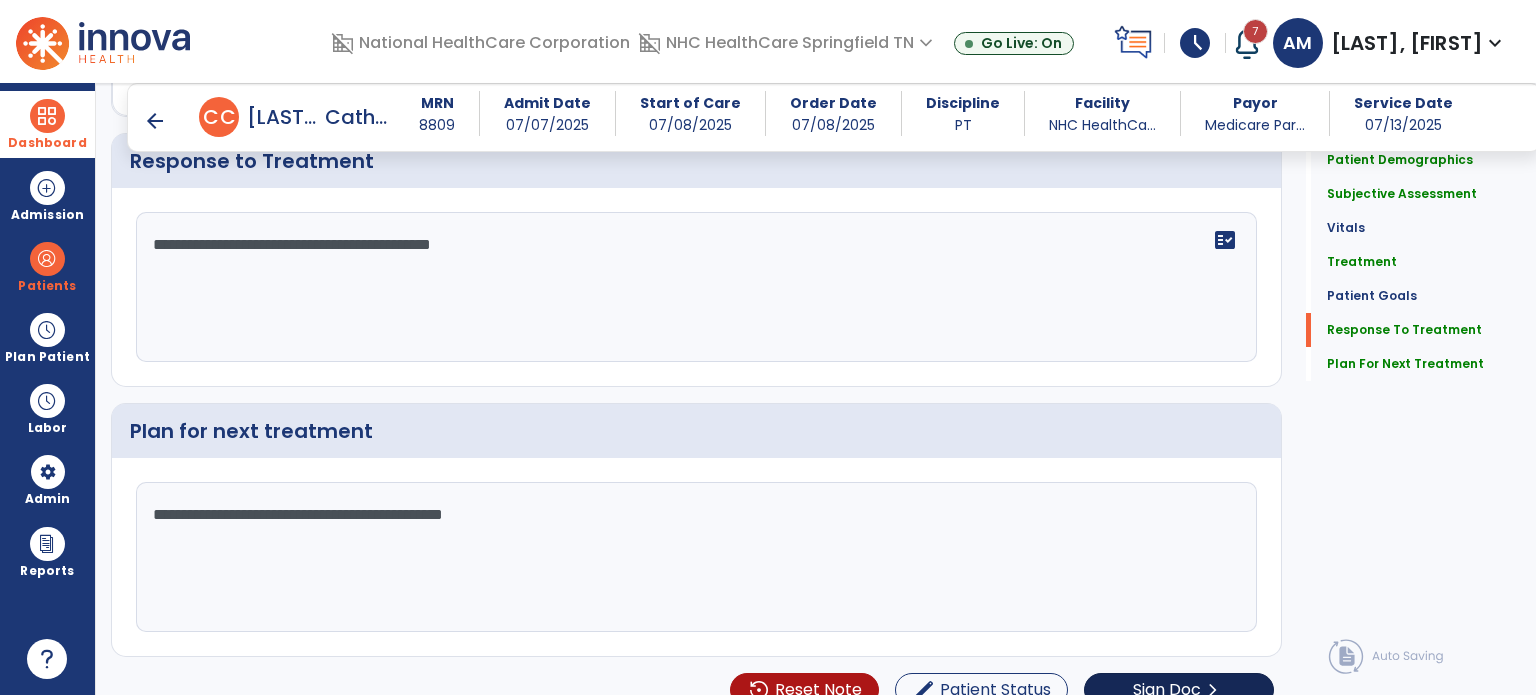 scroll, scrollTop: 2638, scrollLeft: 0, axis: vertical 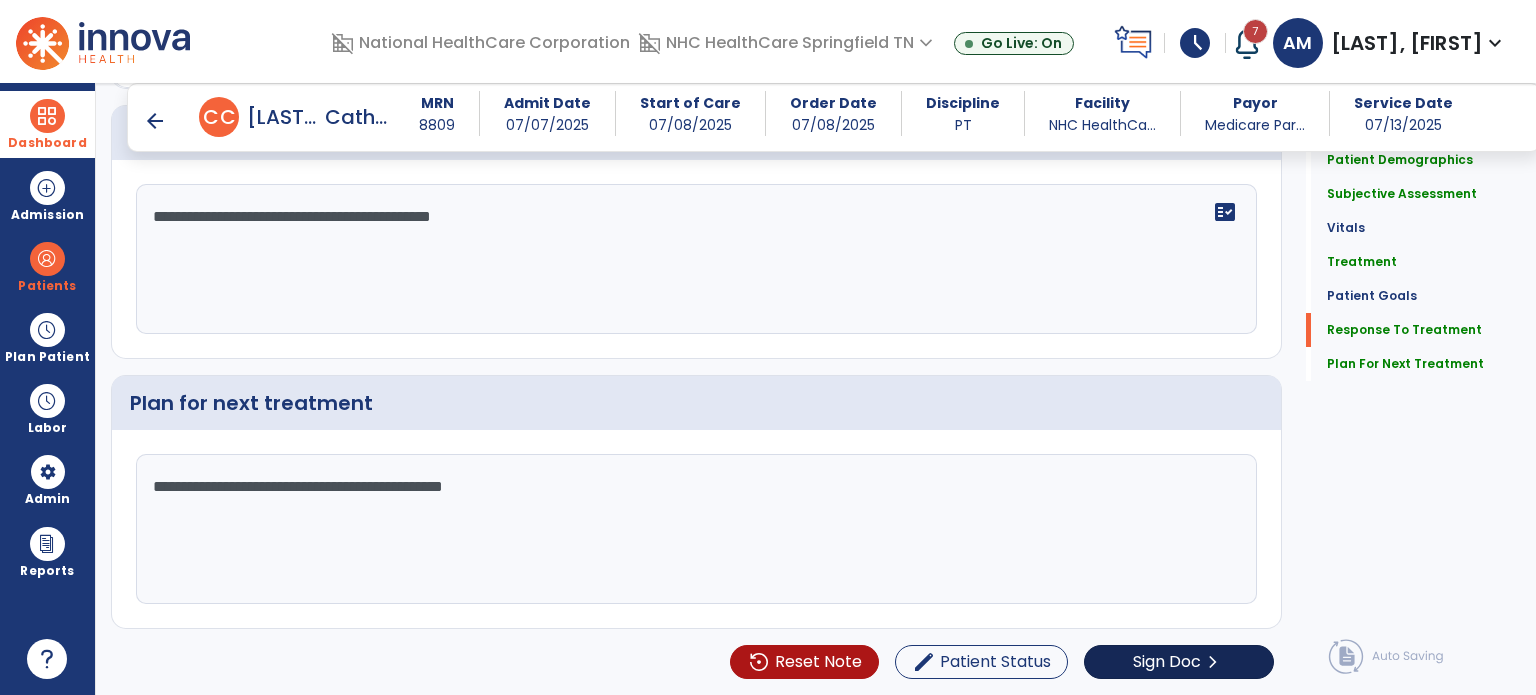 type on "**********" 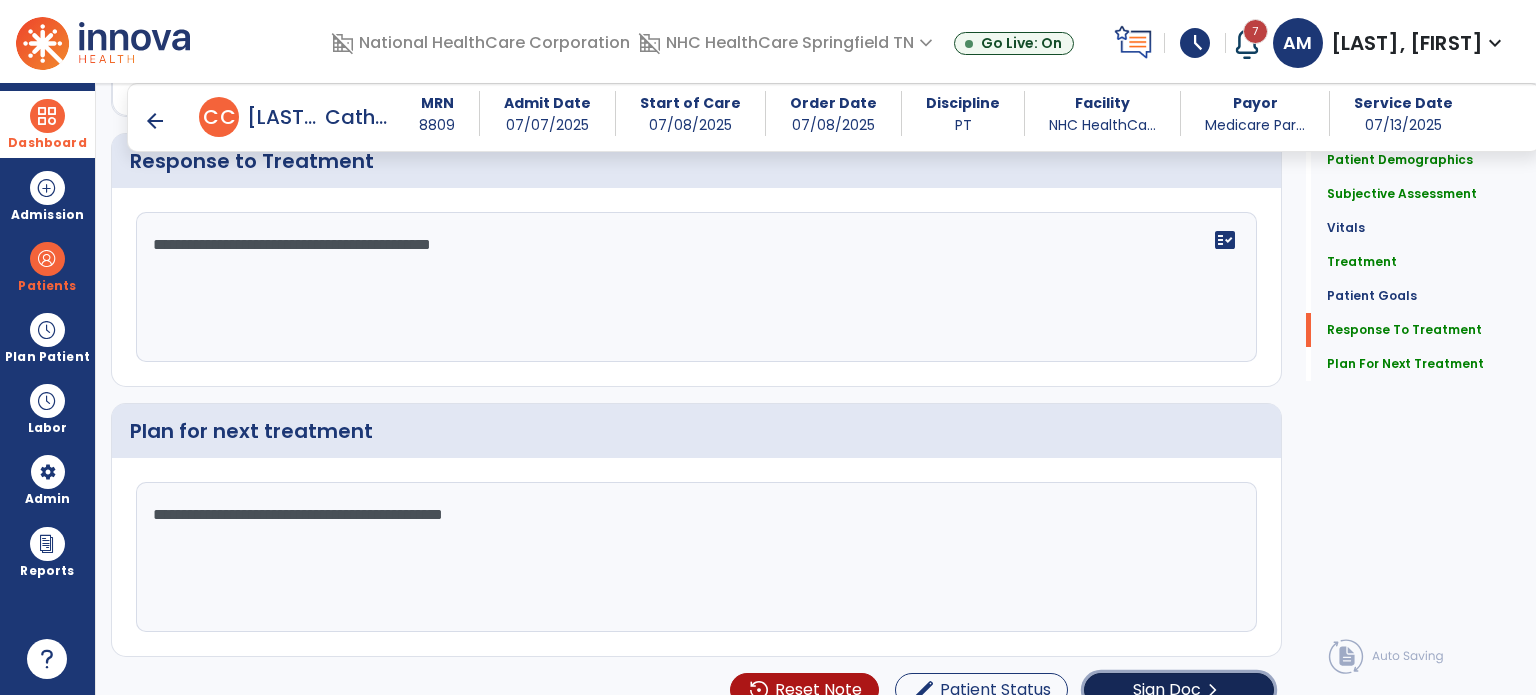 click on "Sign Doc" 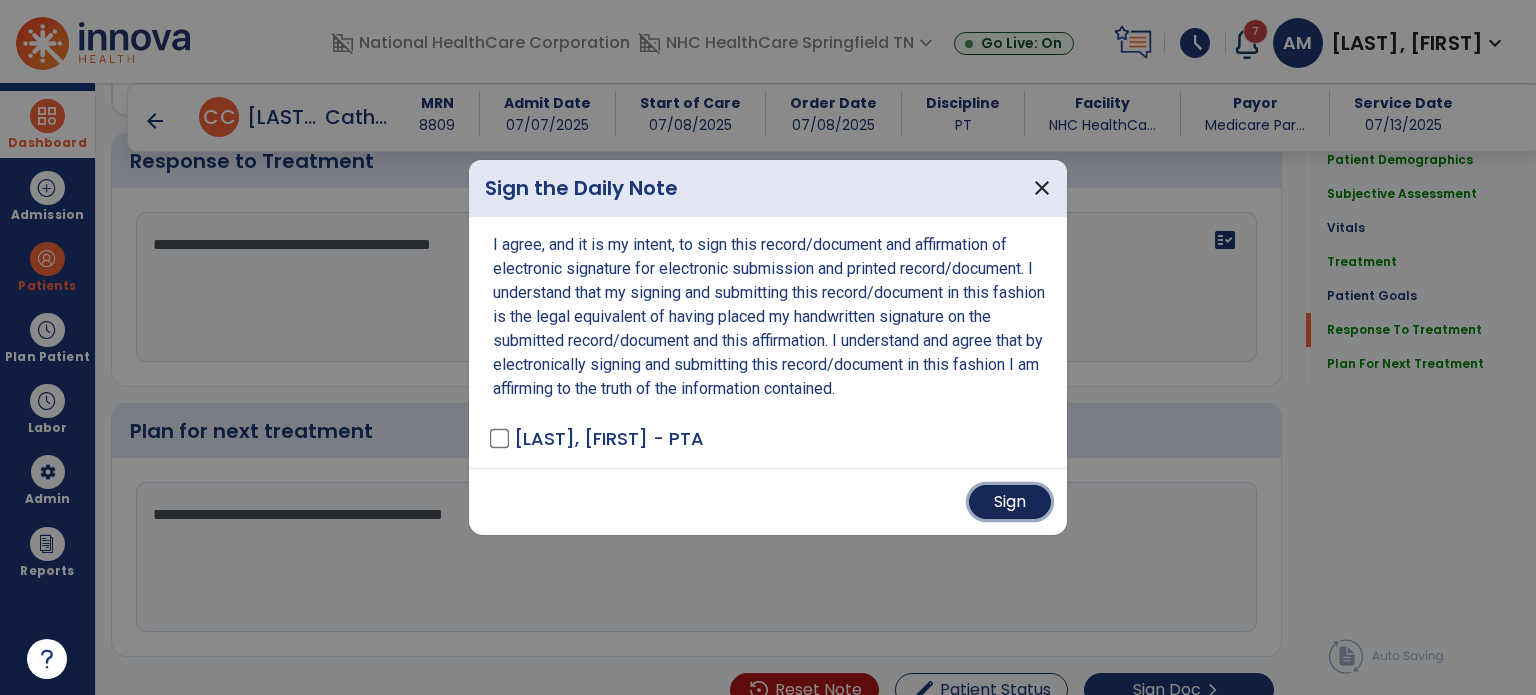 click on "Sign" at bounding box center (1010, 502) 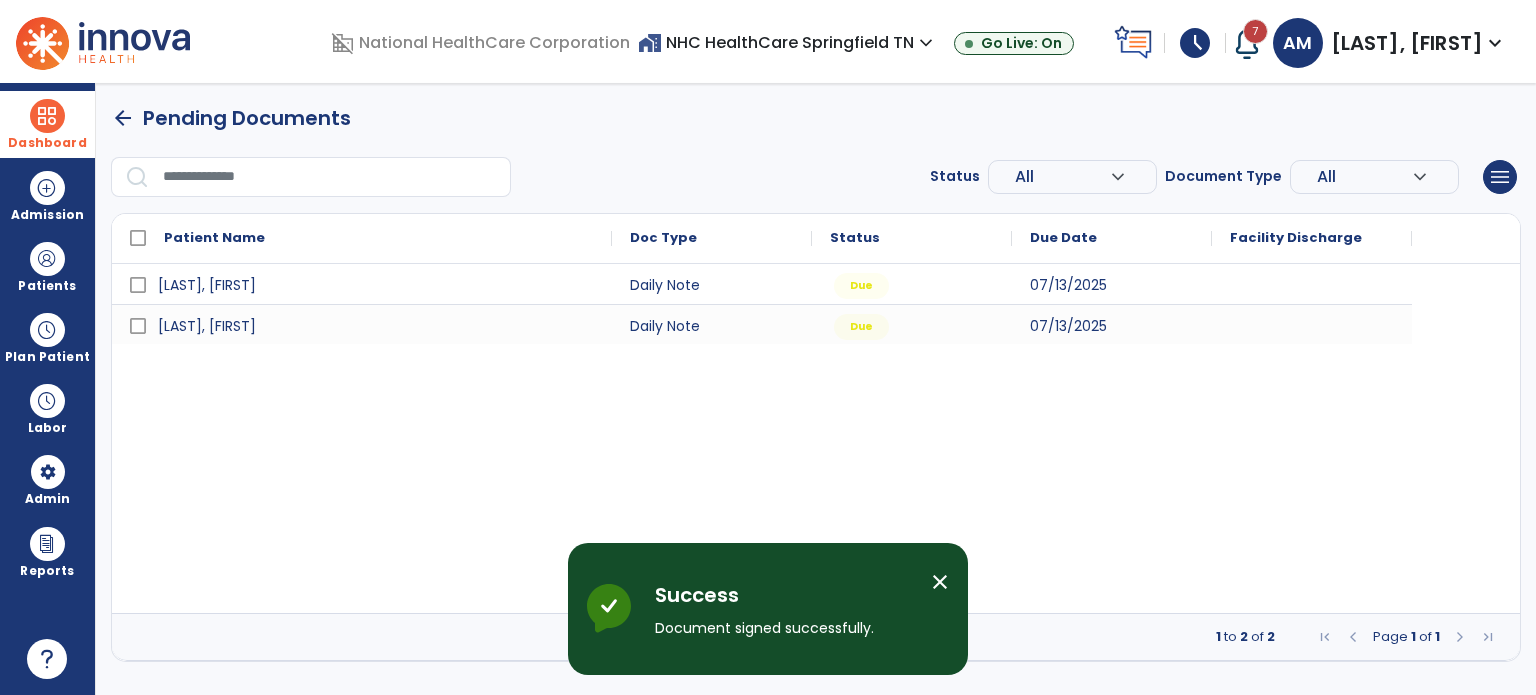 scroll, scrollTop: 0, scrollLeft: 0, axis: both 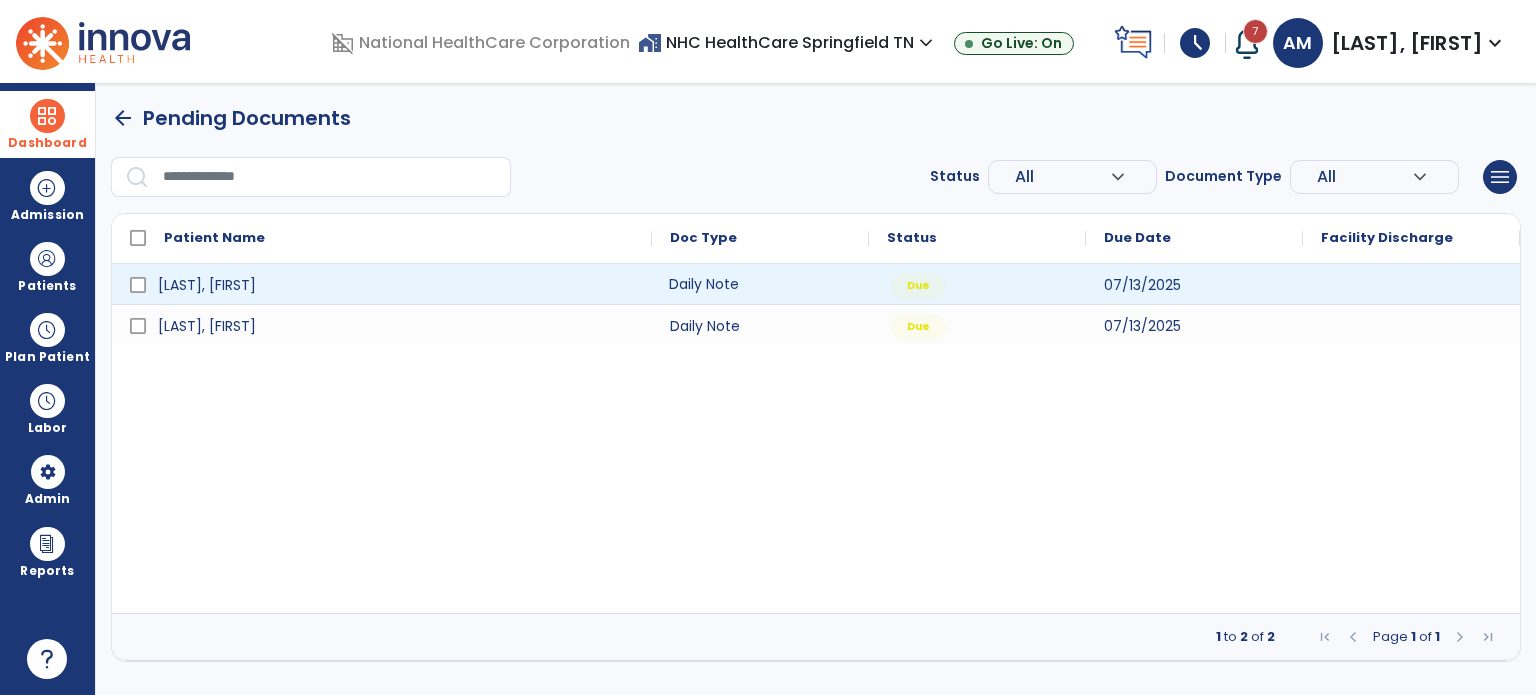 click on "Daily Note" at bounding box center (760, 284) 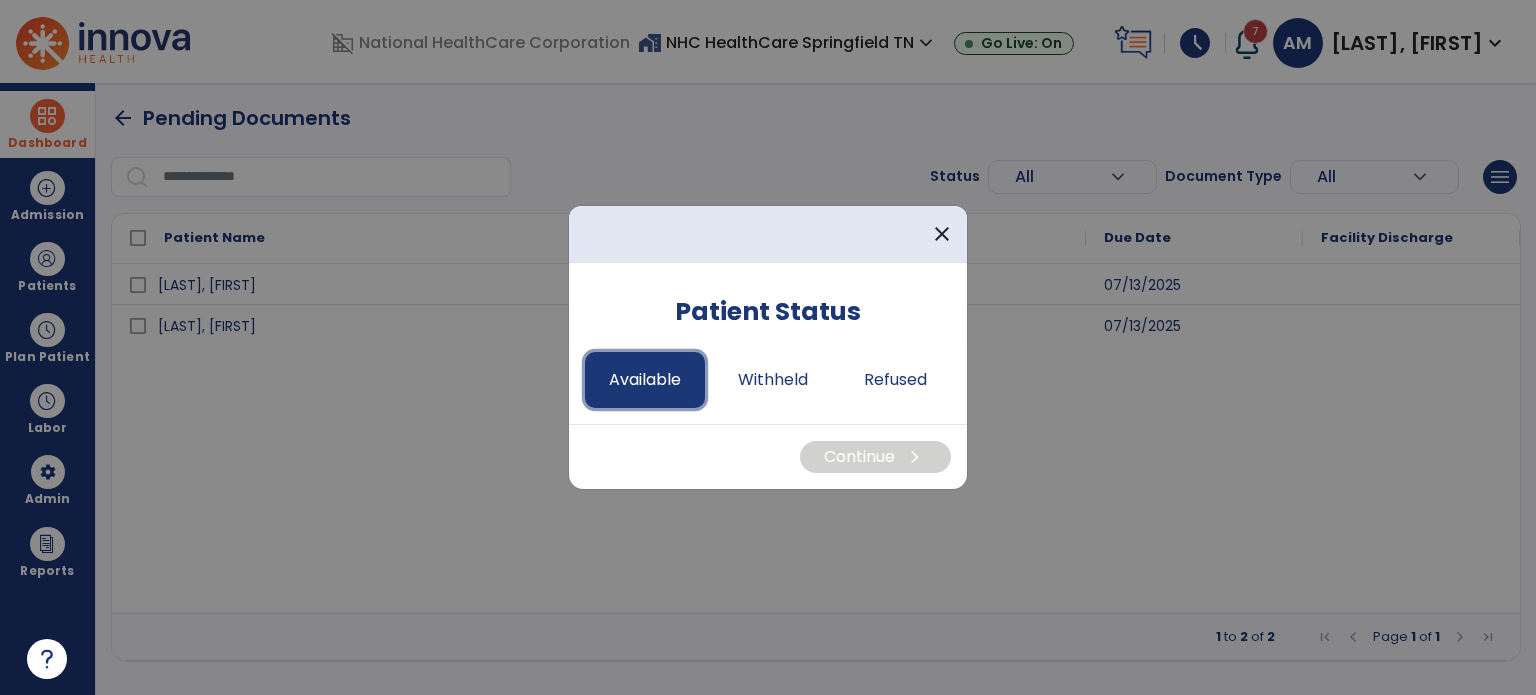 click on "Available" at bounding box center (645, 380) 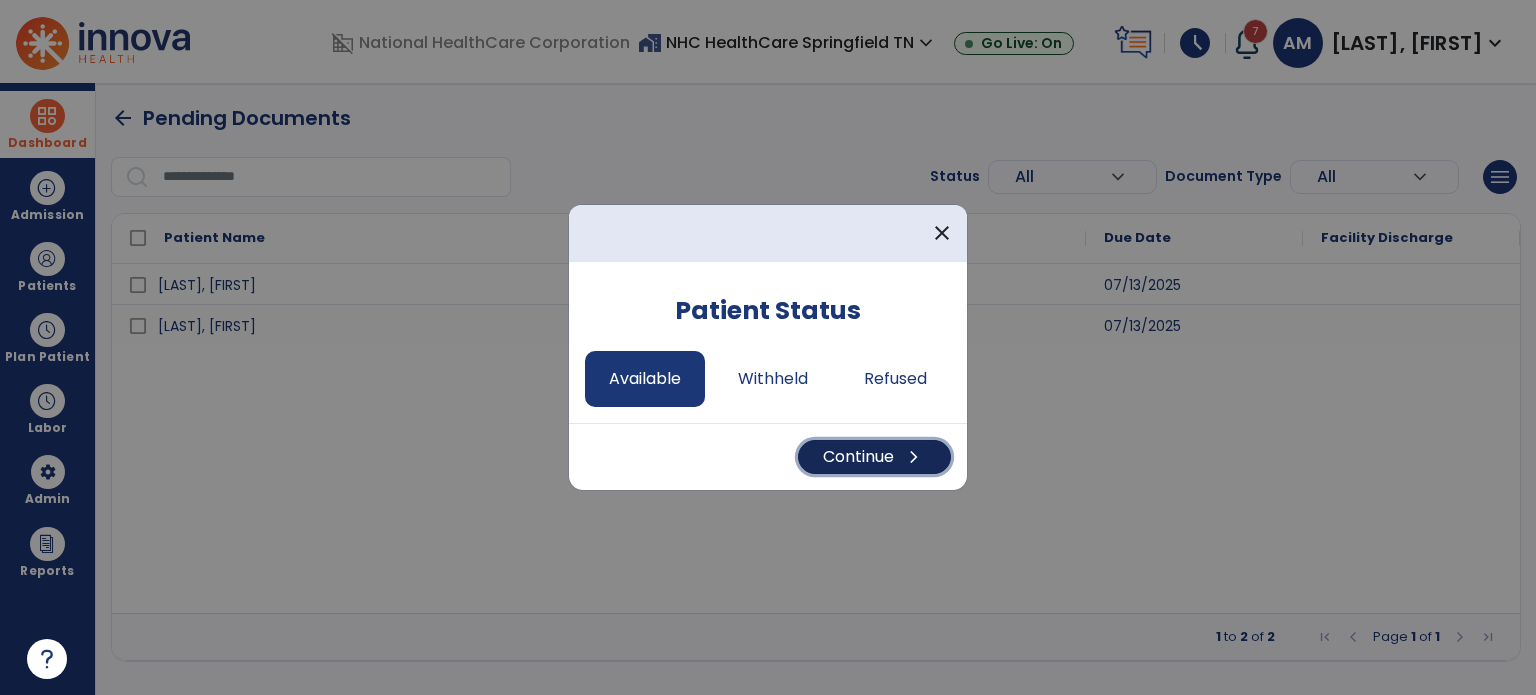 click on "chevron_right" at bounding box center [914, 457] 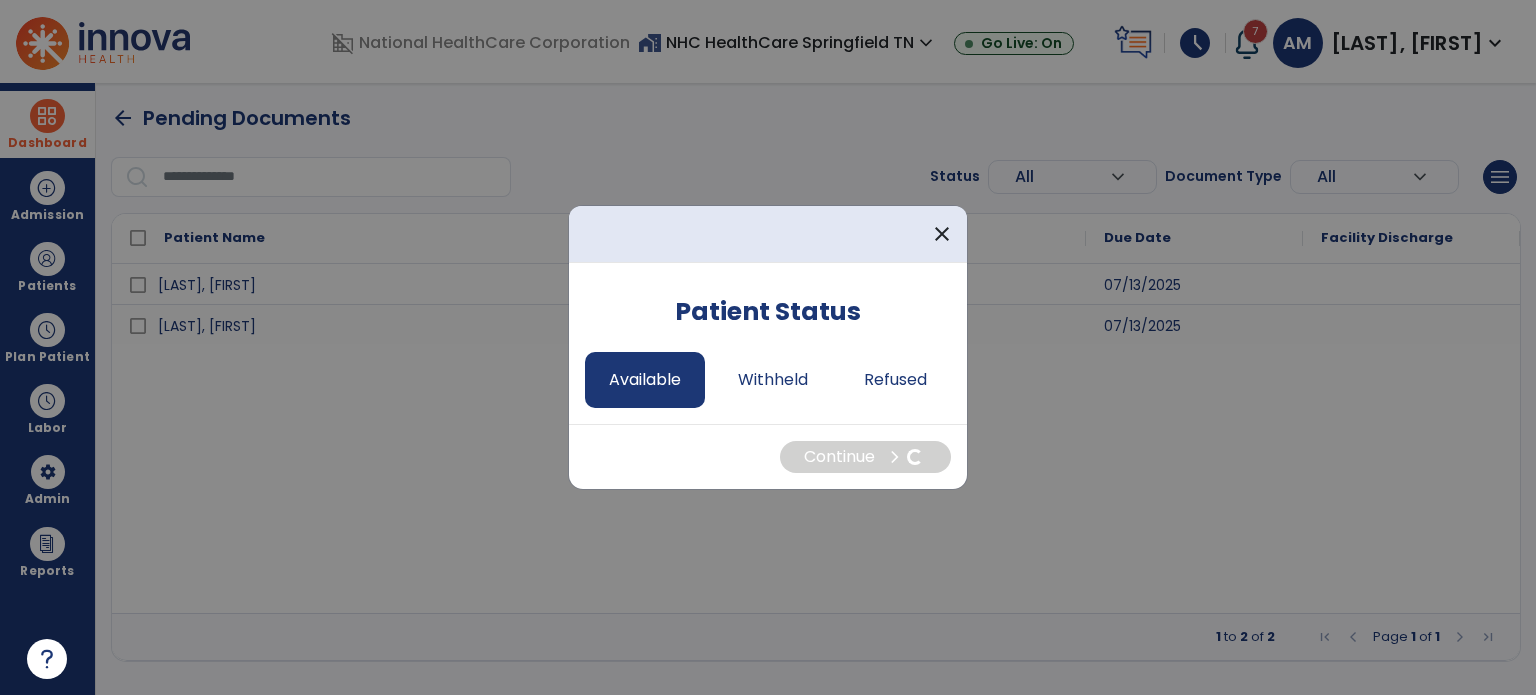 select on "*" 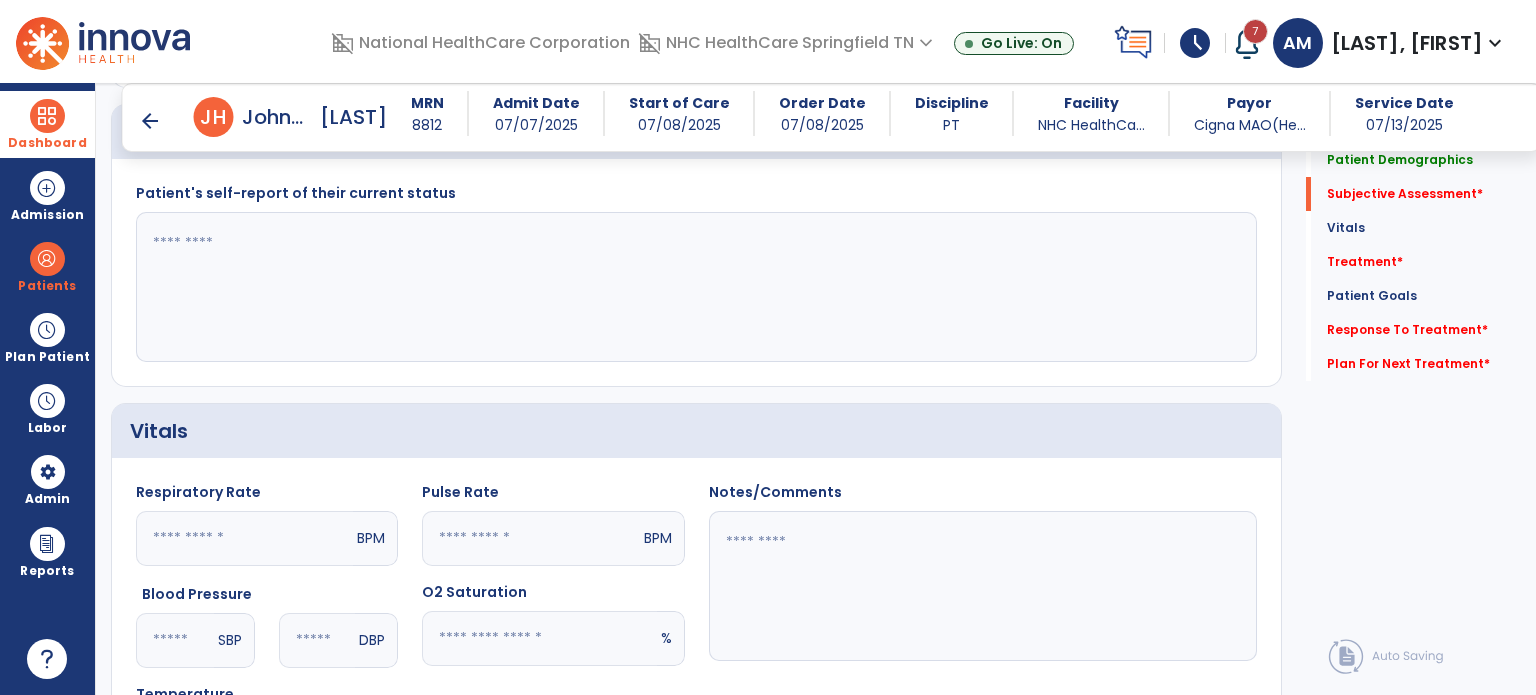 scroll, scrollTop: 506, scrollLeft: 0, axis: vertical 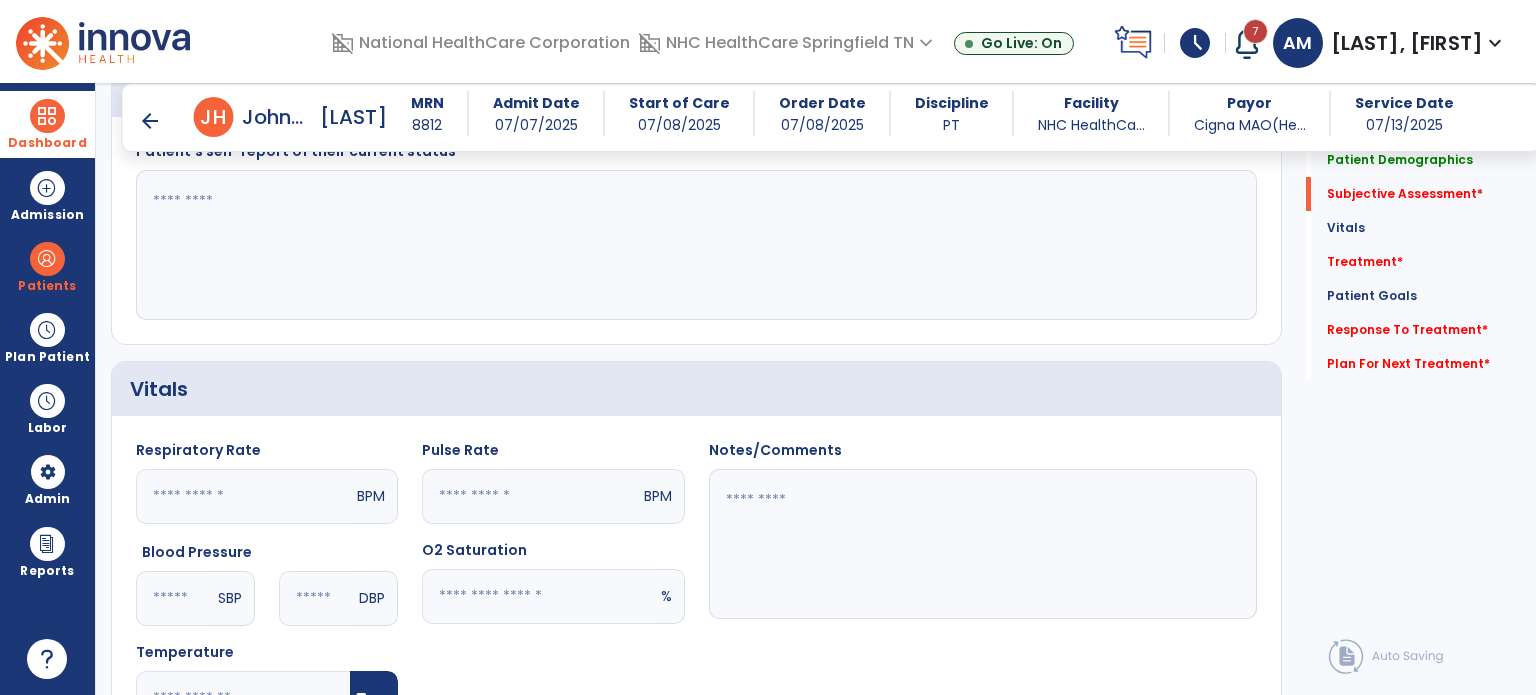 click 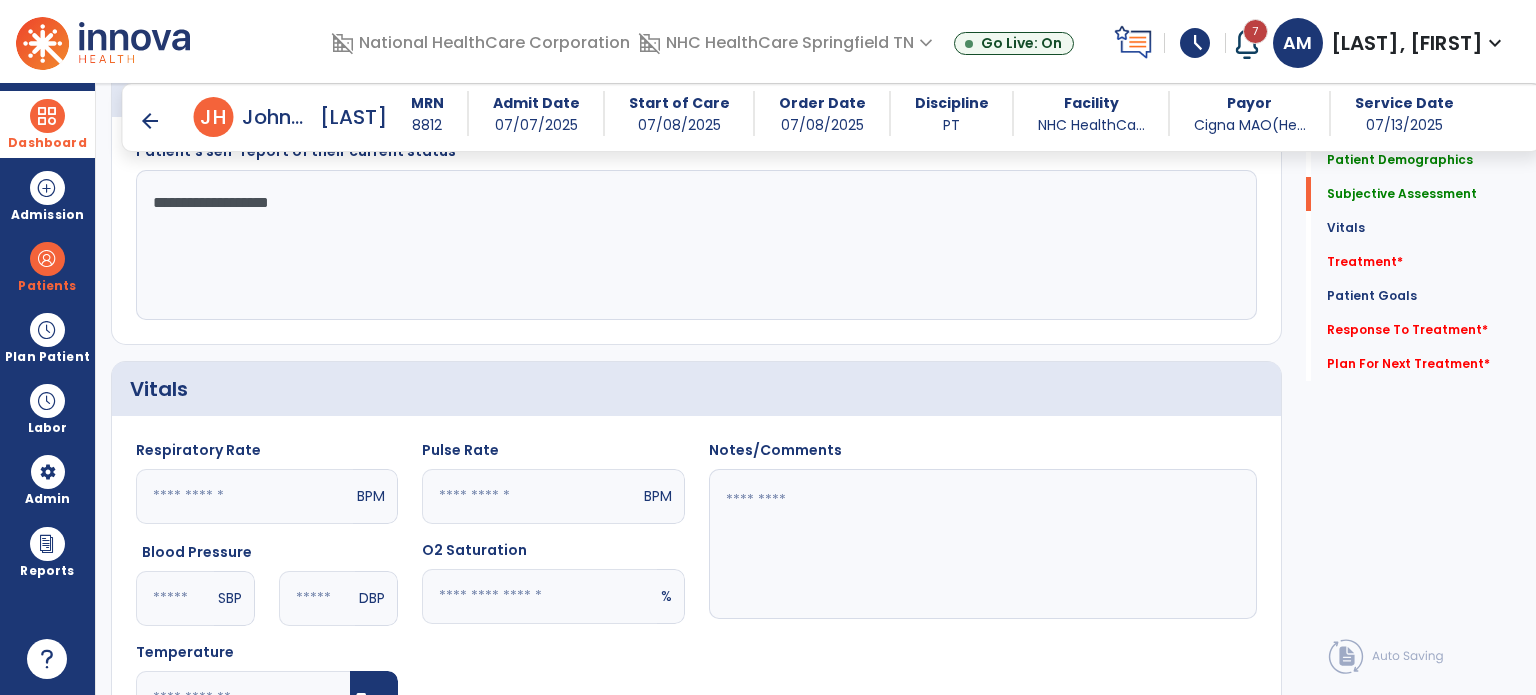 click on "**********" 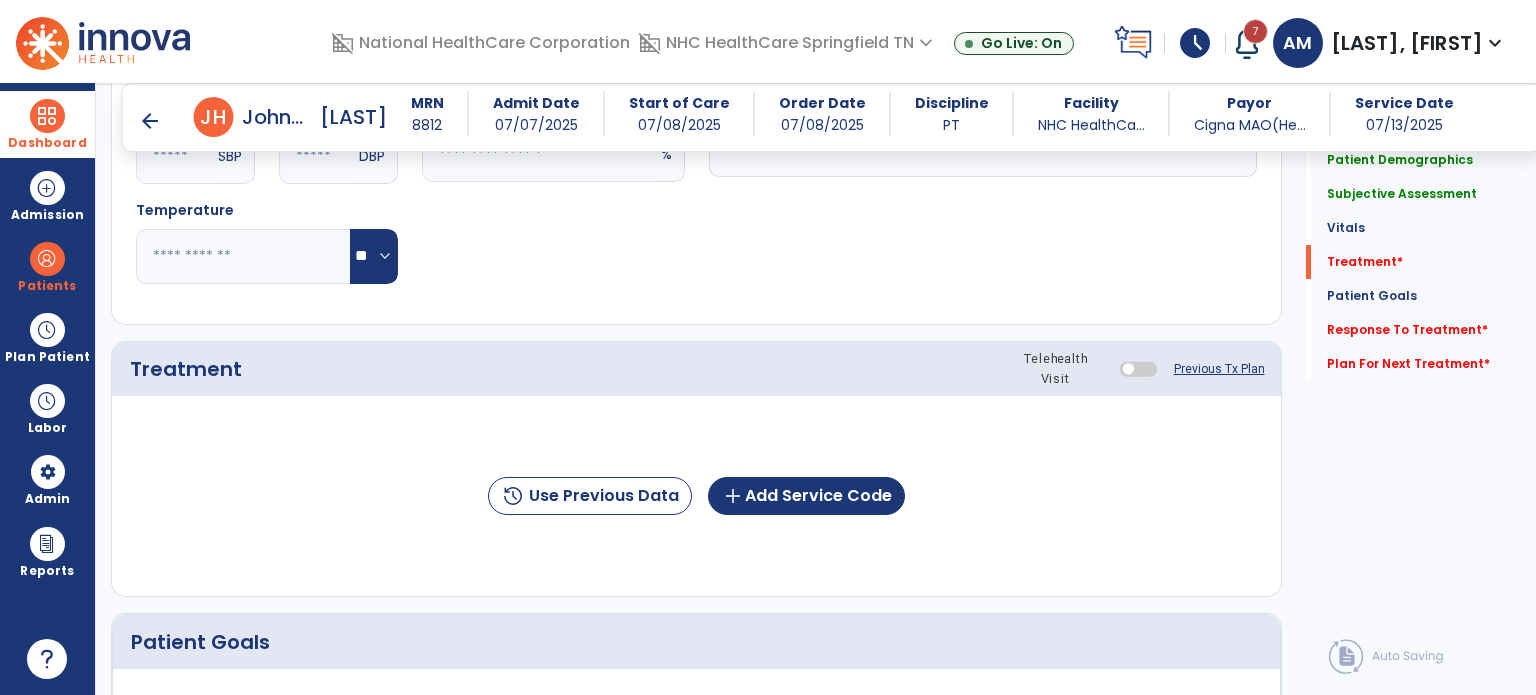 scroll, scrollTop: 950, scrollLeft: 0, axis: vertical 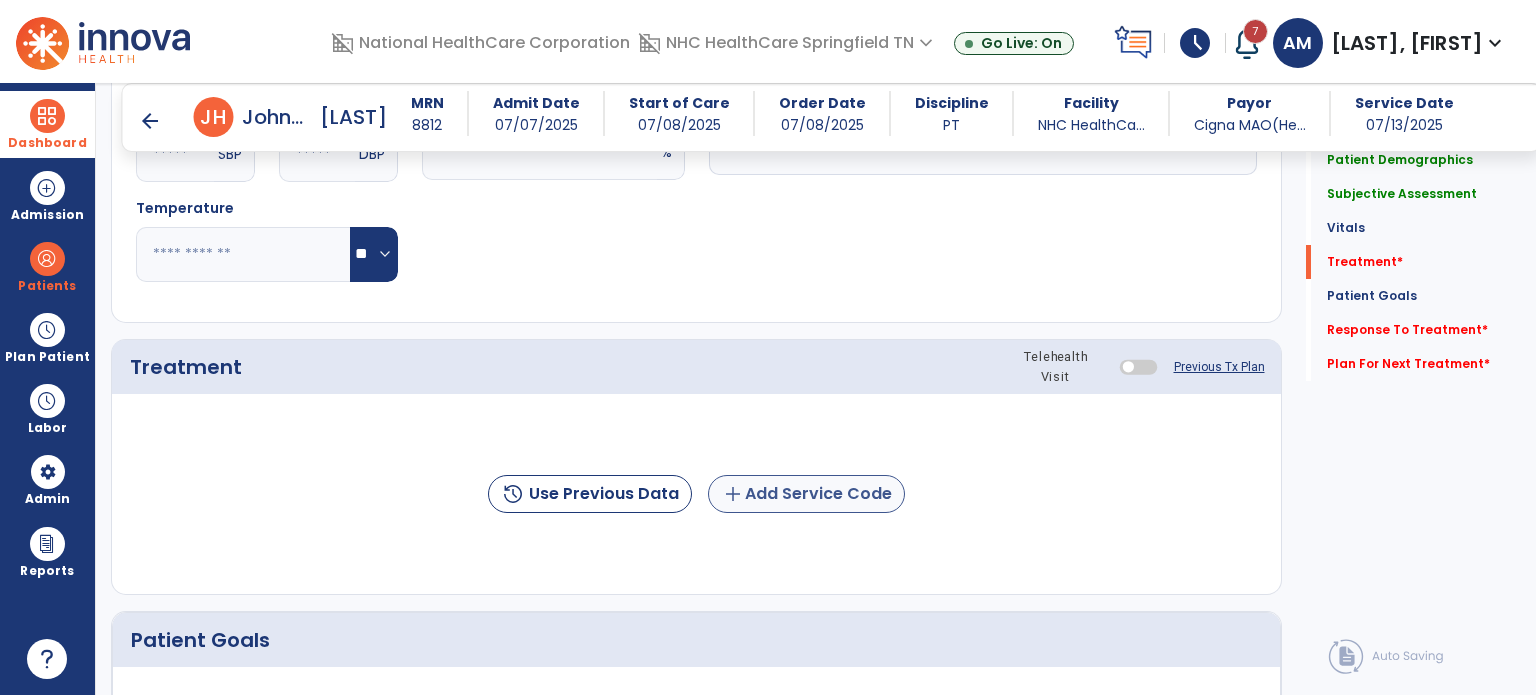 type on "**********" 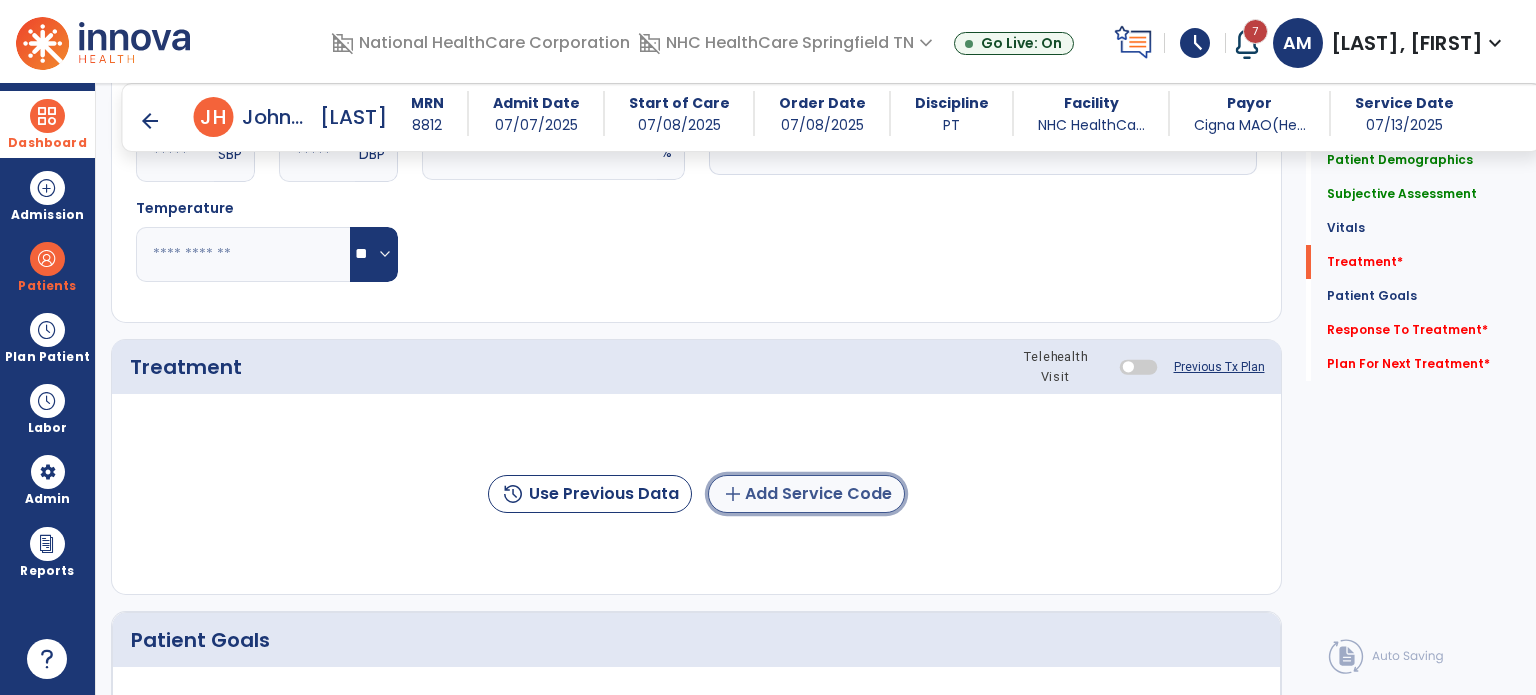 click on "add  Add Service Code" 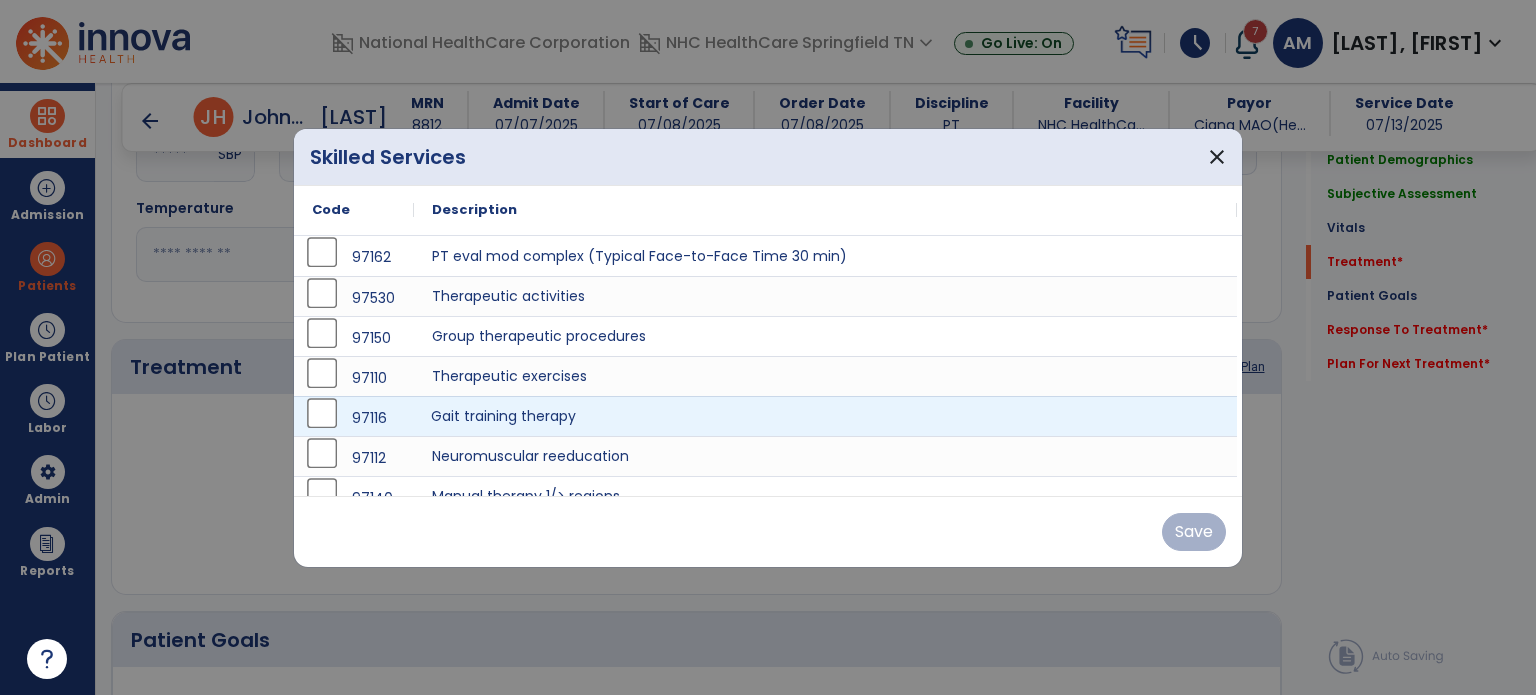click on "Gait training therapy" at bounding box center (825, 416) 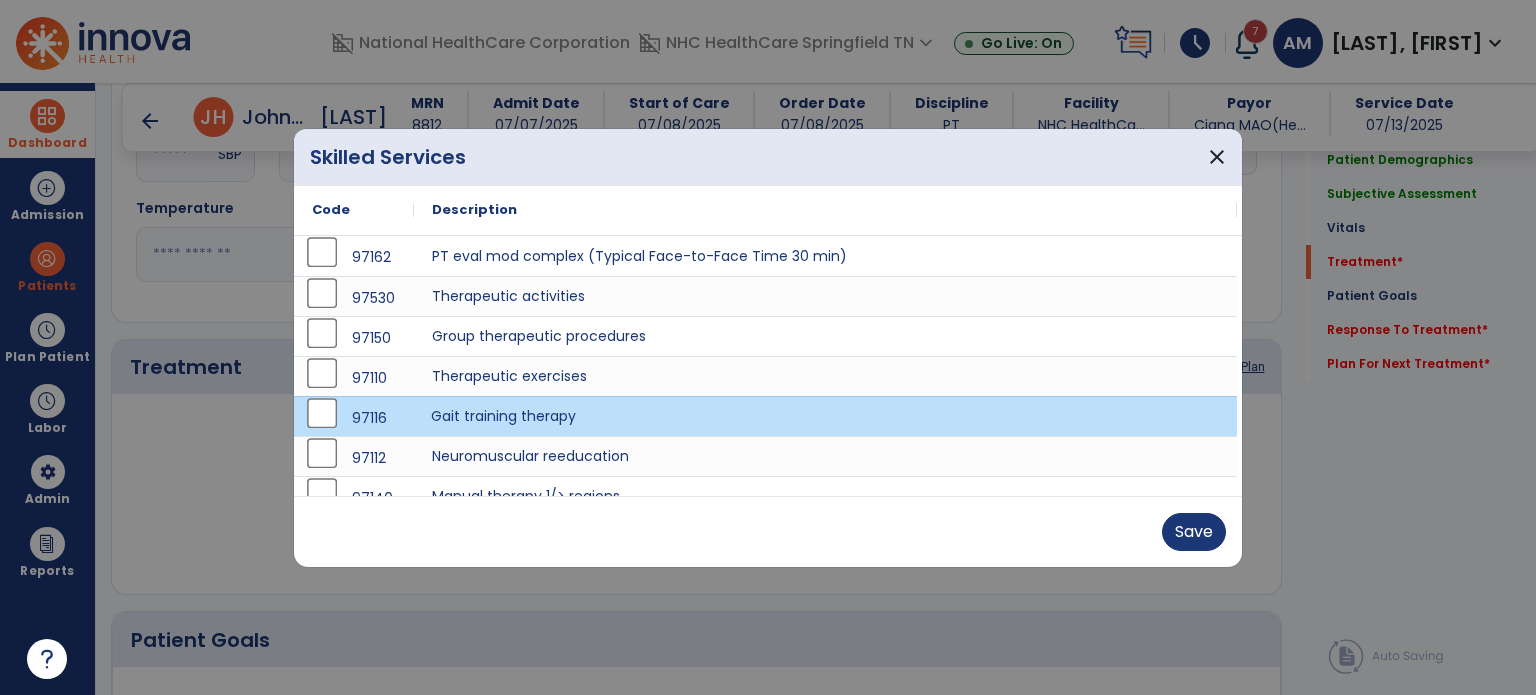 click on "Gait training therapy" at bounding box center (825, 416) 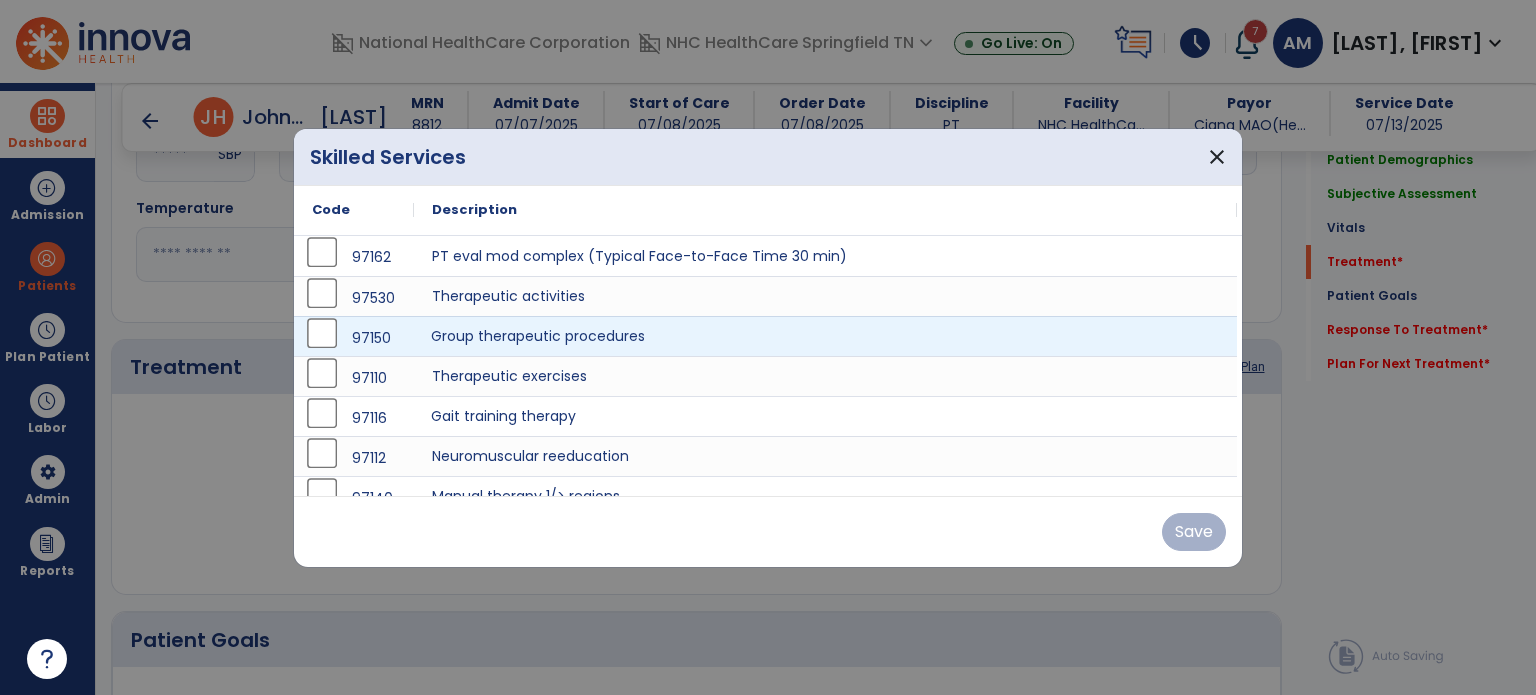 click on "Group therapeutic procedures" at bounding box center (825, 336) 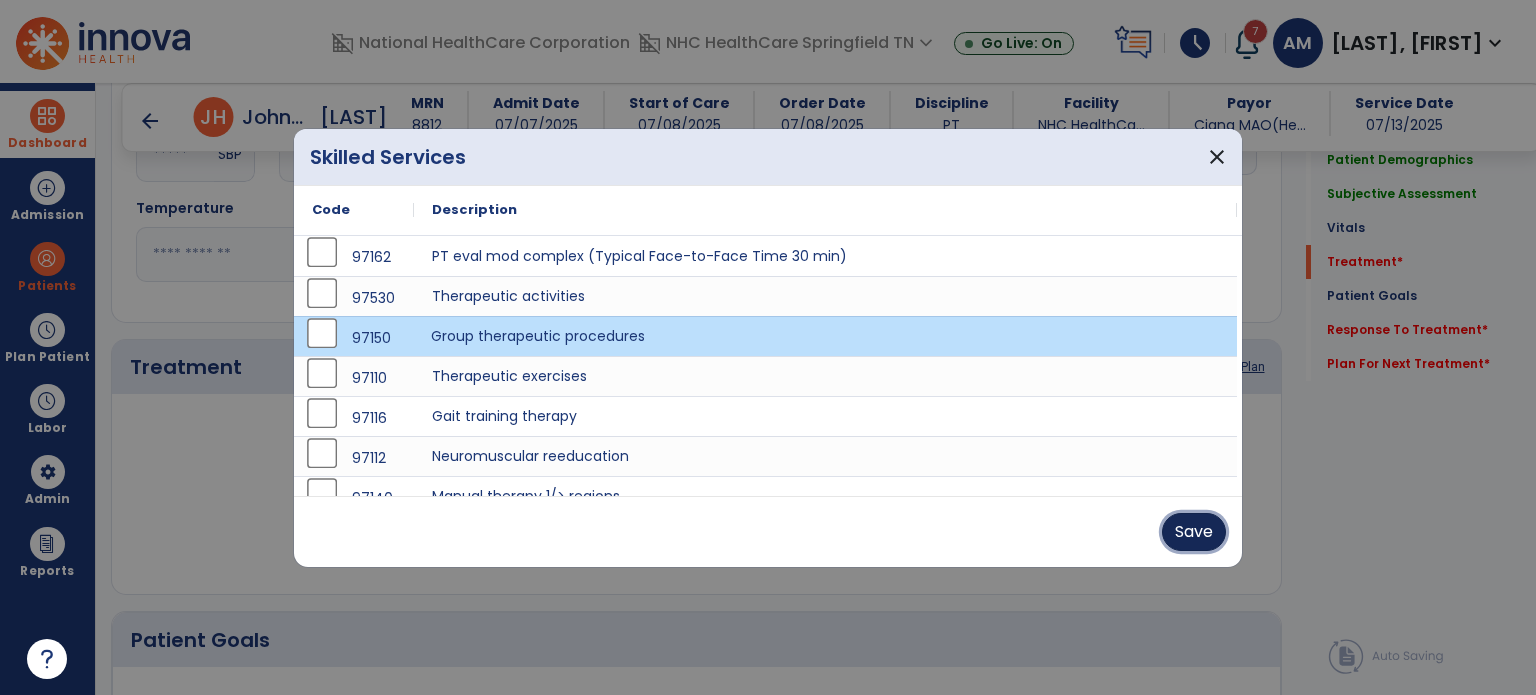 click on "Save" at bounding box center (1194, 532) 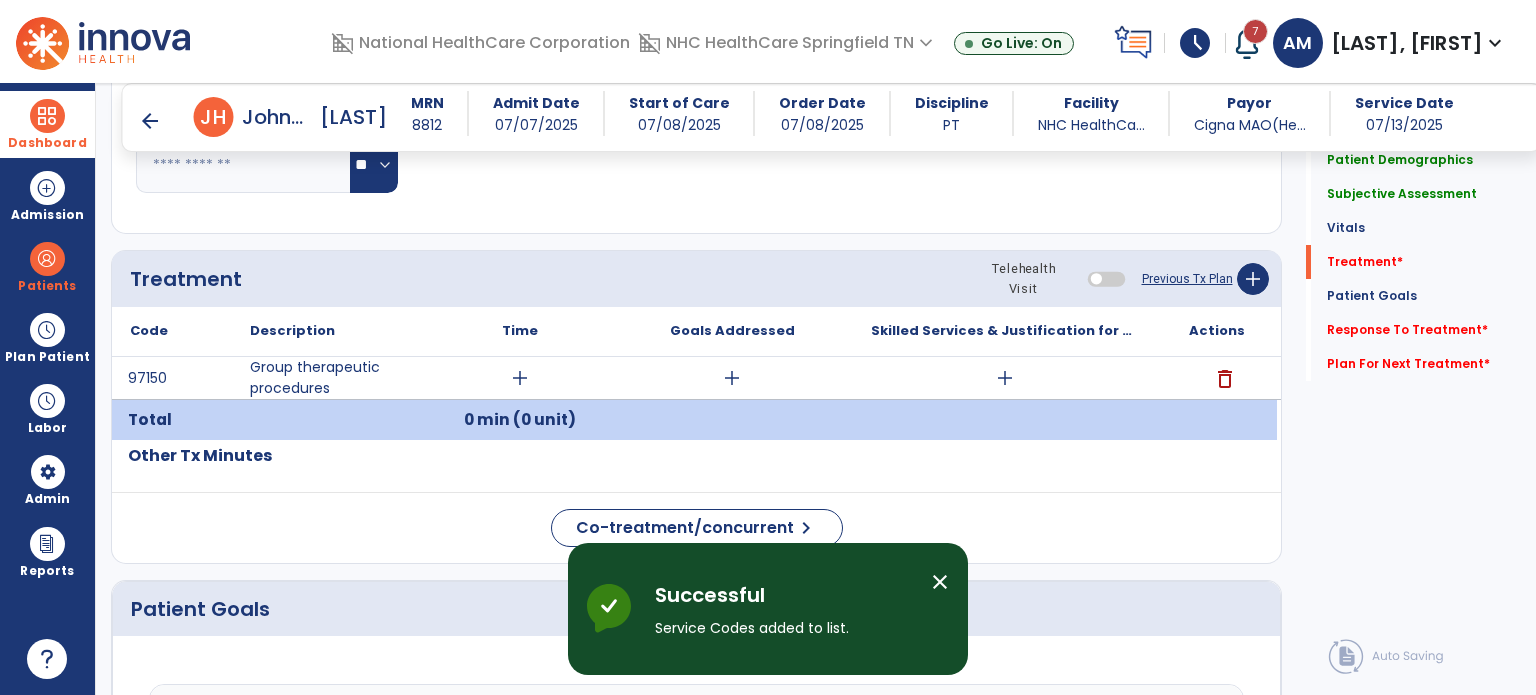 scroll, scrollTop: 1050, scrollLeft: 0, axis: vertical 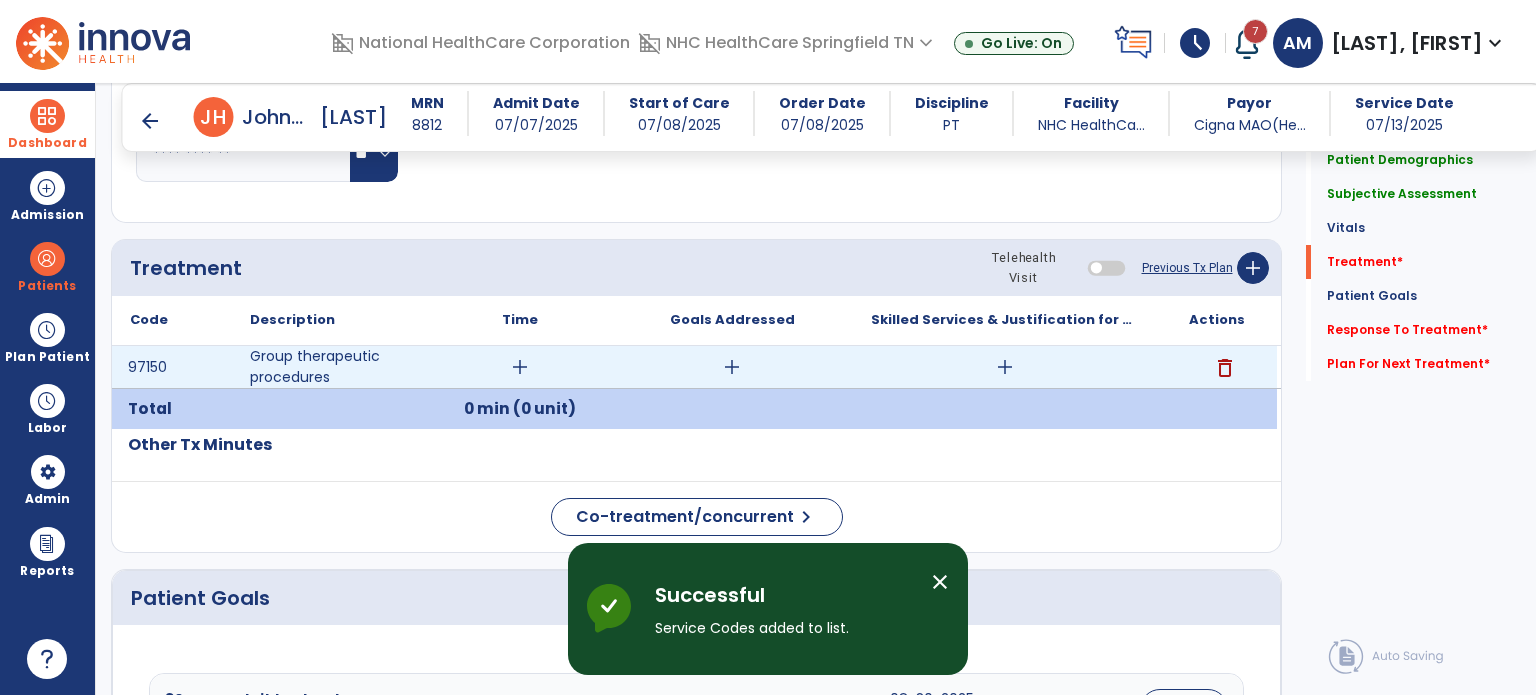 click on "add" at bounding box center (520, 367) 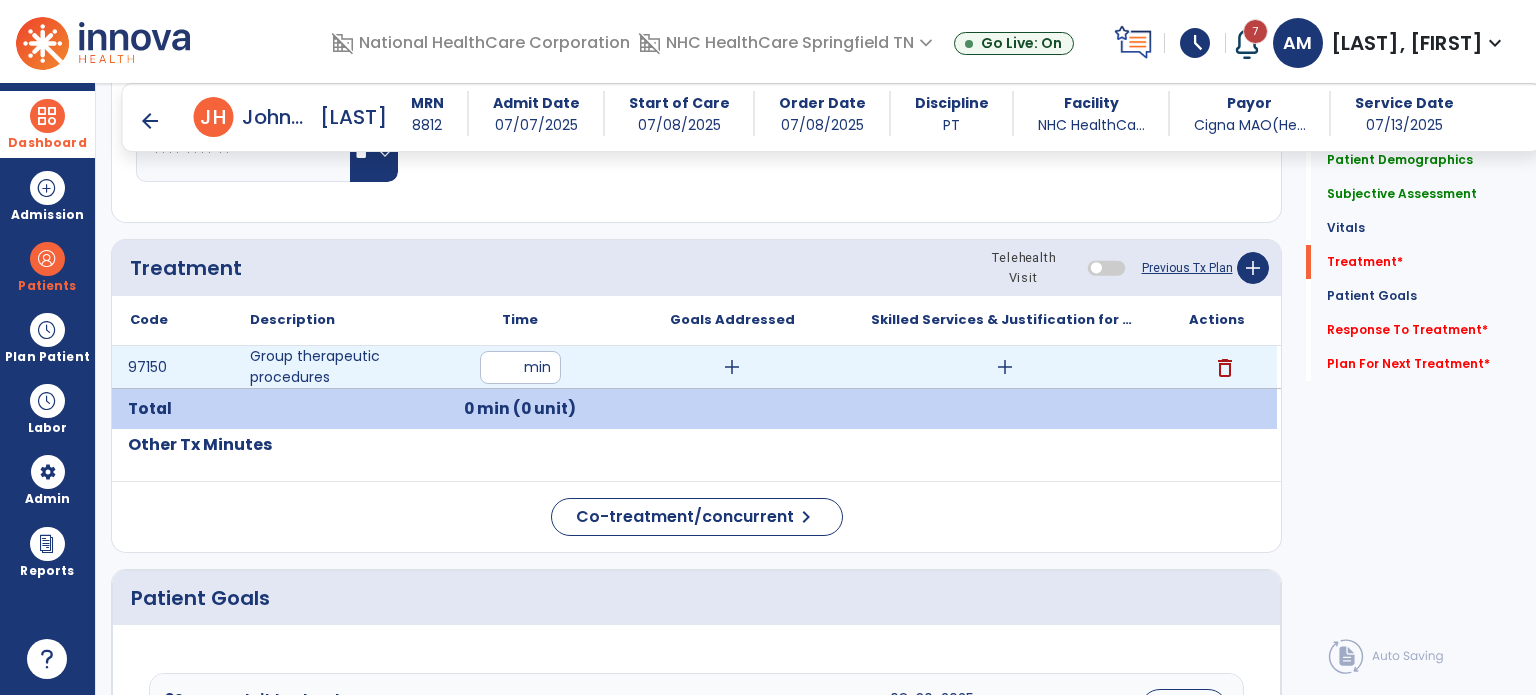 type on "**" 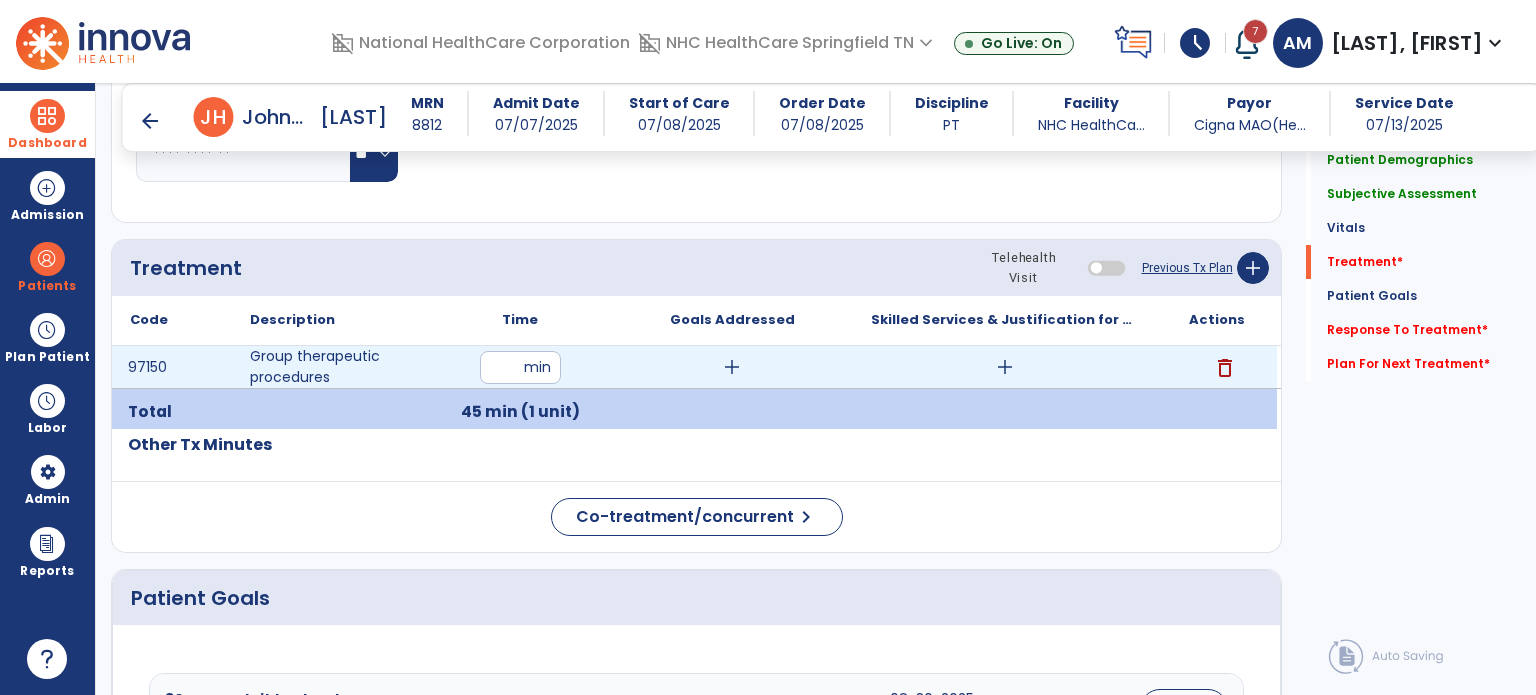 click on "add" at bounding box center [1005, 367] 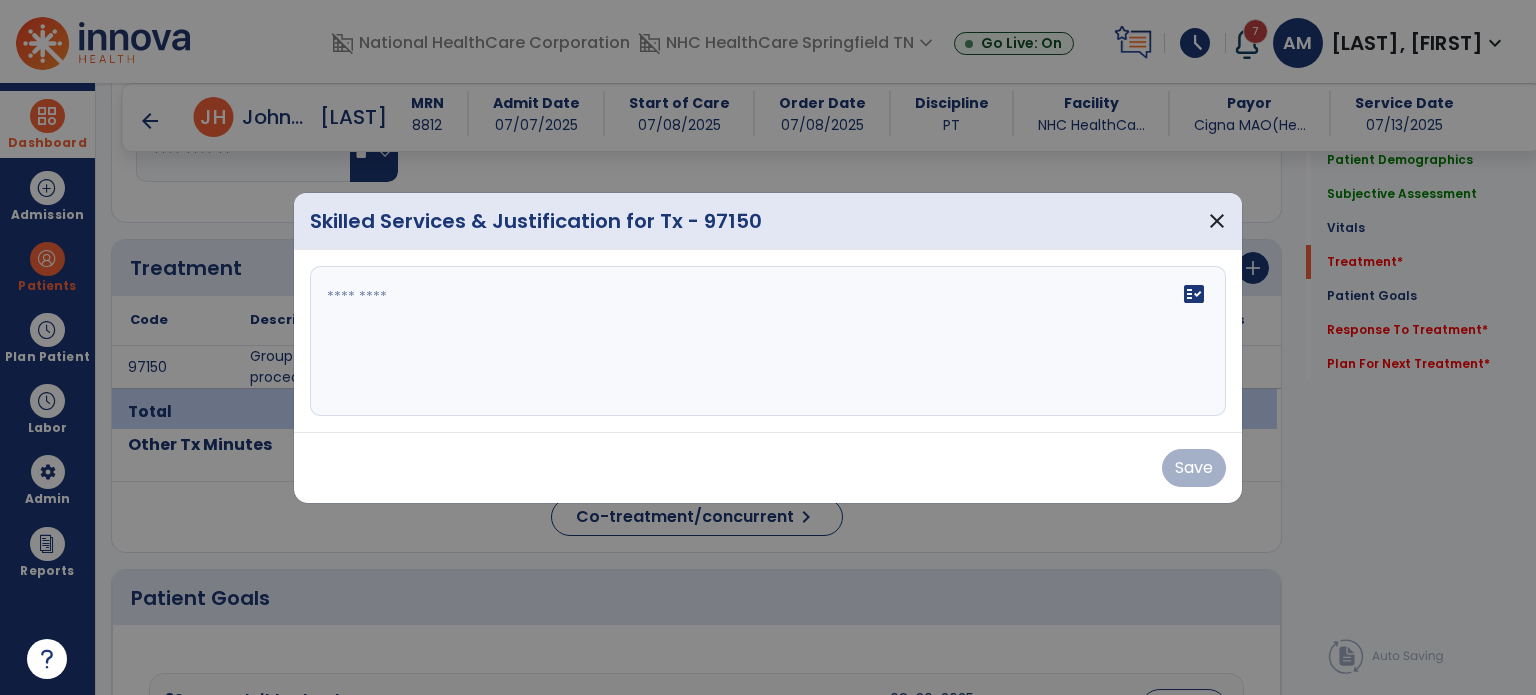 click at bounding box center (768, 341) 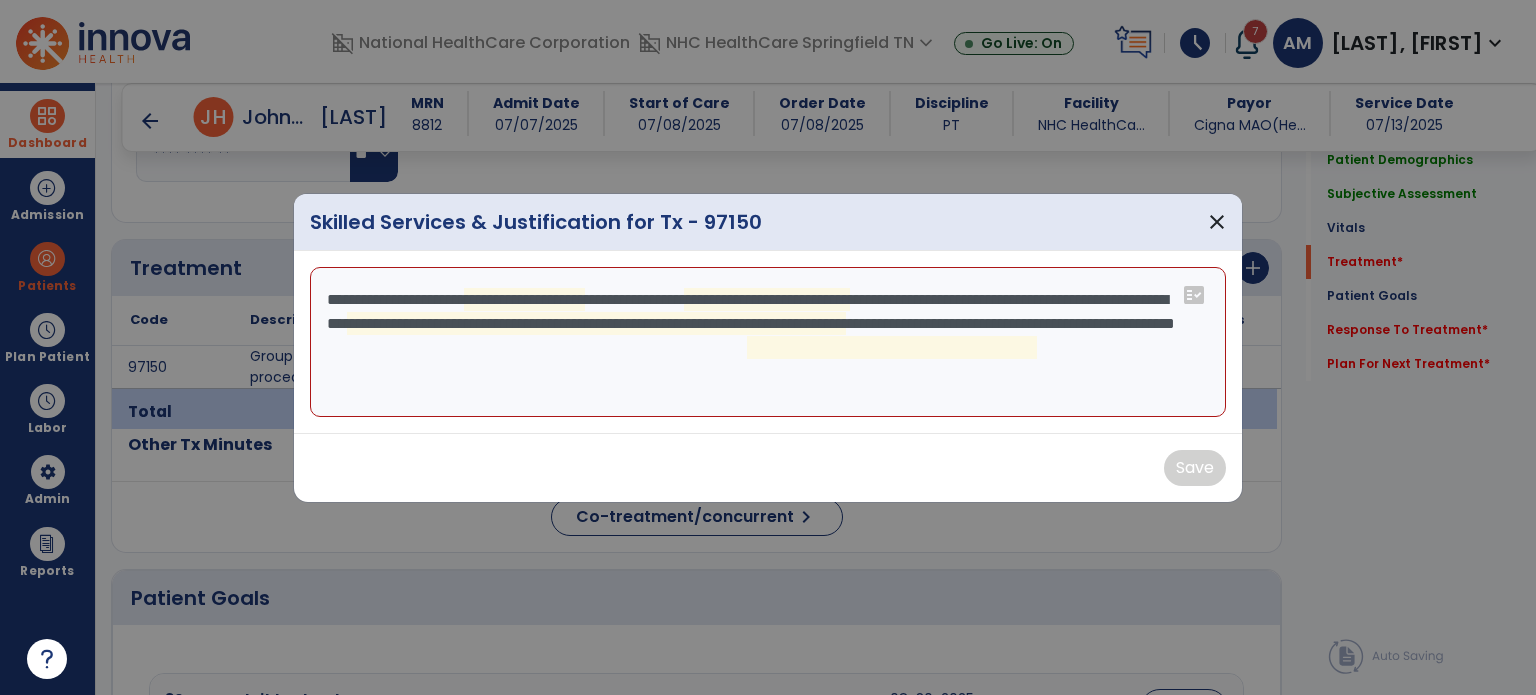 click on "**********" at bounding box center [768, 342] 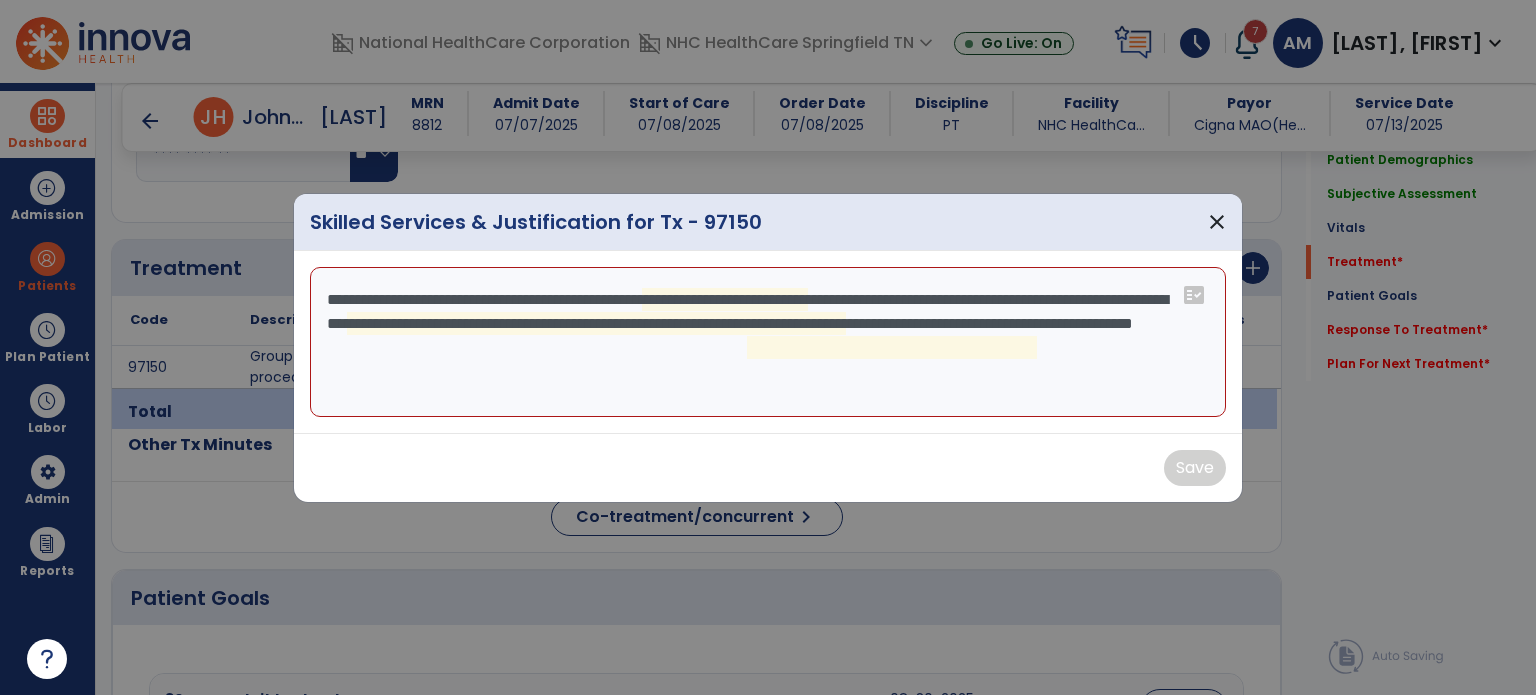 click on "**********" at bounding box center [768, 342] 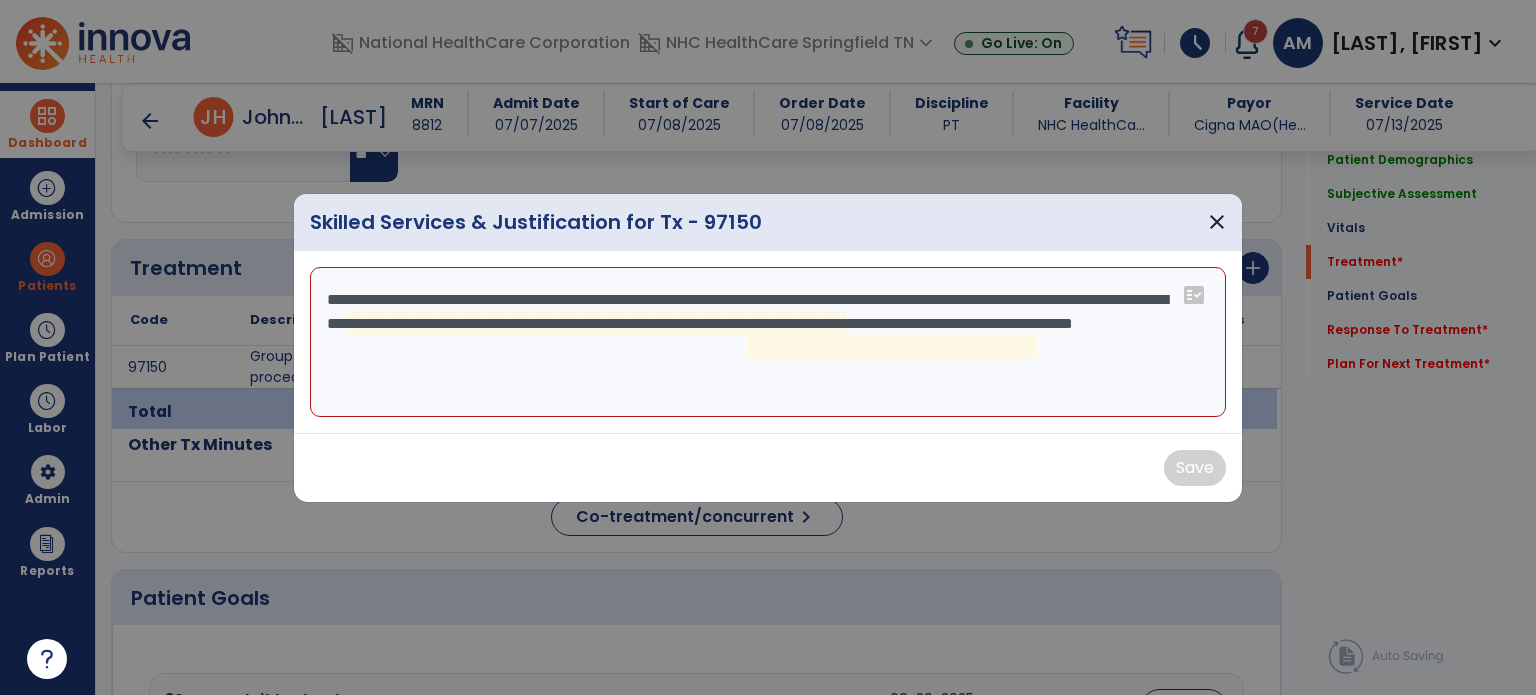 click on "**********" at bounding box center (768, 342) 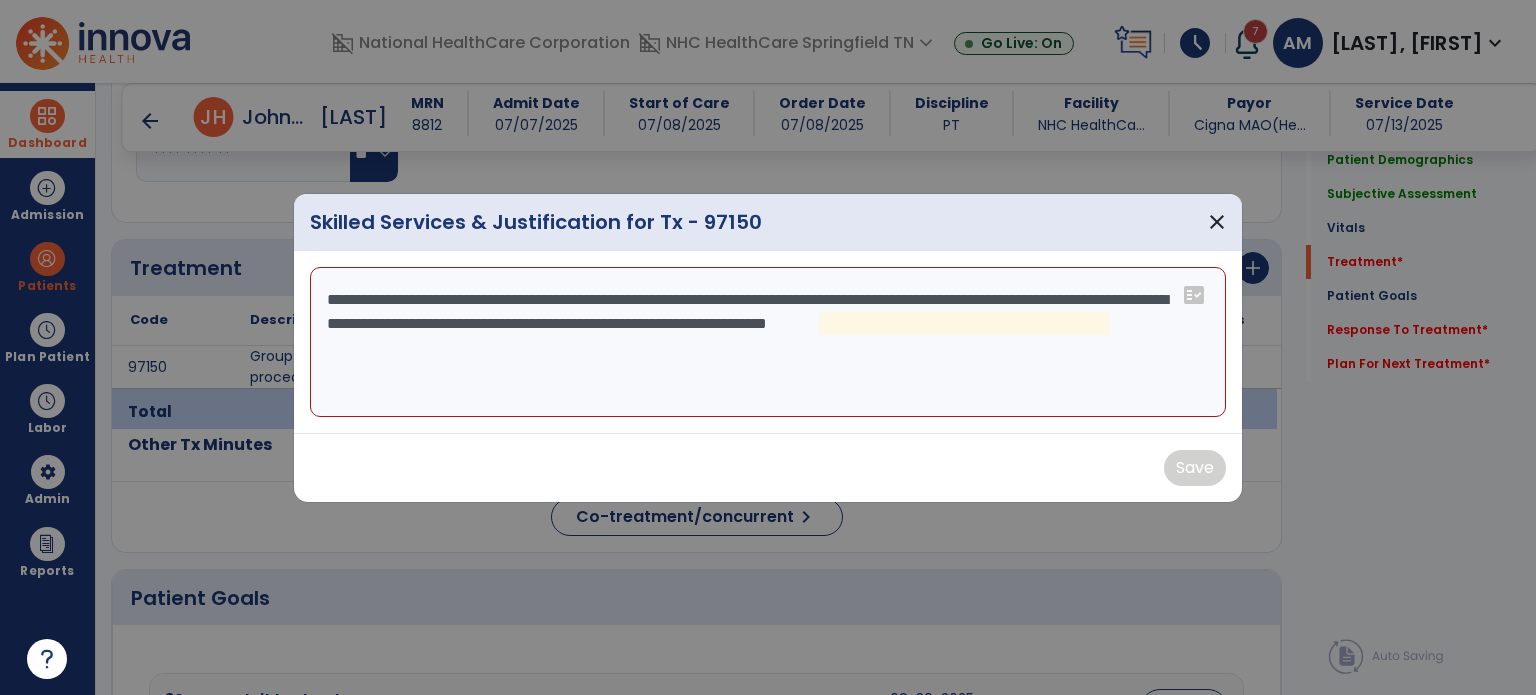 click on "**********" at bounding box center (768, 342) 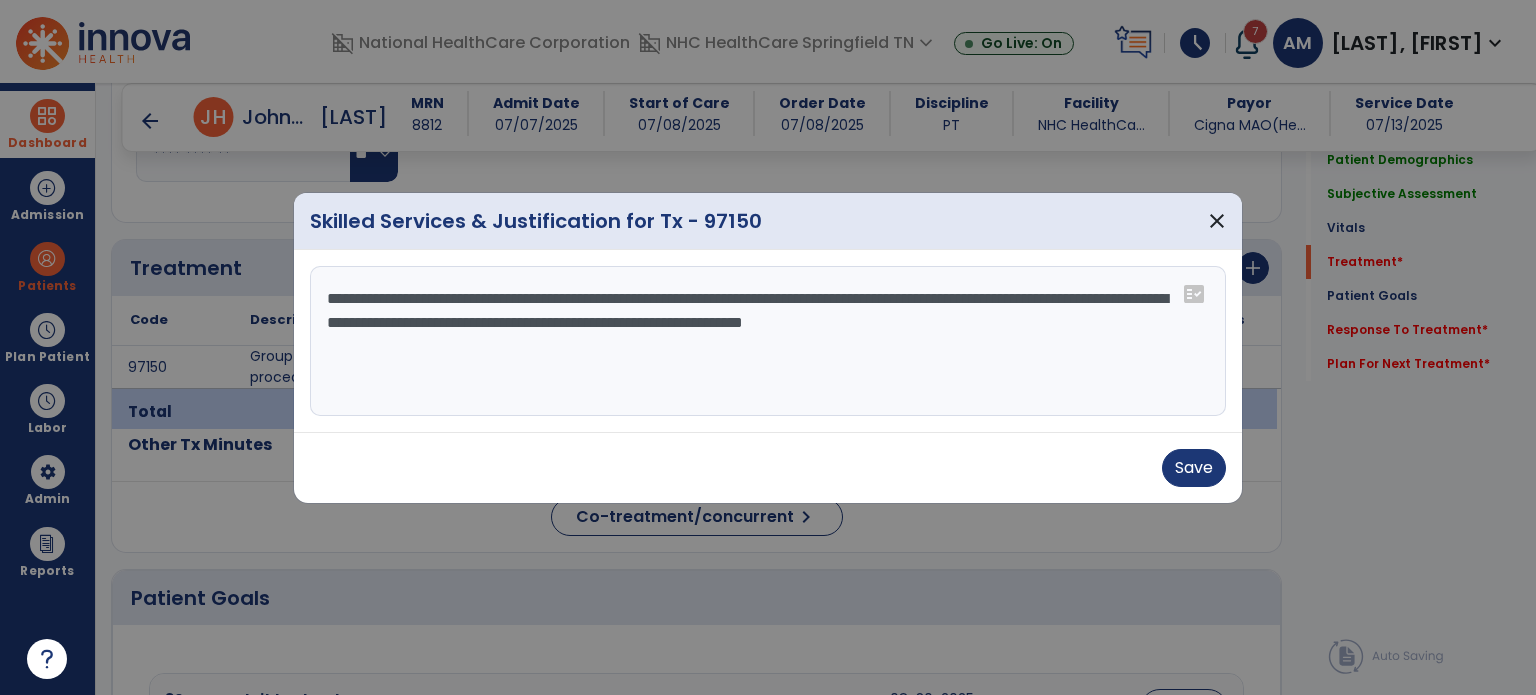 drag, startPoint x: 961, startPoint y: 299, endPoint x: 668, endPoint y: 367, distance: 300.7873 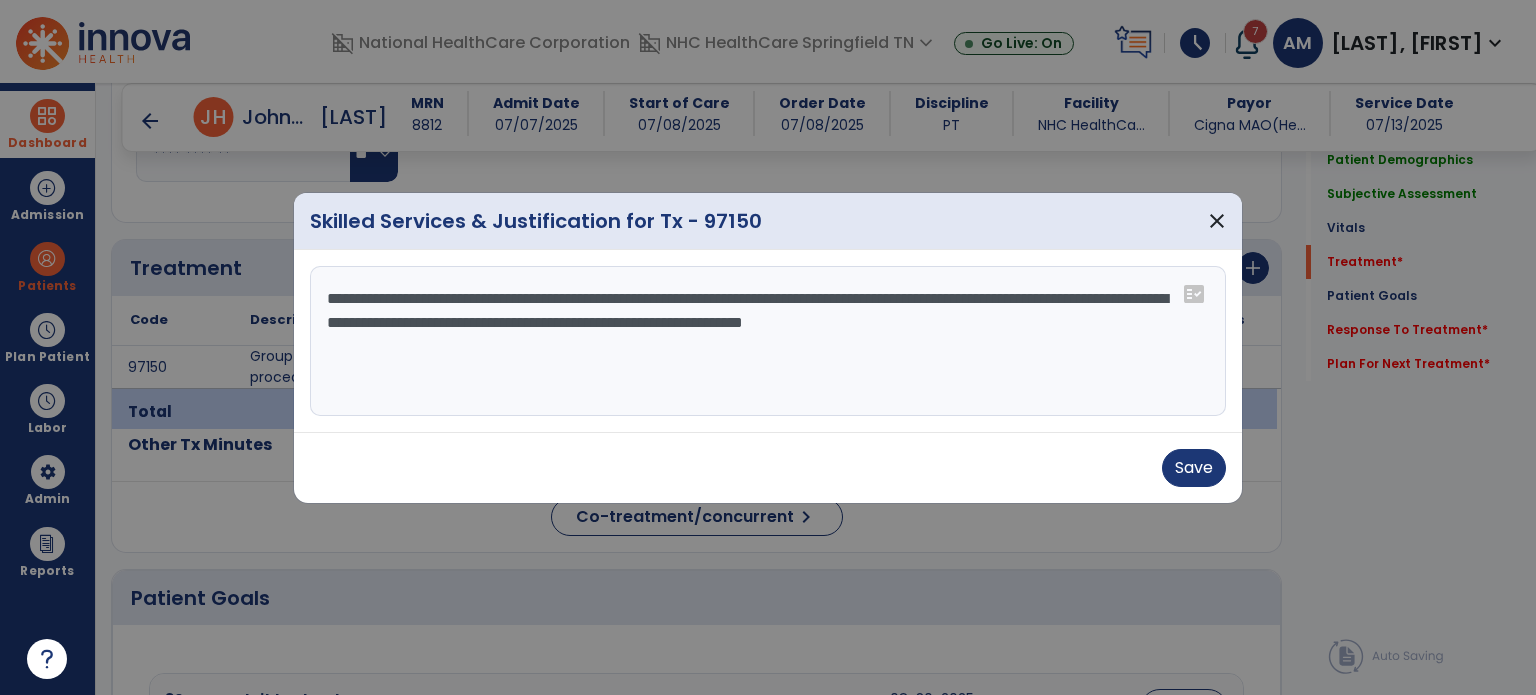 click on "**********" at bounding box center (768, 341) 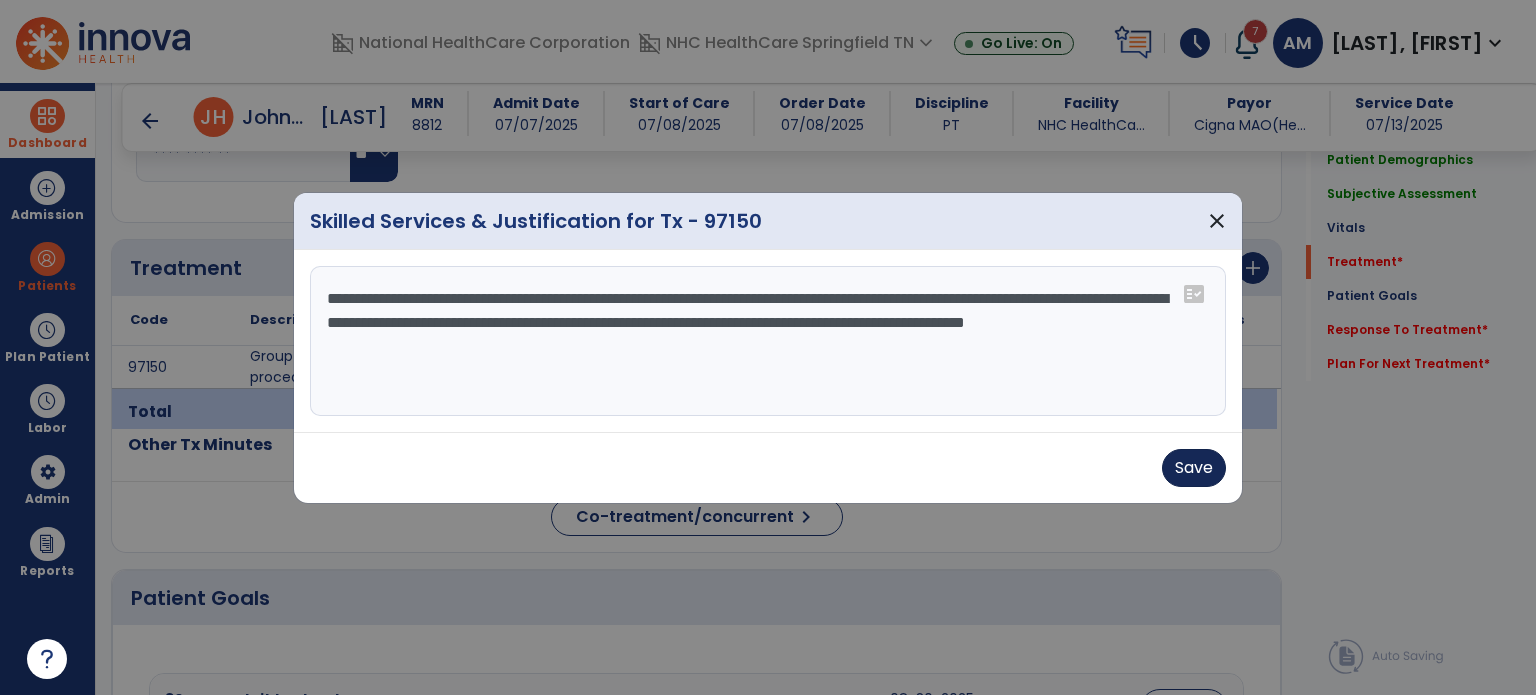 type on "**********" 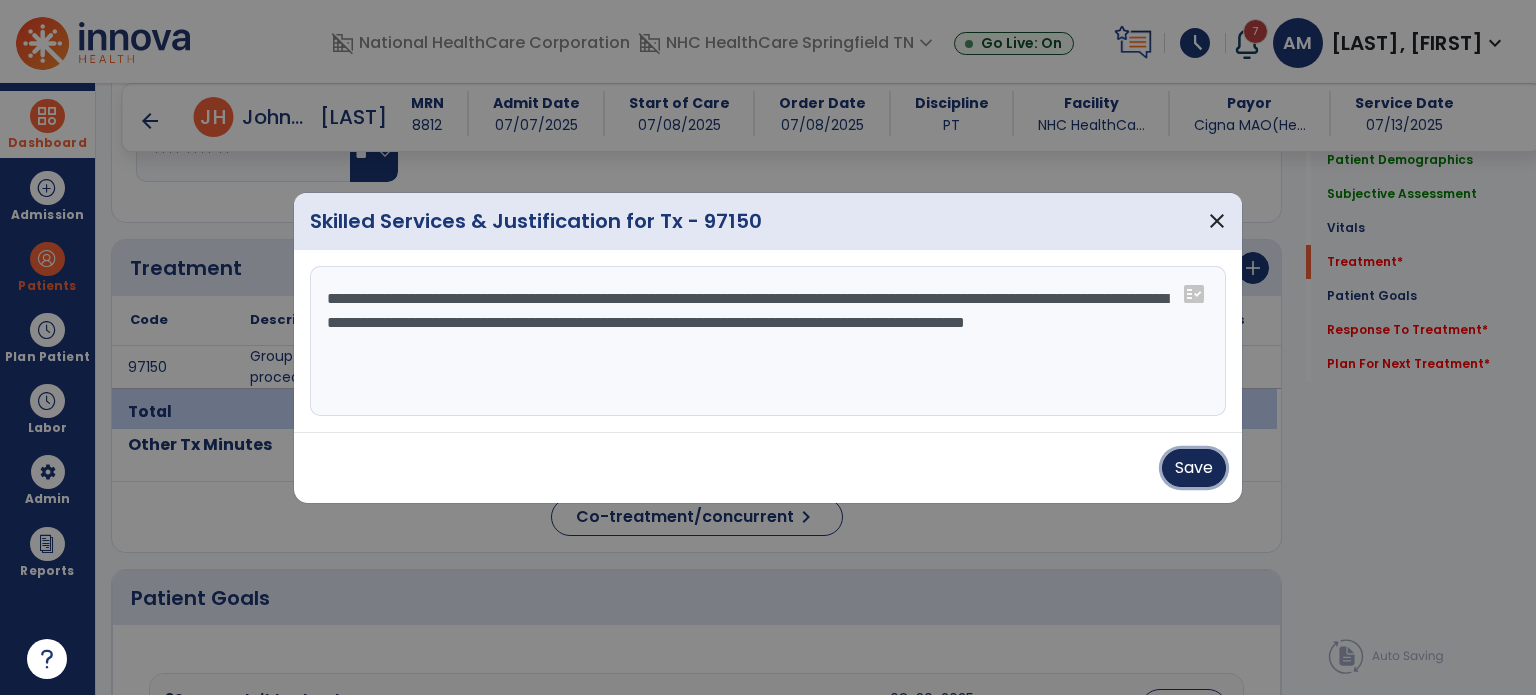 click on "Save" at bounding box center [1194, 468] 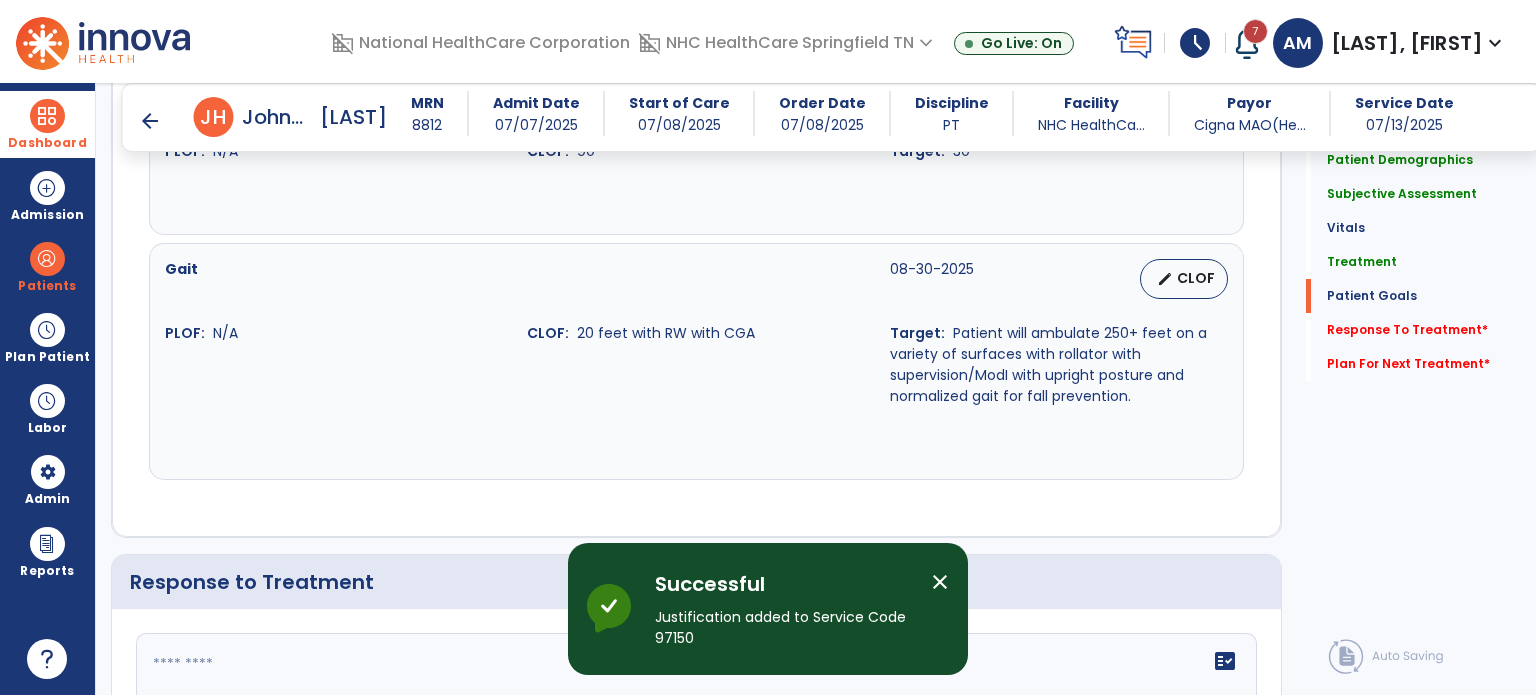 scroll, scrollTop: 2642, scrollLeft: 0, axis: vertical 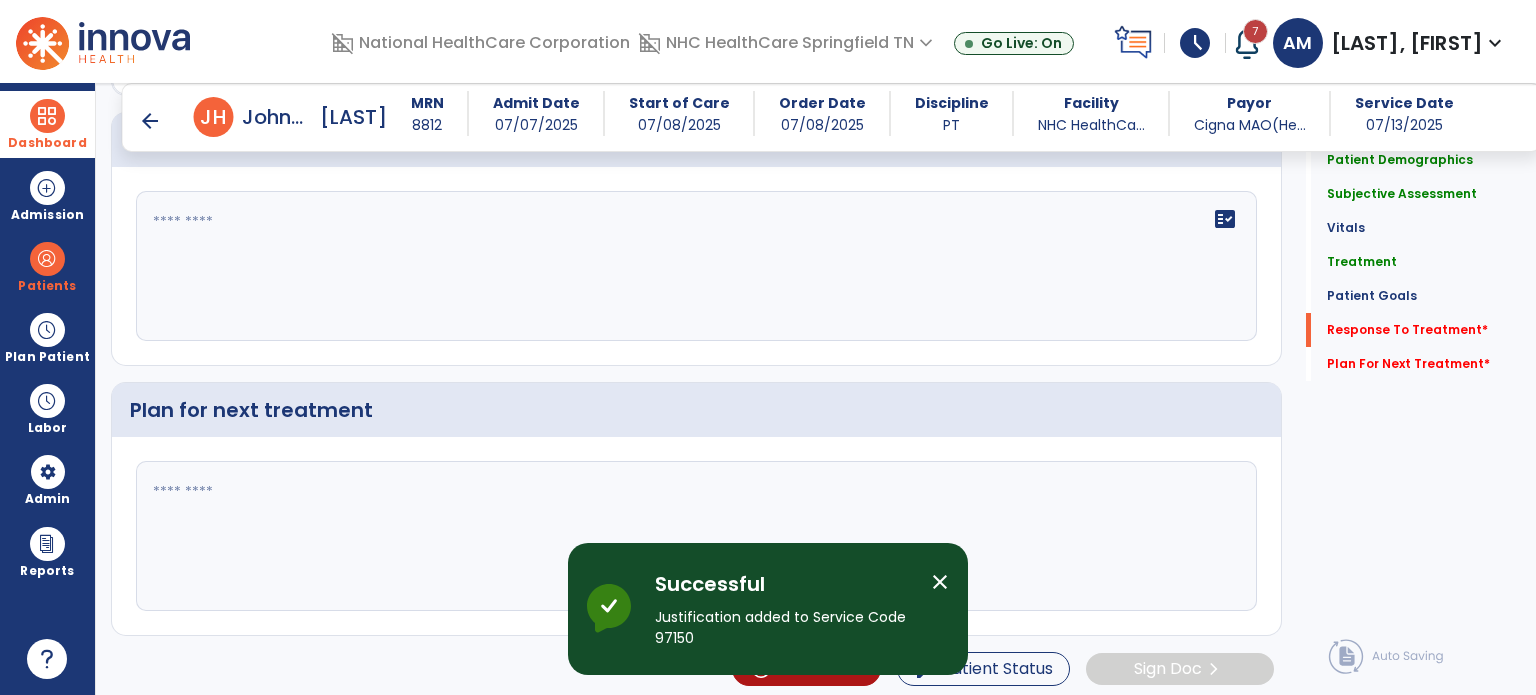 click on "Response to Treatment" 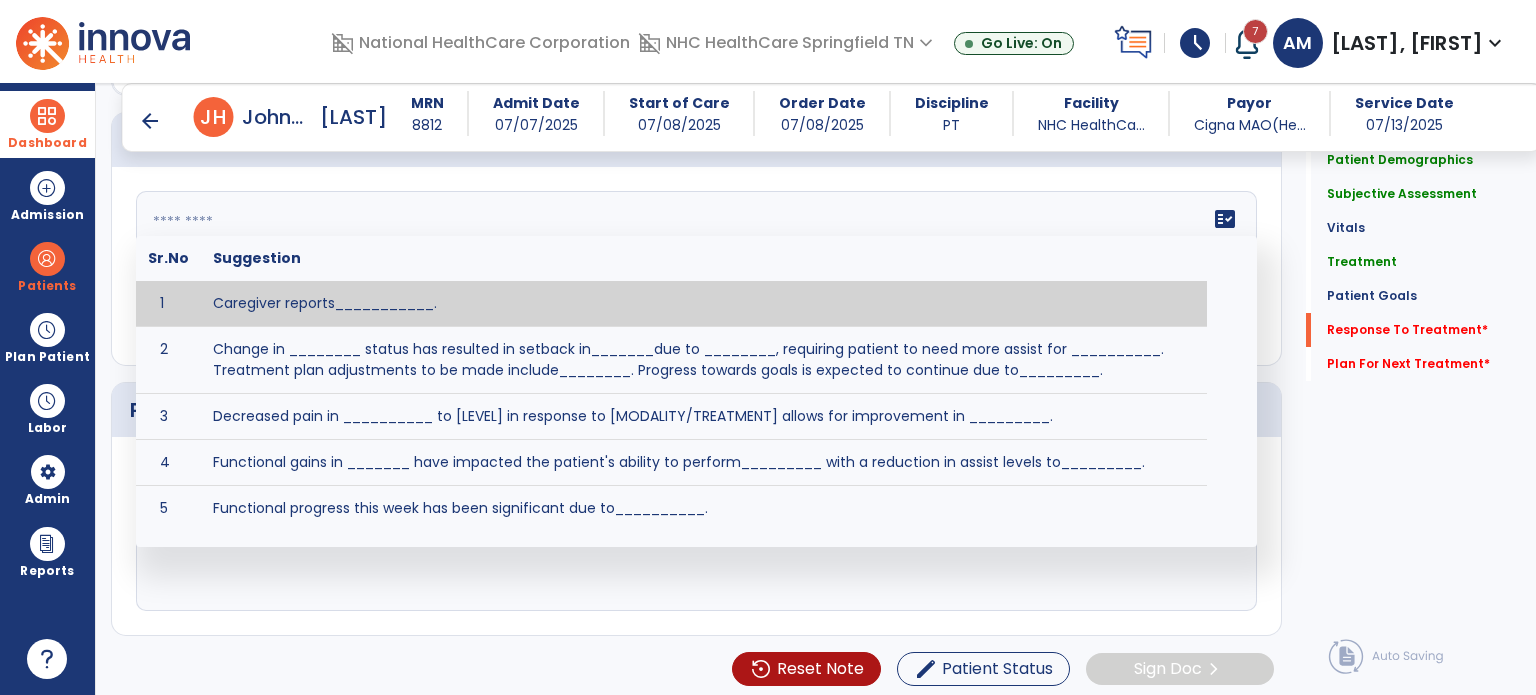 click on "fact_check  Sr.No Suggestion 1 Caregiver reports___________. 2 Change in ________ status has resulted in setback in_______due to ________, requiring patient to need more assist for __________.   Treatment plan adjustments to be made include________.  Progress towards goals is expected to continue due to_________. 3 Decreased pain in __________ to [LEVEL] in response to [MODALITY/TREATMENT] allows for improvement in _________. 4 Functional gains in _______ have impacted the patient's ability to perform_________ with a reduction in assist levels to_________. 5 Functional progress this week has been significant due to__________. 6 Gains in ________ have improved the patient's ability to perform ______with decreased levels of assist to___________. 7 Improvement in ________allows patient to tolerate higher levels of challenges in_________. 8 Pain in [AREA] has decreased to [LEVEL] in response to [TREATMENT/MODALITY], allowing fore ease in completing__________. 9 10 11 12 13 14 15 16 17 18 19 20 21" 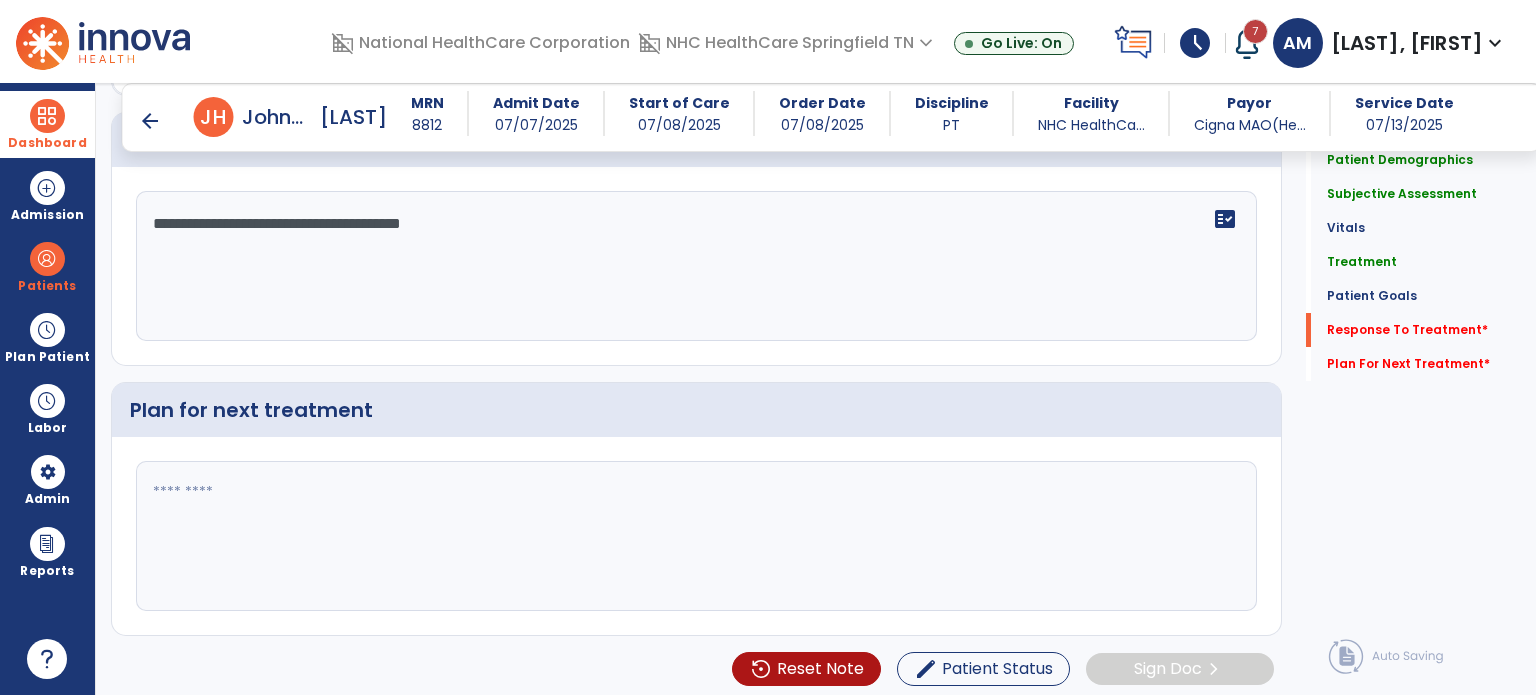 type on "**********" 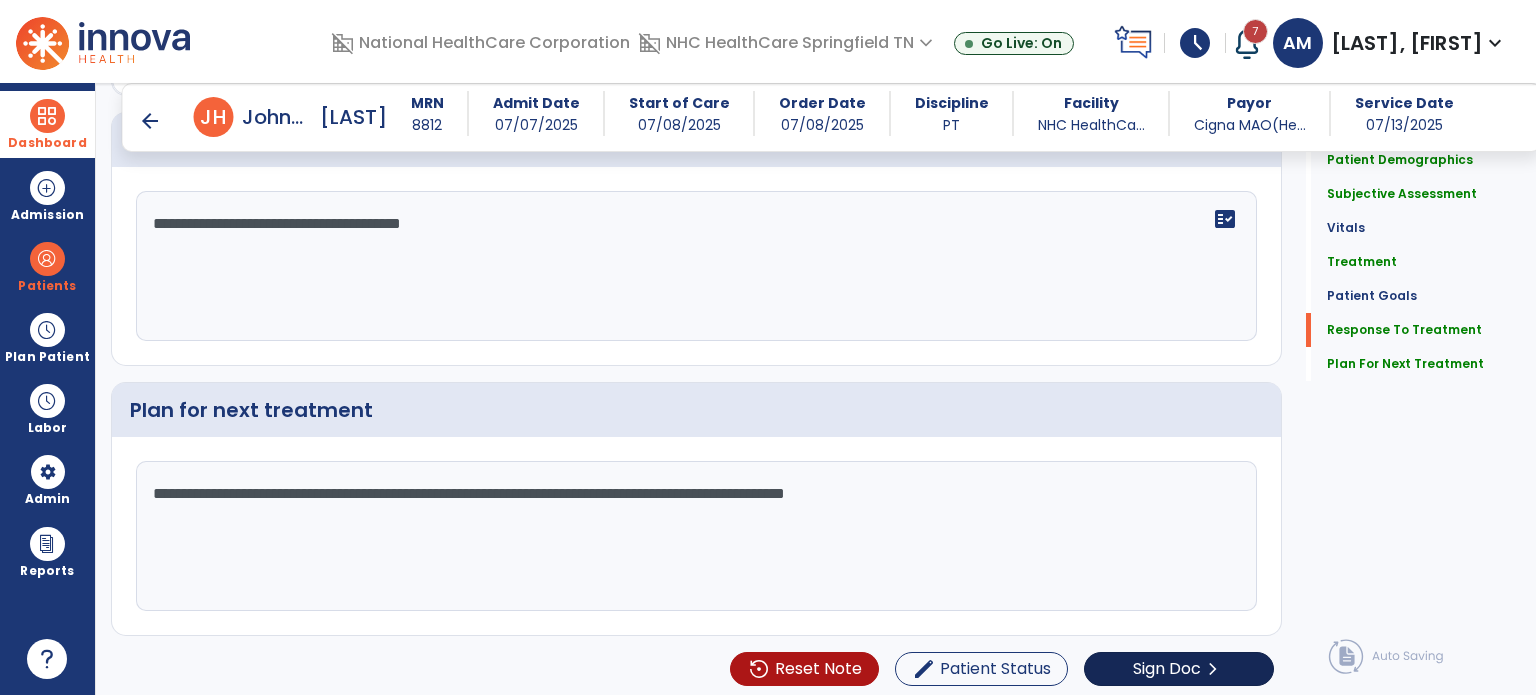scroll, scrollTop: 2642, scrollLeft: 0, axis: vertical 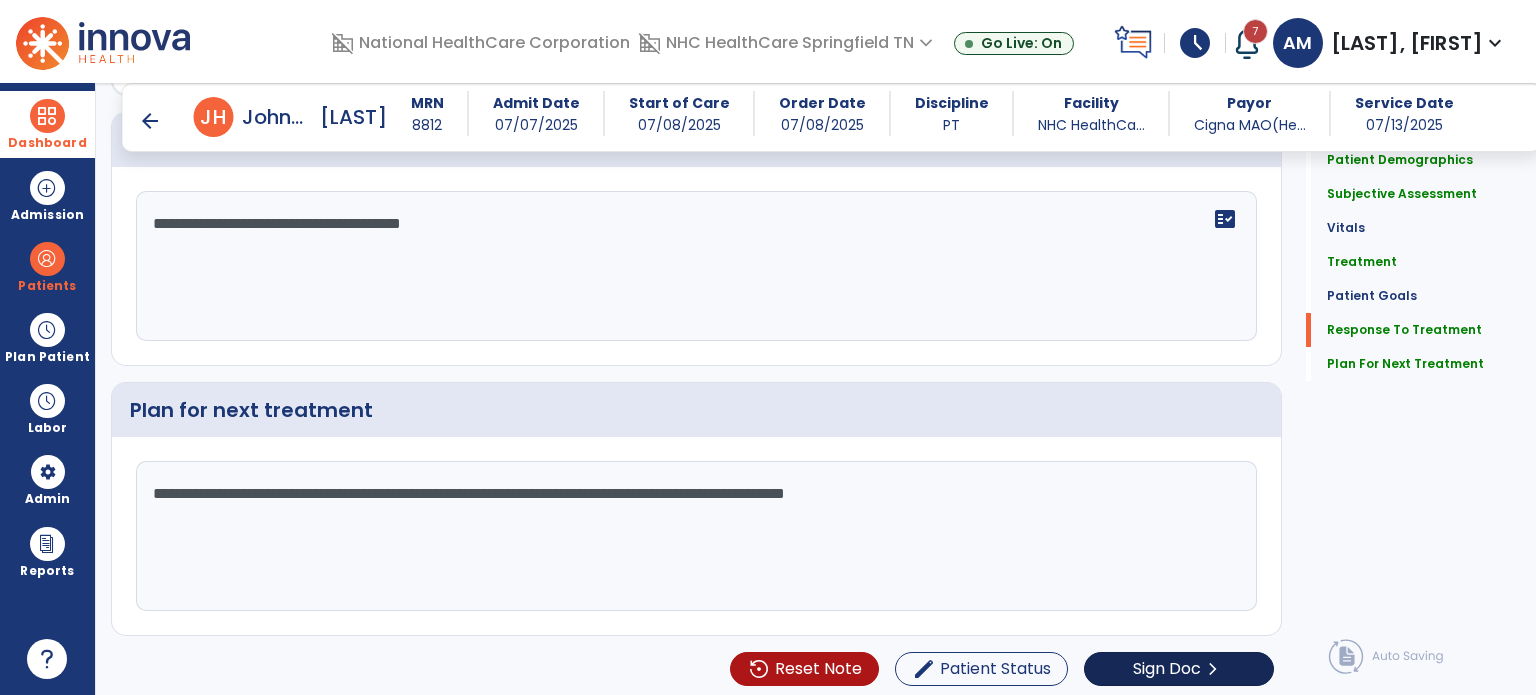 type on "**********" 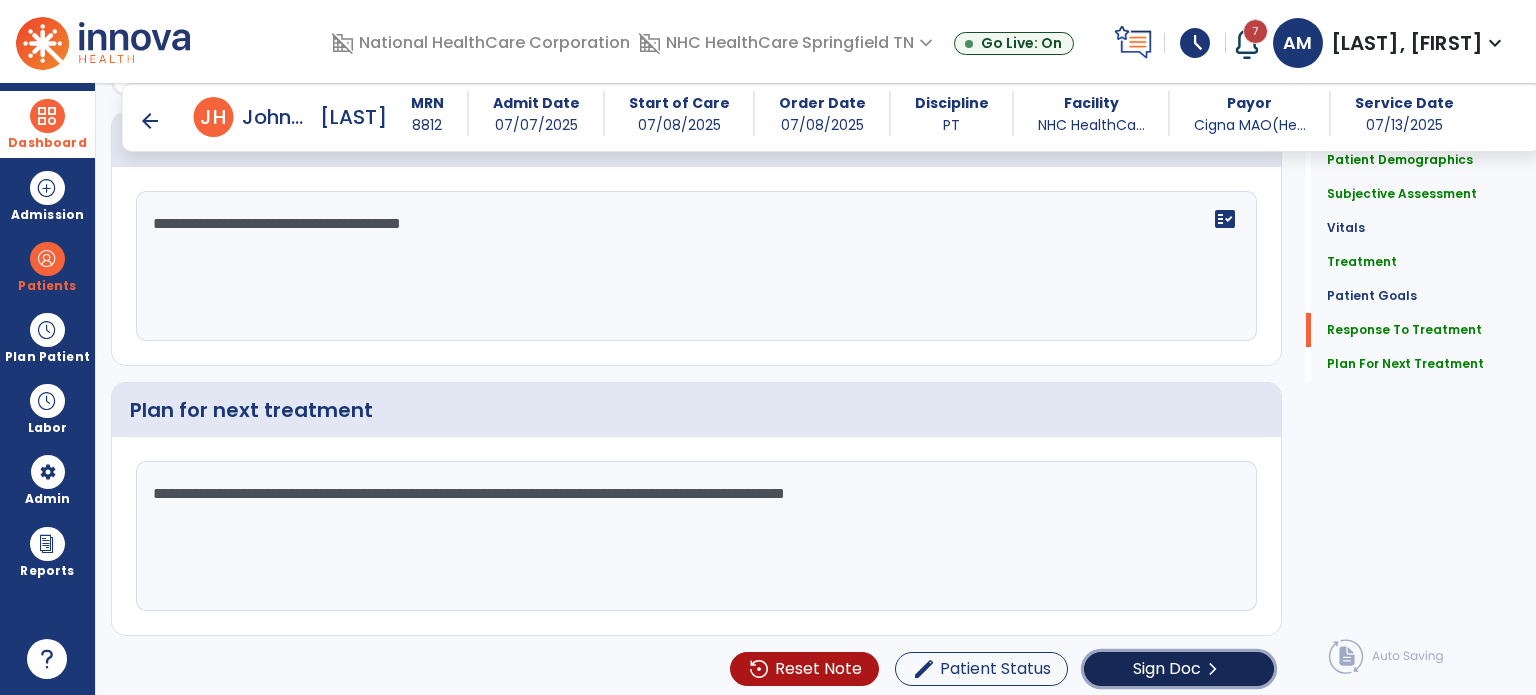 click on "Sign Doc" 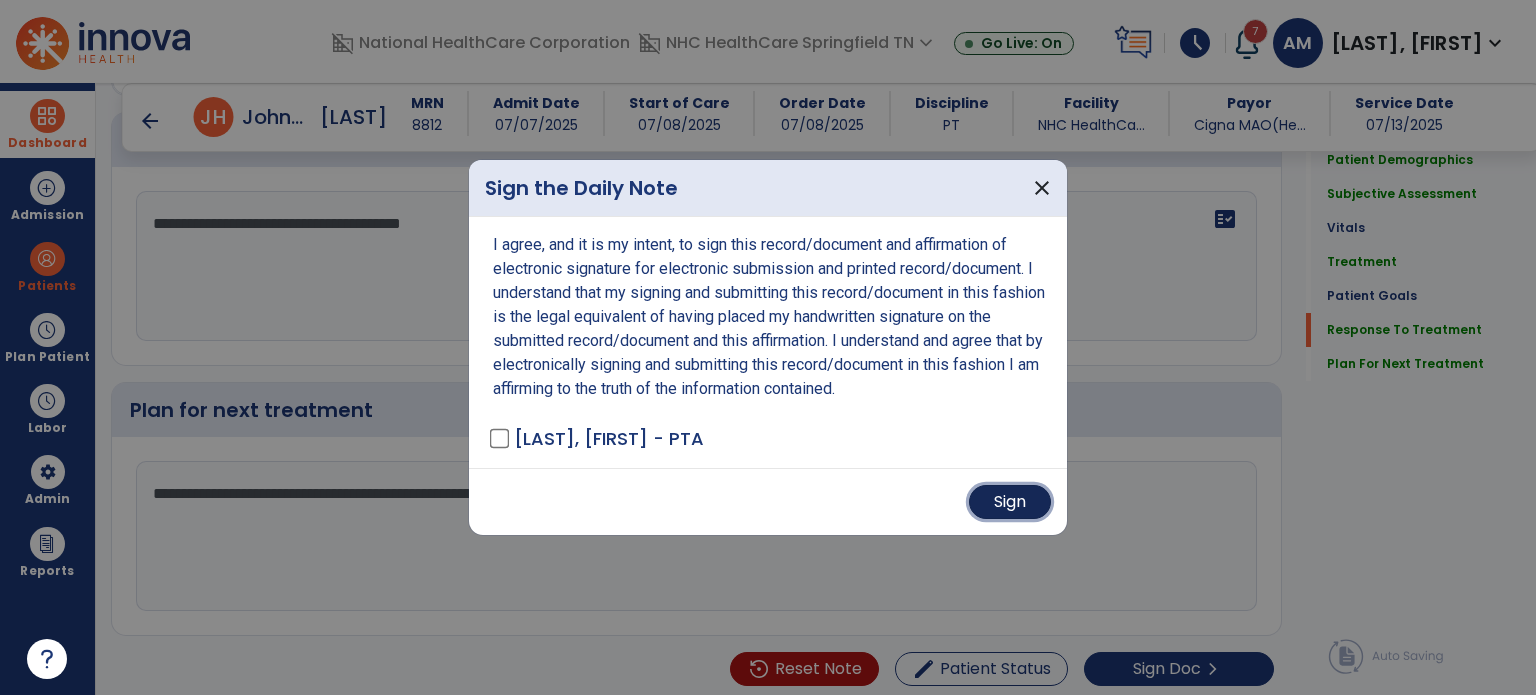 click on "Sign" at bounding box center (1010, 502) 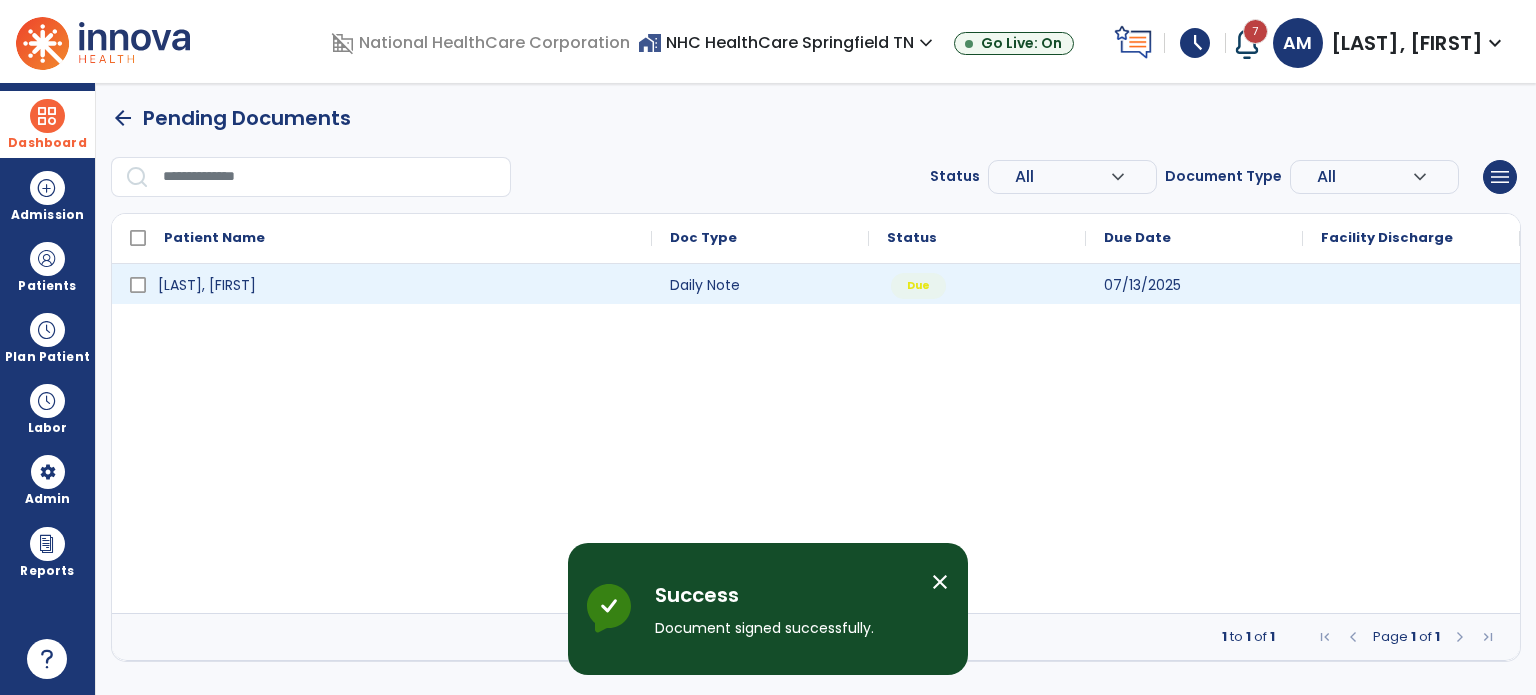 scroll, scrollTop: 0, scrollLeft: 0, axis: both 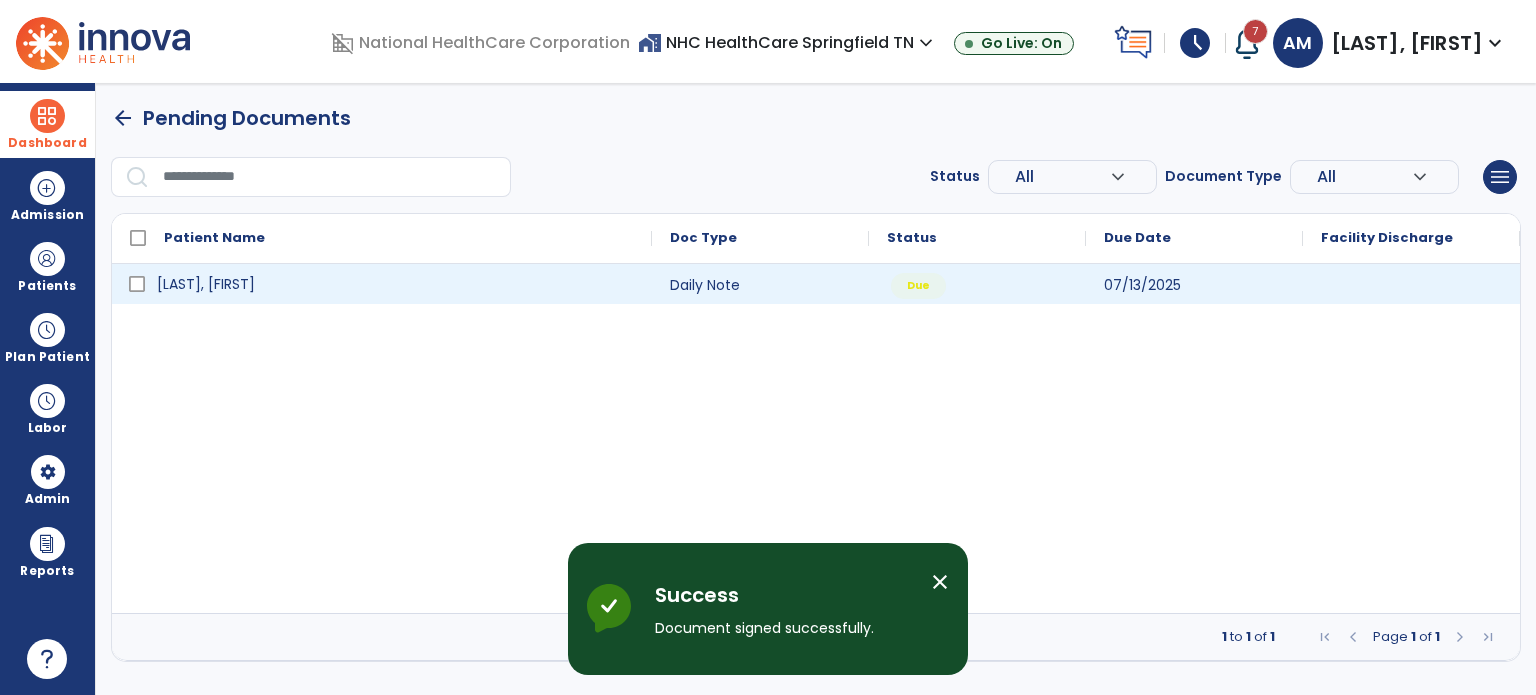 click on "[LAST], [FIRST]" at bounding box center (206, 284) 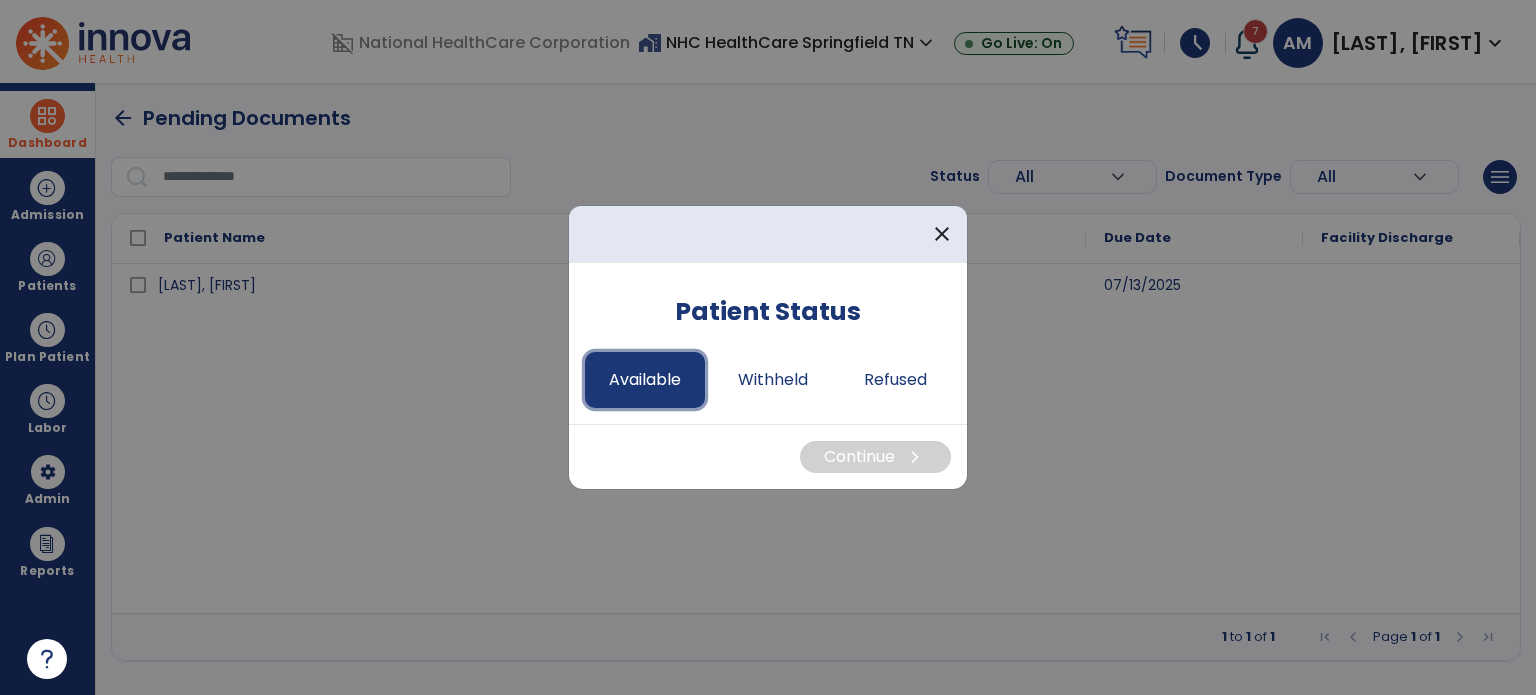 click on "Available" at bounding box center [645, 380] 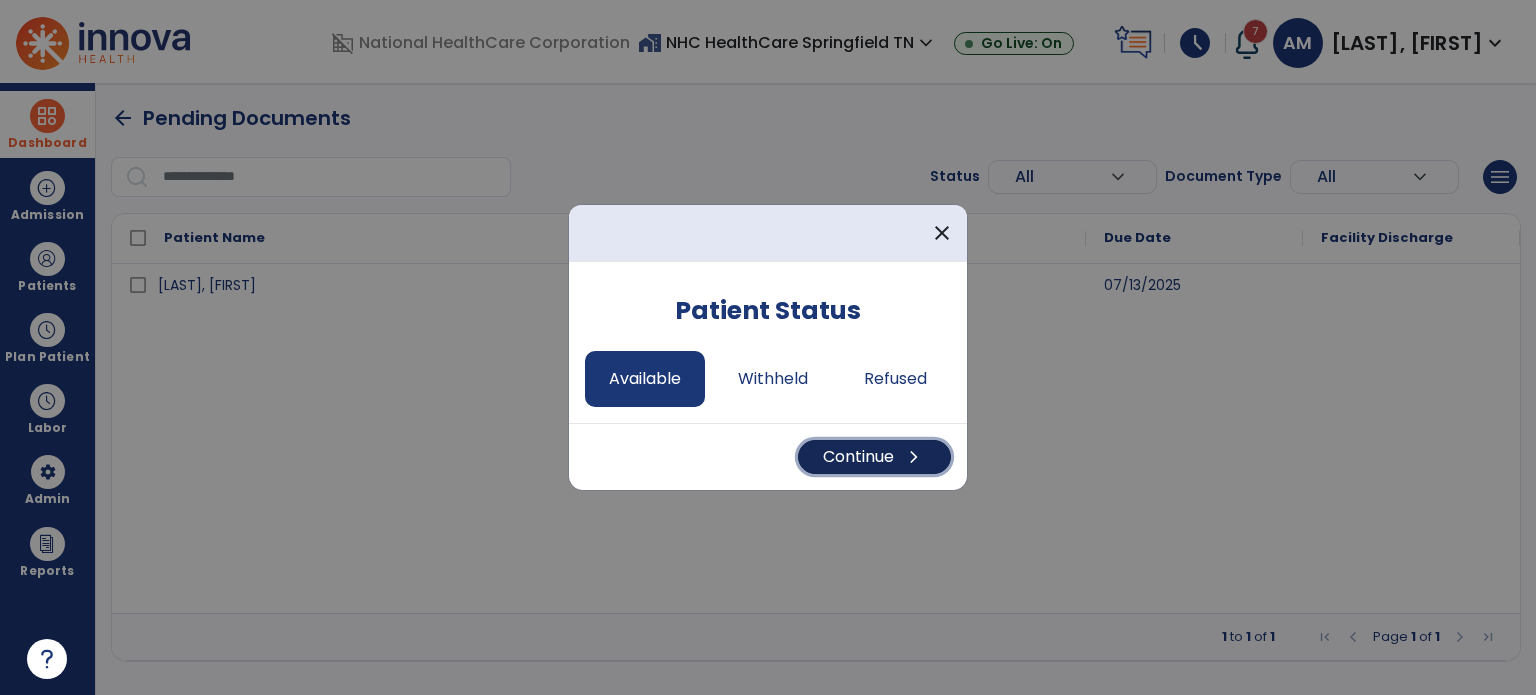 click on "Continue   chevron_right" at bounding box center (874, 457) 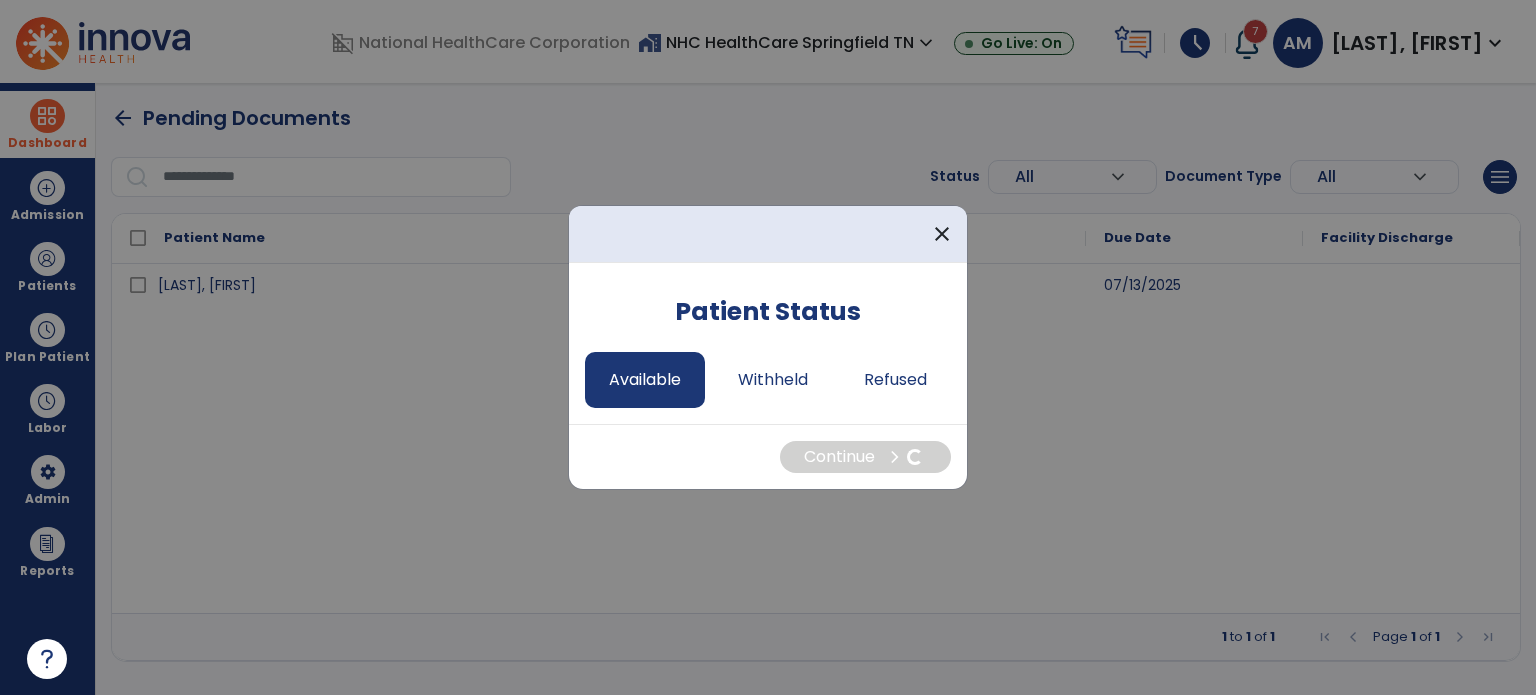select on "*" 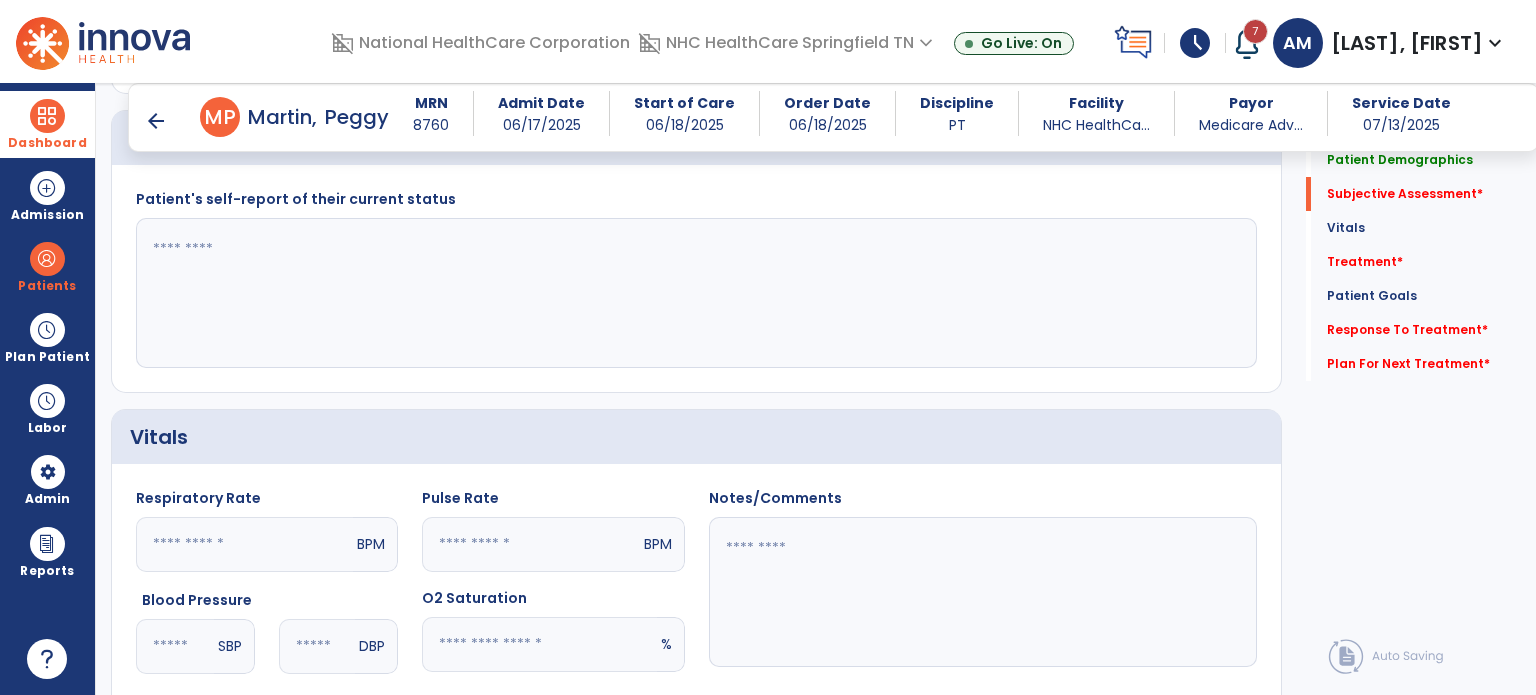 scroll, scrollTop: 579, scrollLeft: 0, axis: vertical 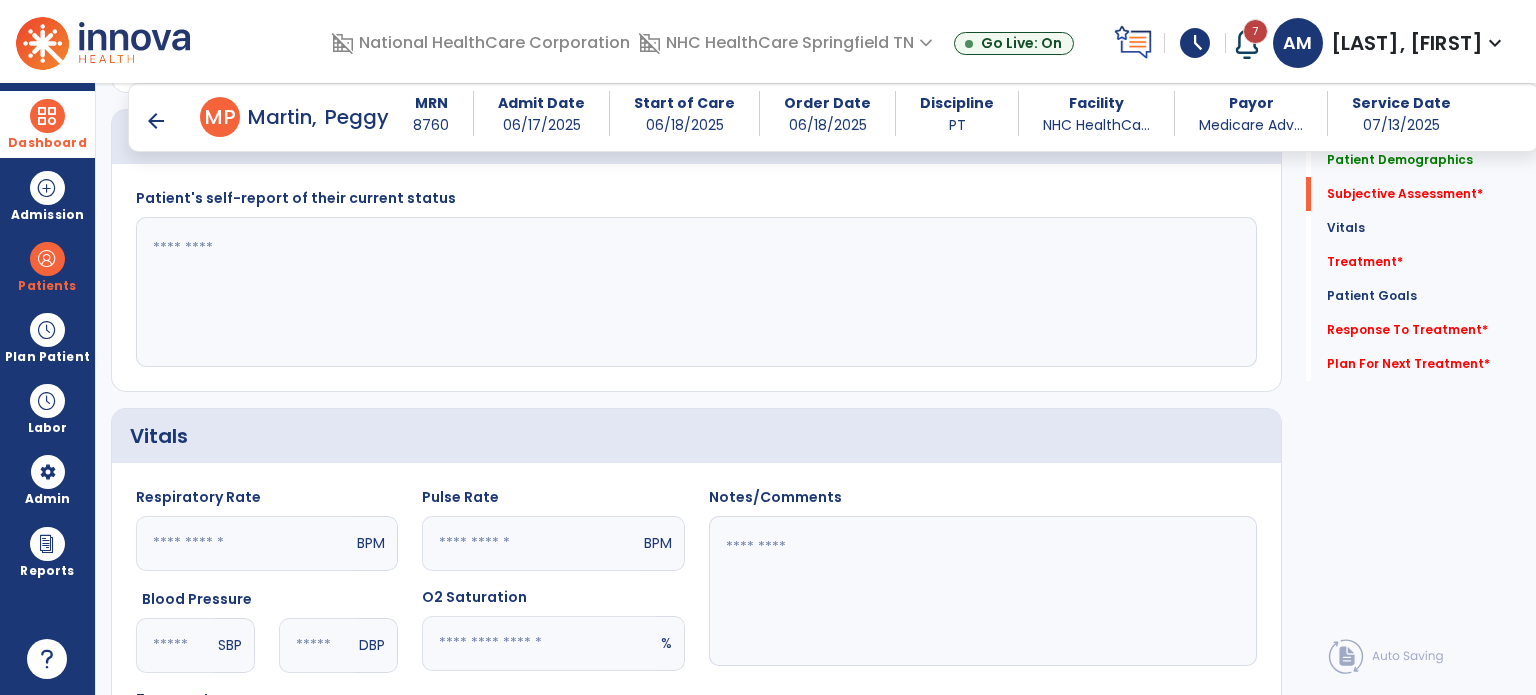 click 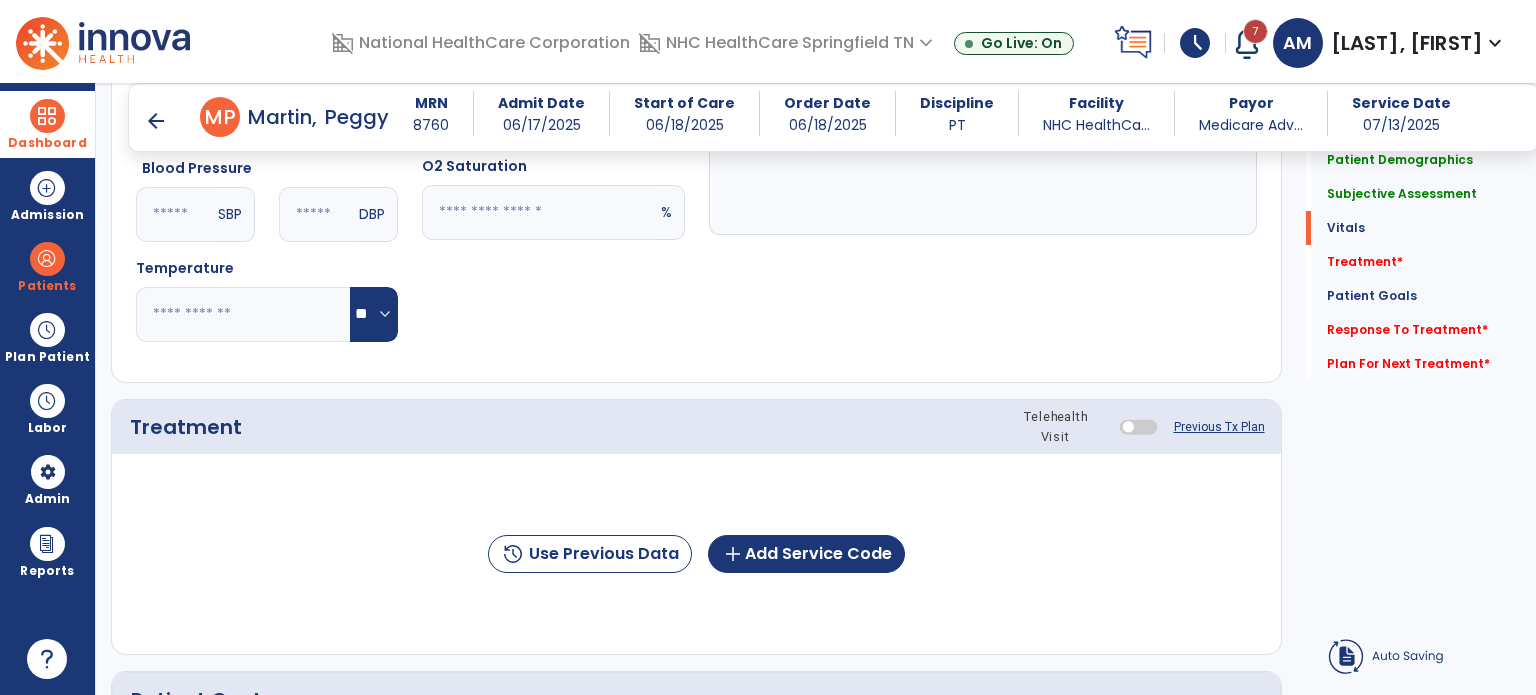 scroll, scrollTop: 1011, scrollLeft: 0, axis: vertical 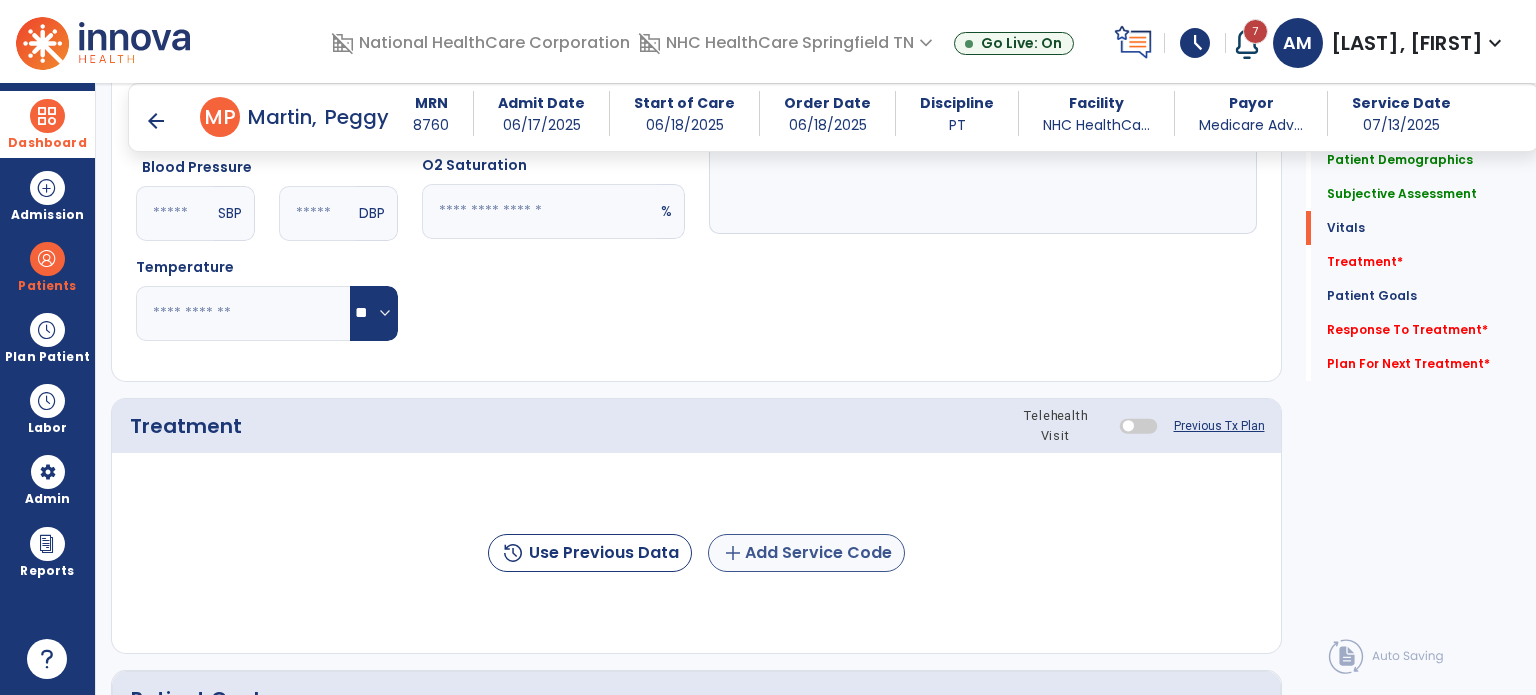 type on "**********" 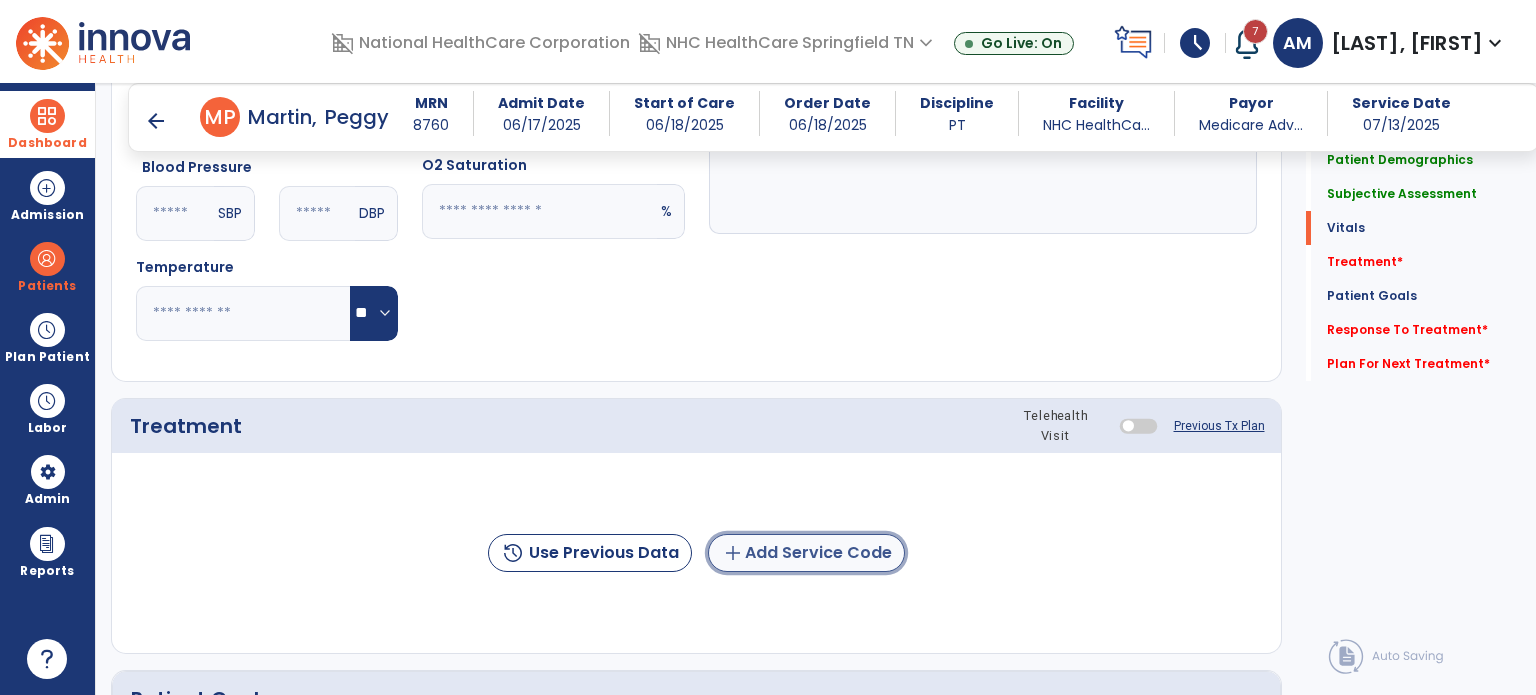click on "add  Add Service Code" 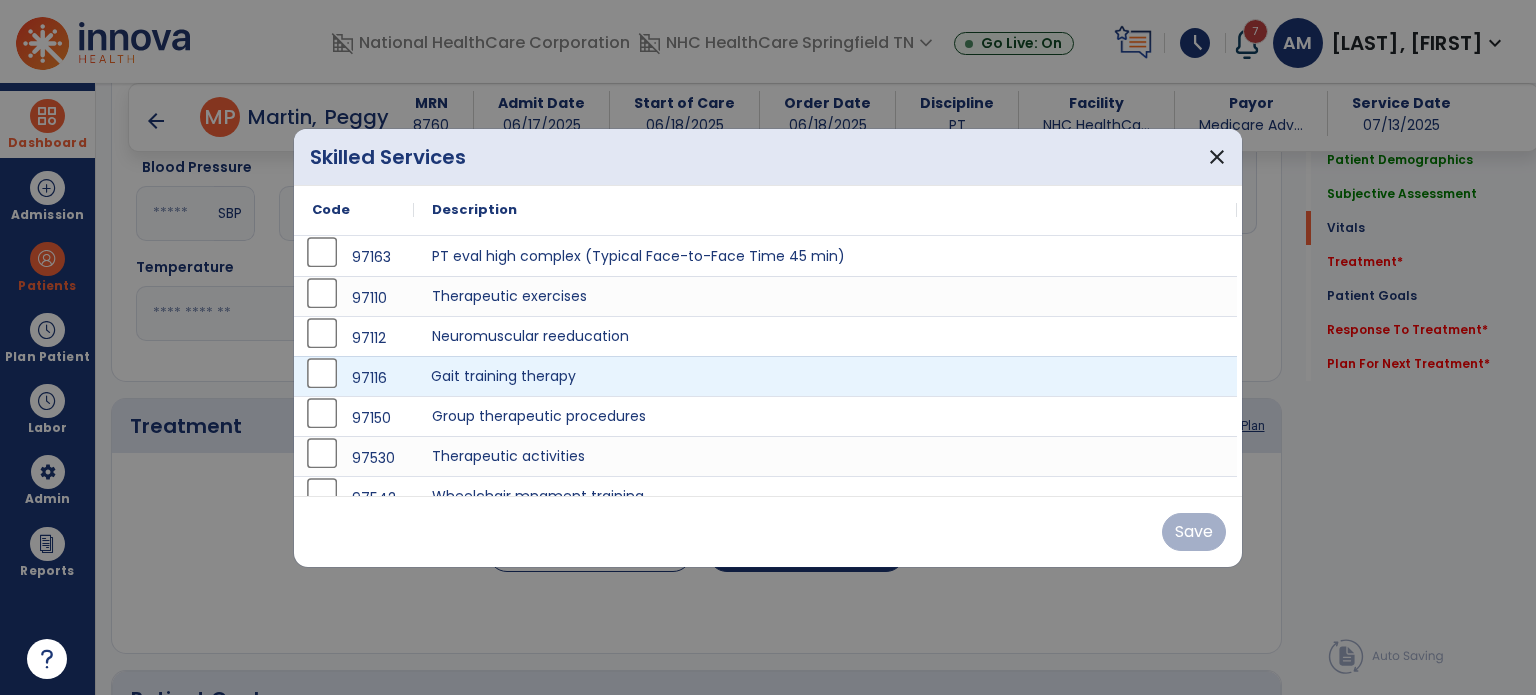 click on "Gait training therapy" at bounding box center [825, 376] 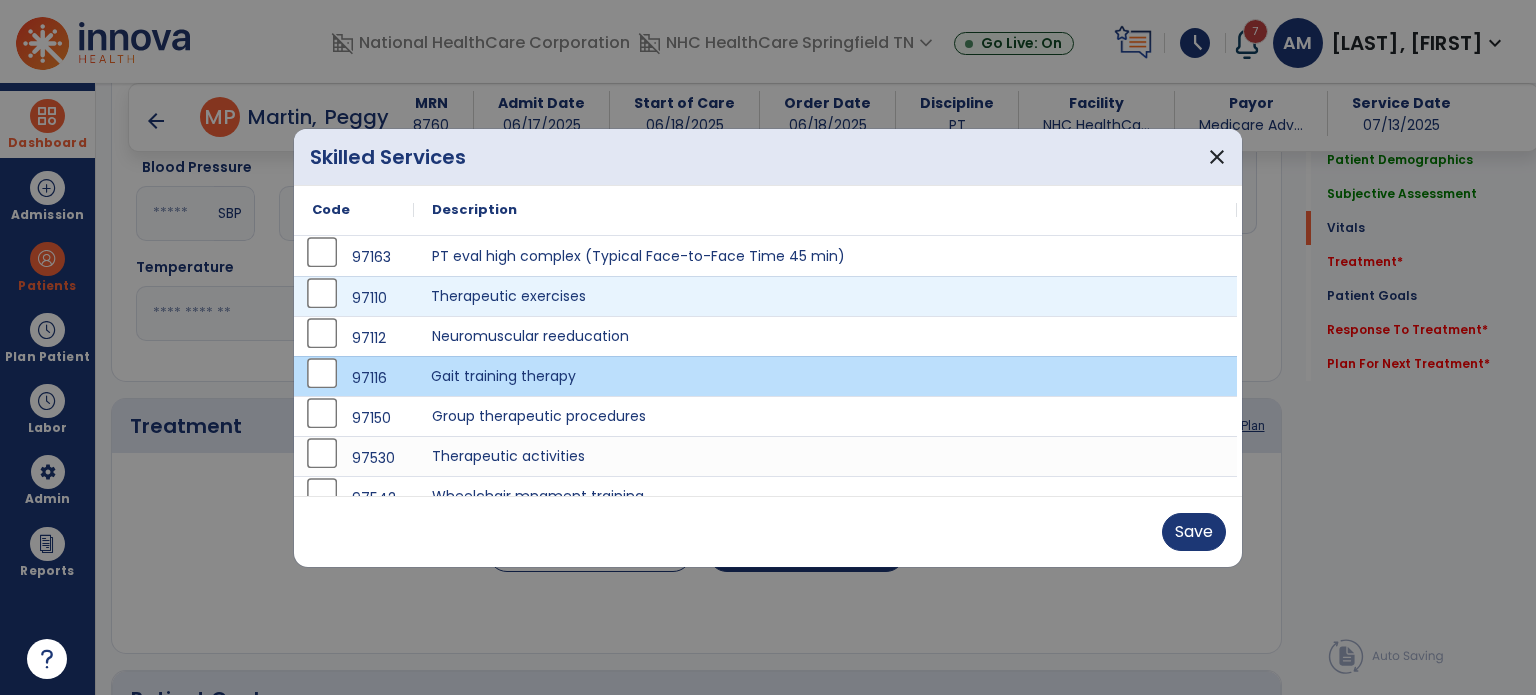 click on "Therapeutic exercises" at bounding box center (825, 296) 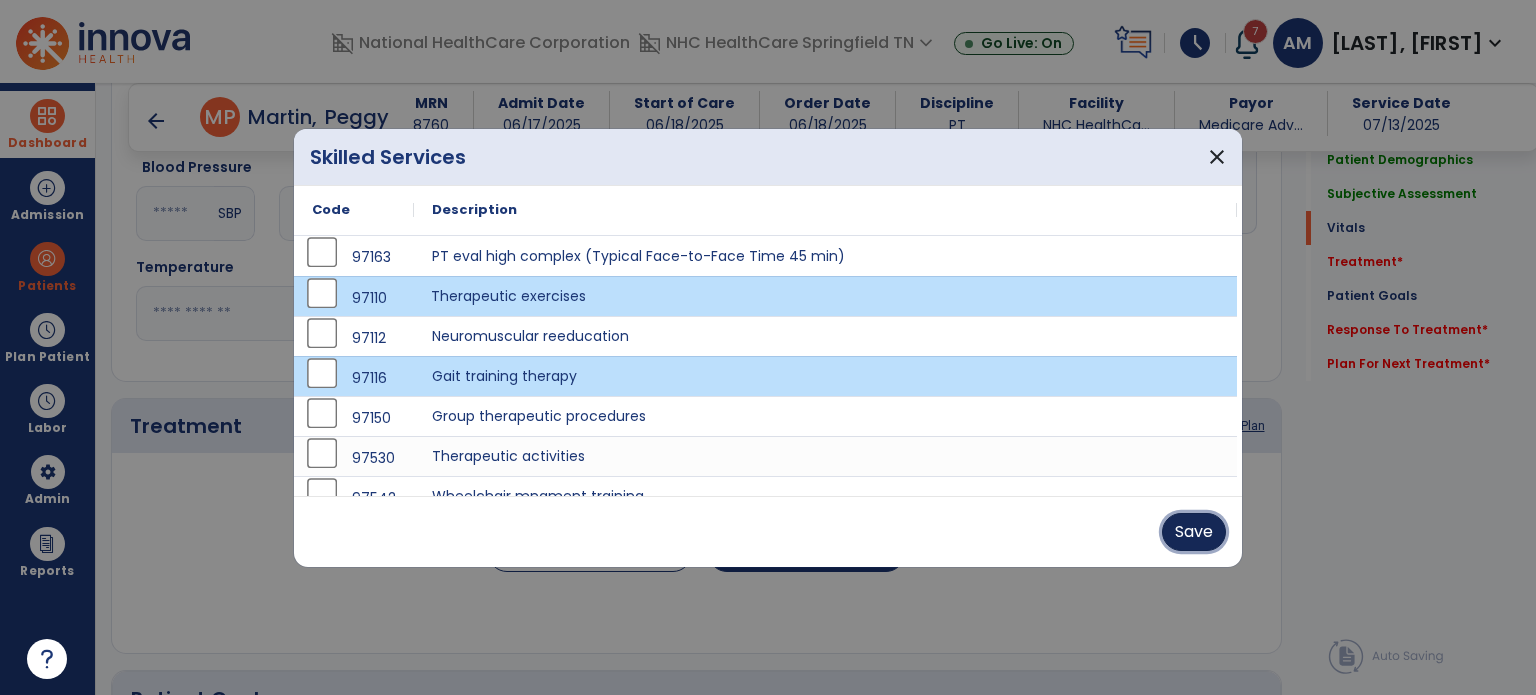 click on "Save" at bounding box center [1194, 532] 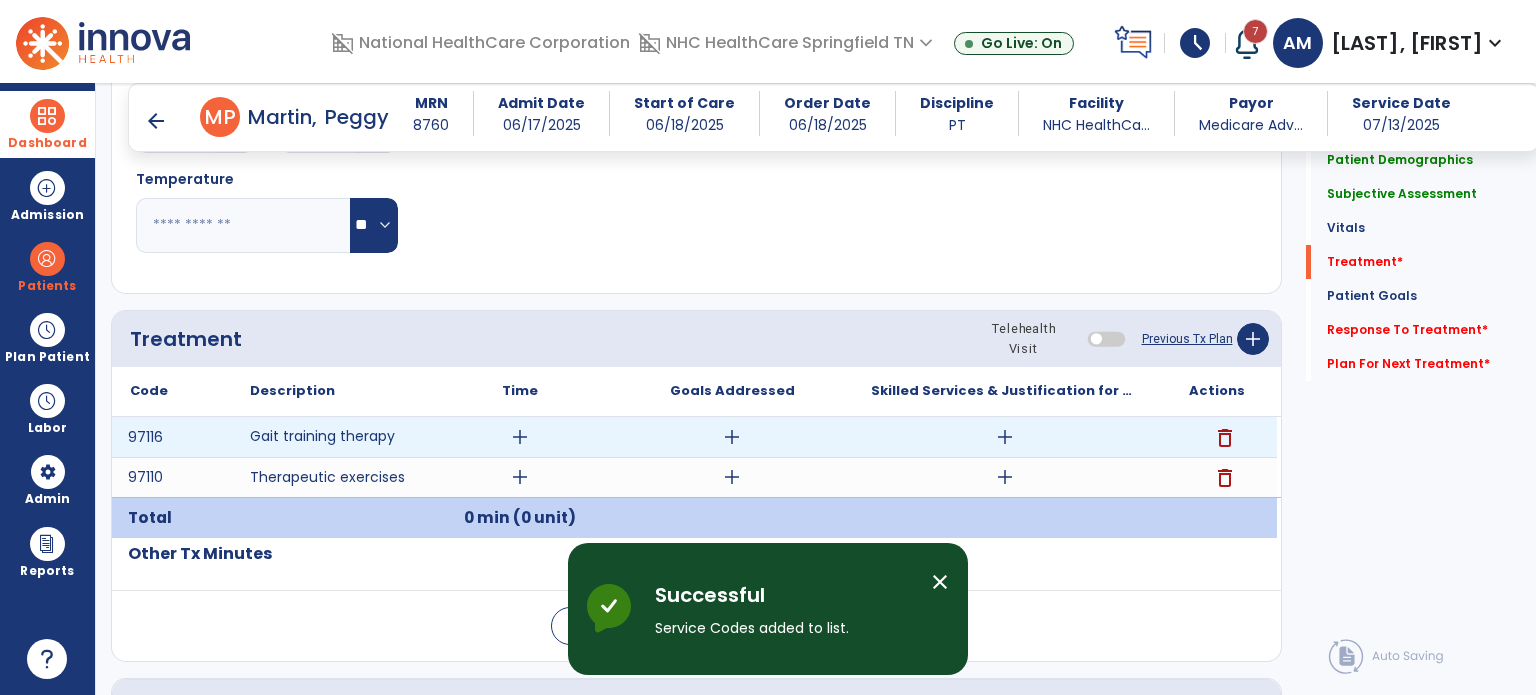scroll, scrollTop: 1100, scrollLeft: 0, axis: vertical 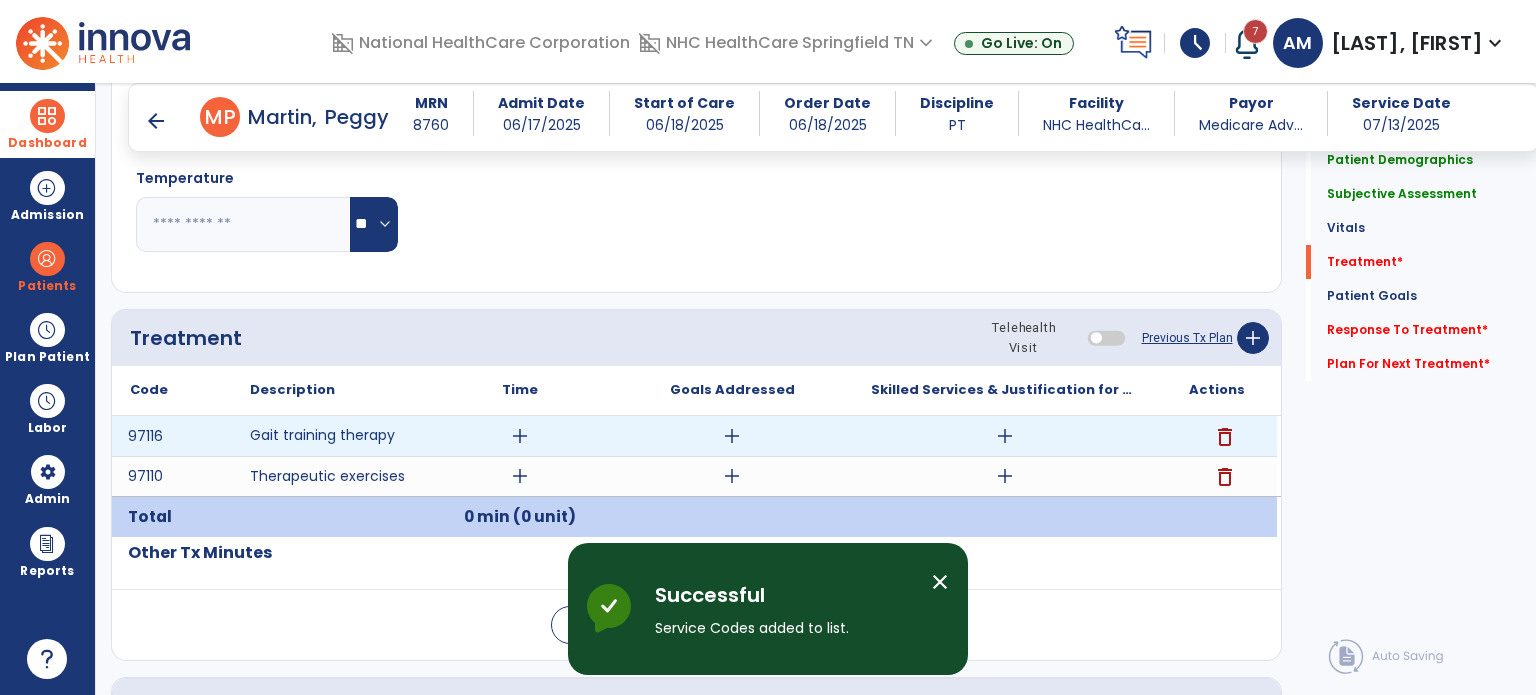 click on "add" at bounding box center [520, 436] 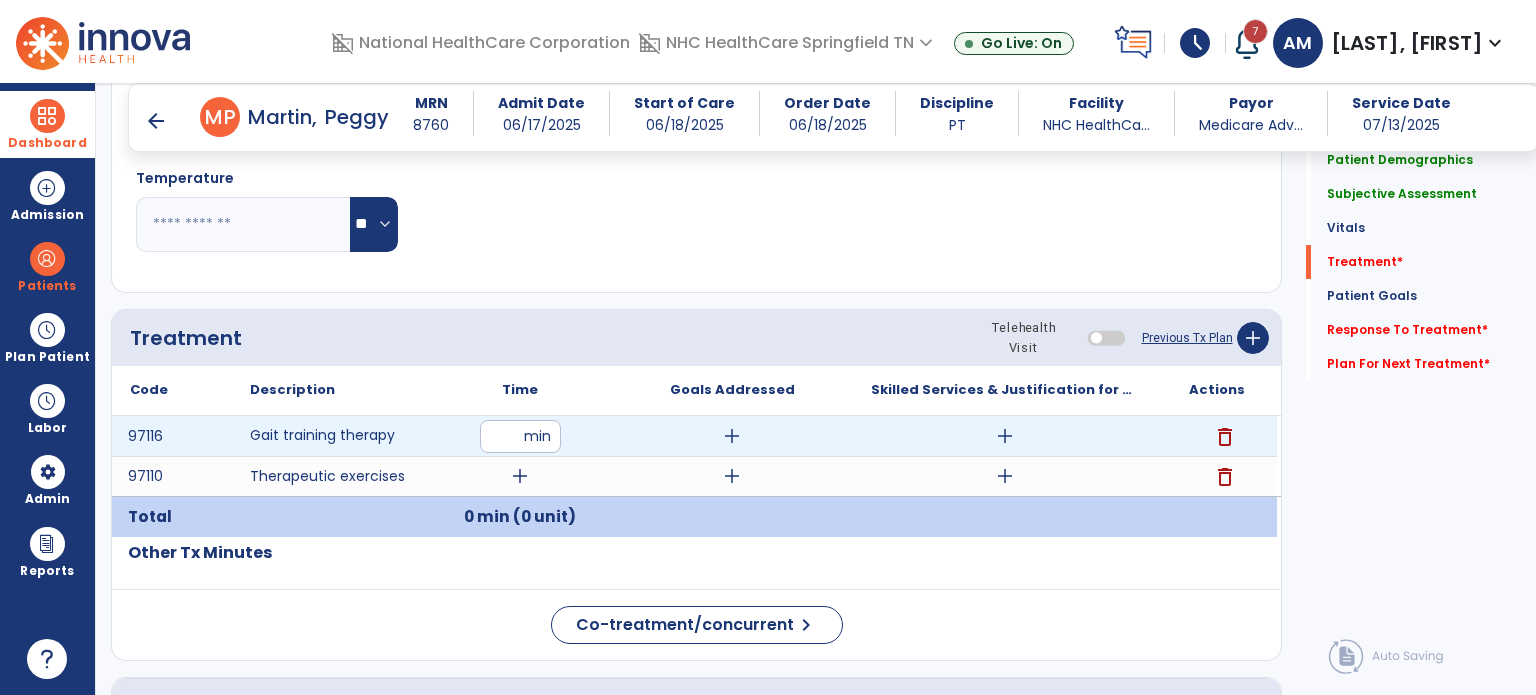 type on "**" 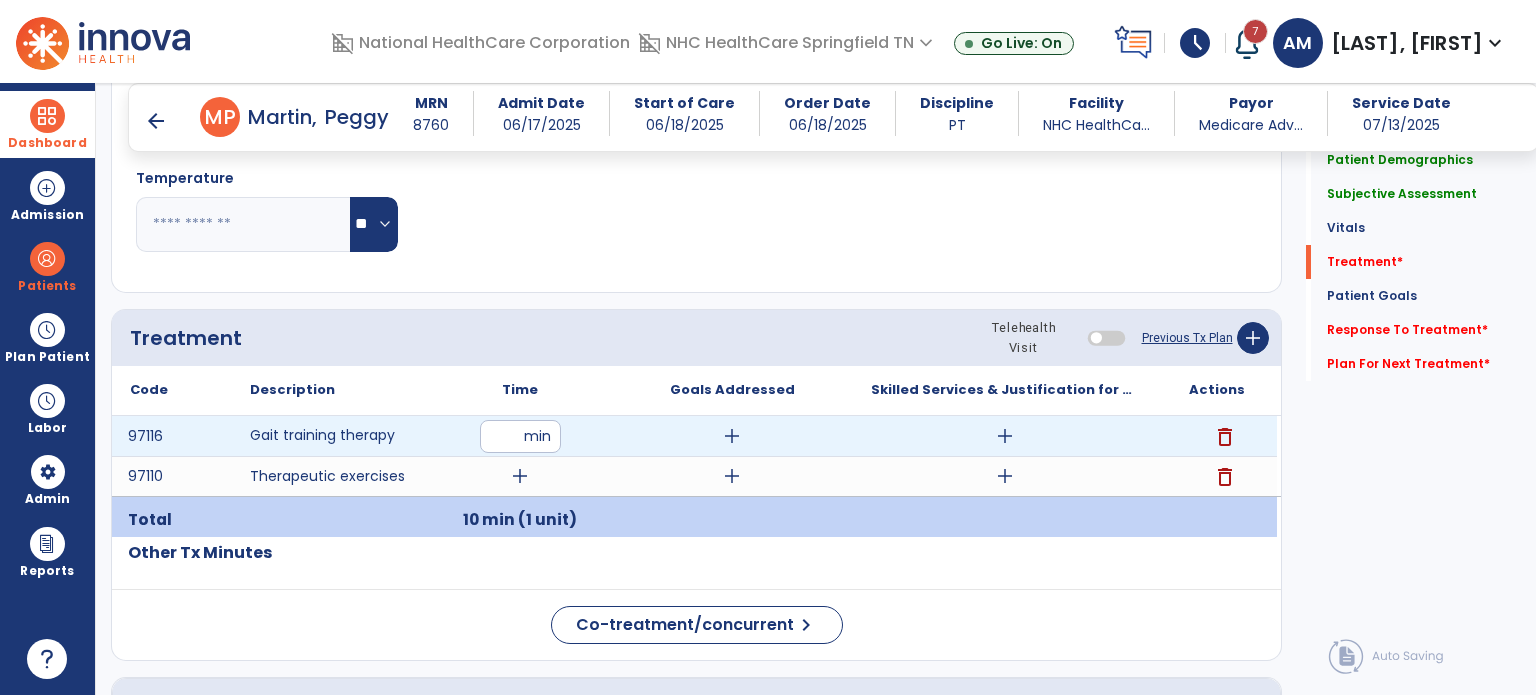 click on "**" at bounding box center (520, 436) 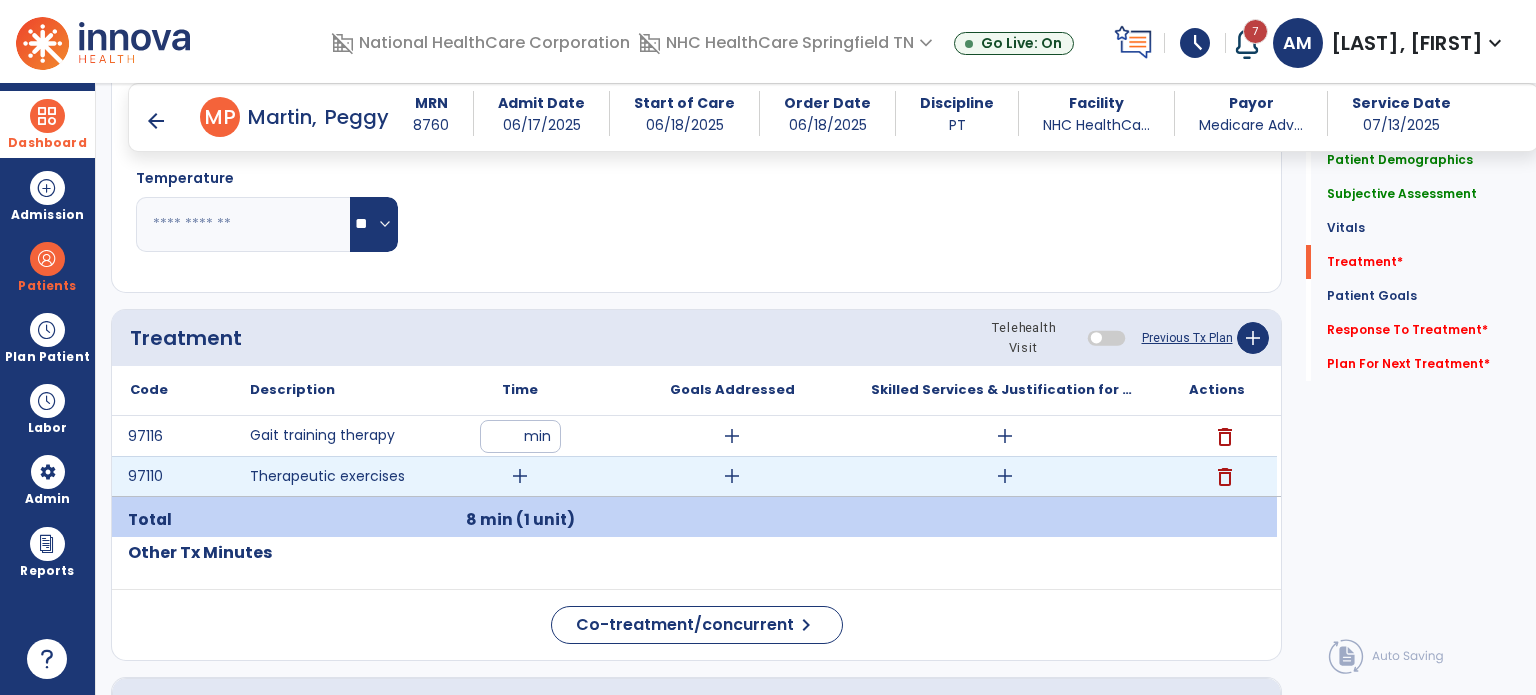 click on "add" at bounding box center [520, 476] 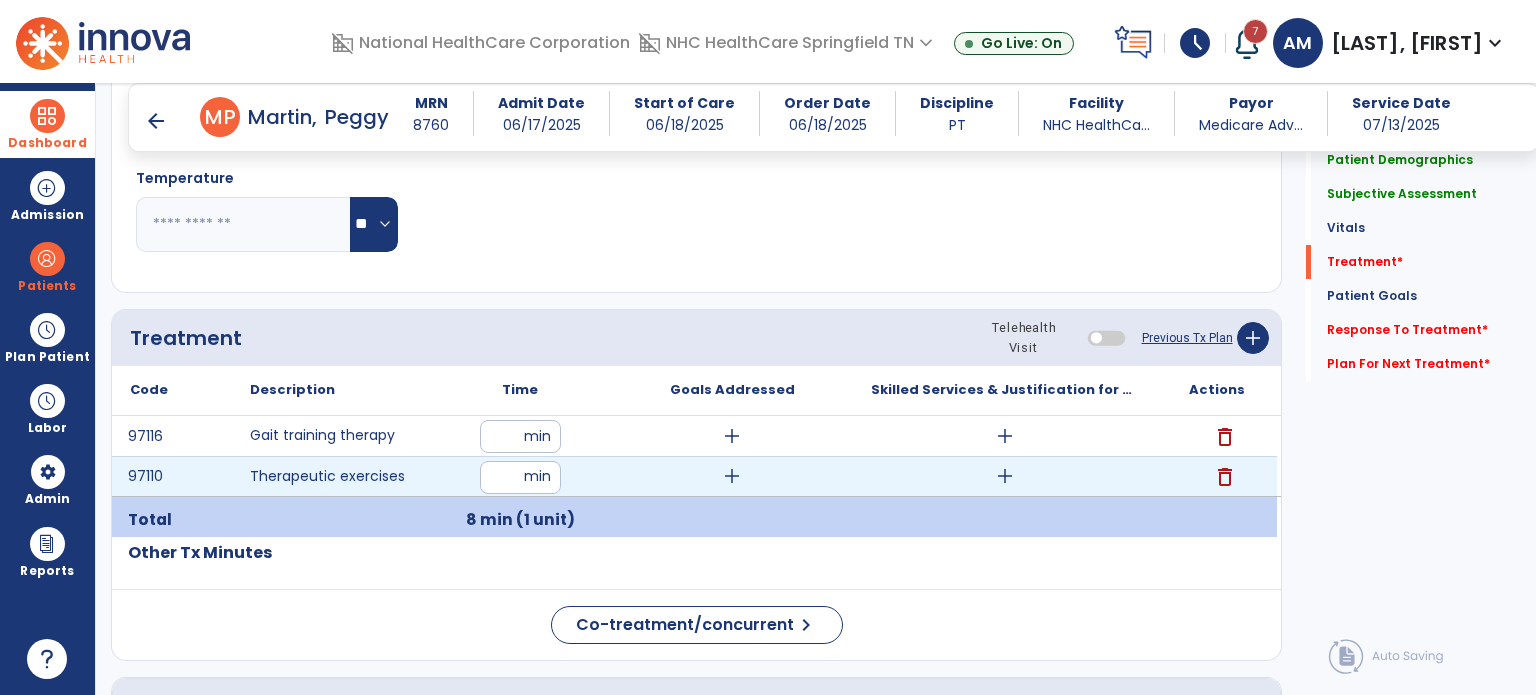 type on "**" 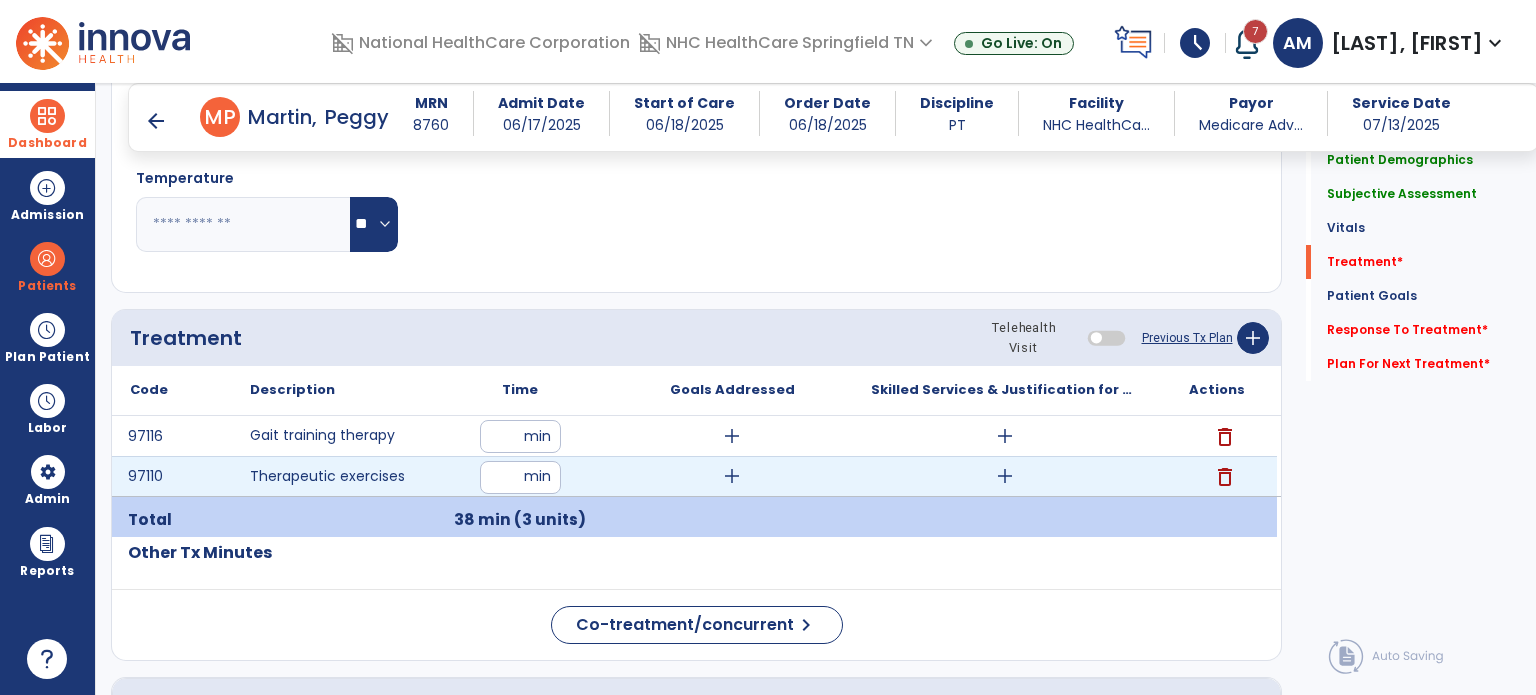 click on "add" at bounding box center (1005, 476) 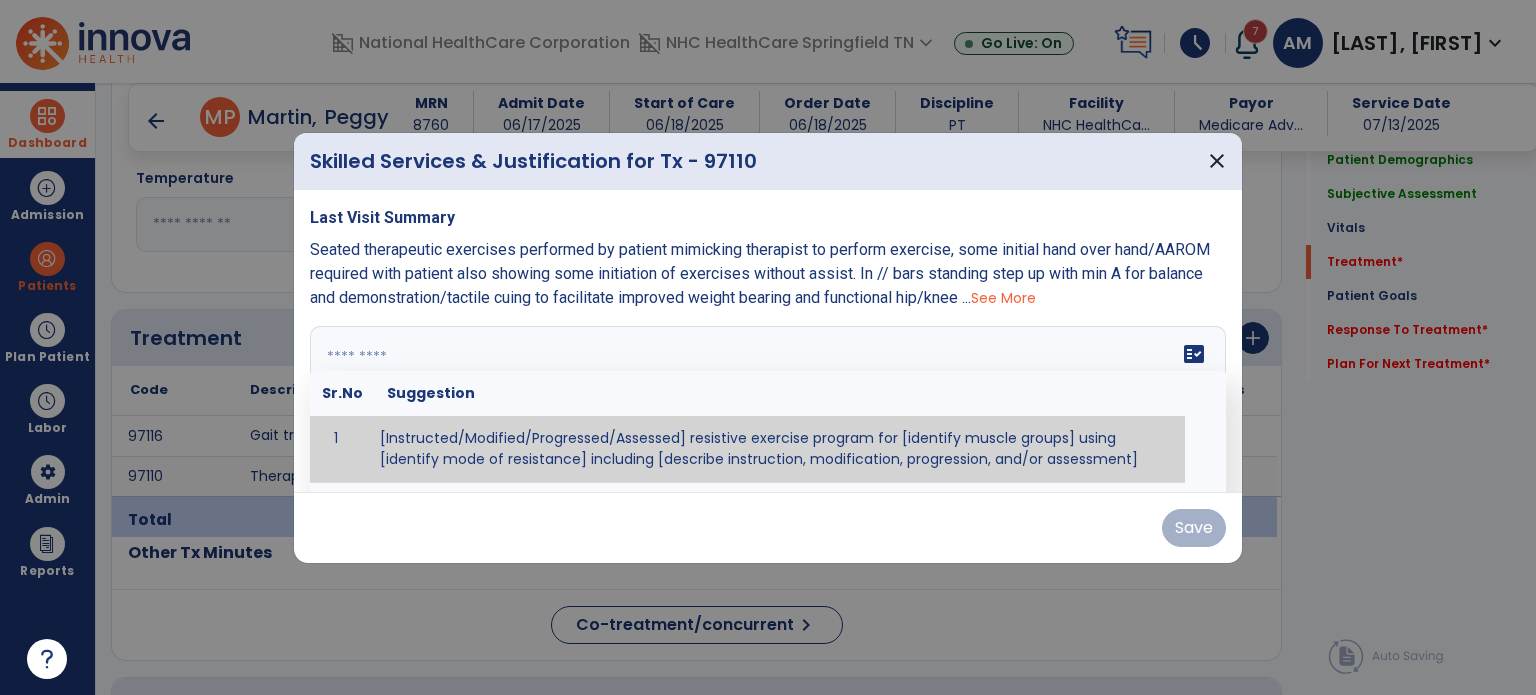 paste on "**********" 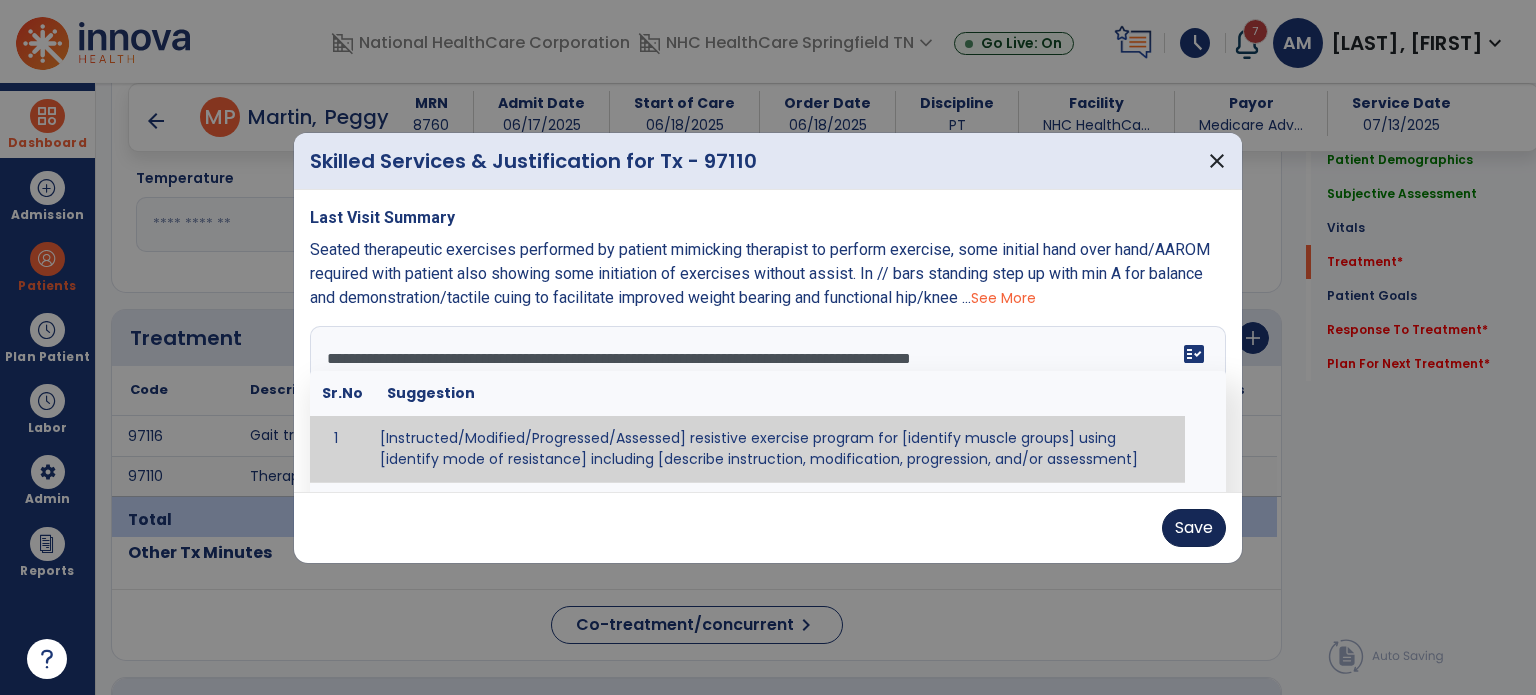 type on "**********" 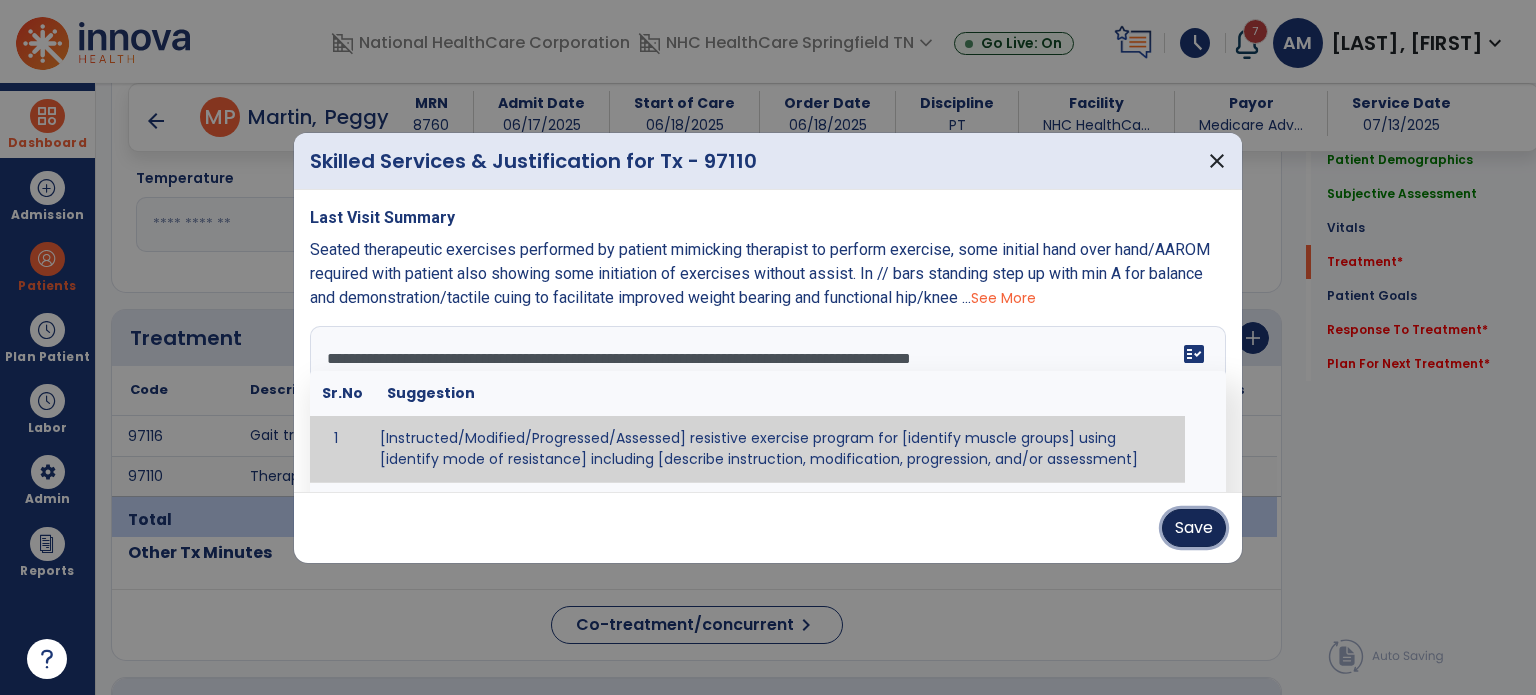 click on "Save" at bounding box center (1194, 528) 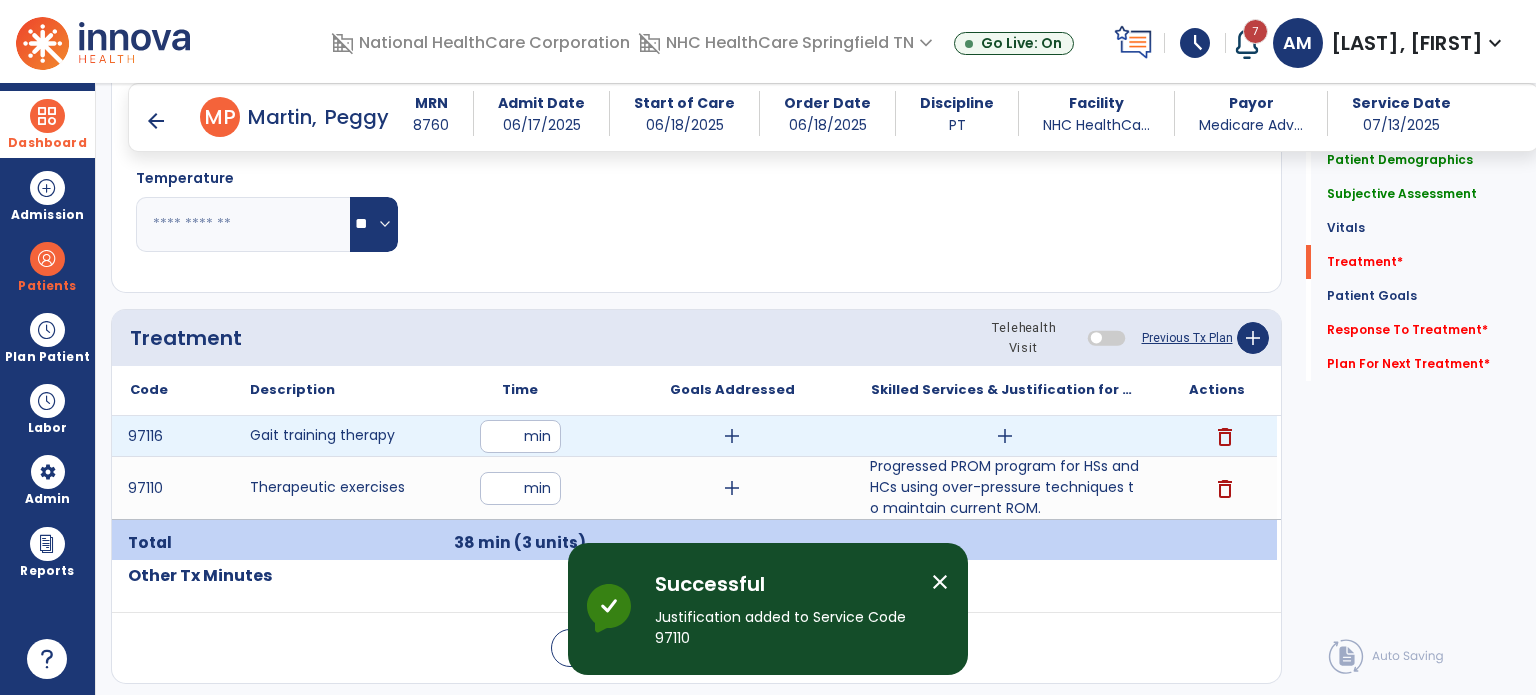 click on "add" at bounding box center [1005, 436] 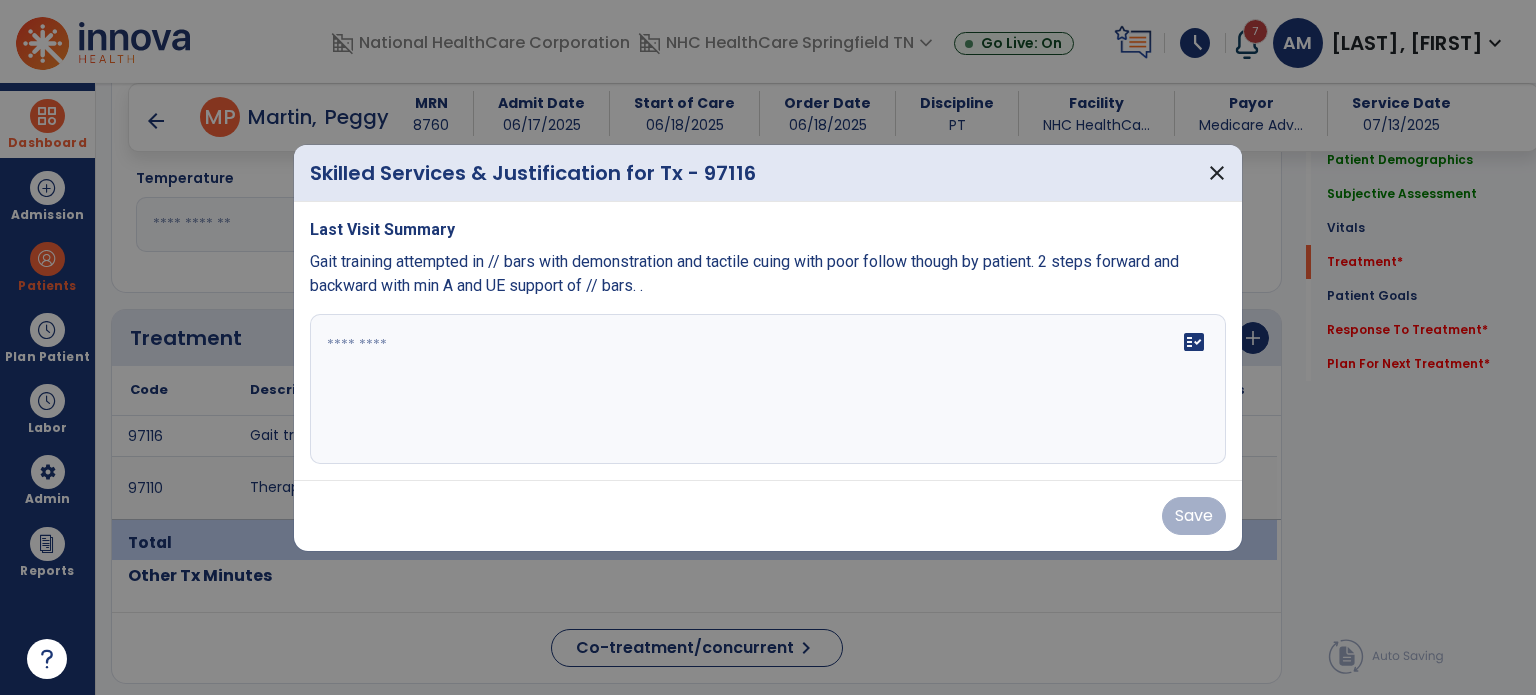 click at bounding box center [768, 389] 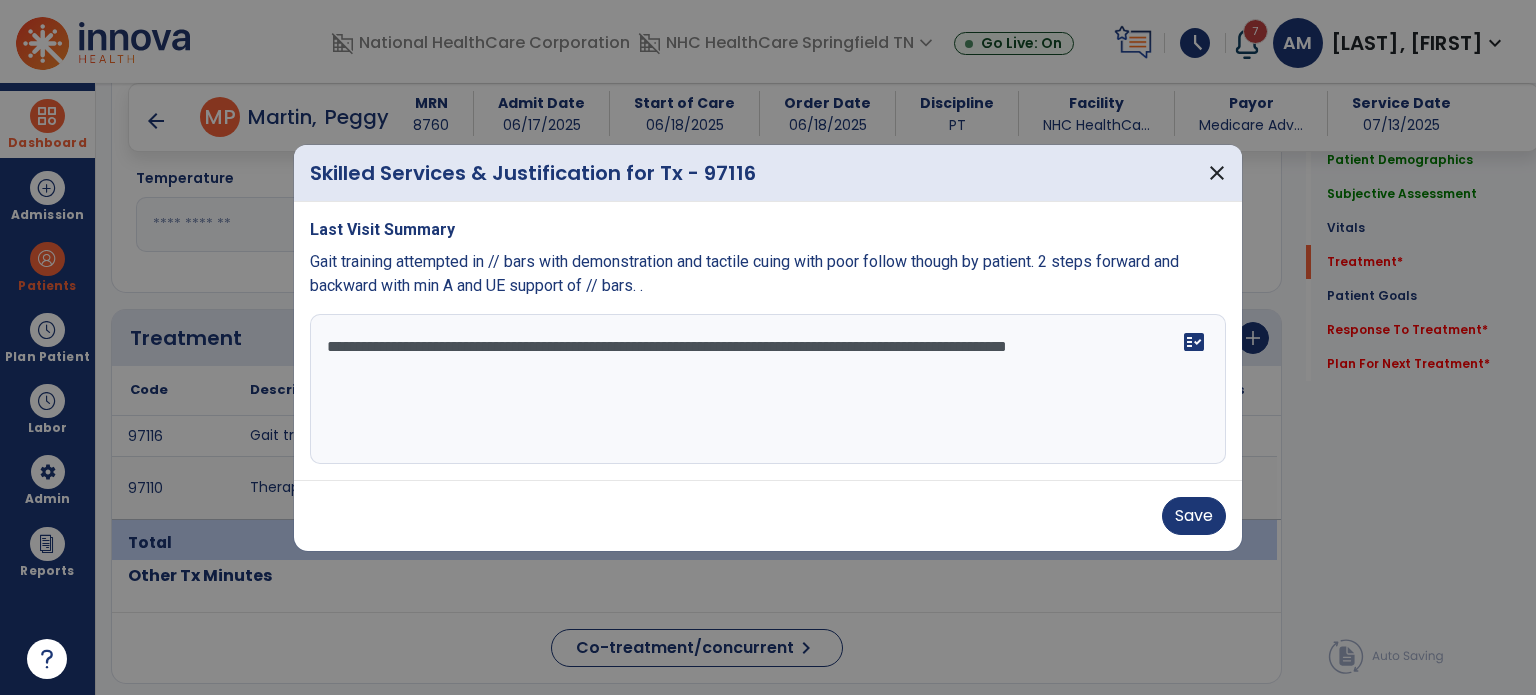 click on "**********" at bounding box center (768, 389) 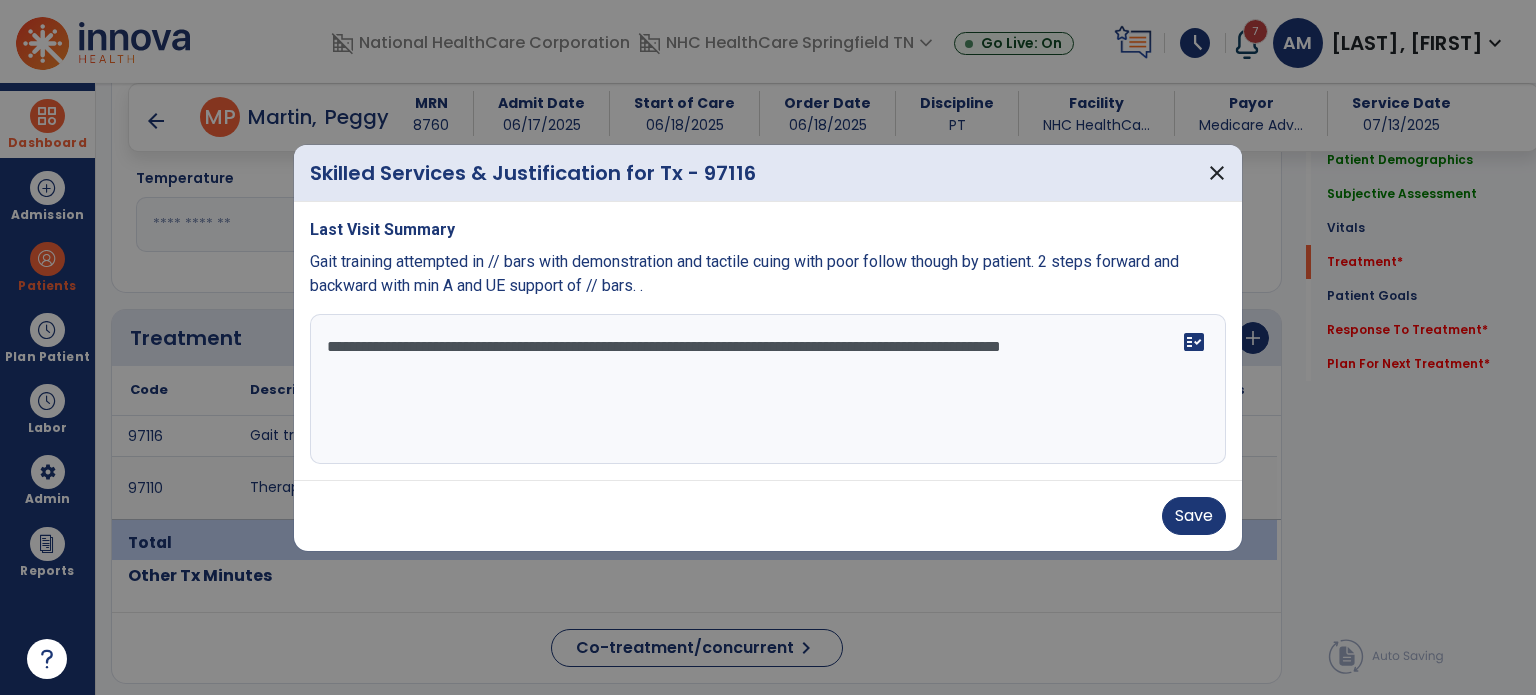 click on "**********" at bounding box center [768, 389] 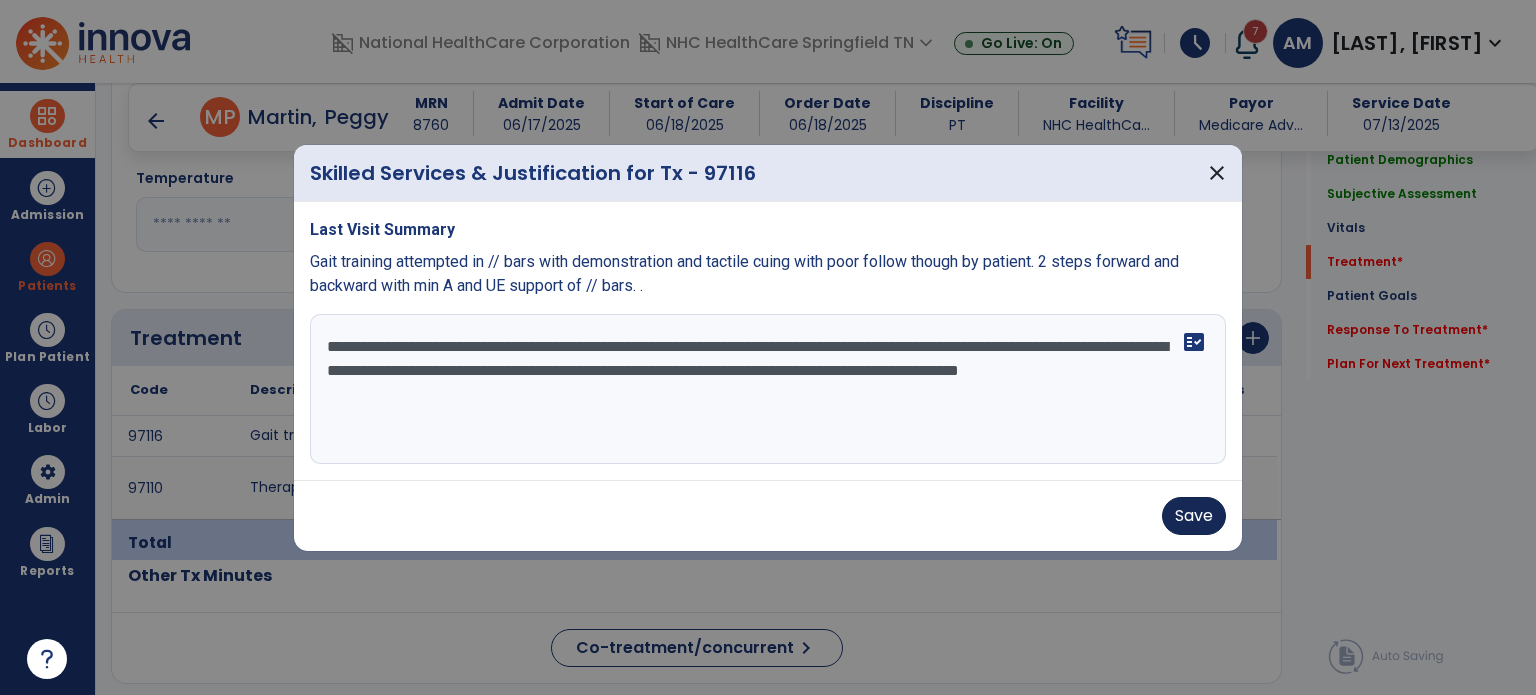 type on "**********" 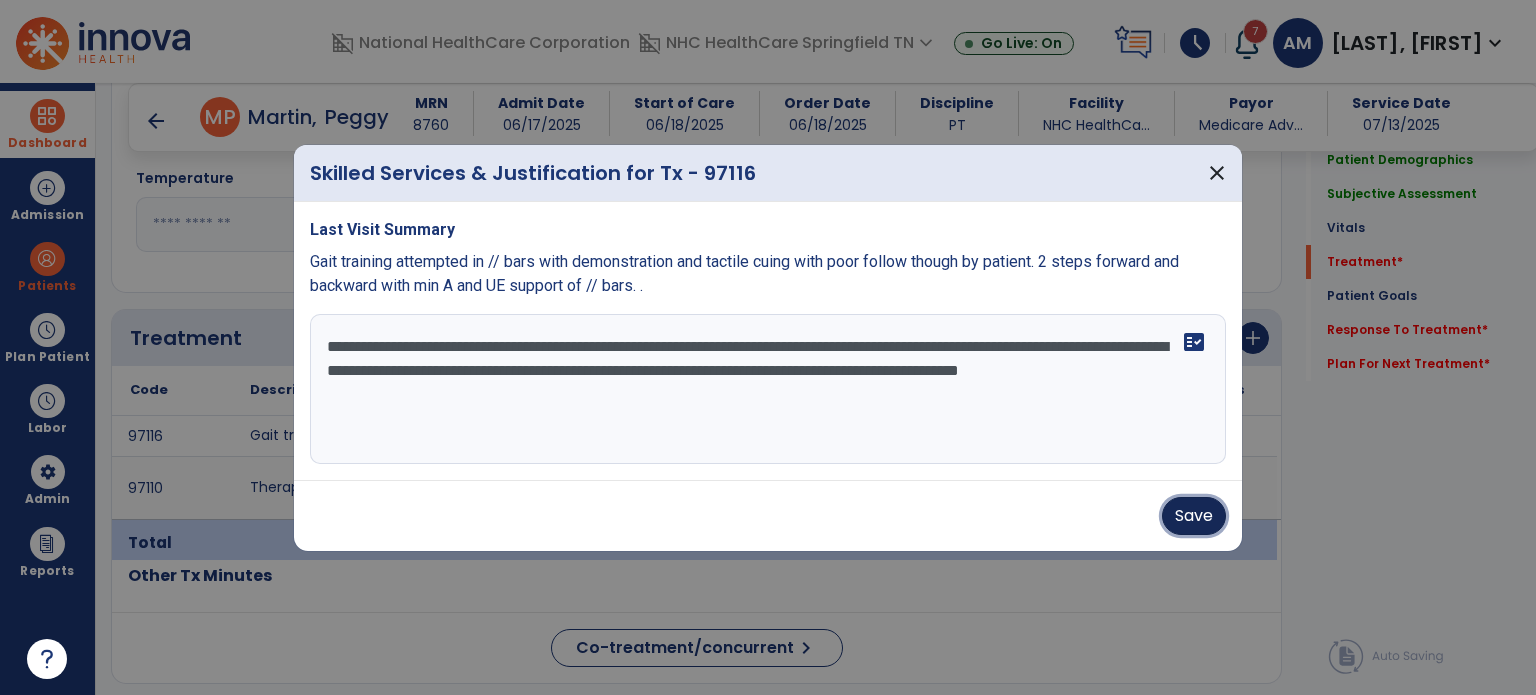 click on "Save" at bounding box center [1194, 516] 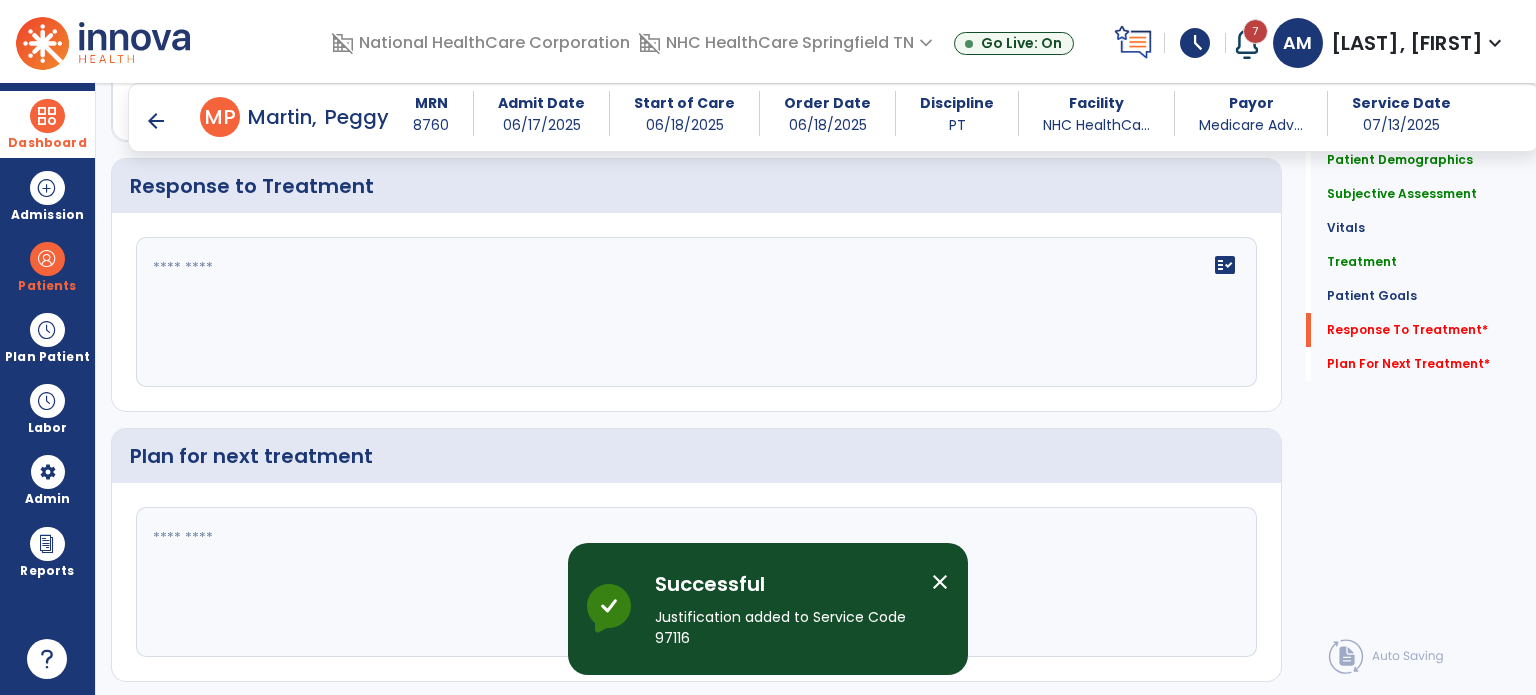 scroll, scrollTop: 2773, scrollLeft: 0, axis: vertical 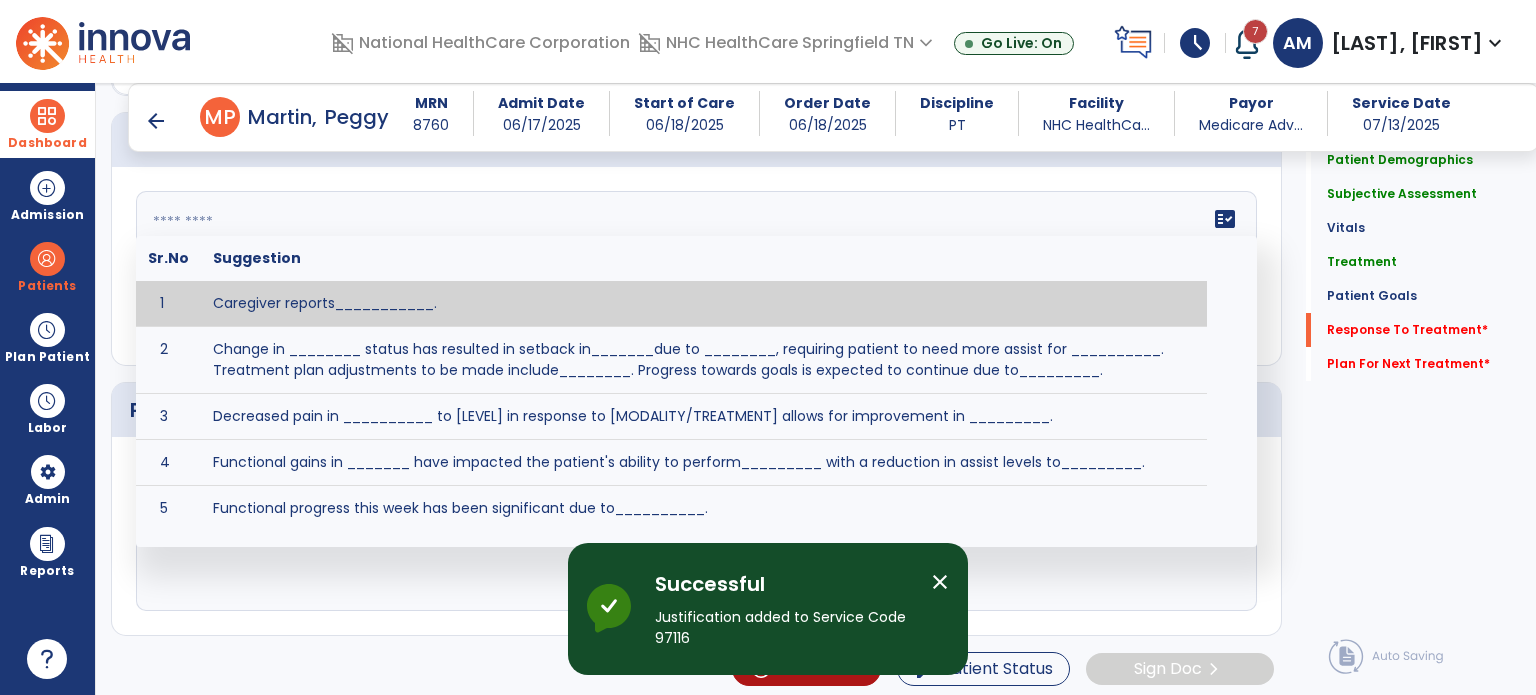 click on "fact_check  Sr.No Suggestion 1 Caregiver reports___________. 2 Change in ________ status has resulted in setback in_______due to ________, requiring patient to need more assist for __________.   Treatment plan adjustments to be made include________.  Progress towards goals is expected to continue due to_________. 3 Decreased pain in __________ to [LEVEL] in response to [MODALITY/TREATMENT] allows for improvement in _________. 4 Functional gains in _______ have impacted the patient's ability to perform_________ with a reduction in assist levels to_________. 5 Functional progress this week has been significant due to__________. 6 Gains in ________ have improved the patient's ability to perform ______with decreased levels of assist to___________. 7 Improvement in ________allows patient to tolerate higher levels of challenges in_________. 8 Pain in [AREA] has decreased to [LEVEL] in response to [TREATMENT/MODALITY], allowing fore ease in completing__________. 9 10 11 12 13 14 15 16 17 18 19 20 21" 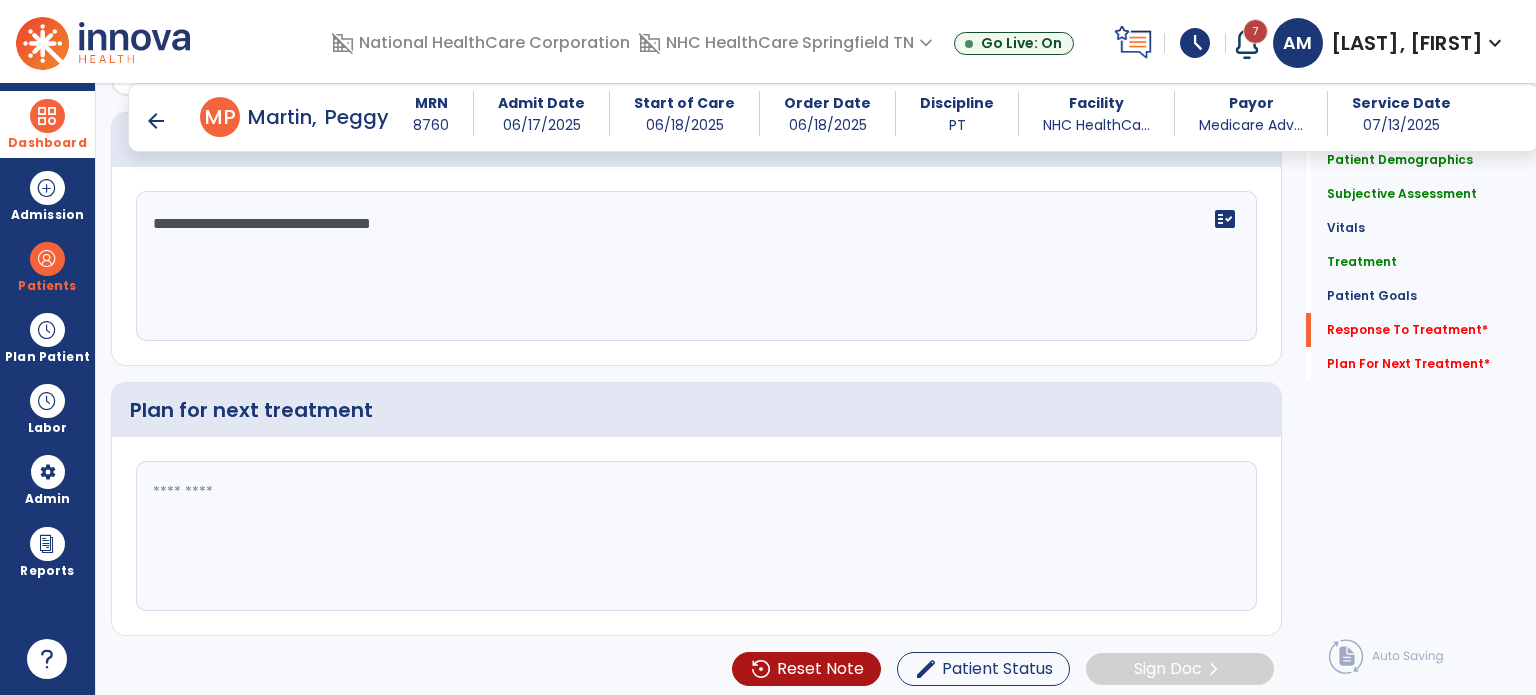 type on "**********" 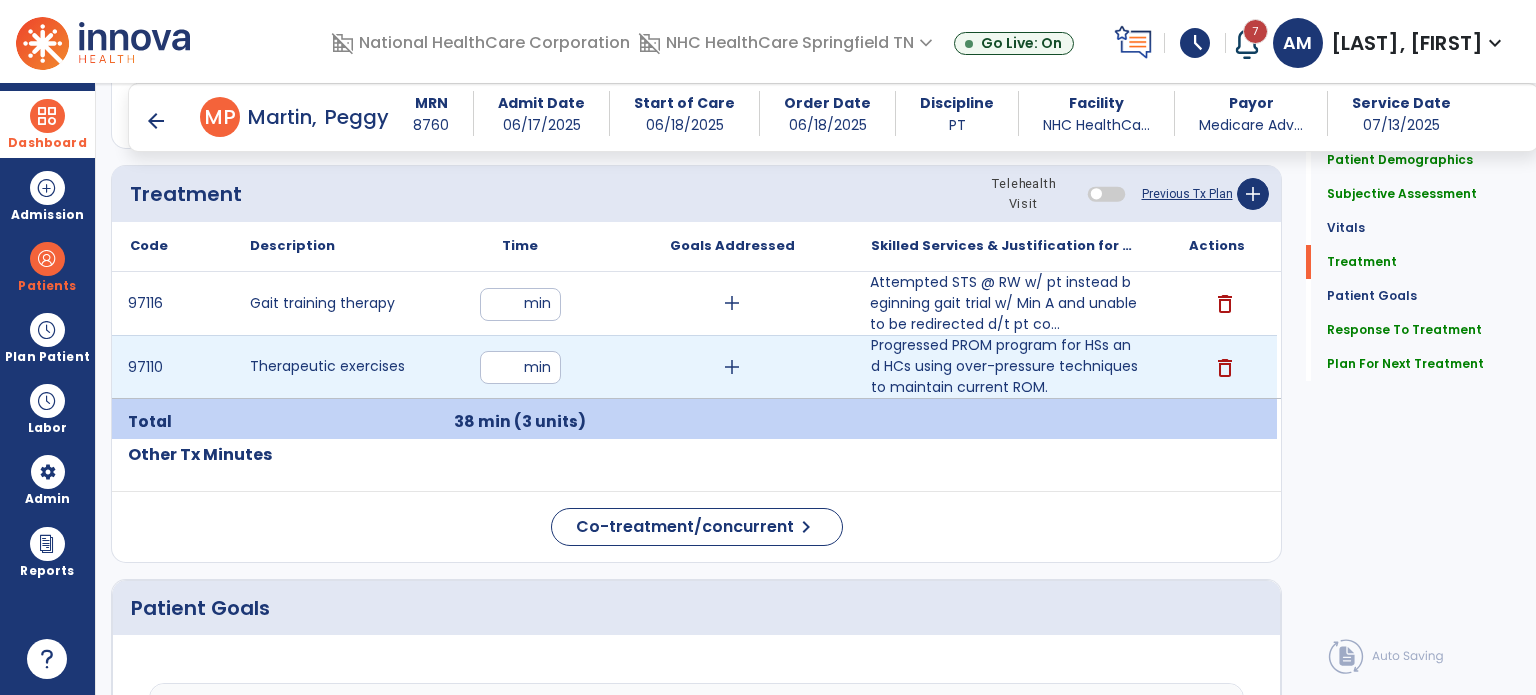 scroll, scrollTop: 1238, scrollLeft: 0, axis: vertical 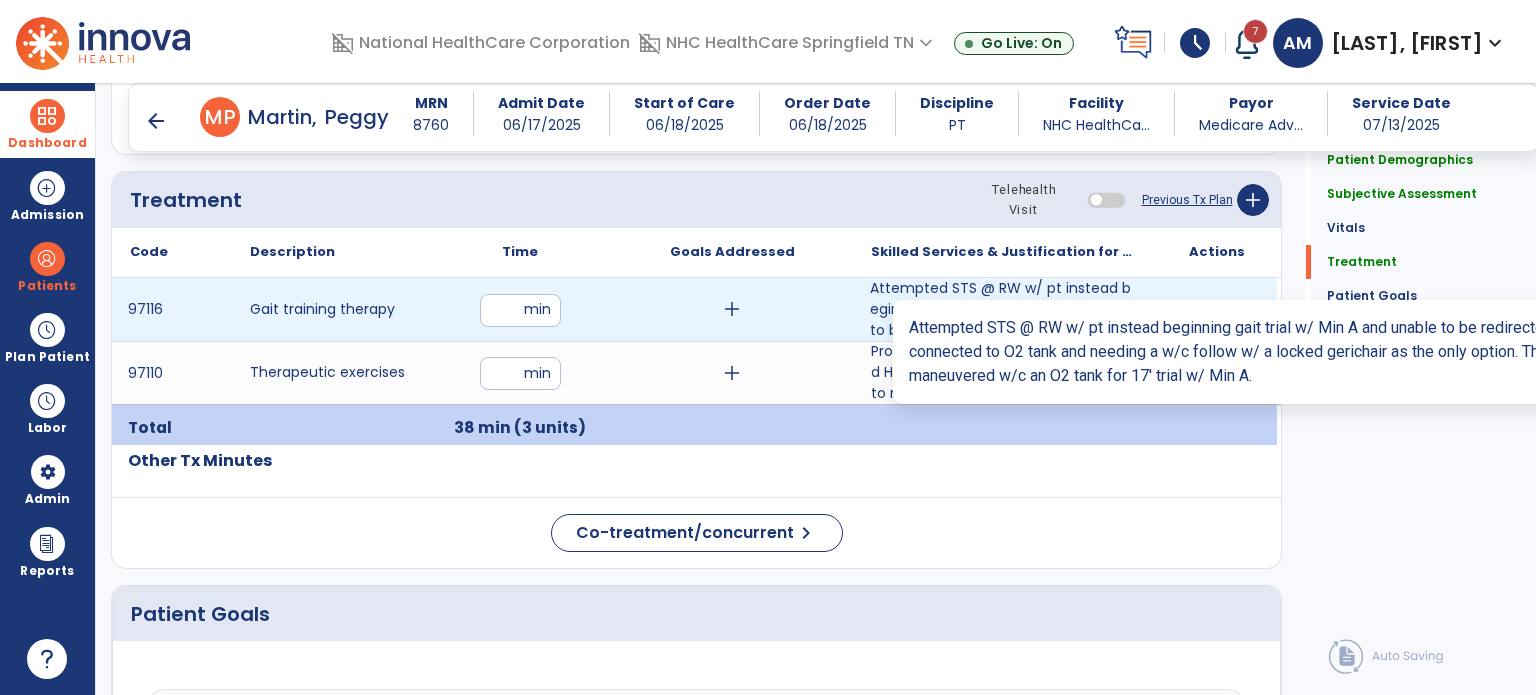 type on "**********" 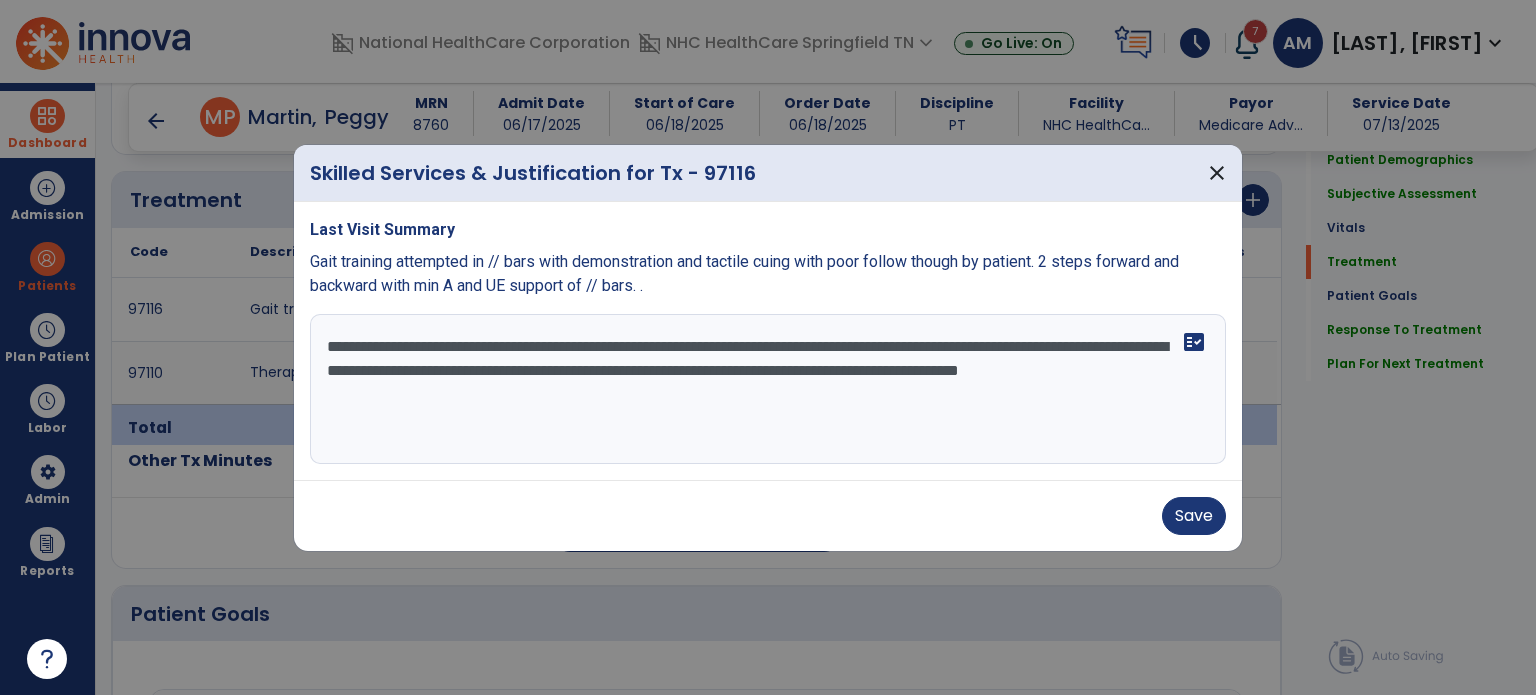 click on "**********" at bounding box center [768, 389] 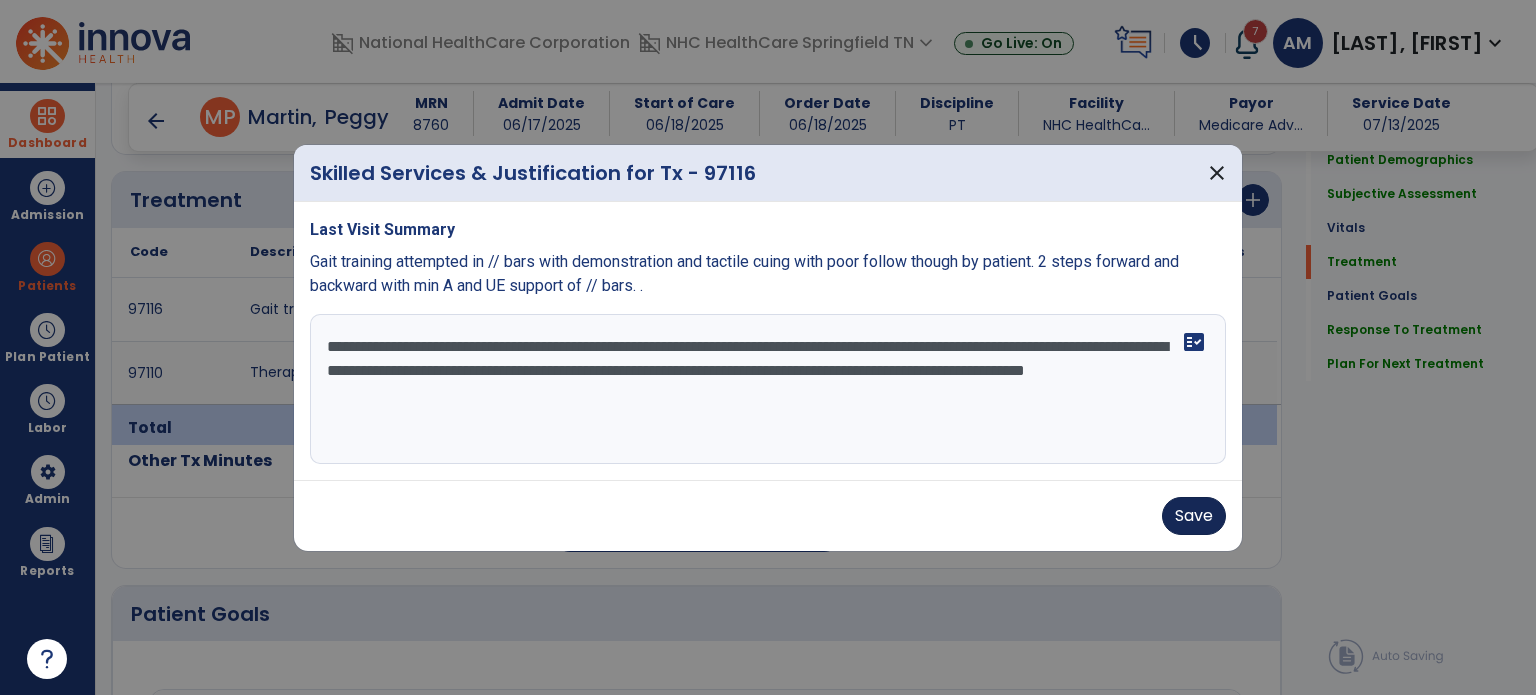 type on "**********" 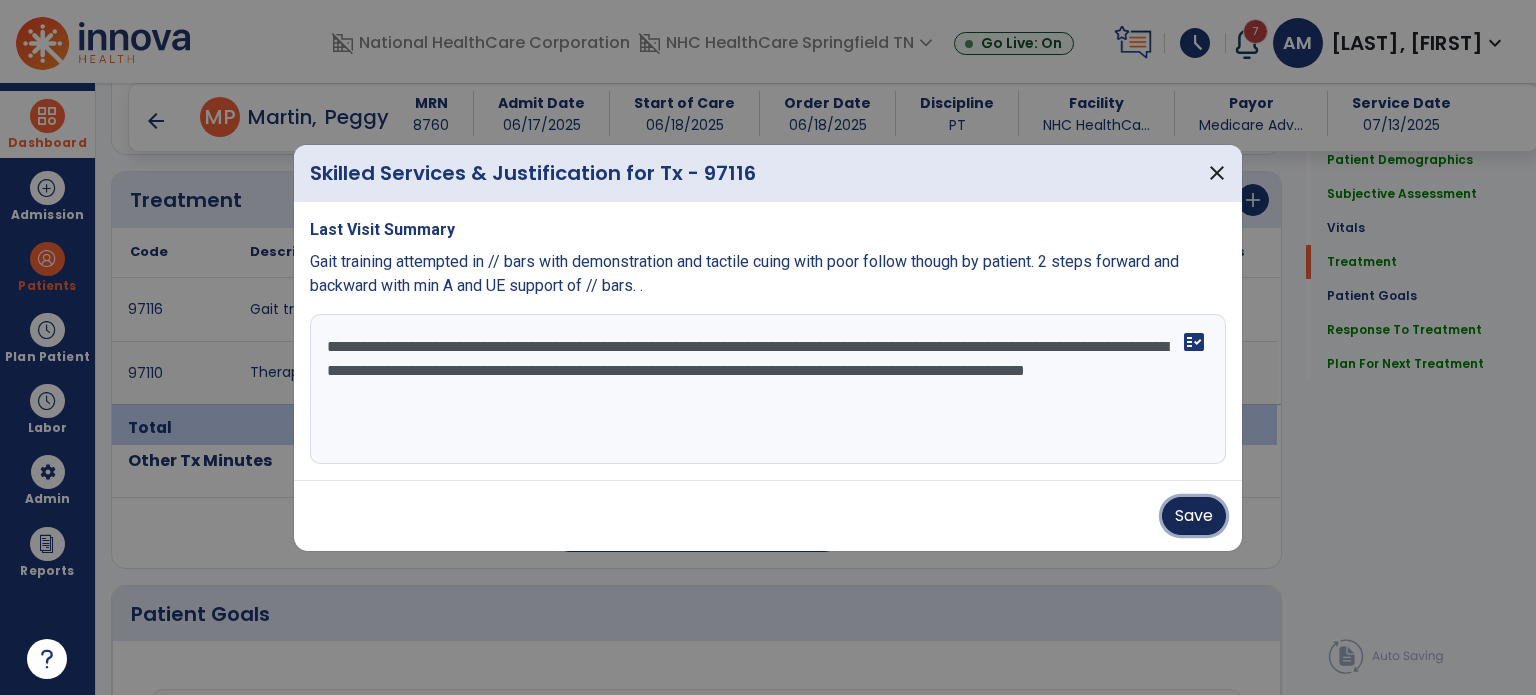 click on "Save" at bounding box center (1194, 516) 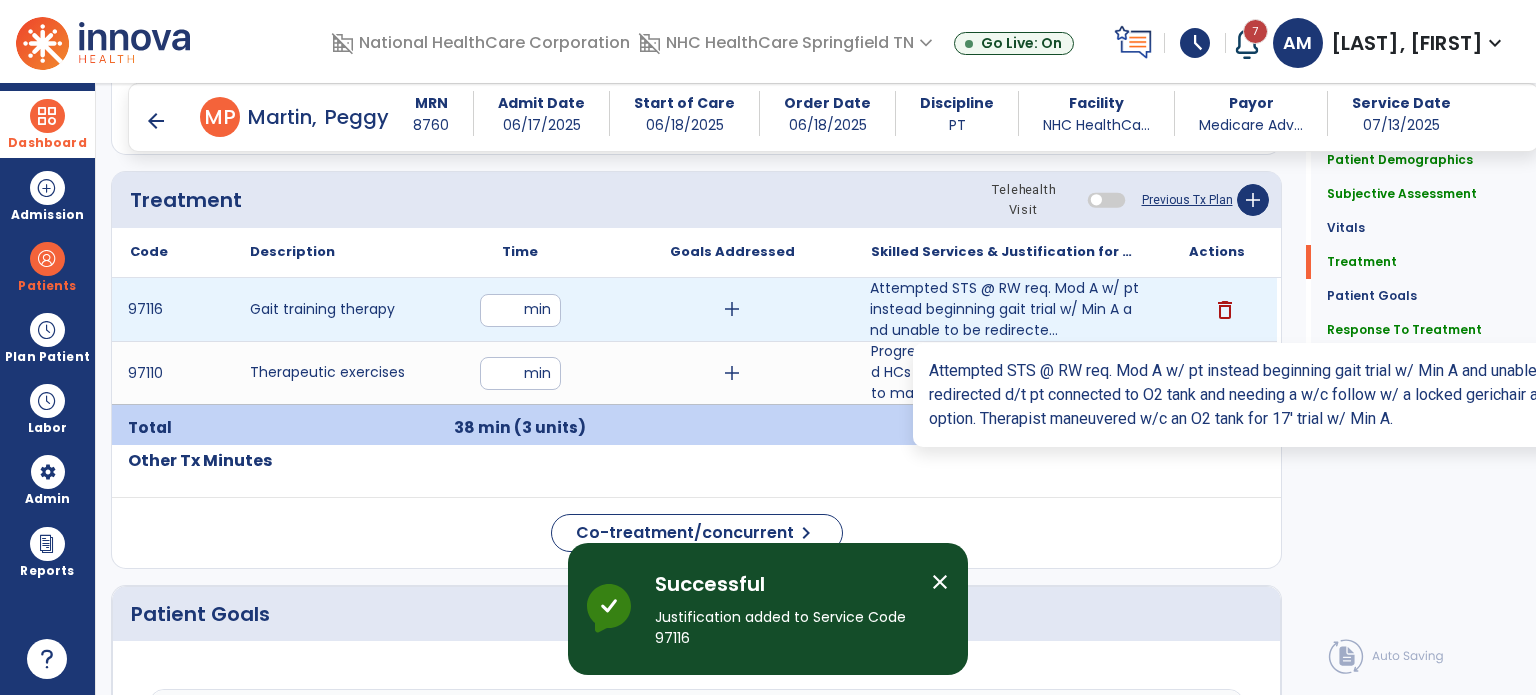 click on "Attempted STS @ RW req. Mod A w/ pt instead beginning gait trial w/ Min A and unable to be redirecte..." at bounding box center (1004, 309) 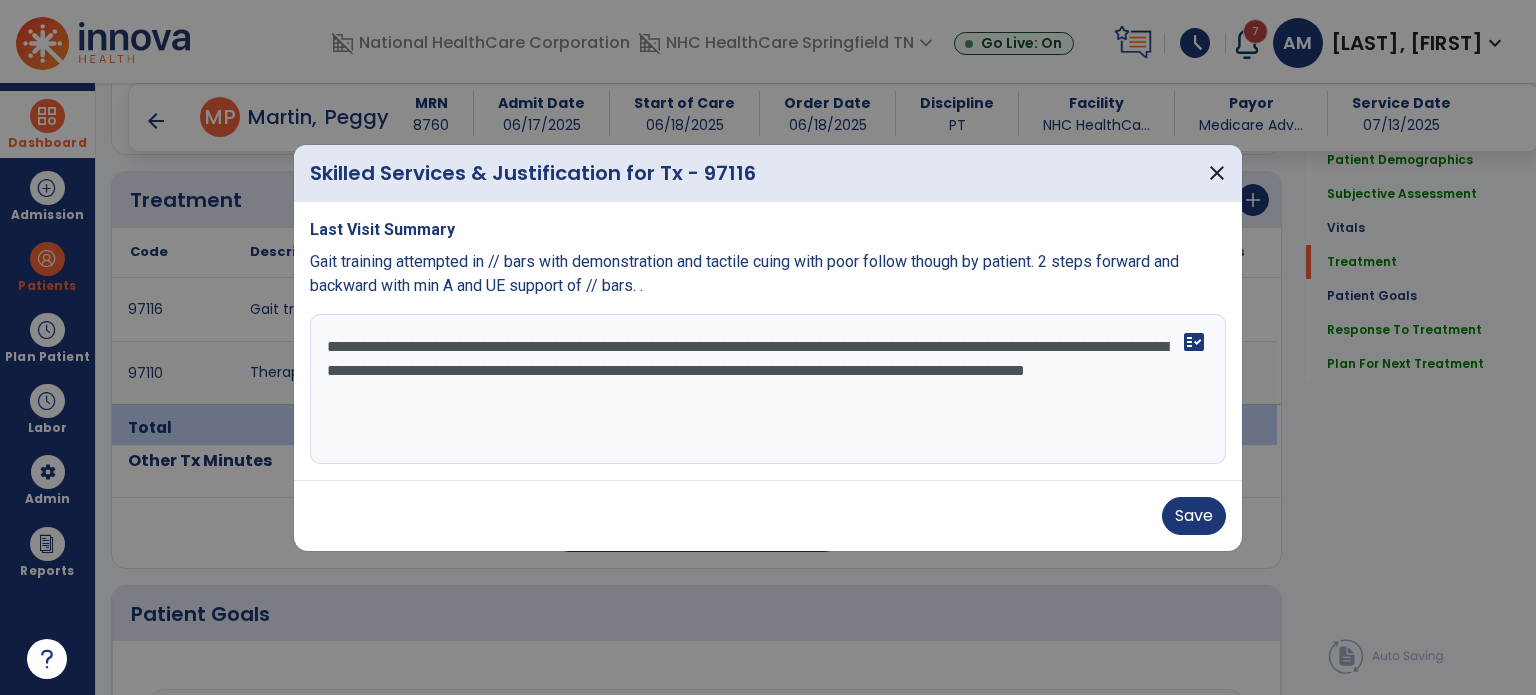 click on "**********" at bounding box center [768, 389] 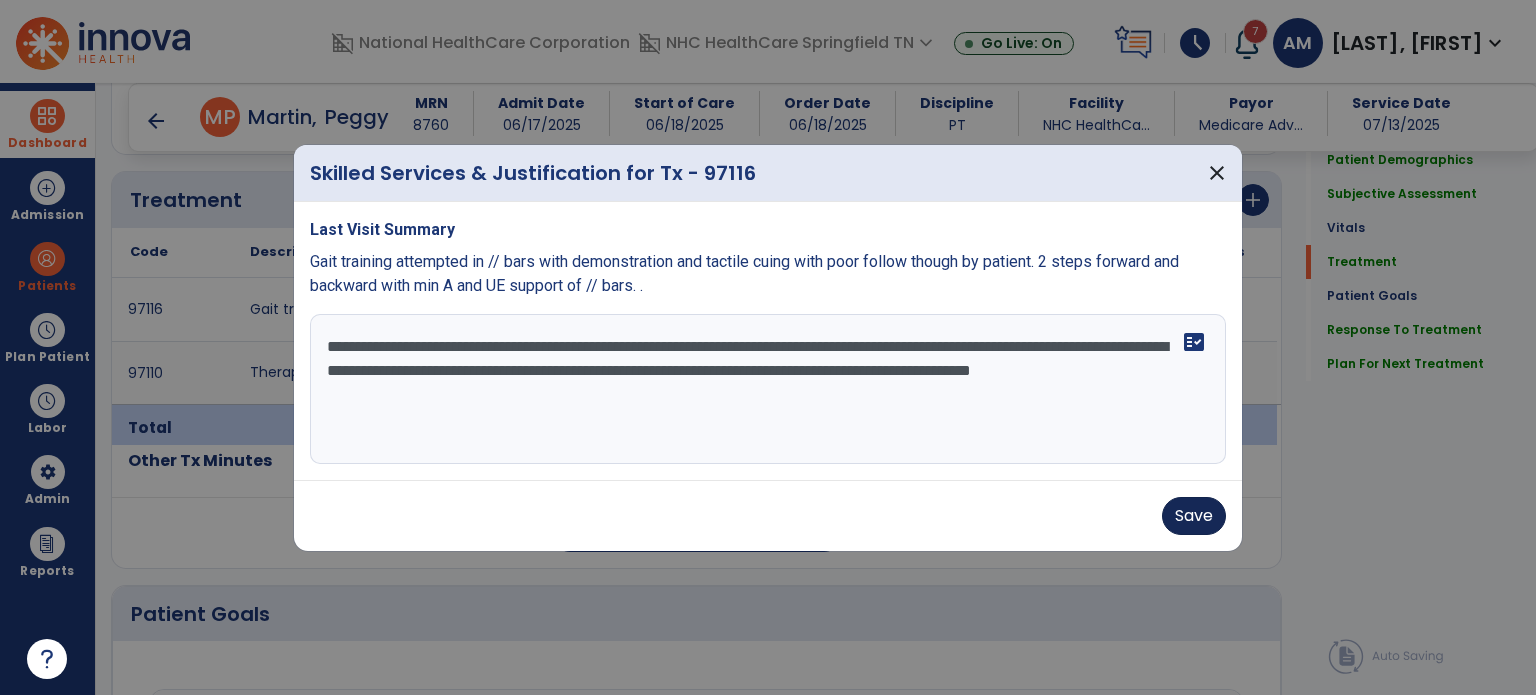 type on "**********" 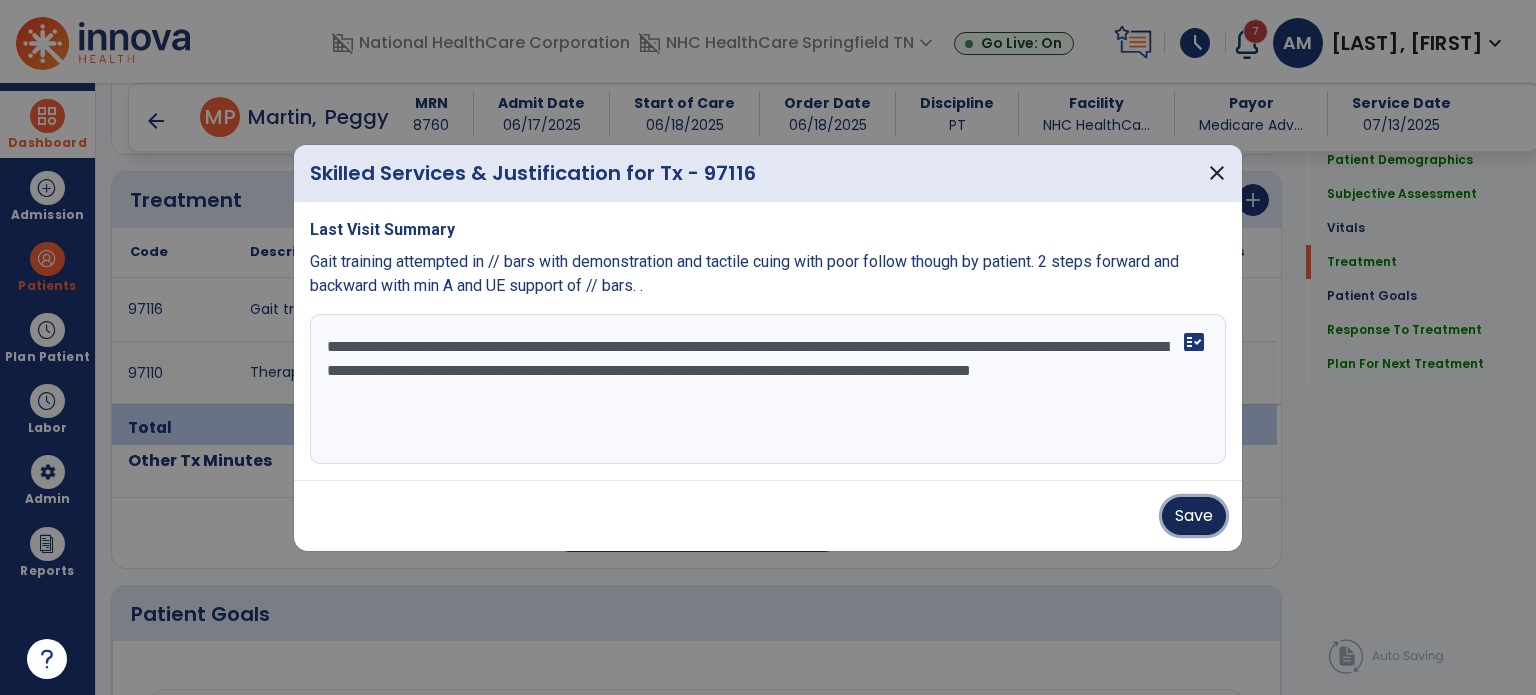 click on "Save" at bounding box center [1194, 516] 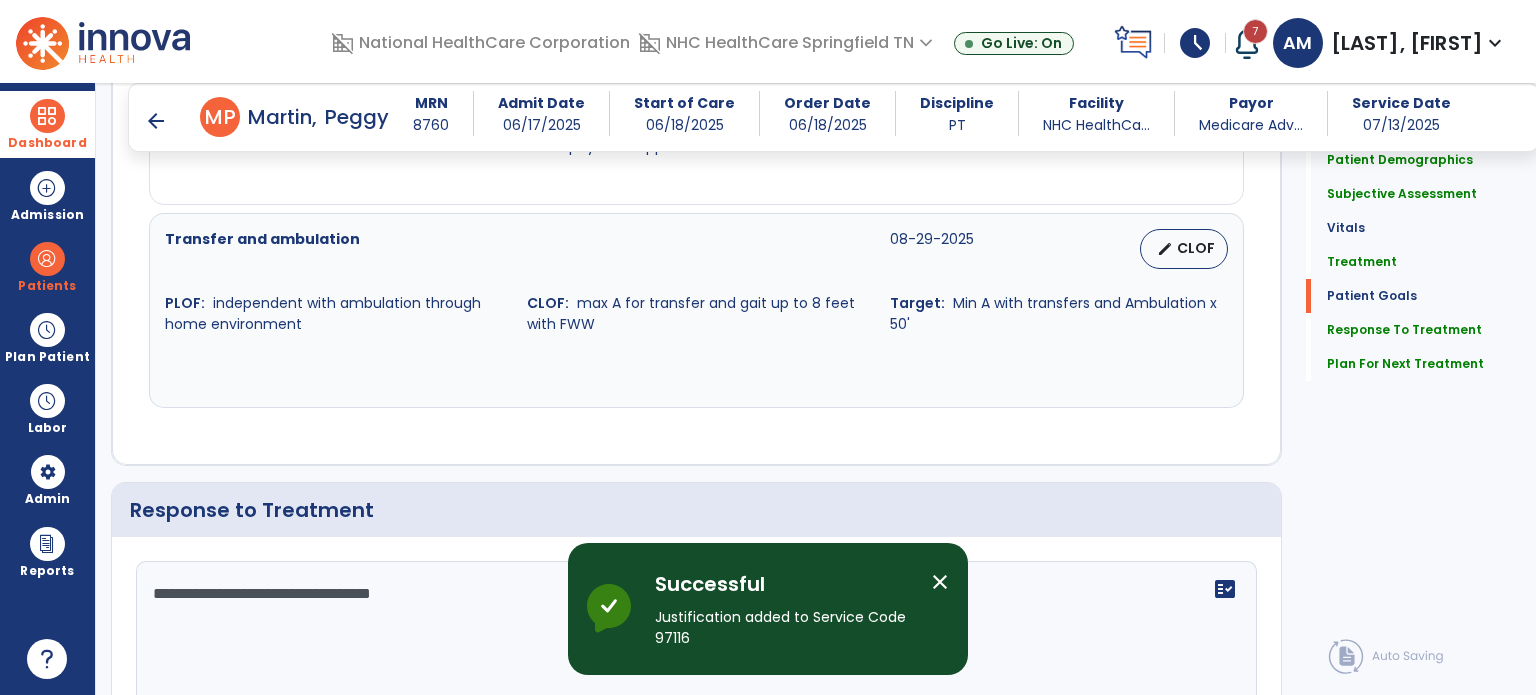 scroll, scrollTop: 2773, scrollLeft: 0, axis: vertical 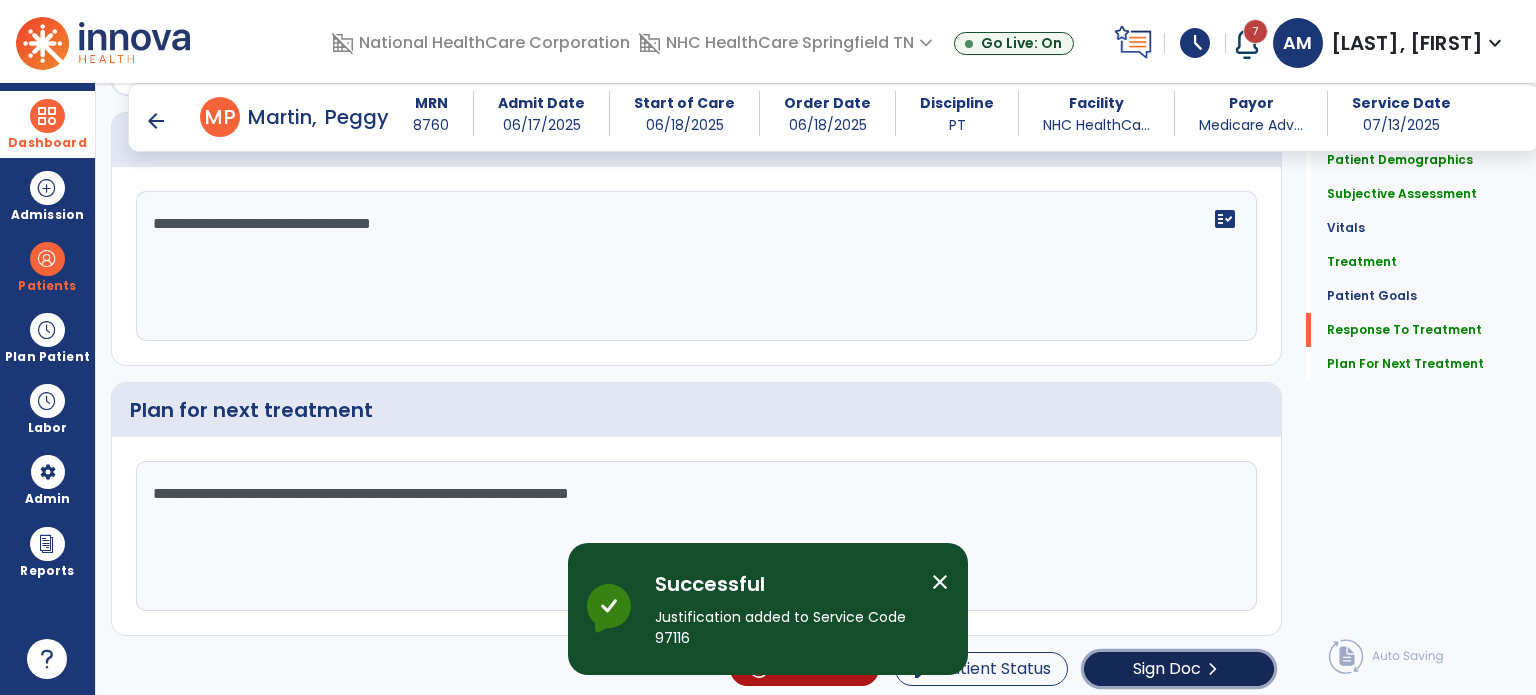 click on "Sign Doc" 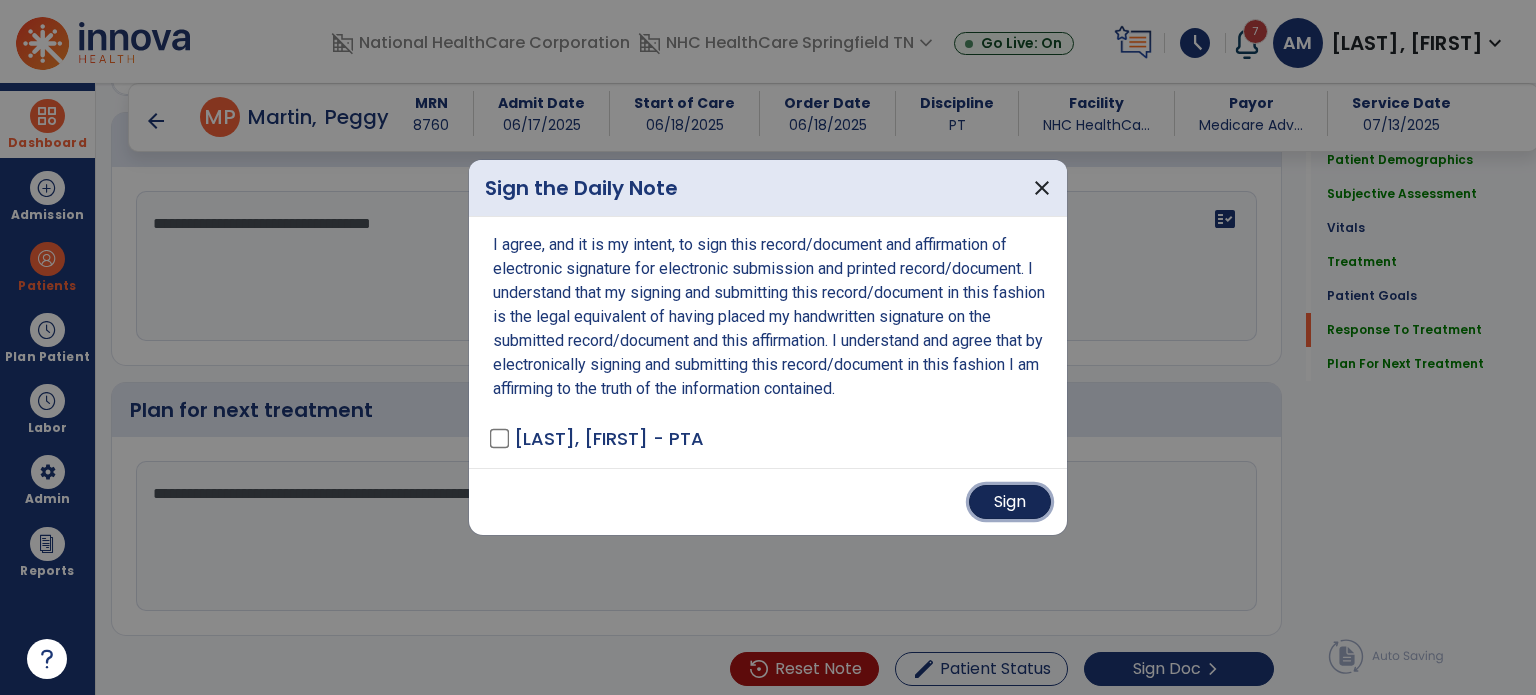 click on "Sign" at bounding box center (1010, 502) 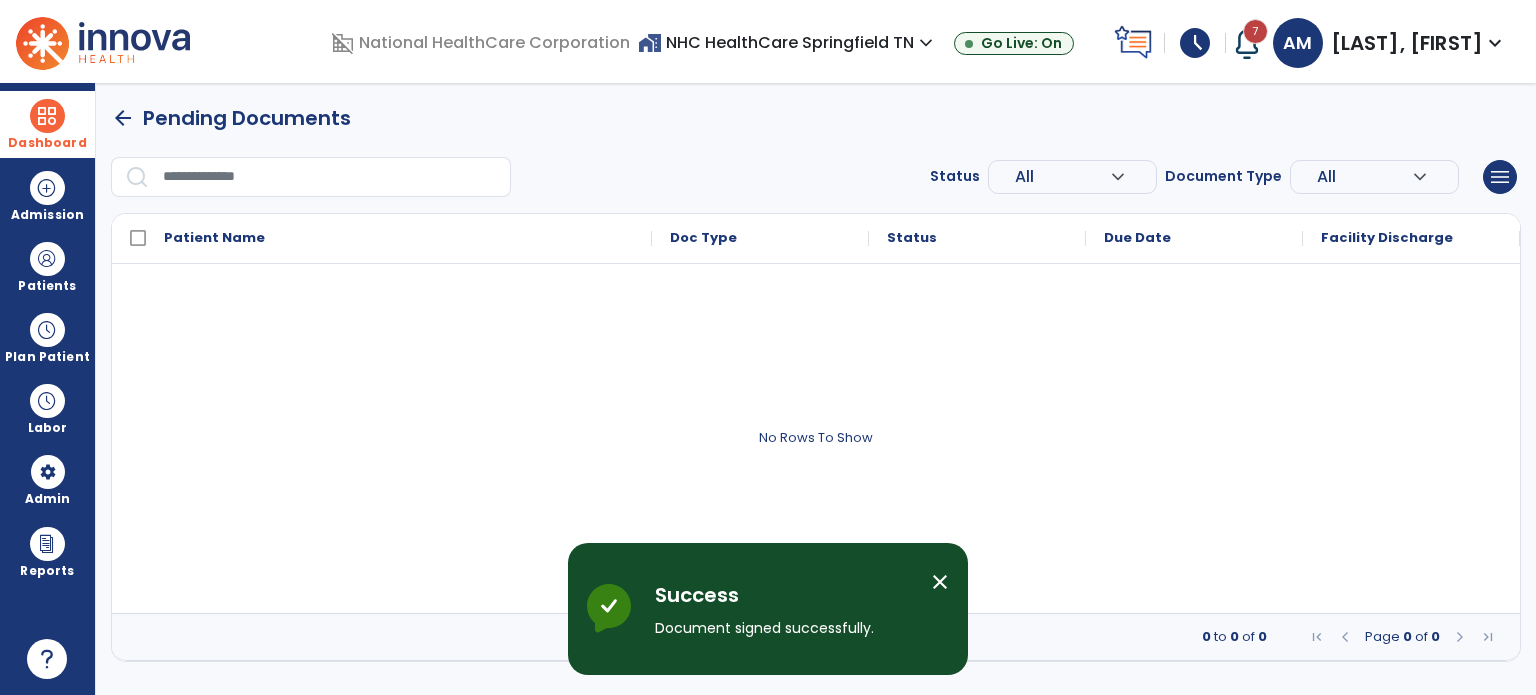 scroll, scrollTop: 0, scrollLeft: 0, axis: both 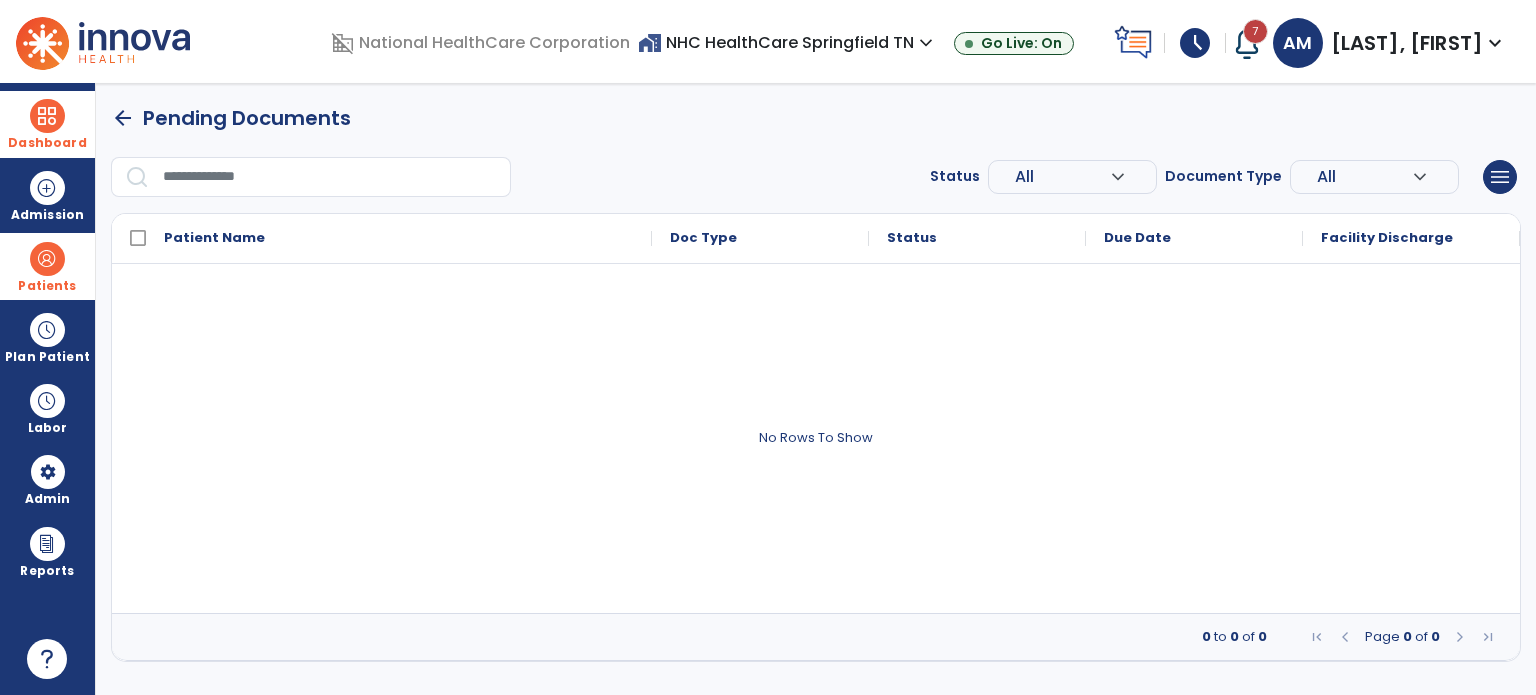 click on "Patients" at bounding box center [47, 266] 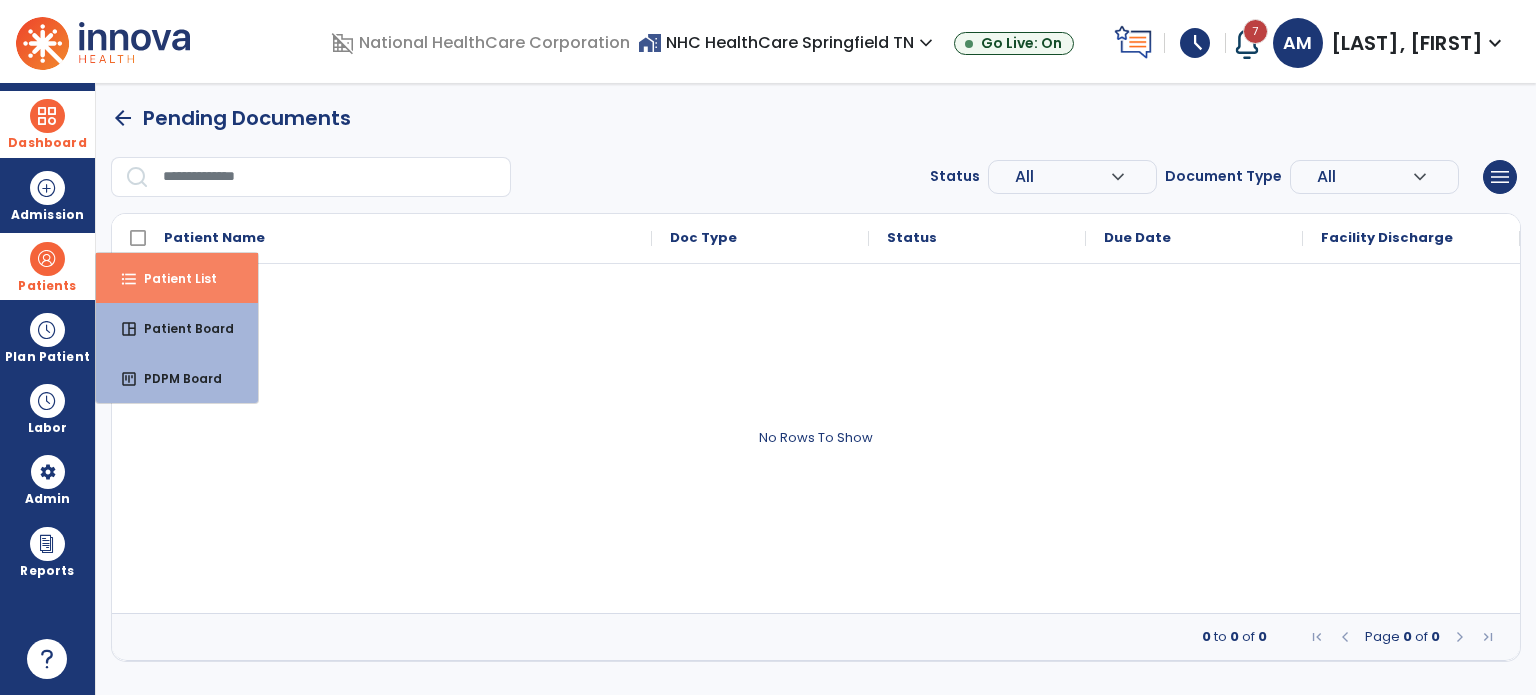 click on "Patient List" at bounding box center [172, 278] 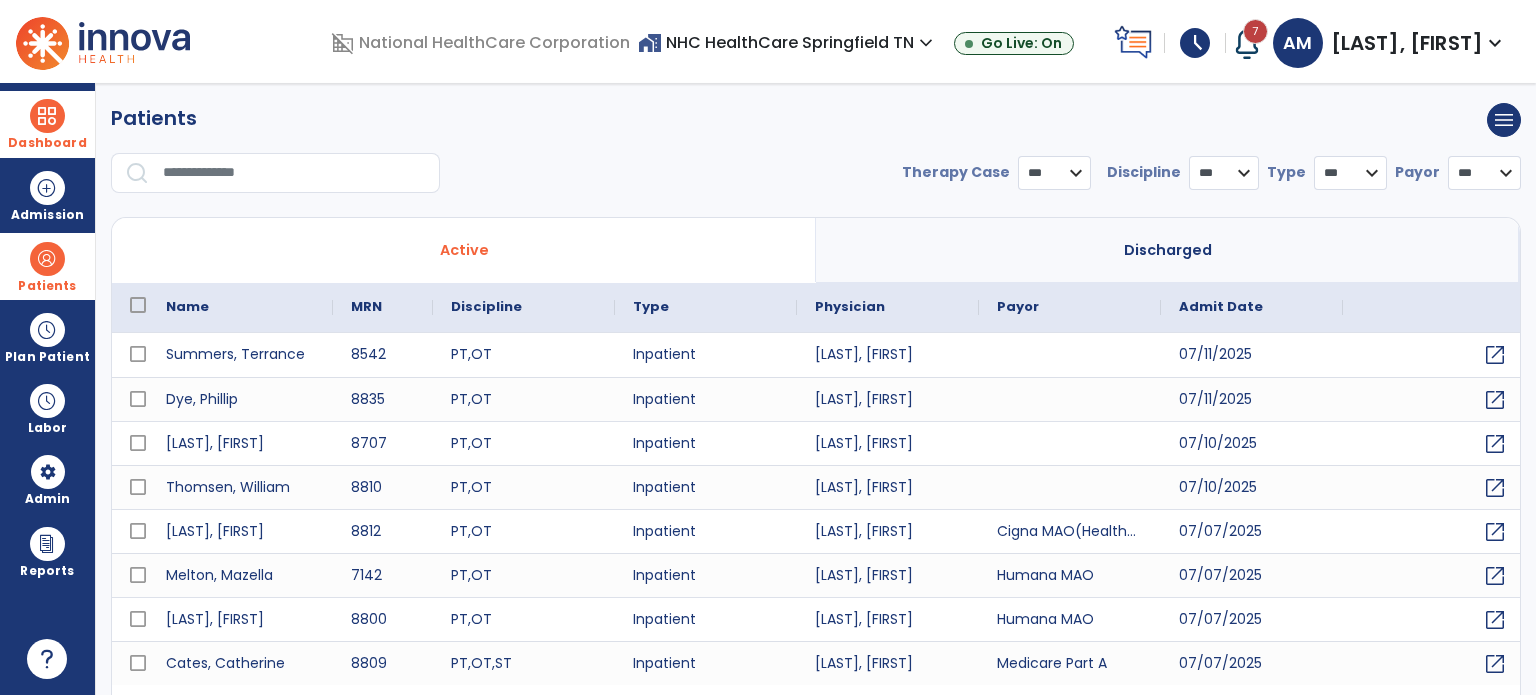 select on "***" 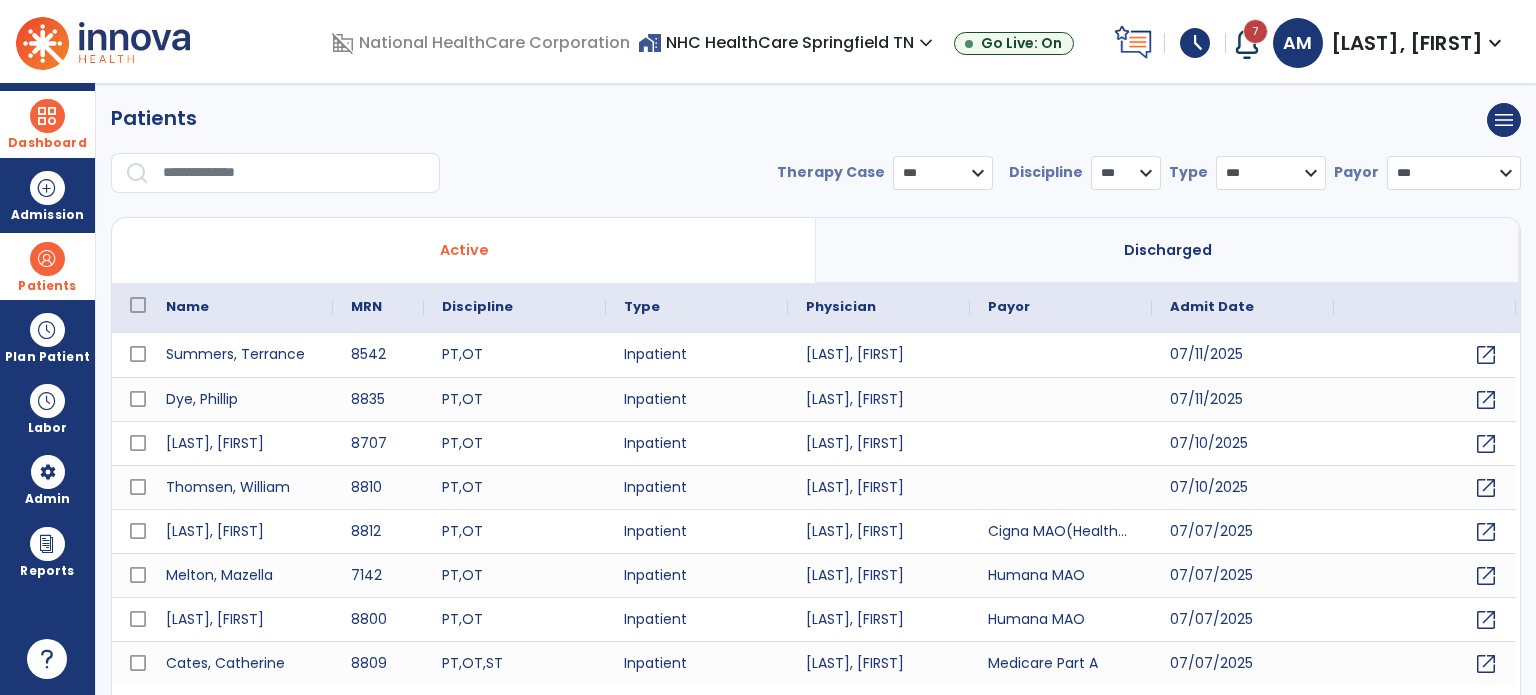 scroll, scrollTop: 46, scrollLeft: 0, axis: vertical 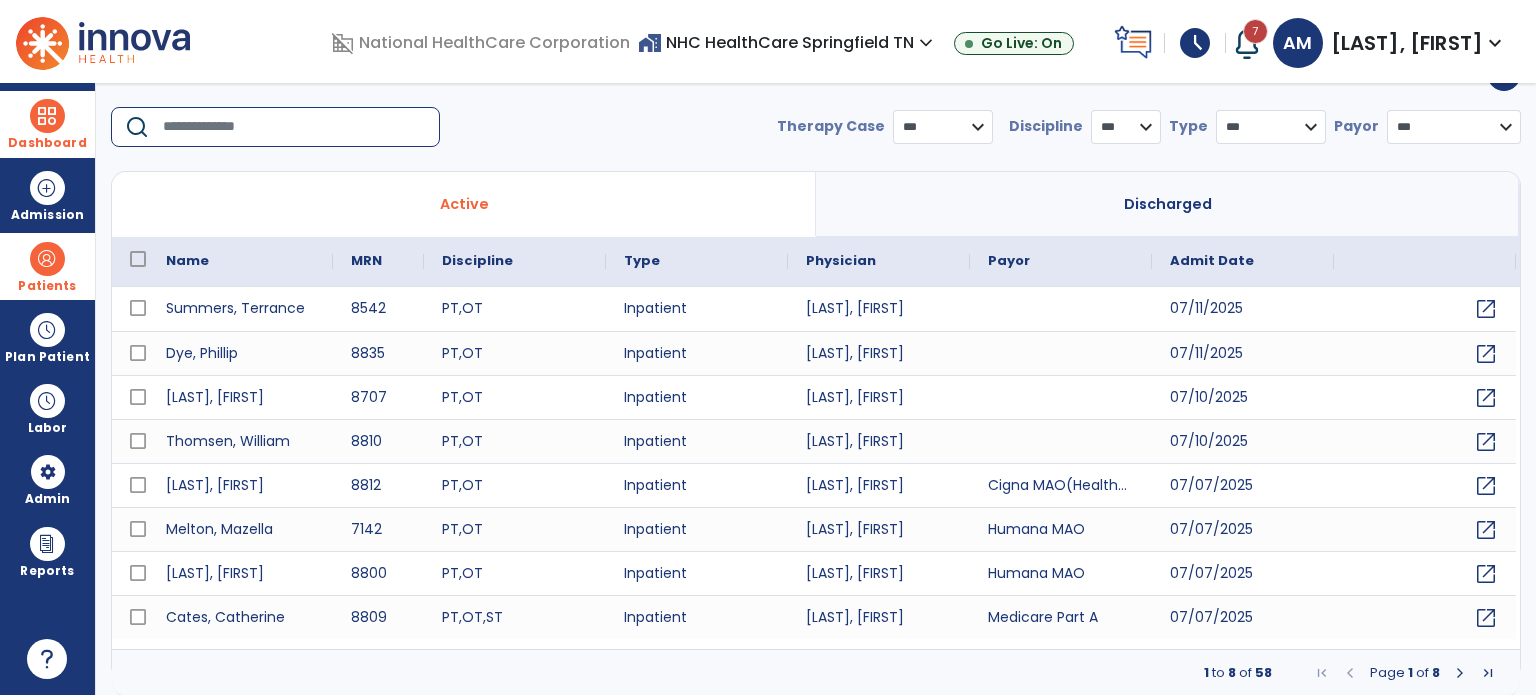 click at bounding box center [294, 127] 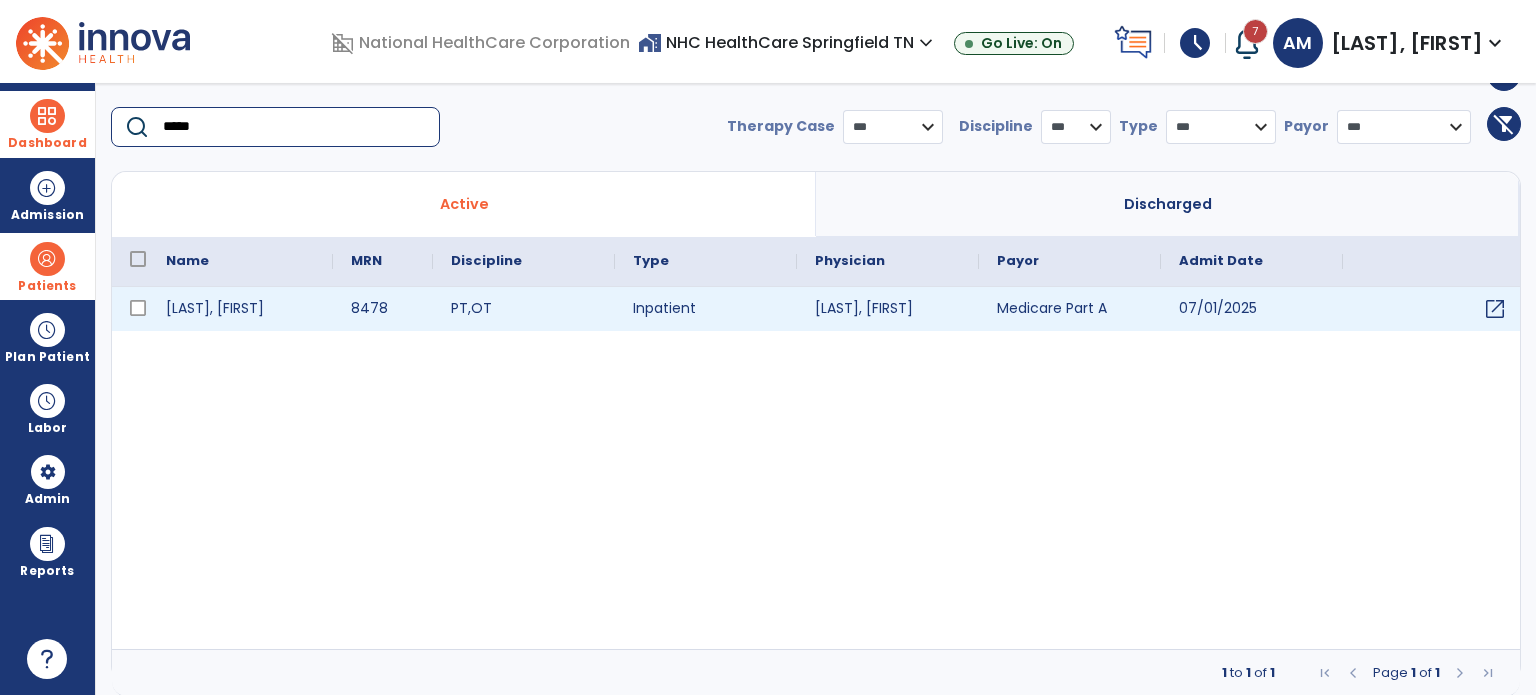 type on "*****" 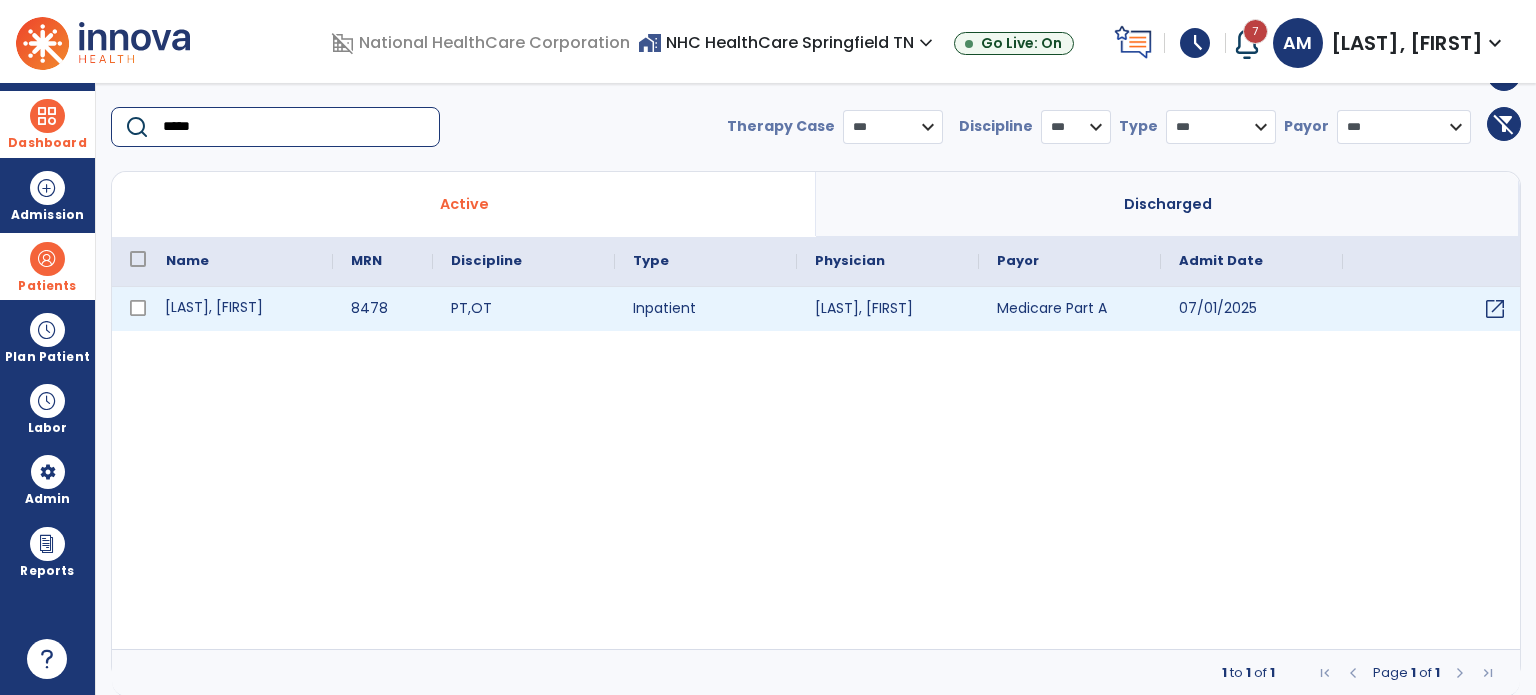 click on "[LAST], [FIRST]" at bounding box center [240, 309] 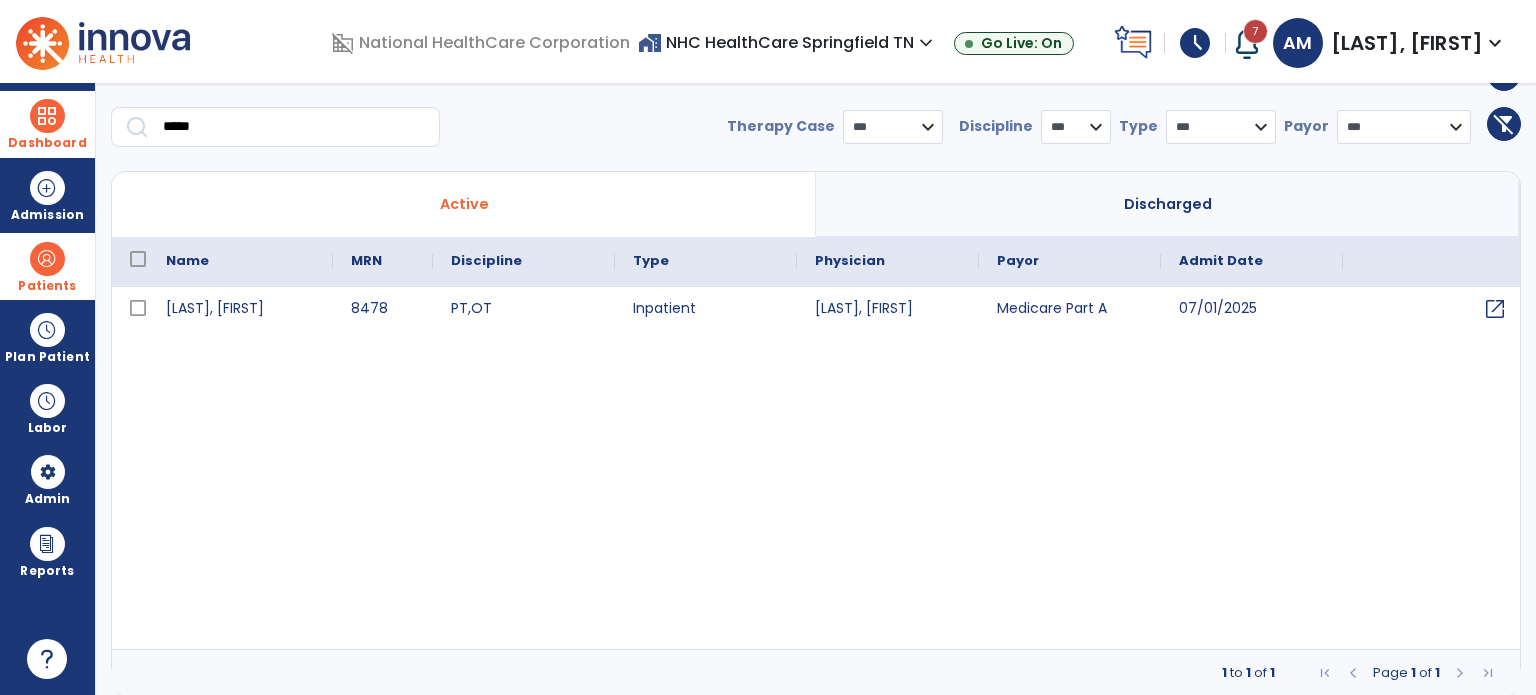 scroll, scrollTop: 0, scrollLeft: 0, axis: both 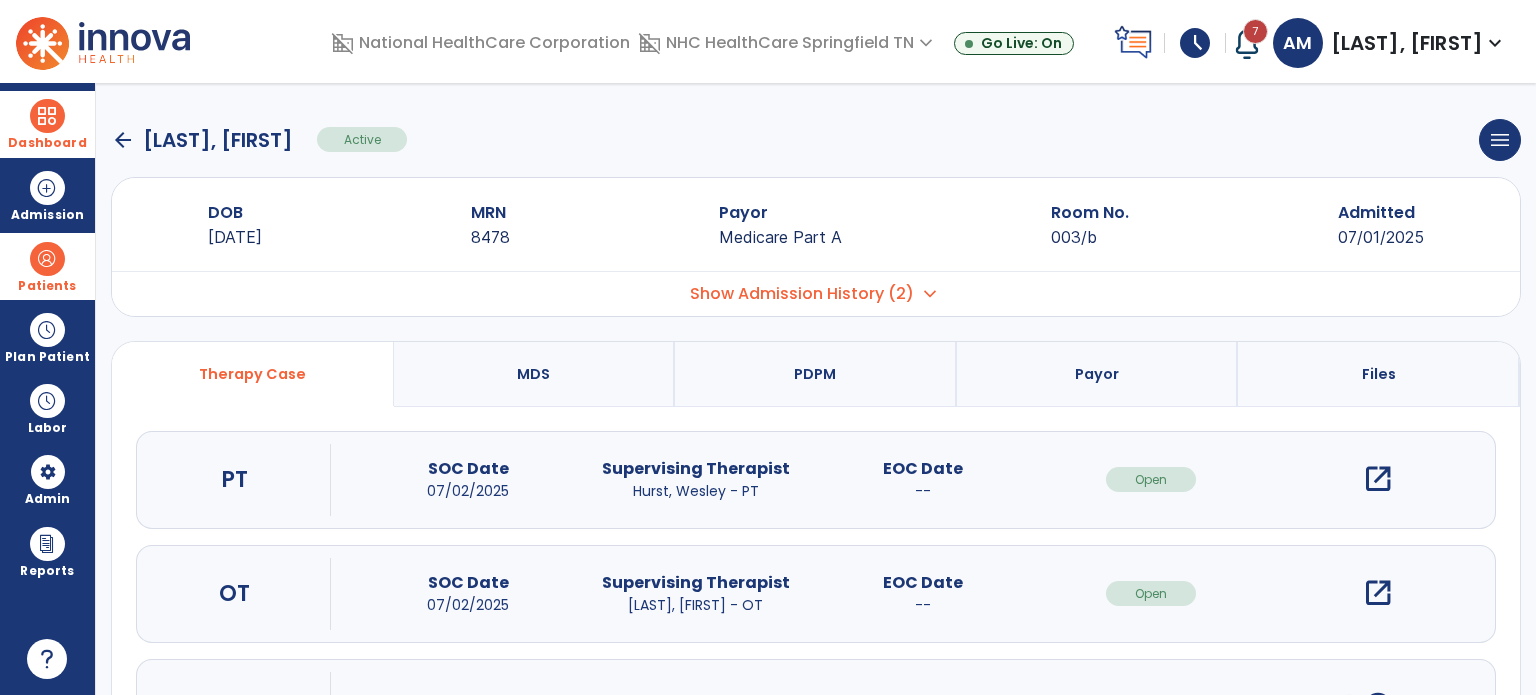 click on "open_in_new" at bounding box center (1378, 479) 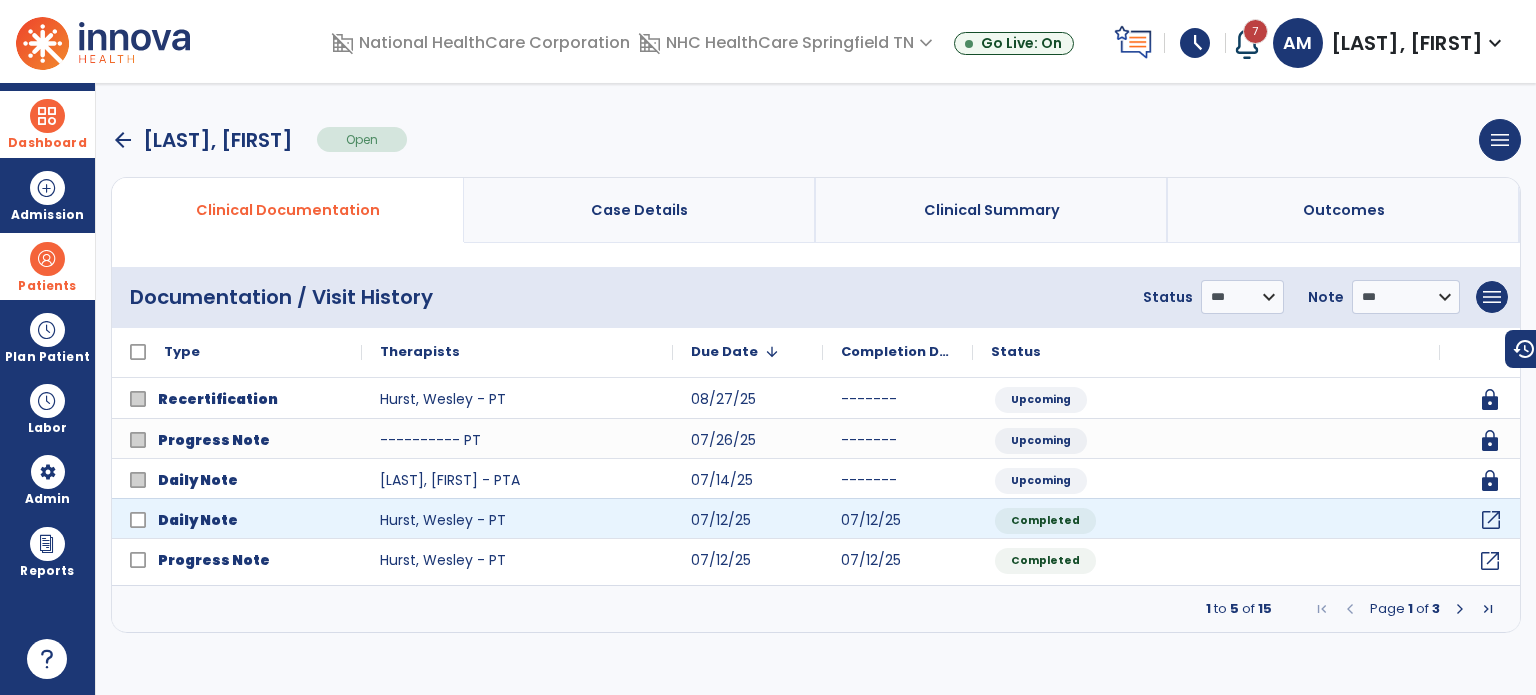 click on "open_in_new" 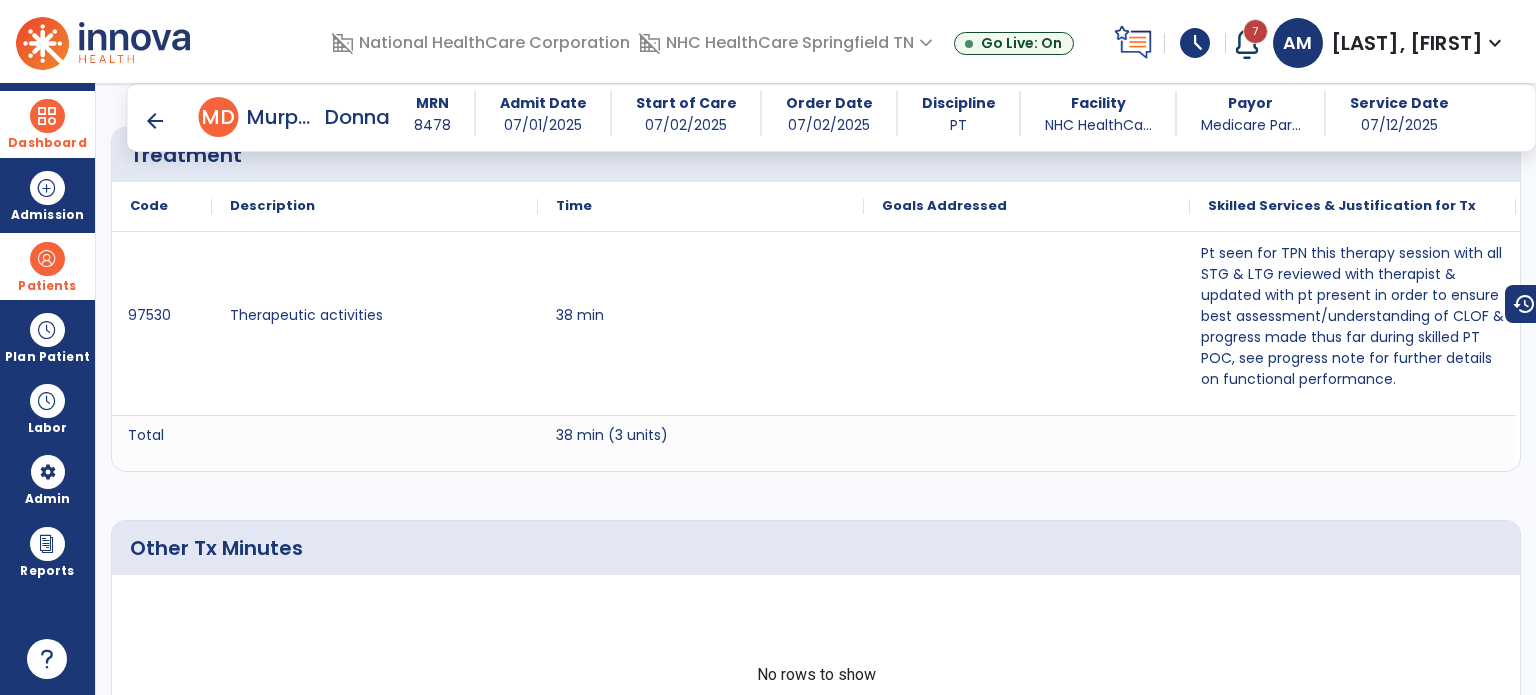 scroll, scrollTop: 1260, scrollLeft: 0, axis: vertical 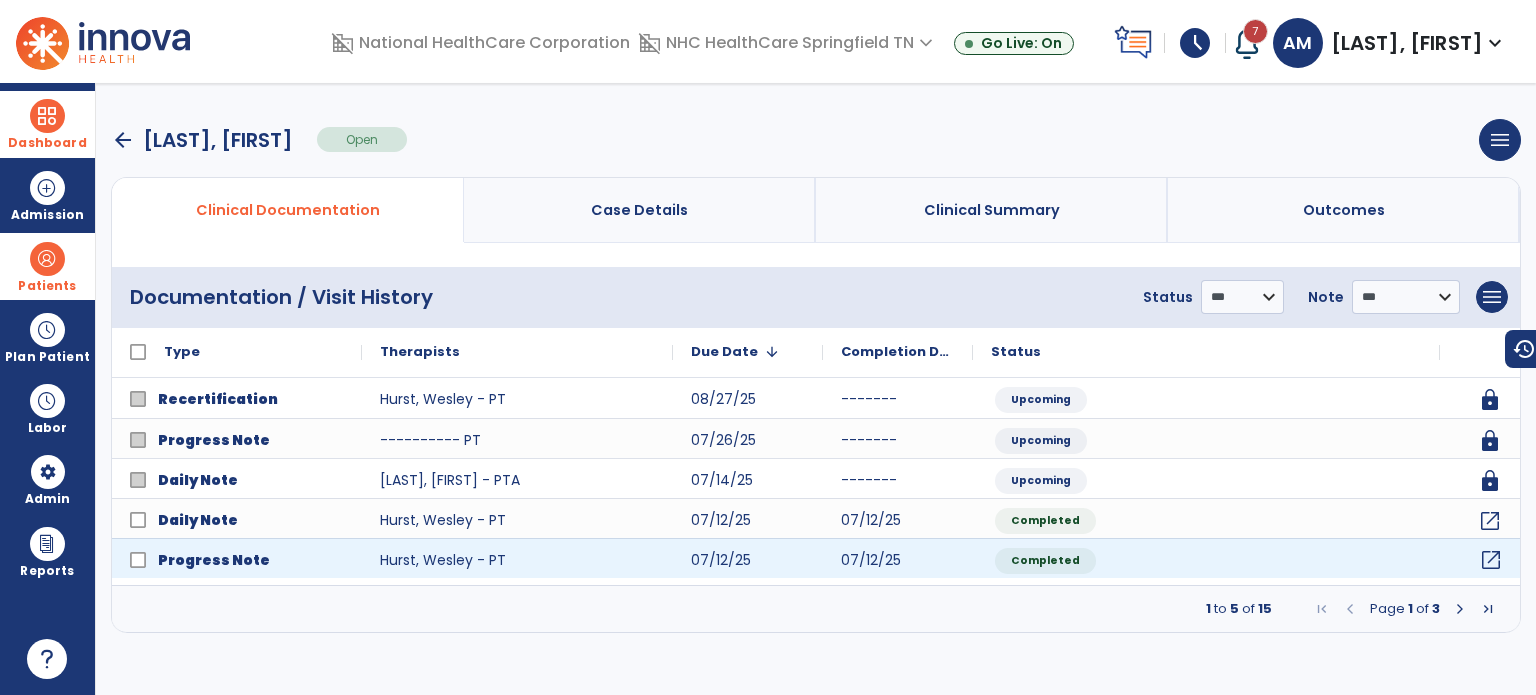 click on "open_in_new" 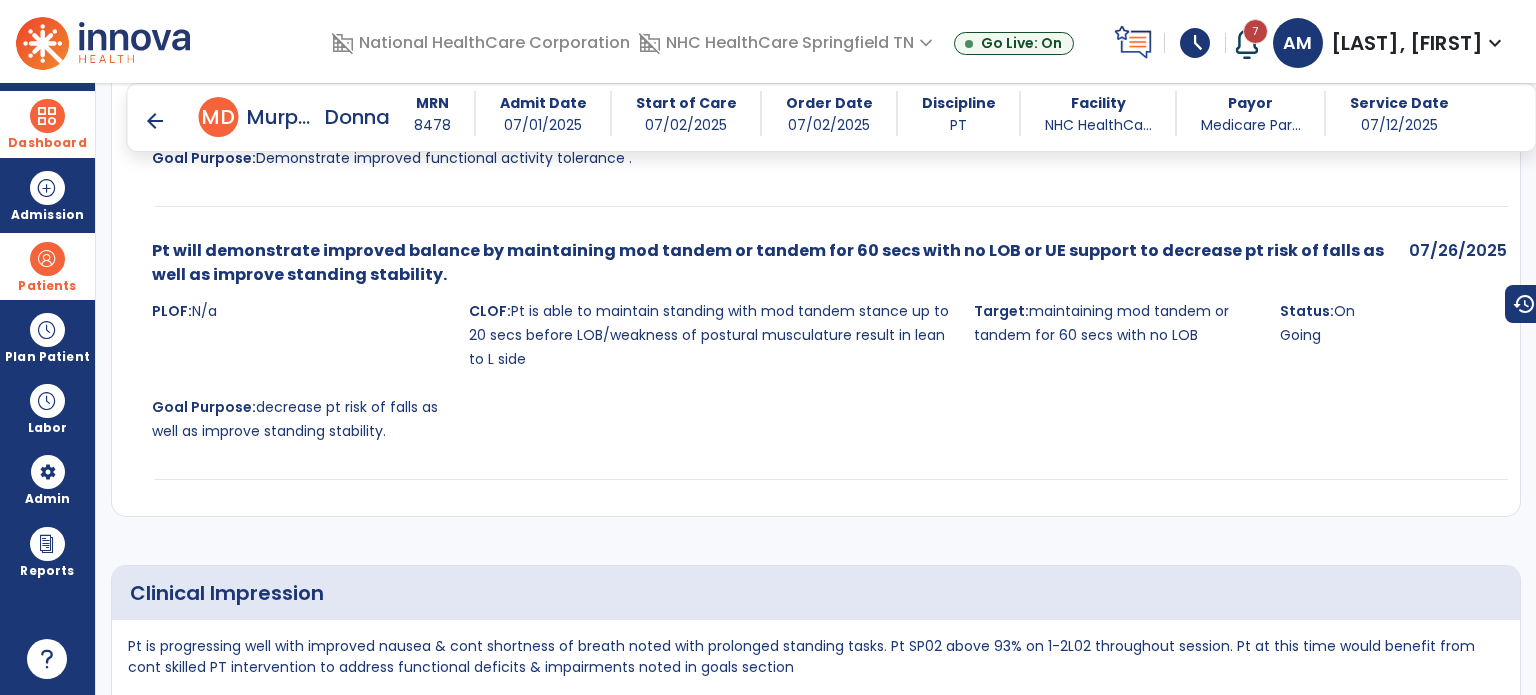 scroll, scrollTop: 1755, scrollLeft: 0, axis: vertical 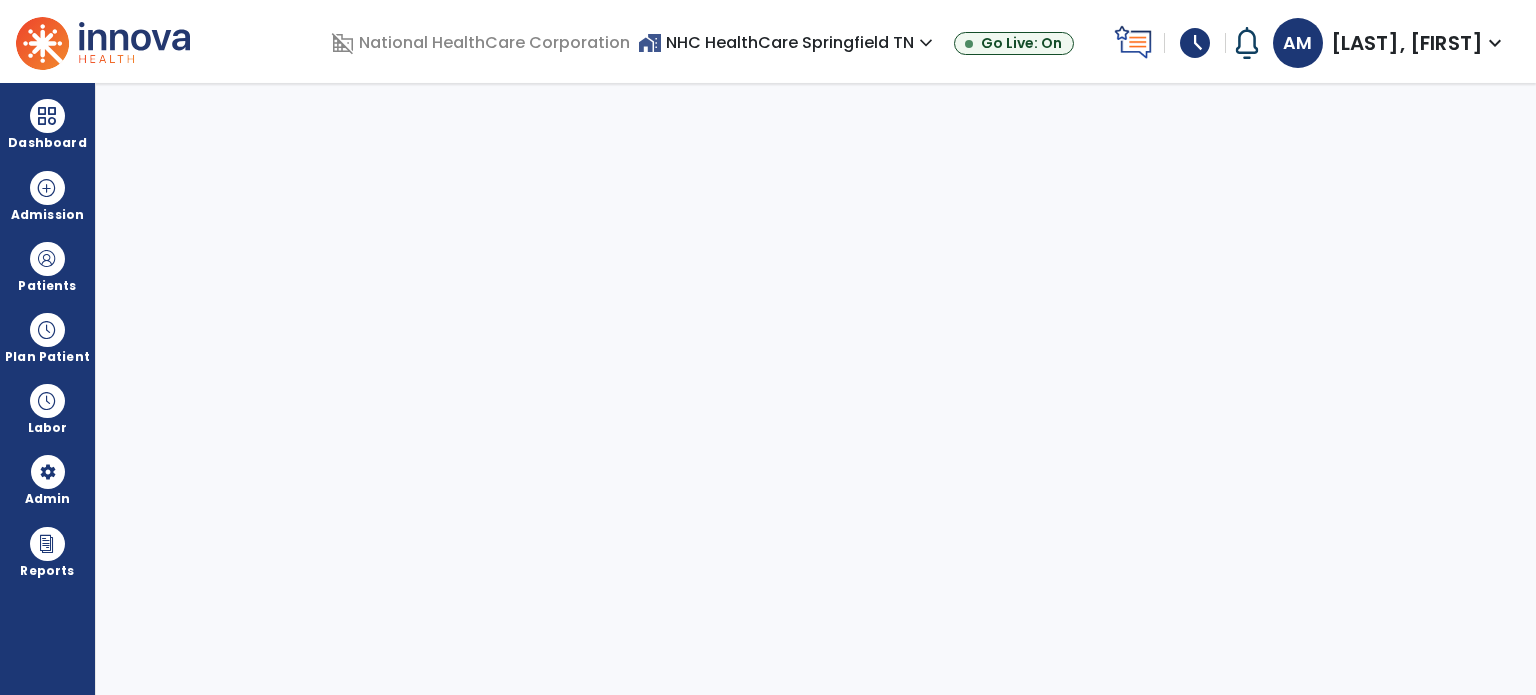 select on "***" 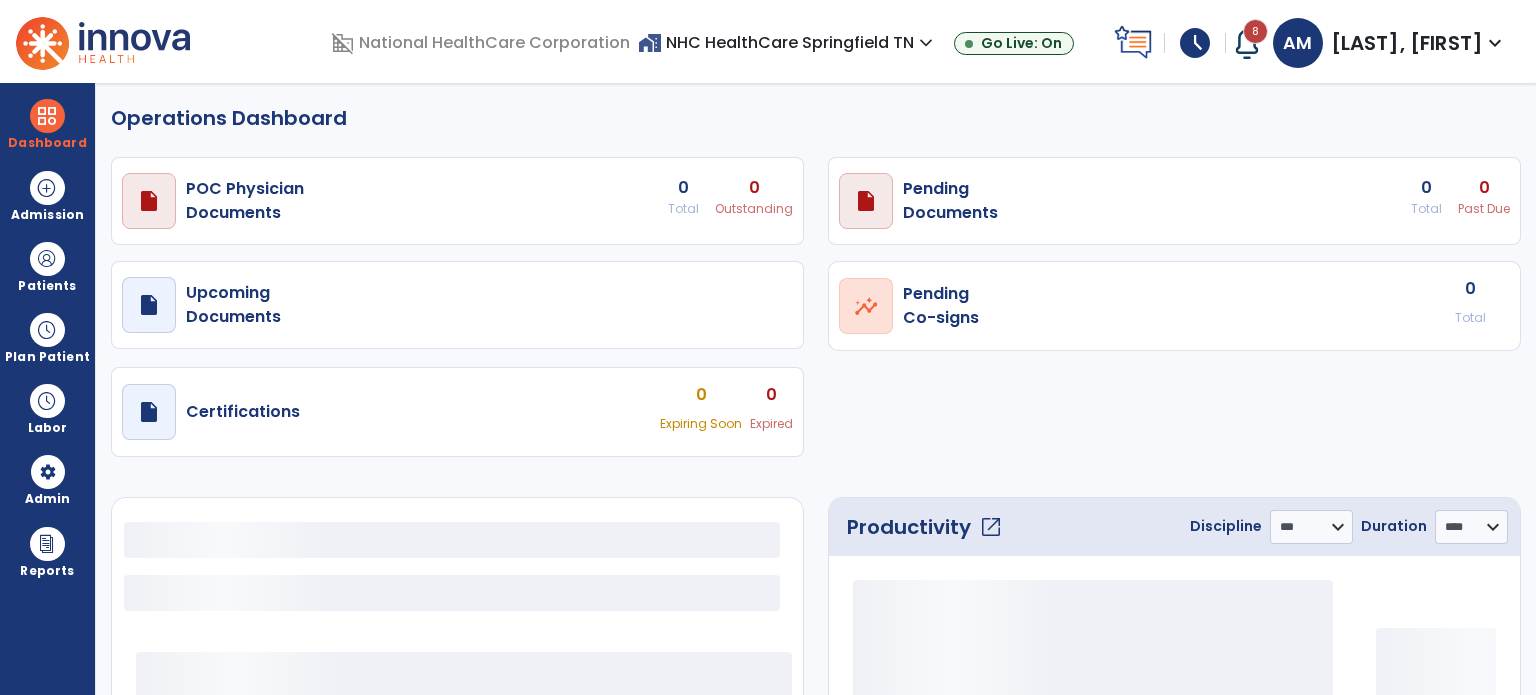 select on "***" 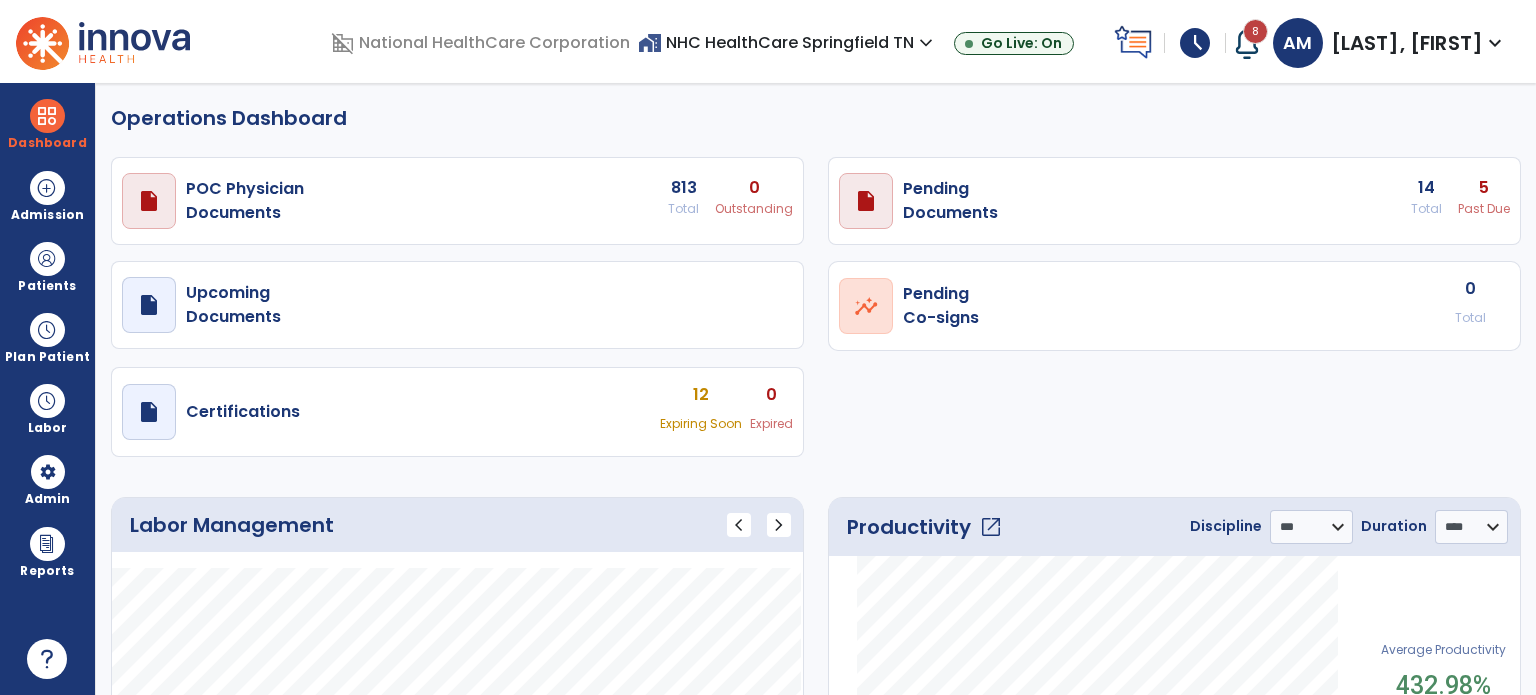 click on "schedule" at bounding box center (1195, 43) 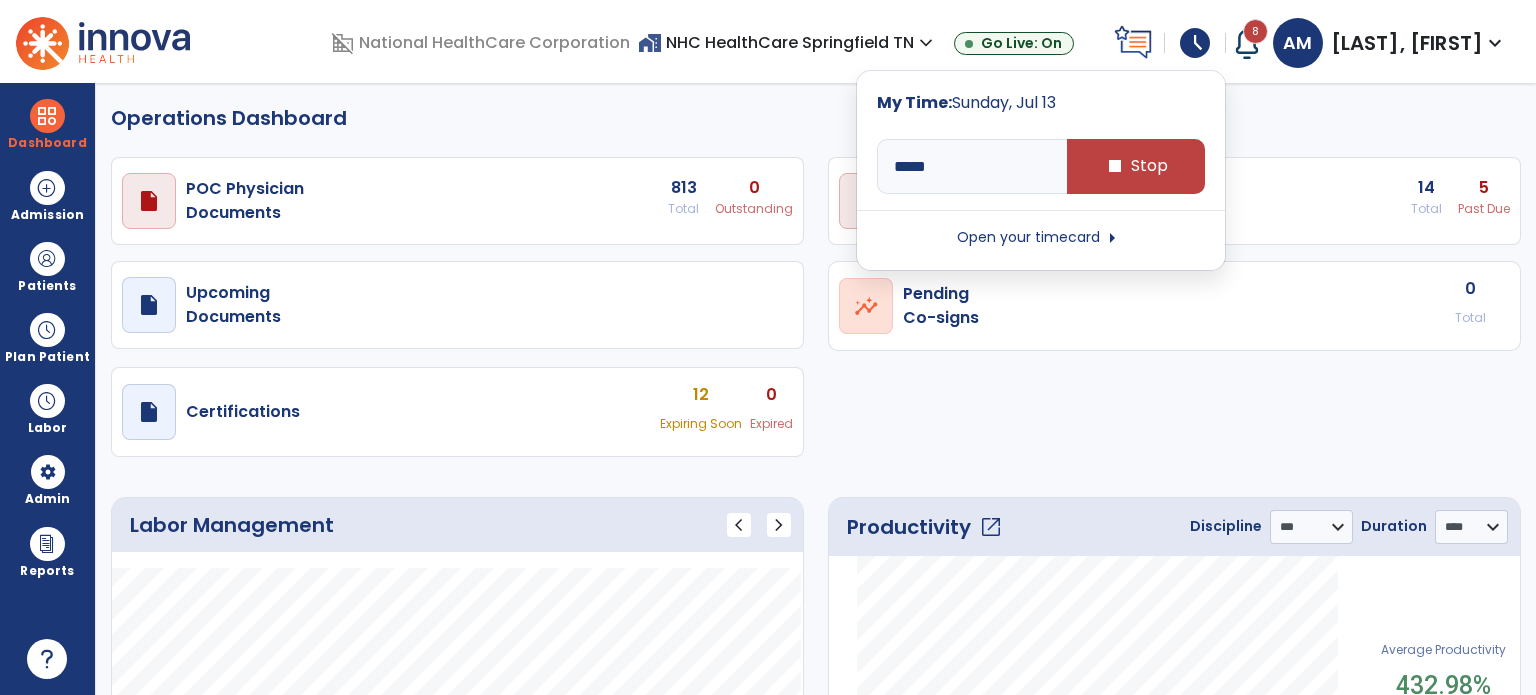click on "Open your timecard  arrow_right" at bounding box center (1041, 238) 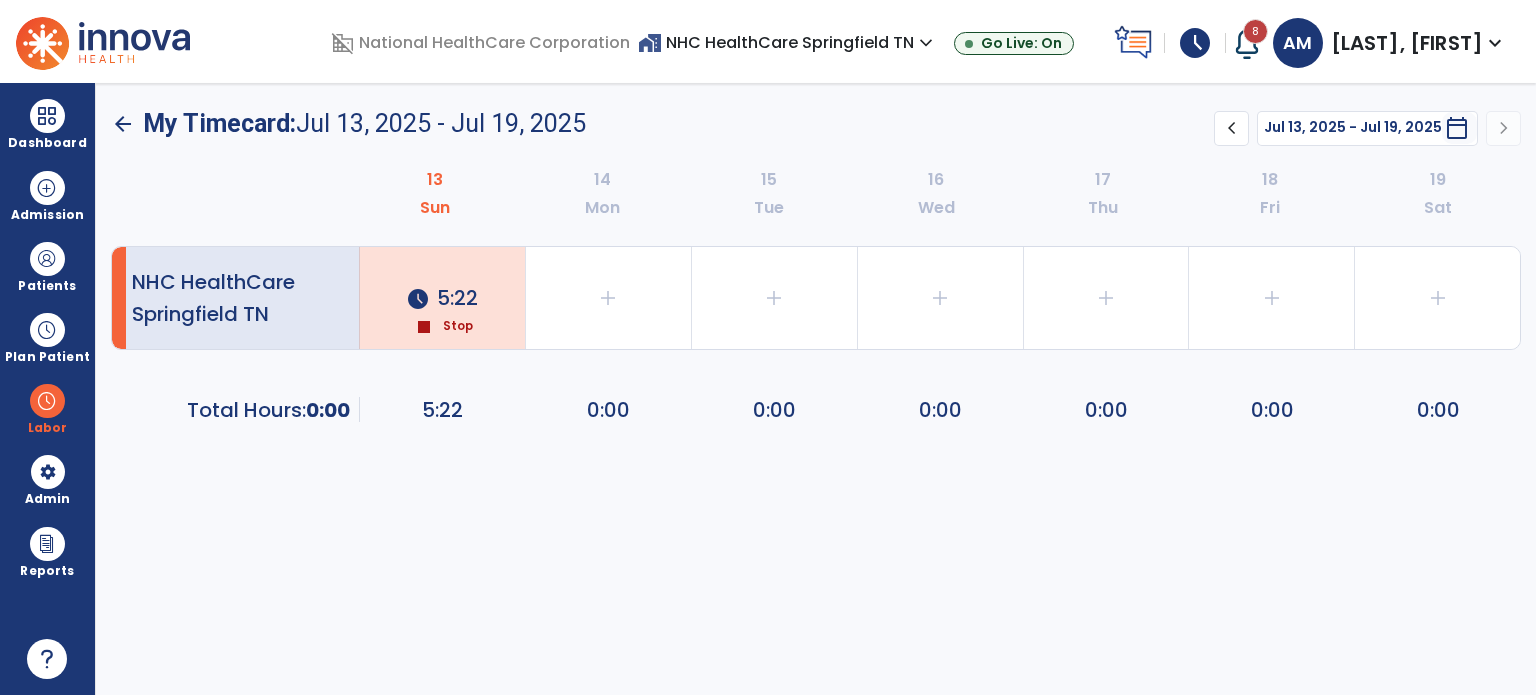 click on "schedule  5:22" 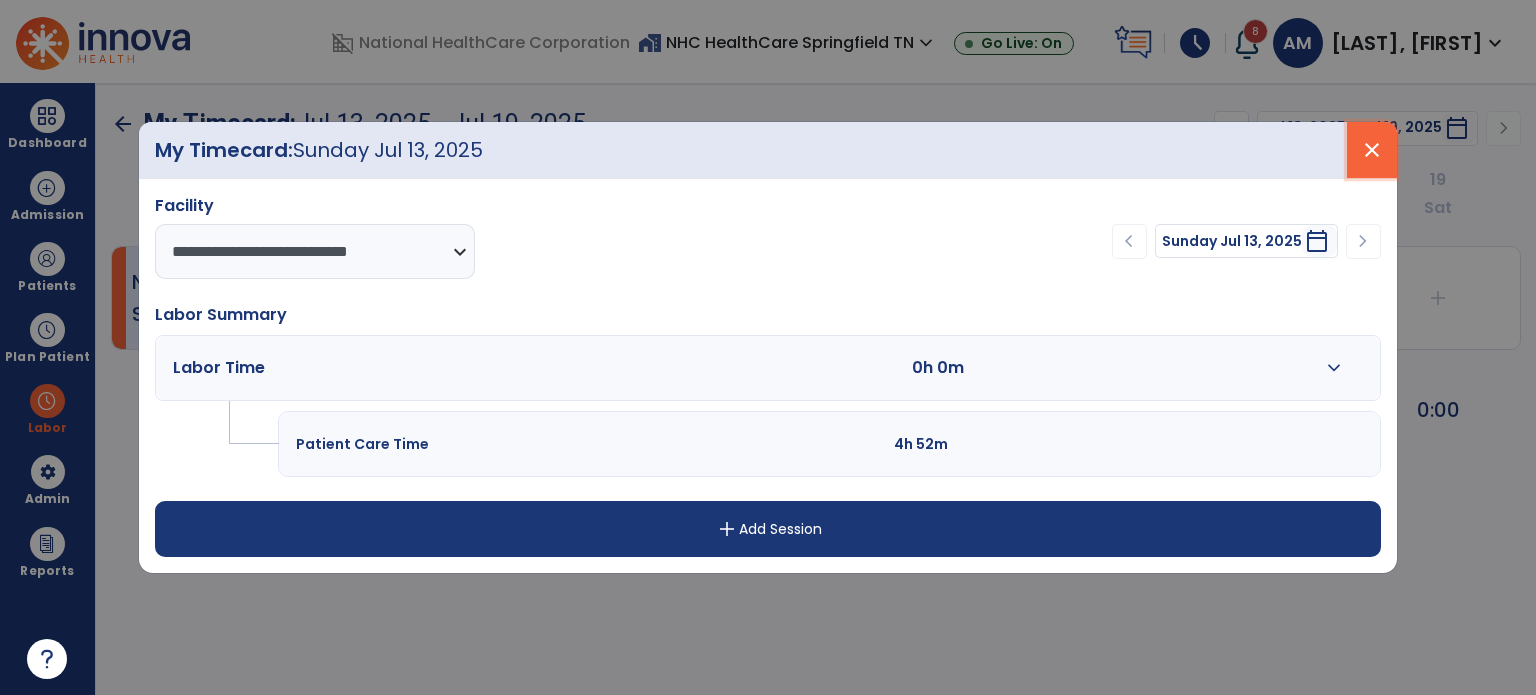 click on "close" at bounding box center (1372, 150) 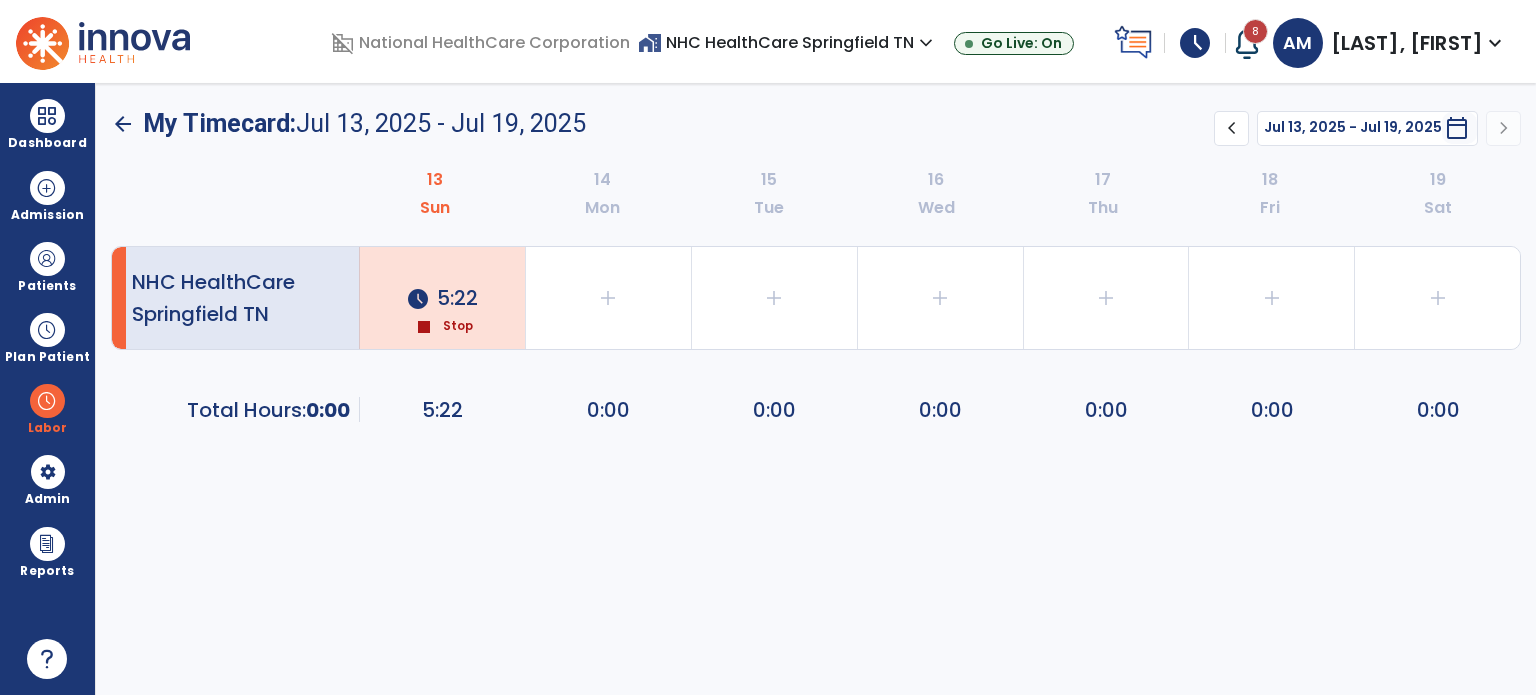 click on "schedule" at bounding box center (1195, 43) 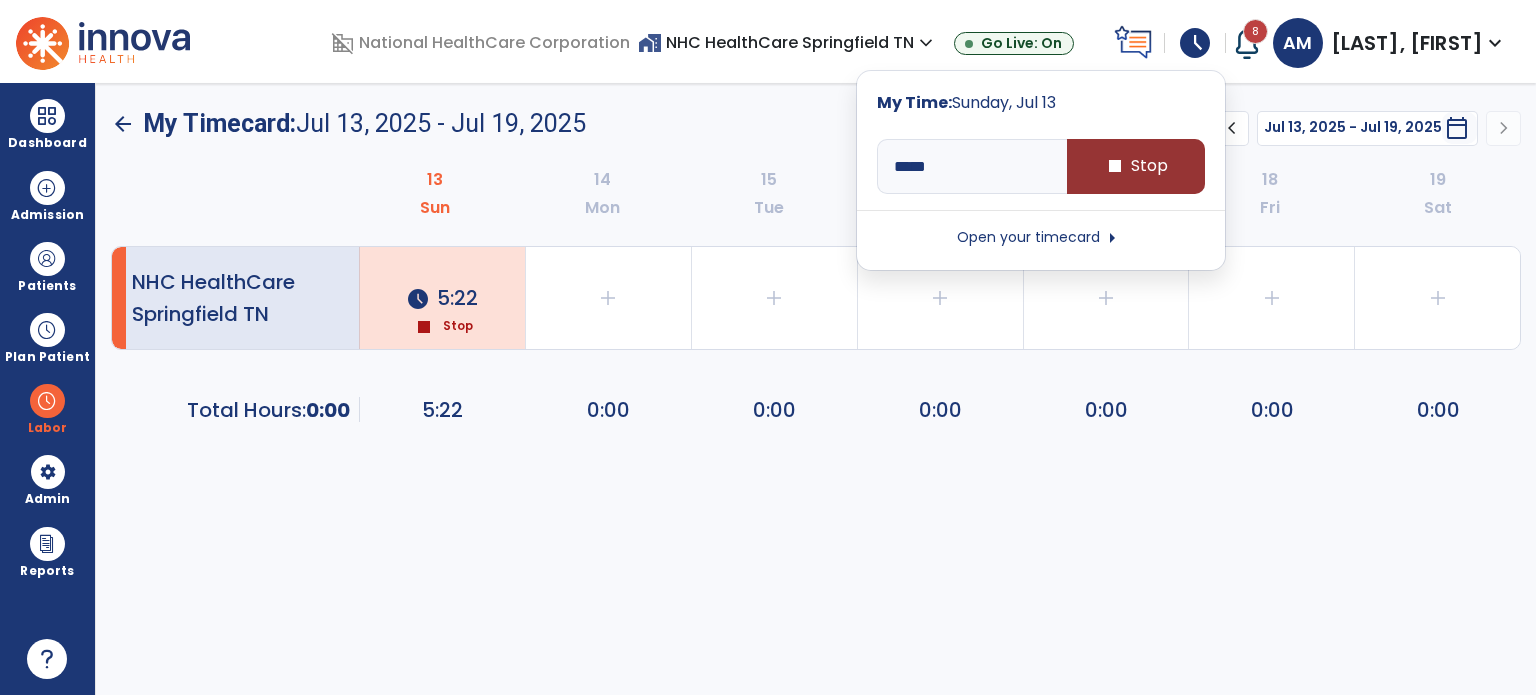 click on "stop" at bounding box center (1115, 166) 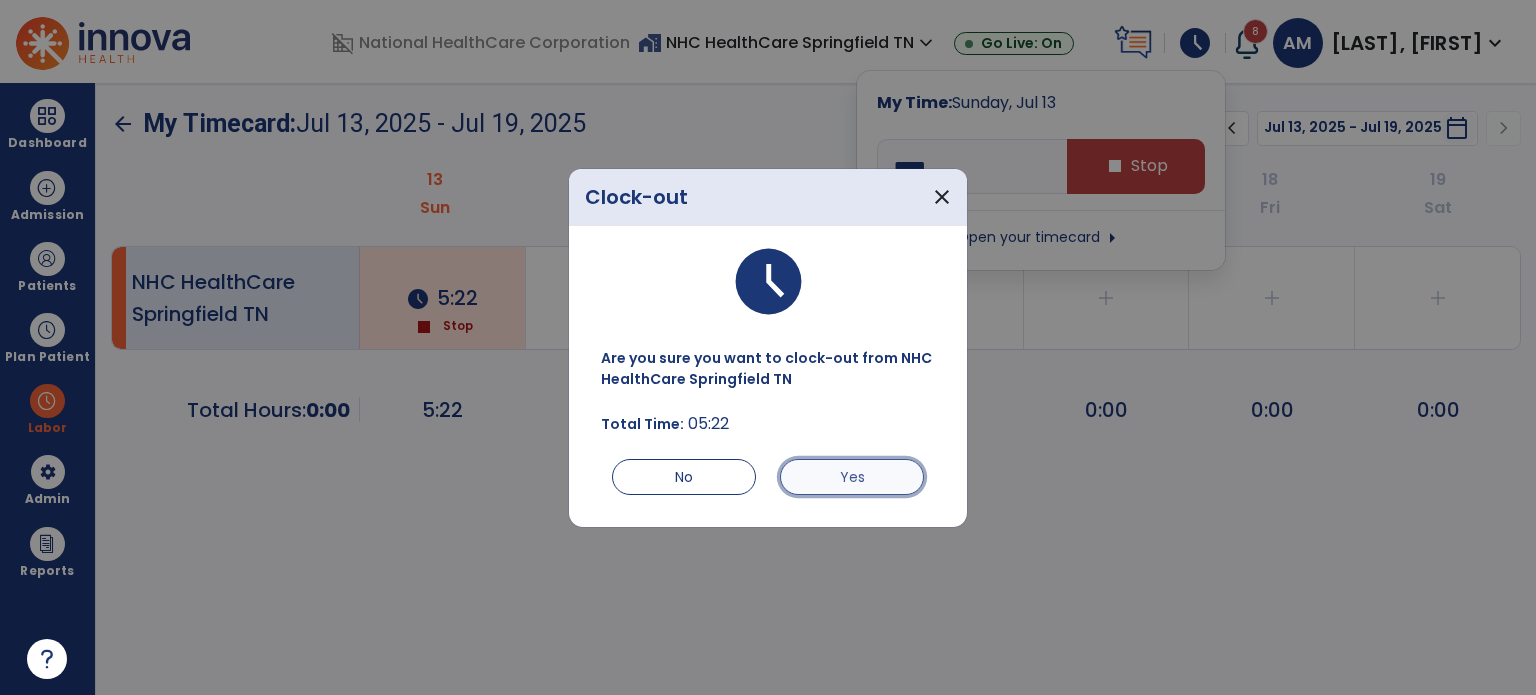 click on "Yes" at bounding box center [852, 477] 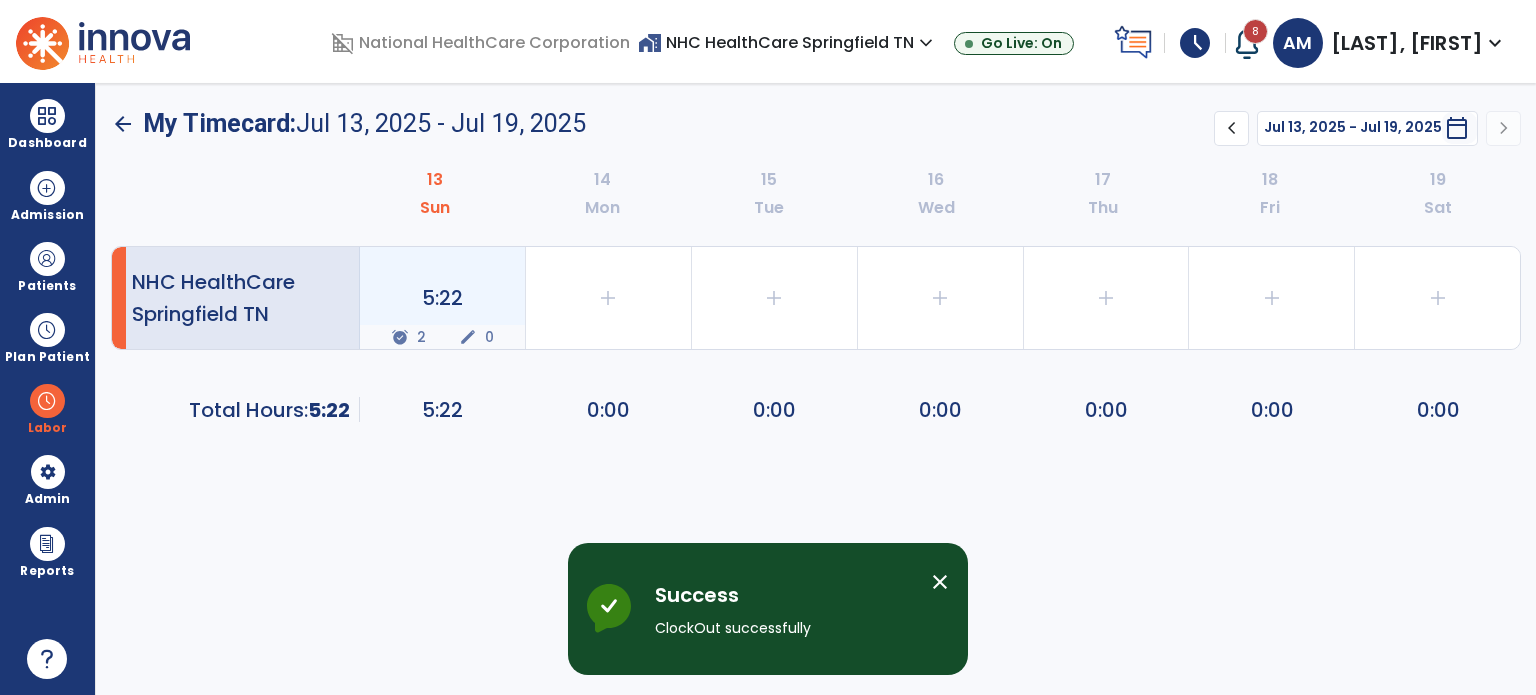 click on "5:22  alarm_on 2 edit 0" 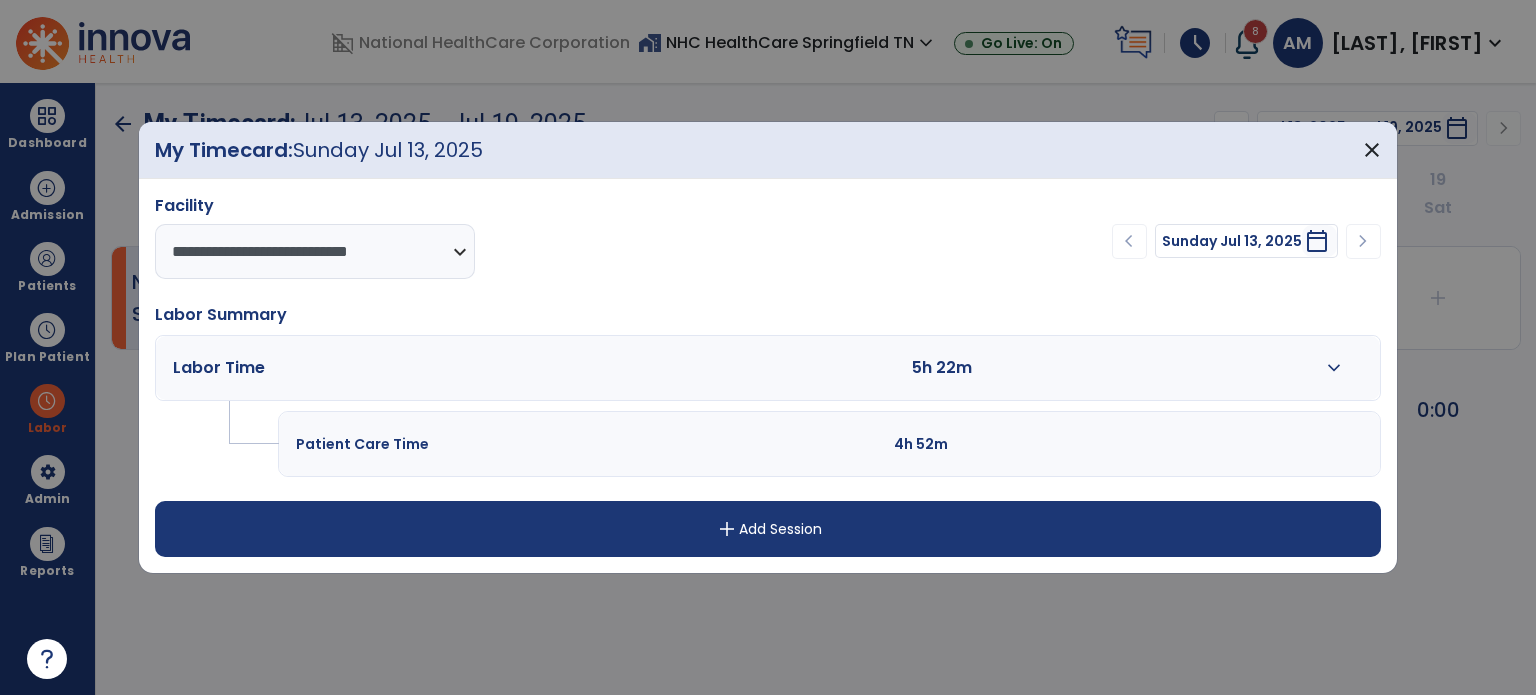 click on "expand_more" at bounding box center [1334, 368] 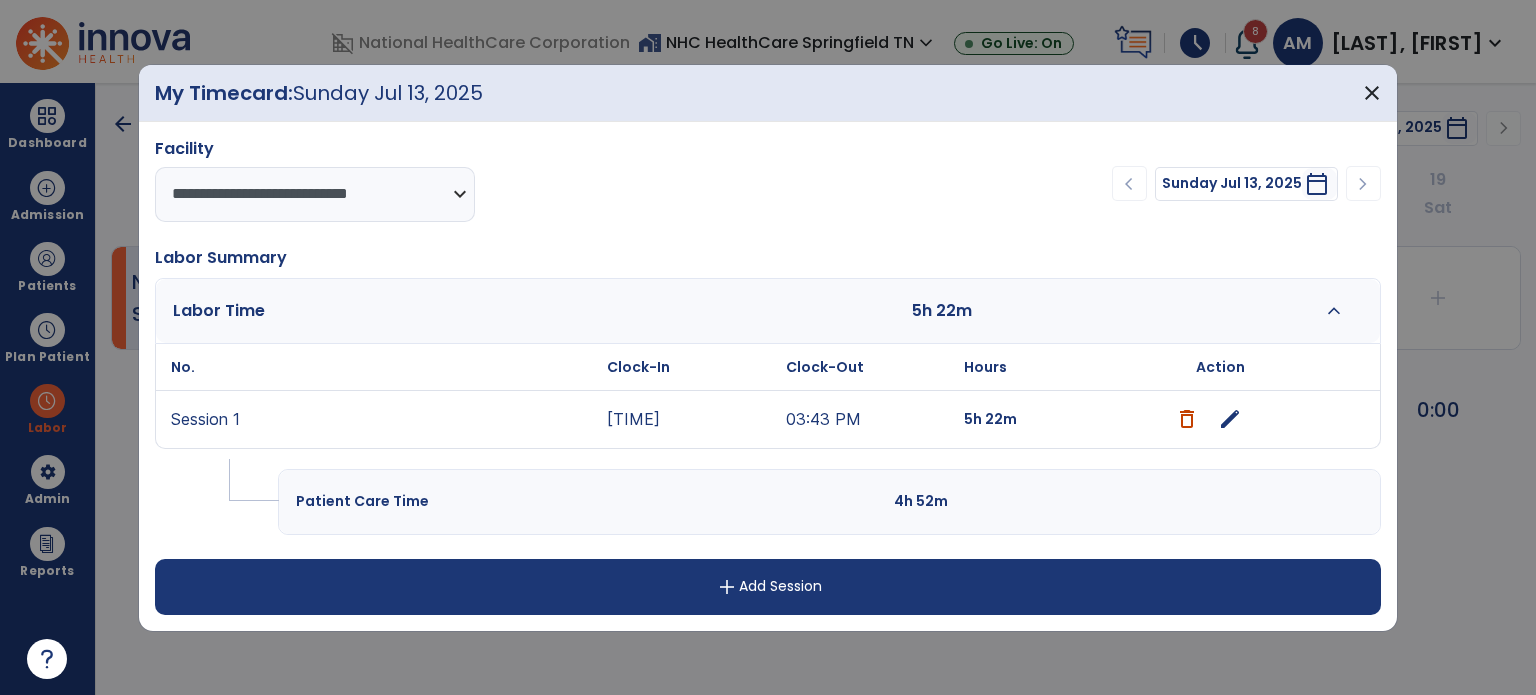 click on "edit" at bounding box center [1230, 419] 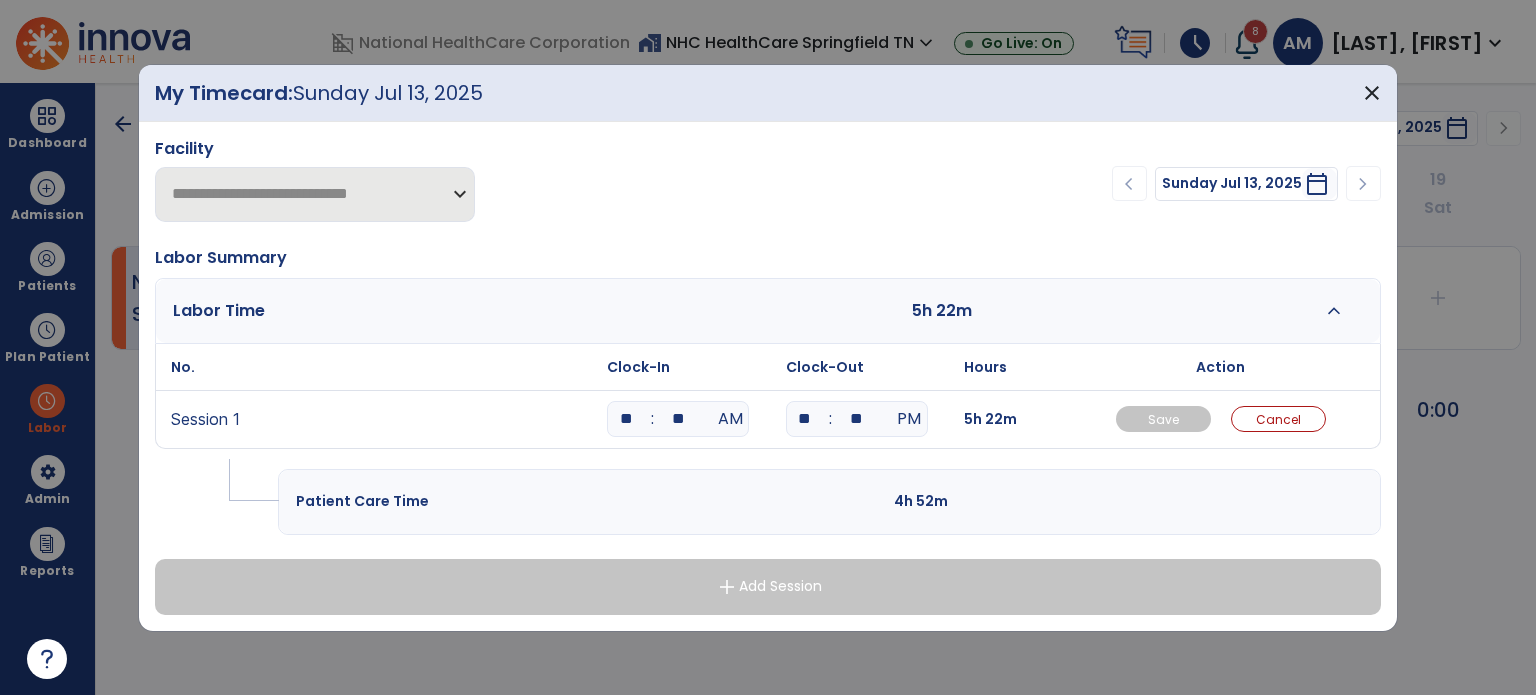 click on "**" at bounding box center (678, 419) 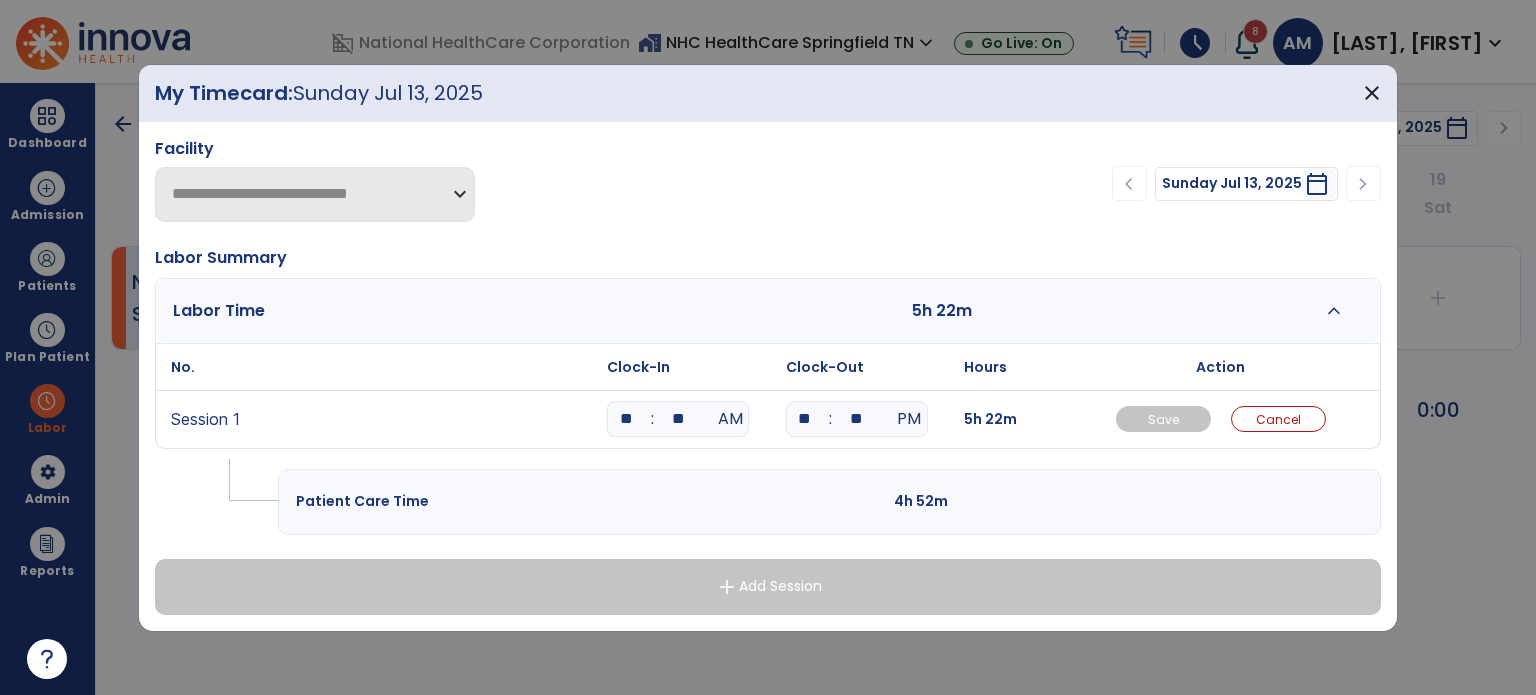 type on "**" 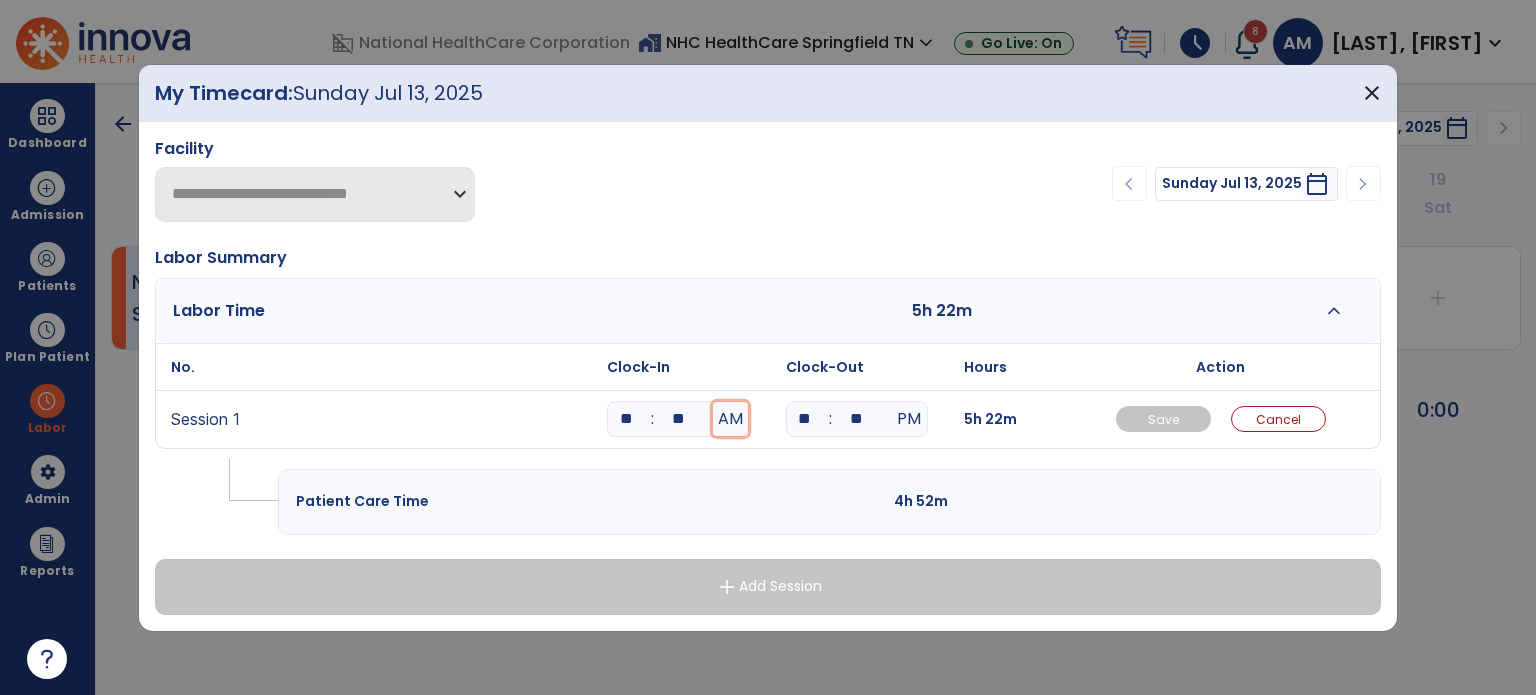 type 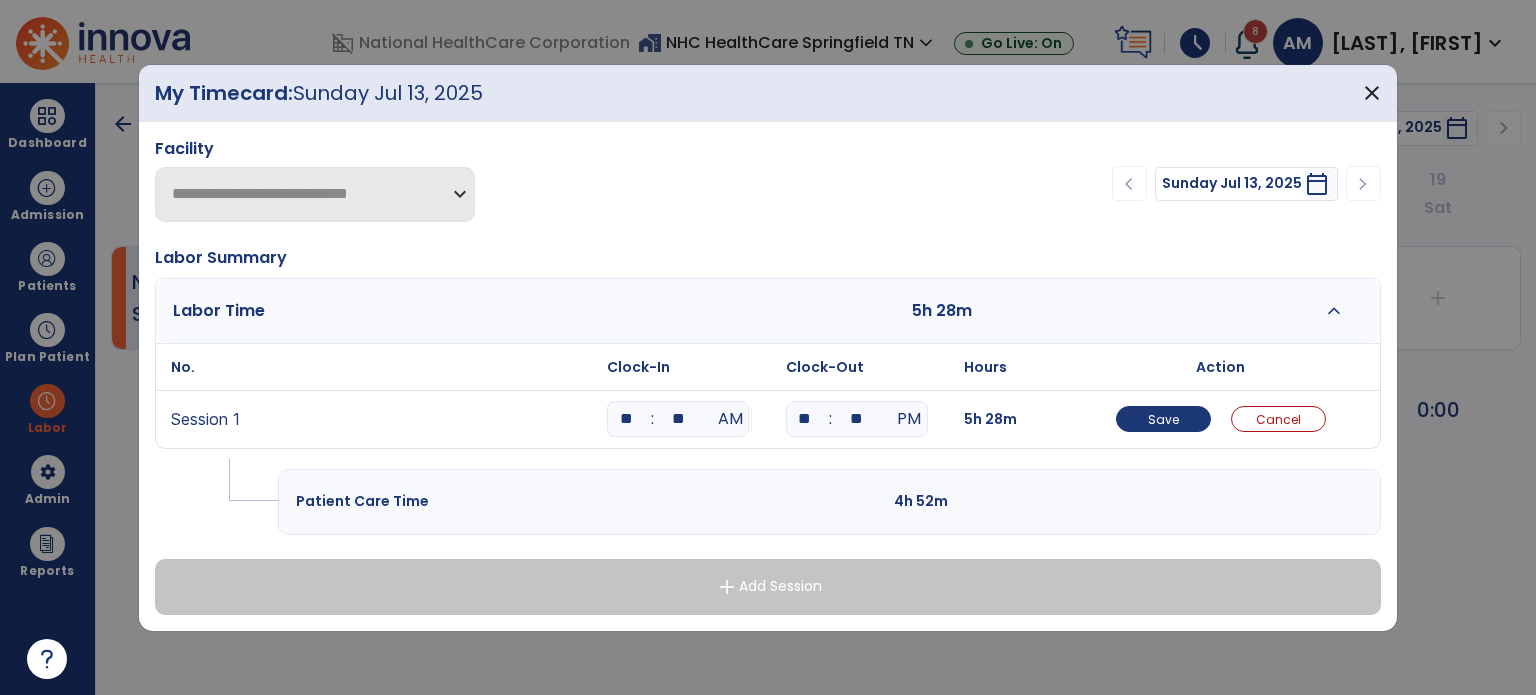 type on "**" 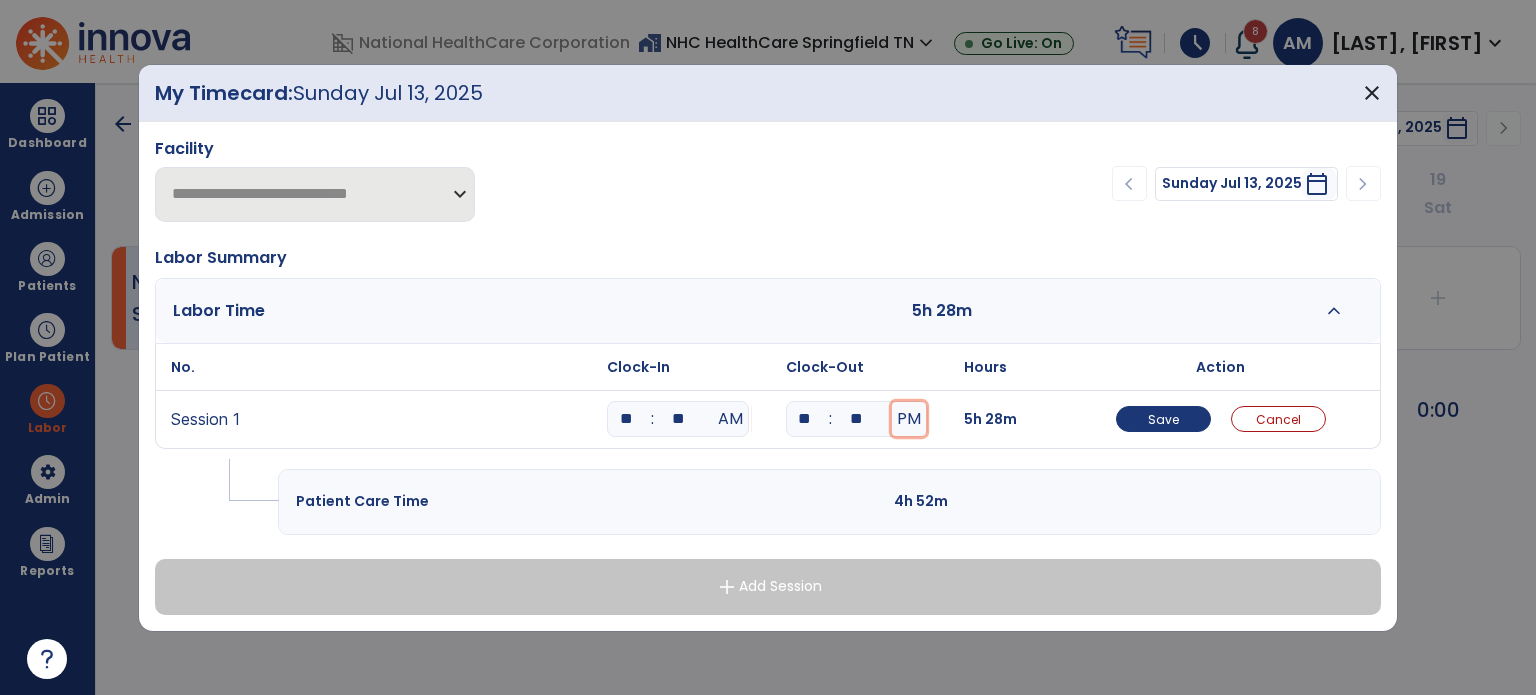 type 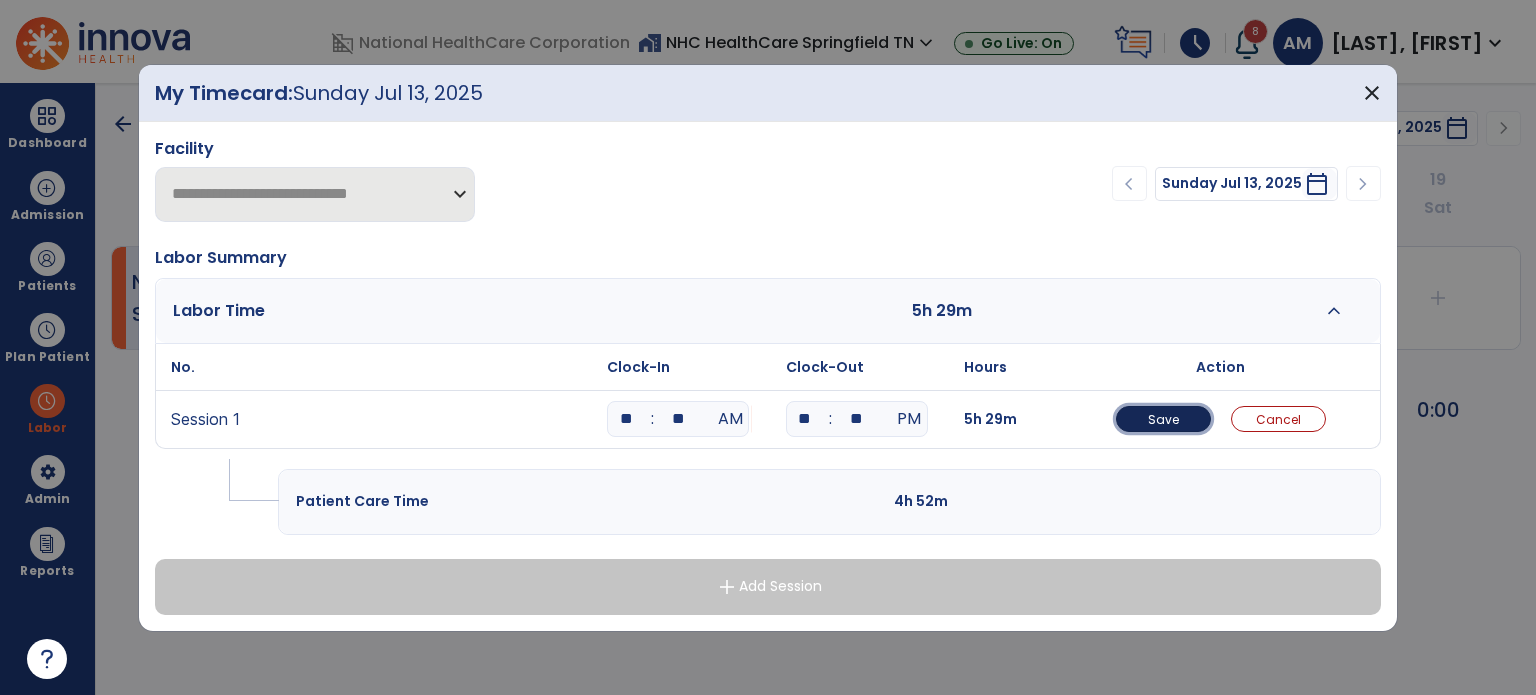 type 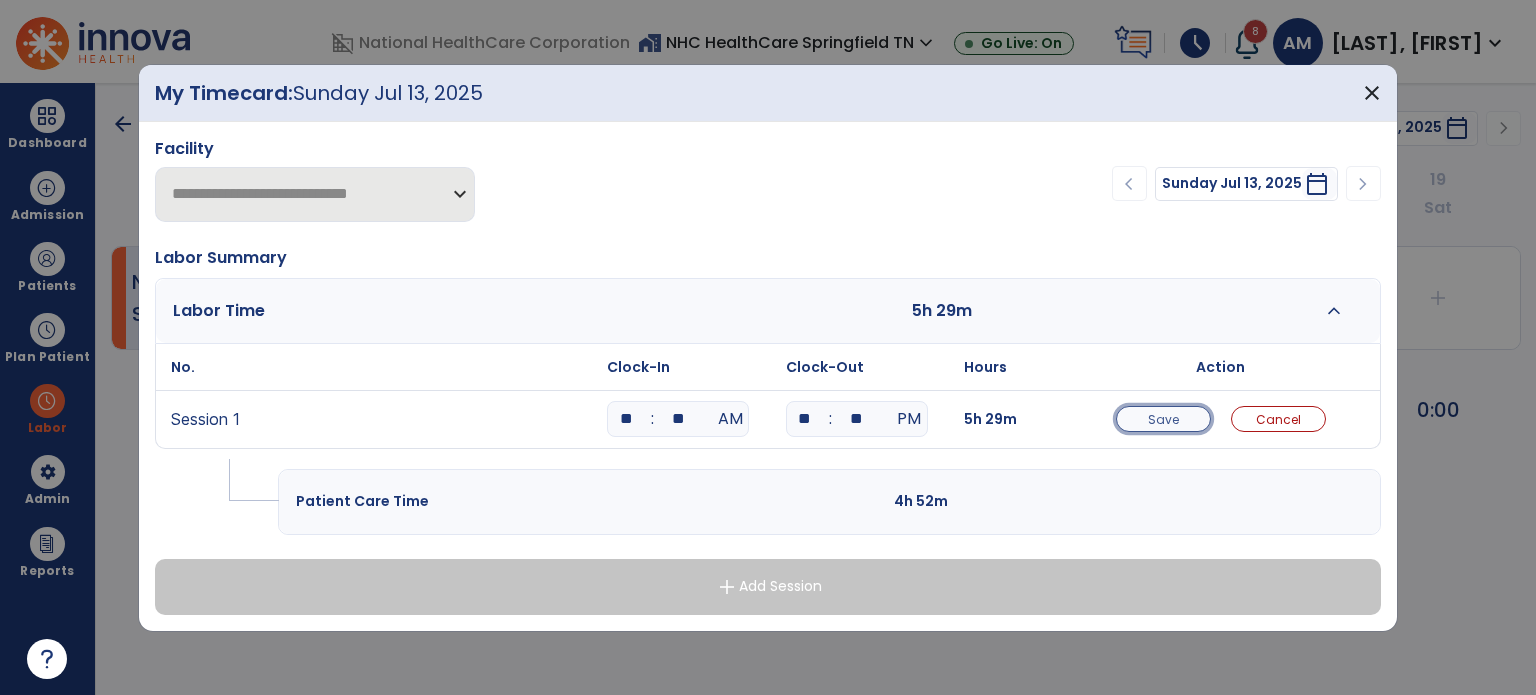 click on "Save" at bounding box center (1163, 419) 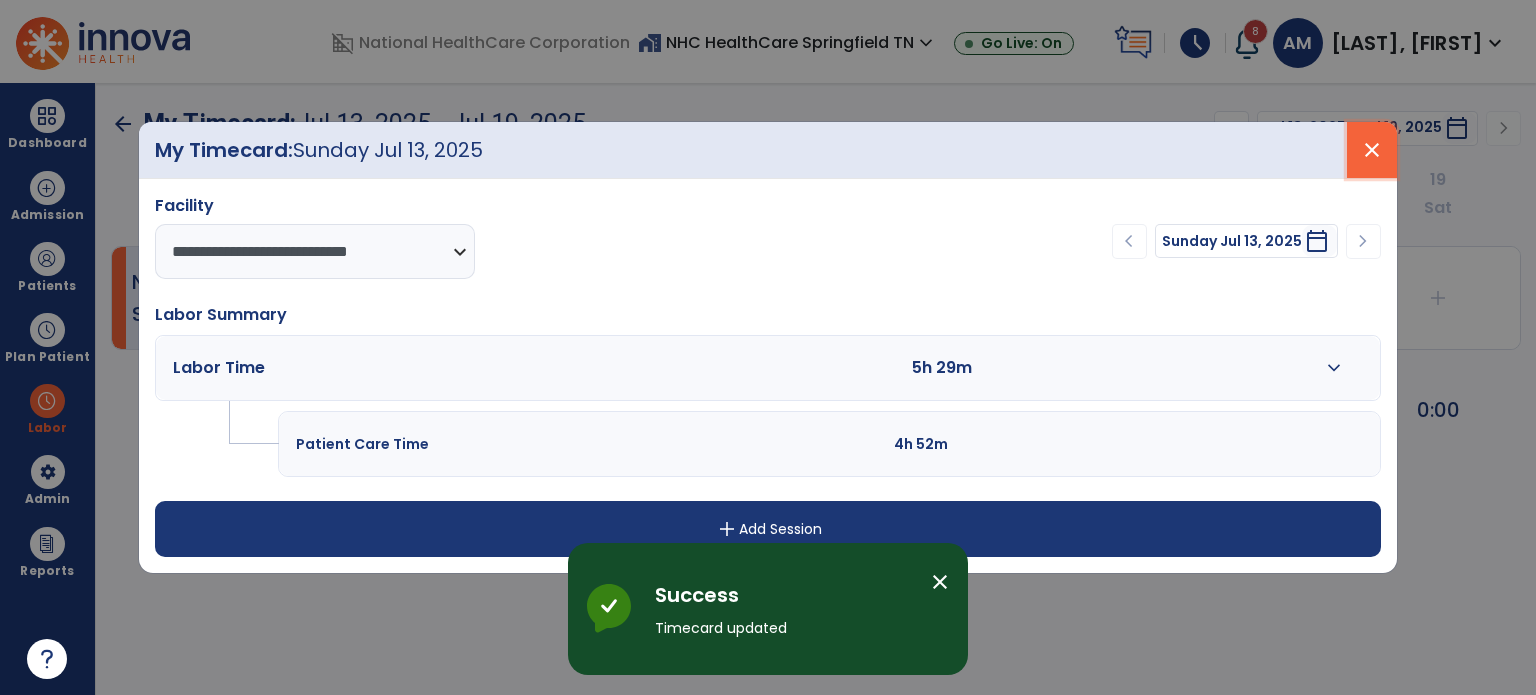 click on "close" at bounding box center [1372, 150] 